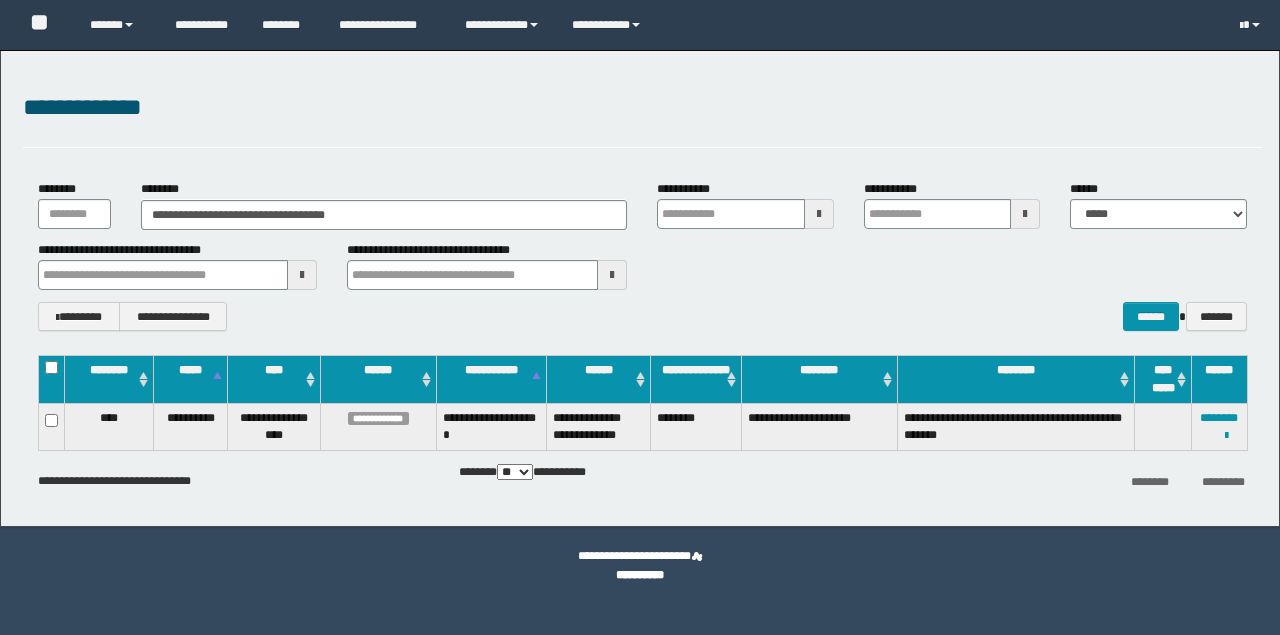 scroll, scrollTop: 0, scrollLeft: 0, axis: both 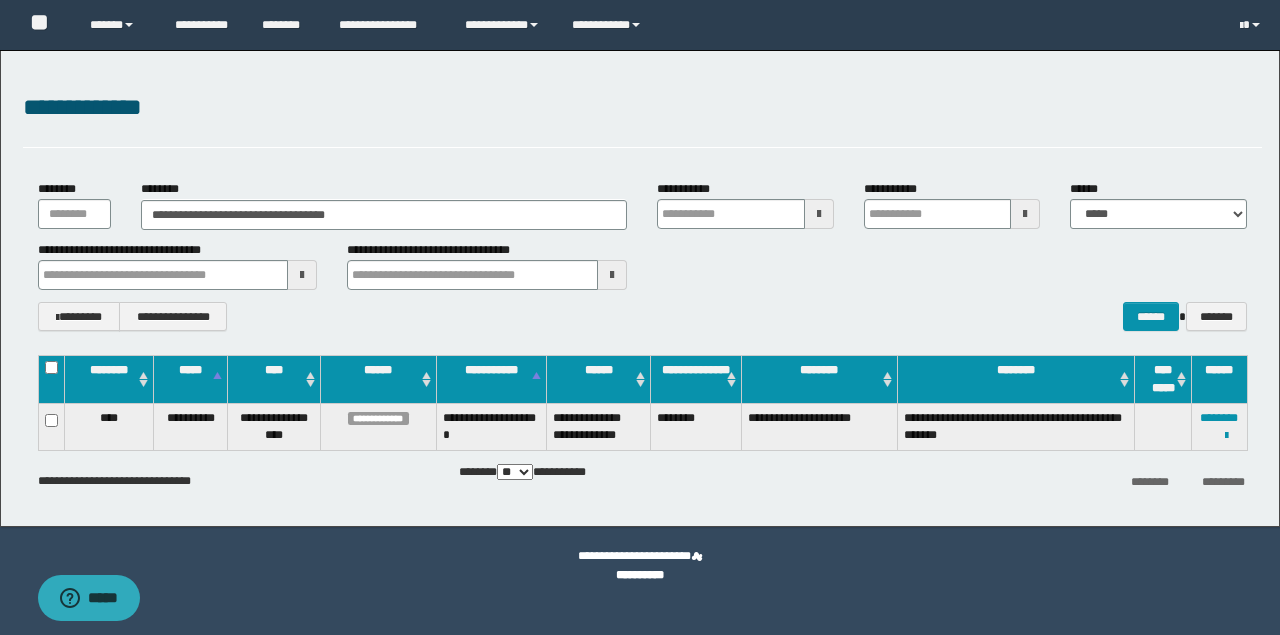 click on "**********" at bounding box center [640, 288] 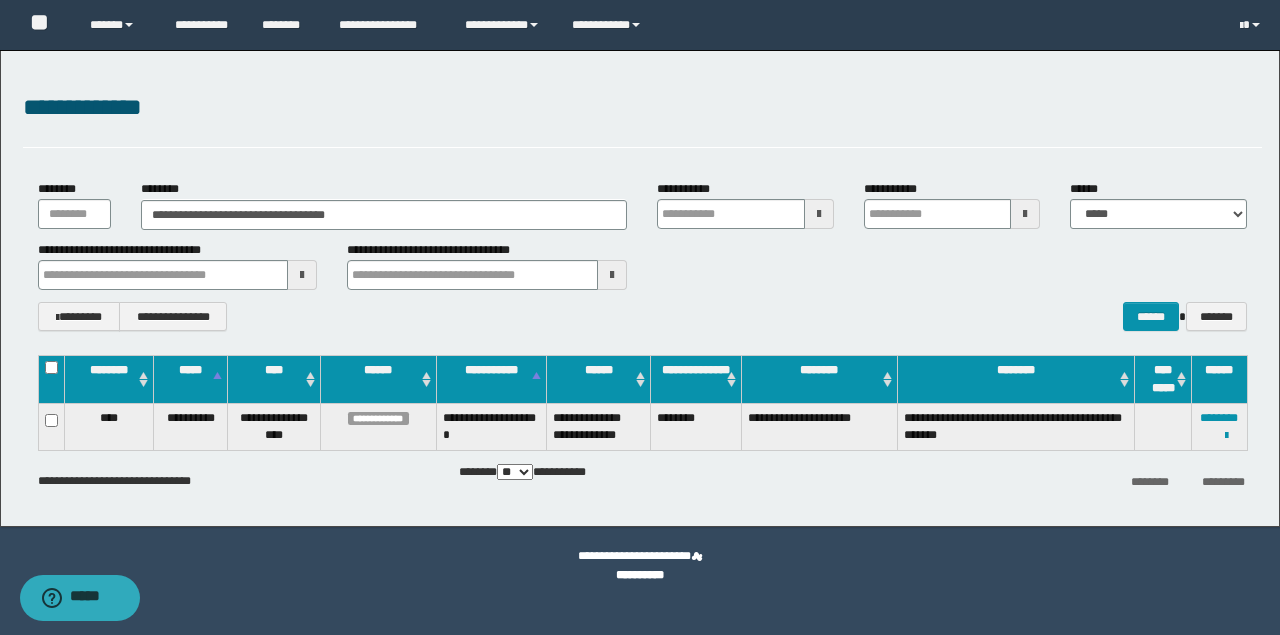 scroll, scrollTop: 0, scrollLeft: 0, axis: both 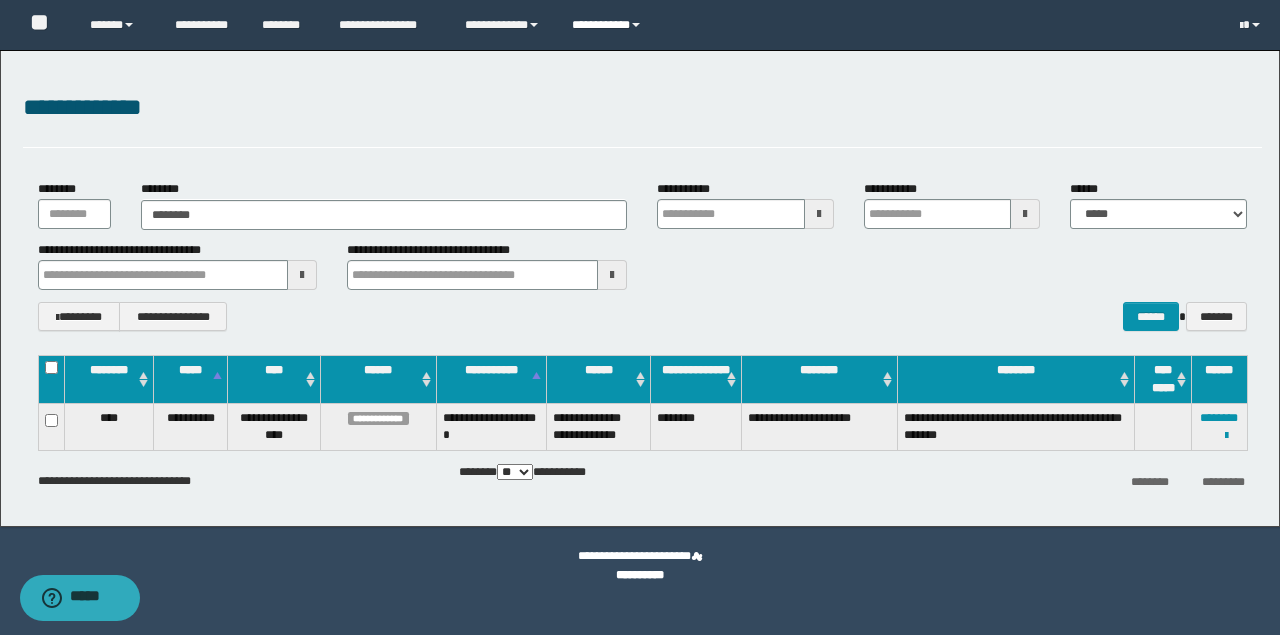 type on "********" 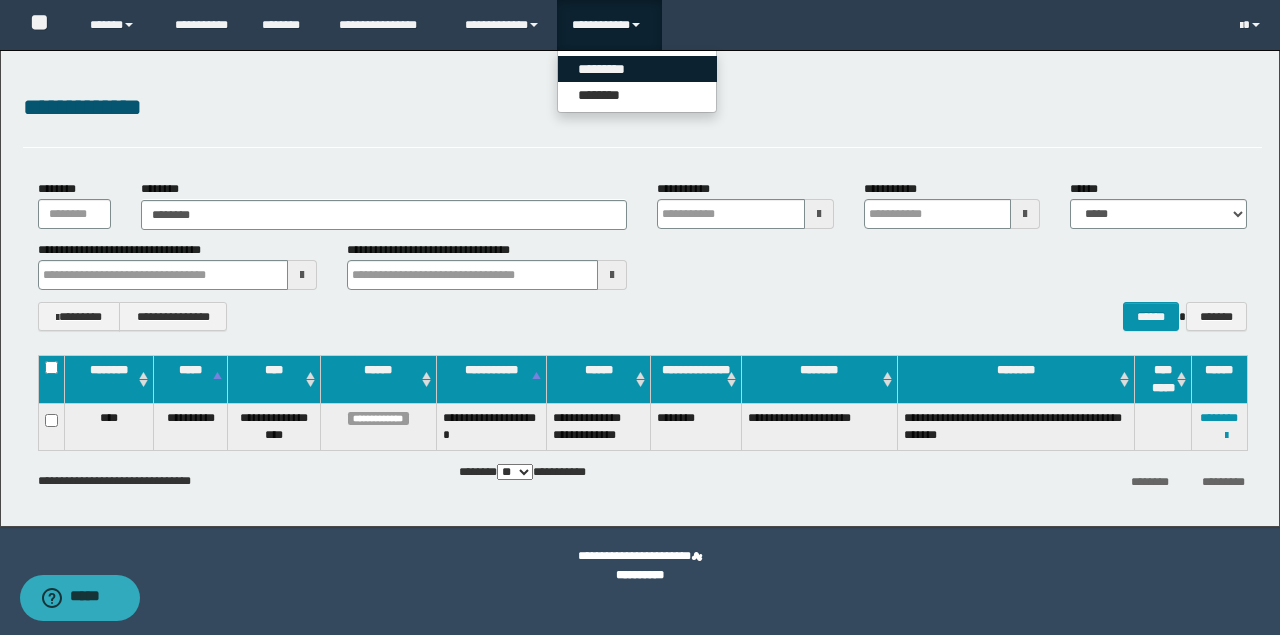 click on "*********" at bounding box center (637, 69) 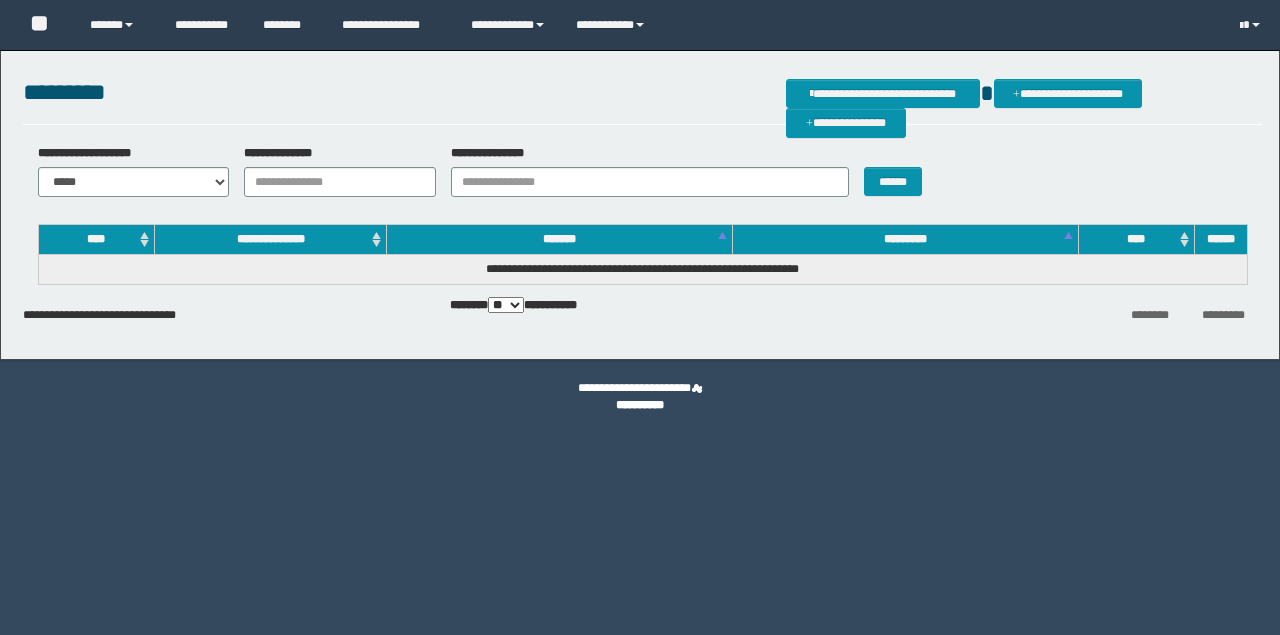 scroll, scrollTop: 0, scrollLeft: 0, axis: both 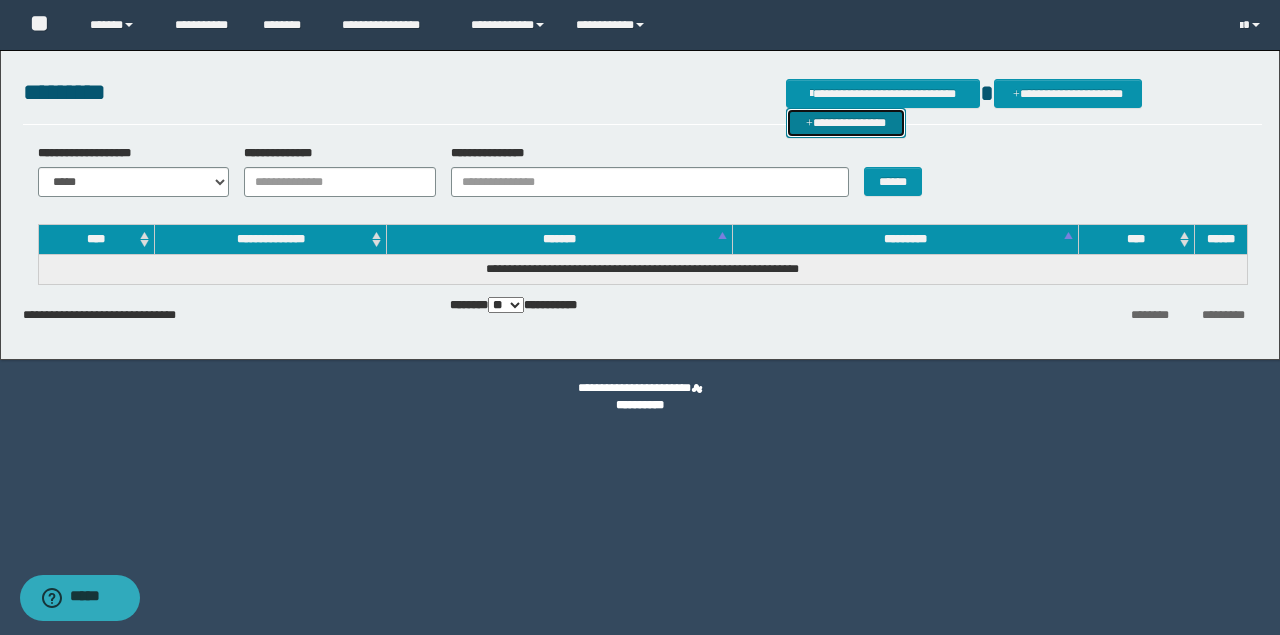 click on "**********" at bounding box center [846, 122] 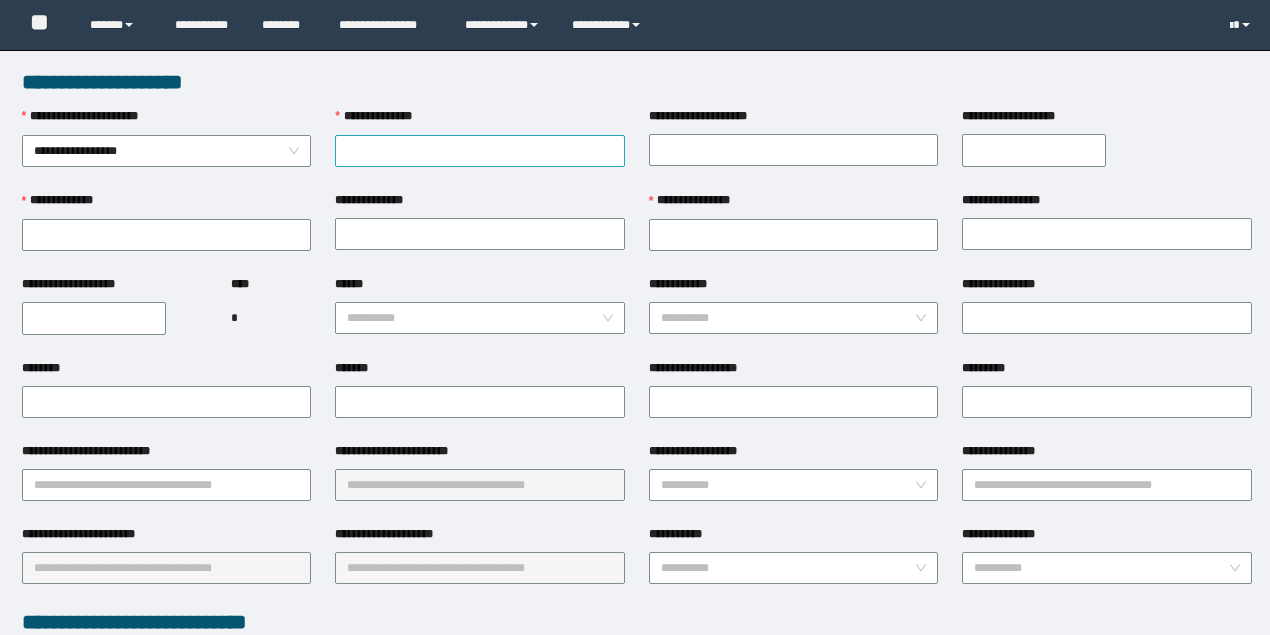 scroll, scrollTop: 0, scrollLeft: 0, axis: both 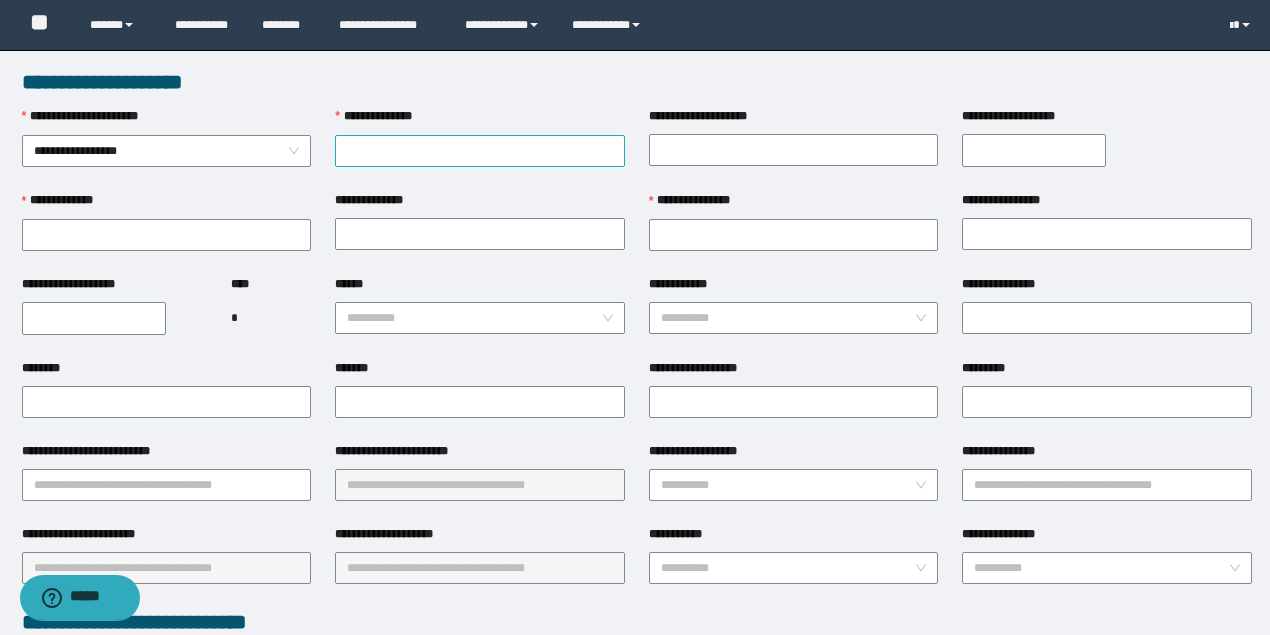 click on "**********" at bounding box center [480, 151] 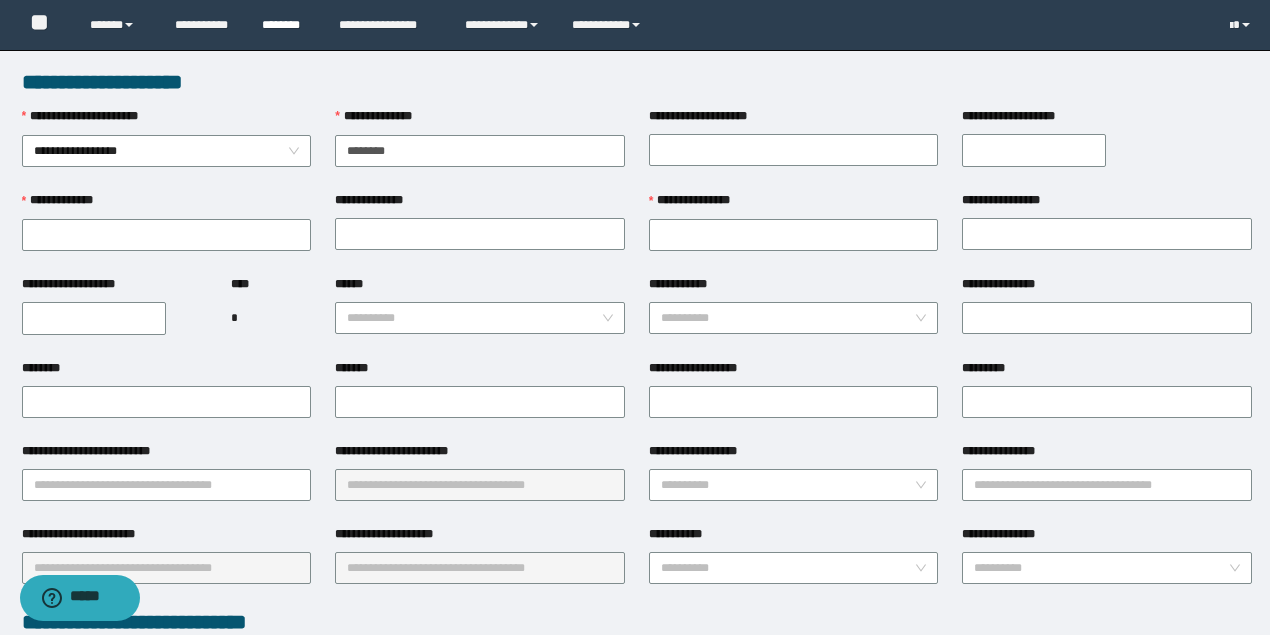 type on "********" 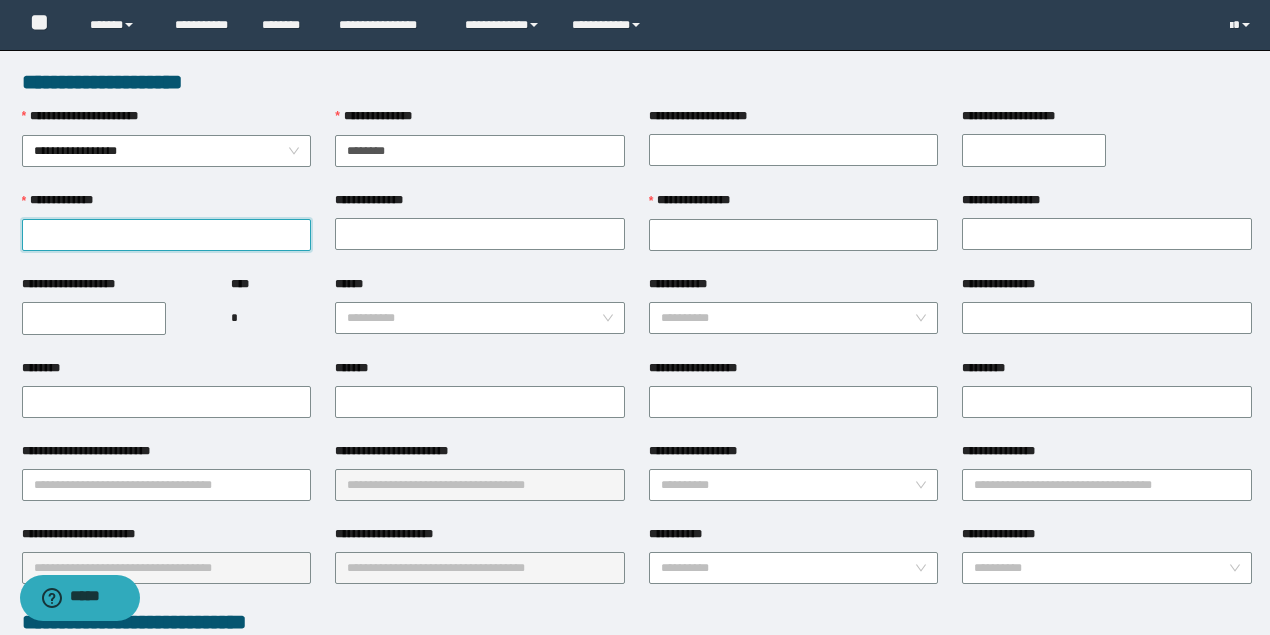 drag, startPoint x: 148, startPoint y: 224, endPoint x: 125, endPoint y: 235, distance: 25.495098 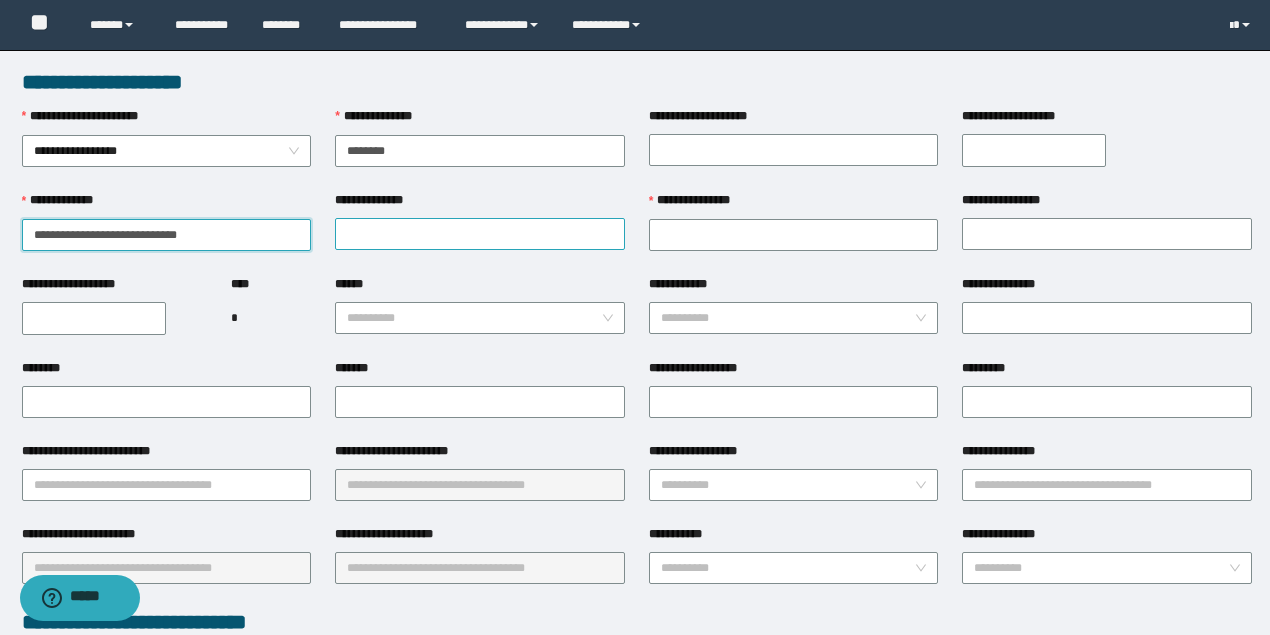 drag, startPoint x: 62, startPoint y: 235, endPoint x: 375, endPoint y: 234, distance: 313.0016 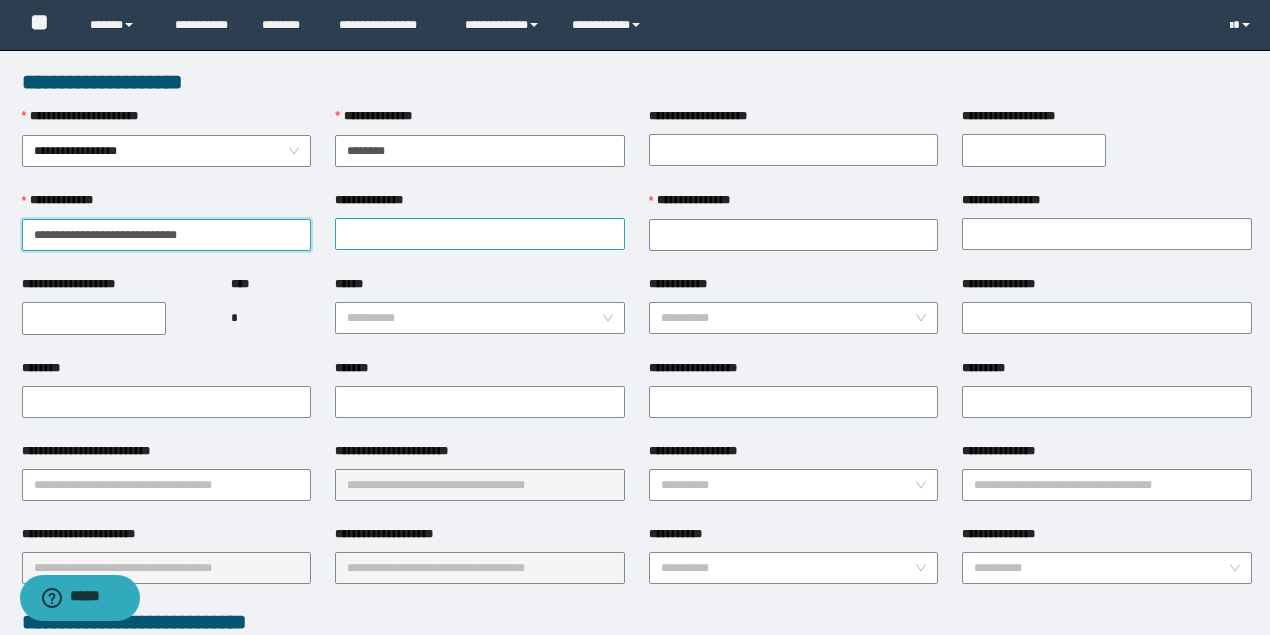 click on "**********" at bounding box center [637, 233] 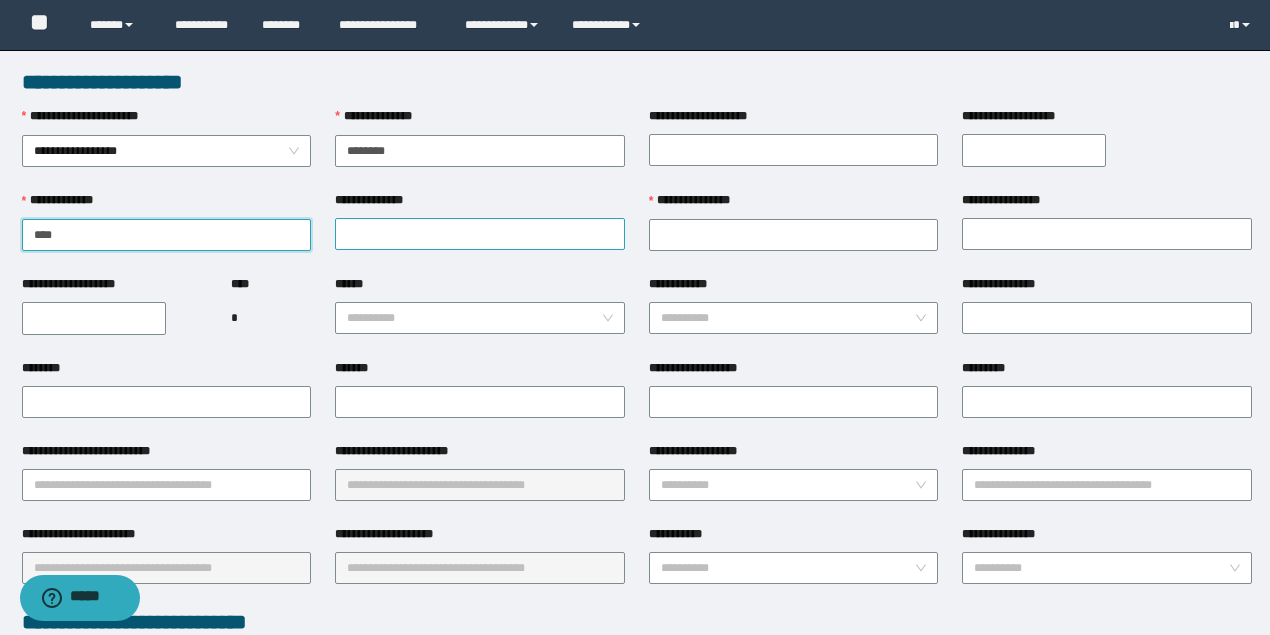 type on "****" 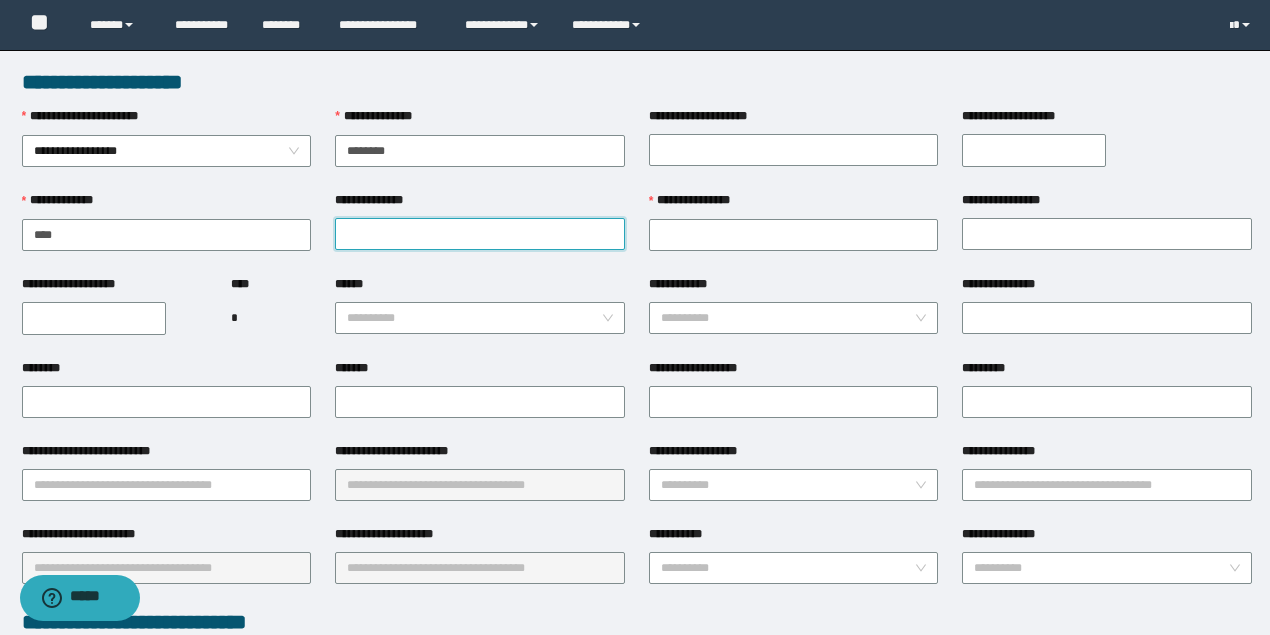 click on "**********" at bounding box center (480, 234) 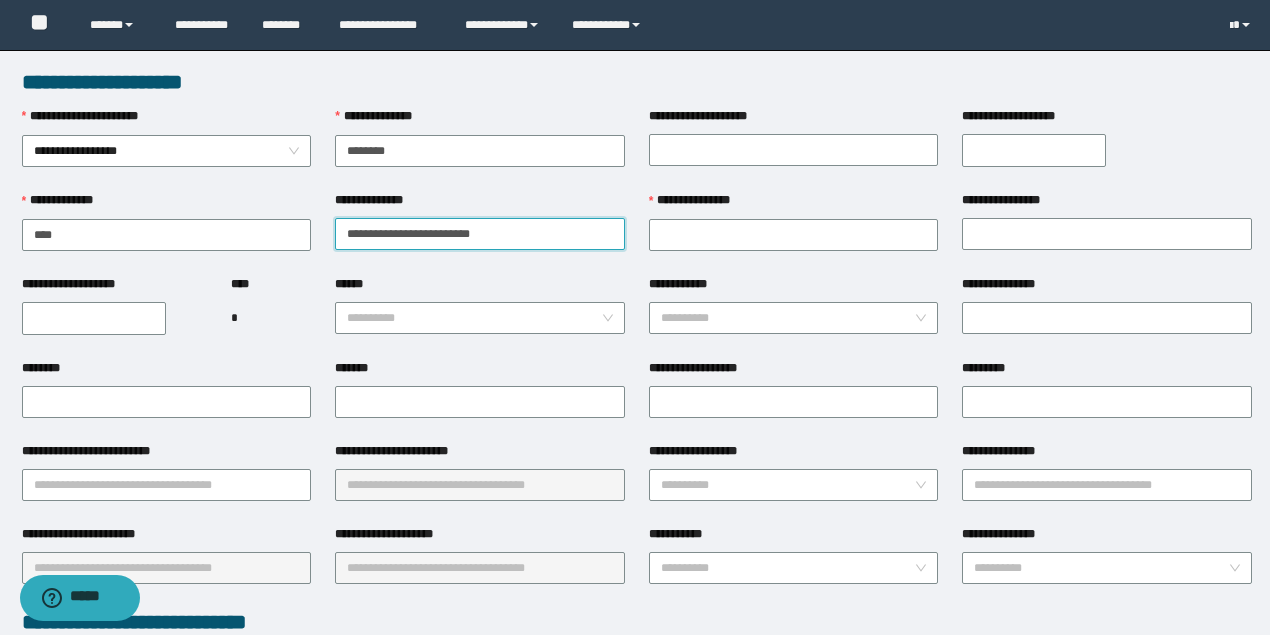 drag, startPoint x: 392, startPoint y: 233, endPoint x: 1037, endPoint y: 249, distance: 645.1984 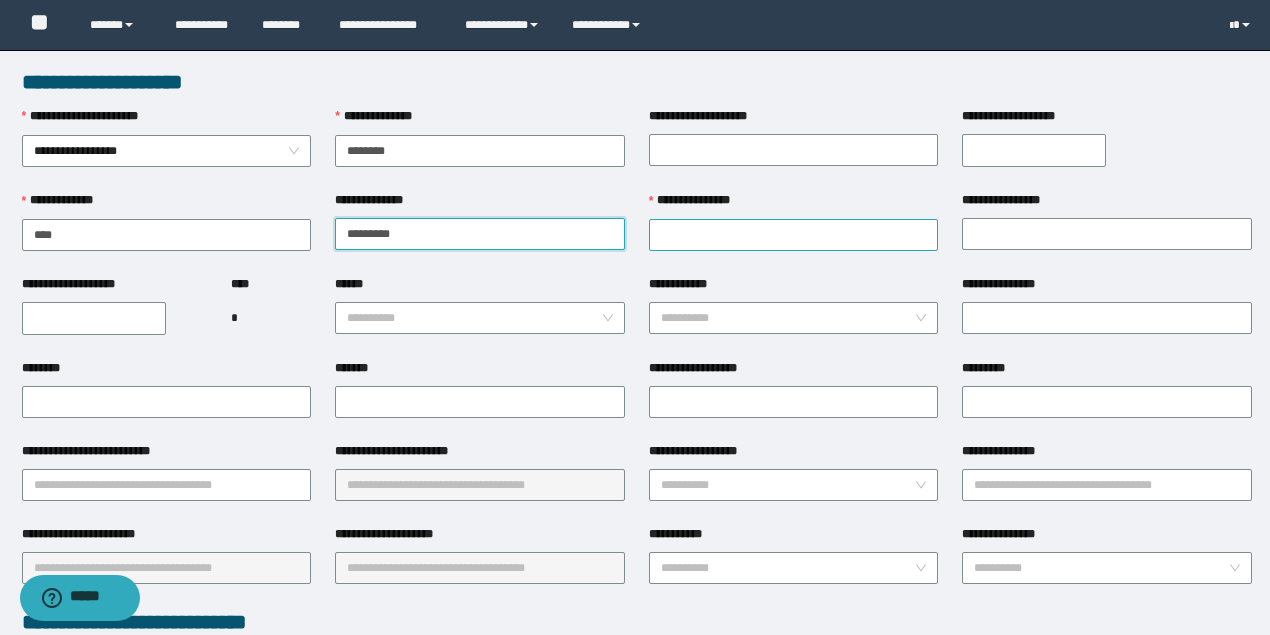 type on "*******" 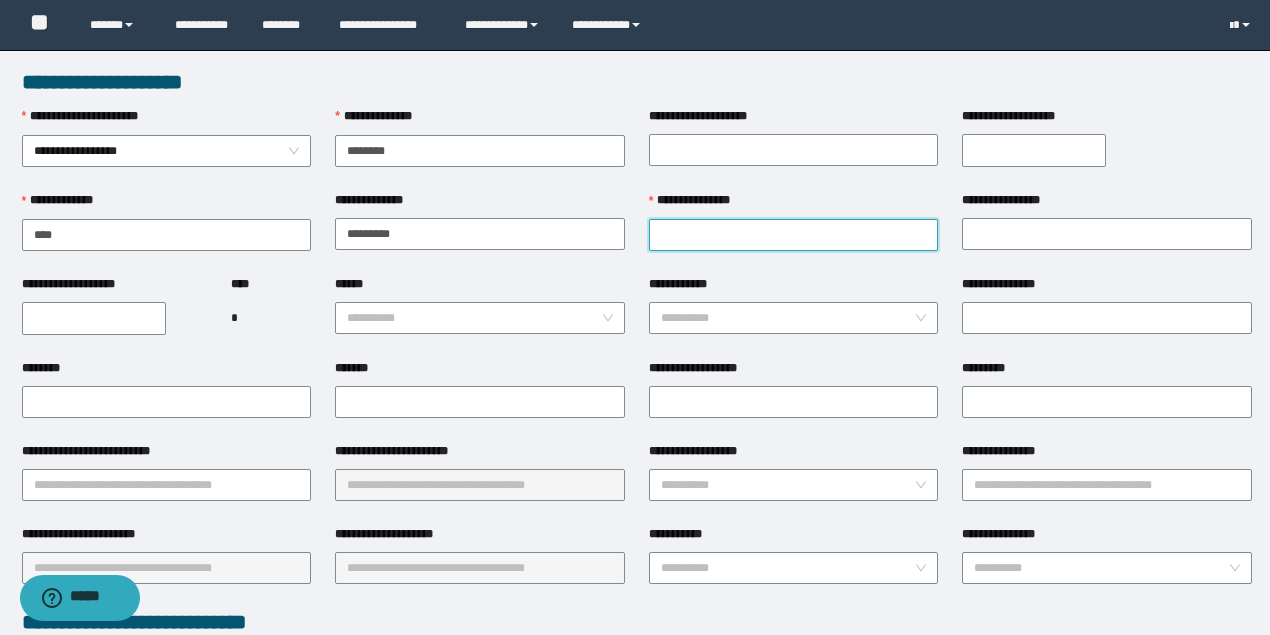 drag, startPoint x: 785, startPoint y: 240, endPoint x: 754, endPoint y: 250, distance: 32.572994 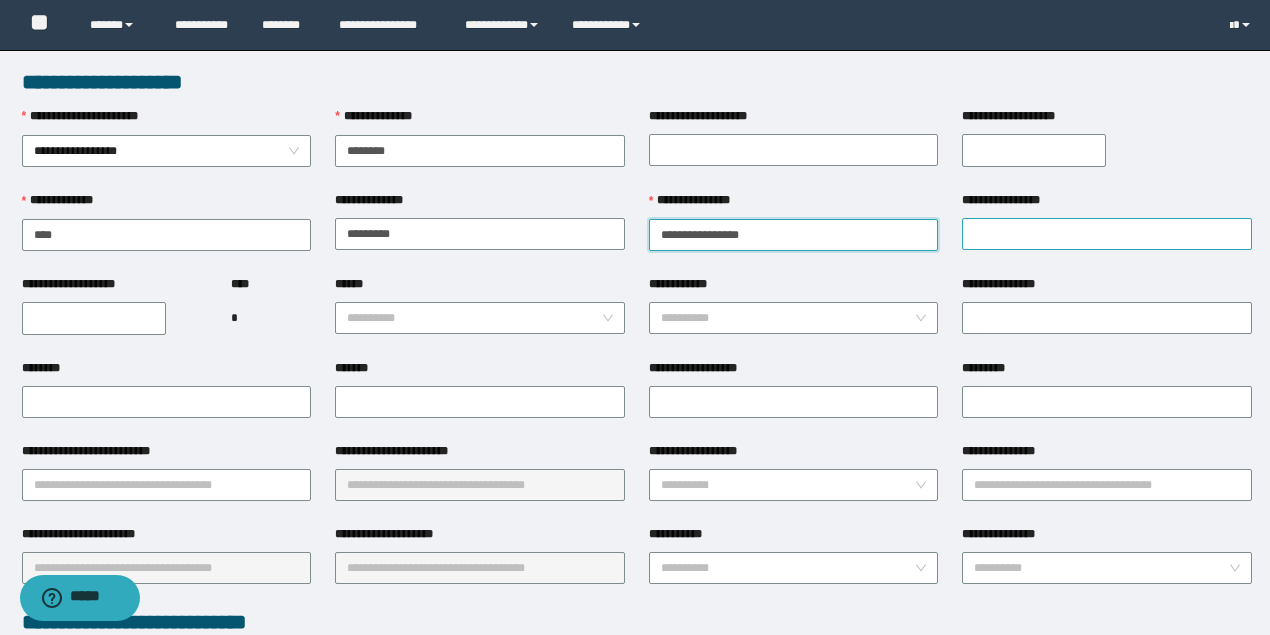 drag, startPoint x: 706, startPoint y: 230, endPoint x: 973, endPoint y: 230, distance: 267 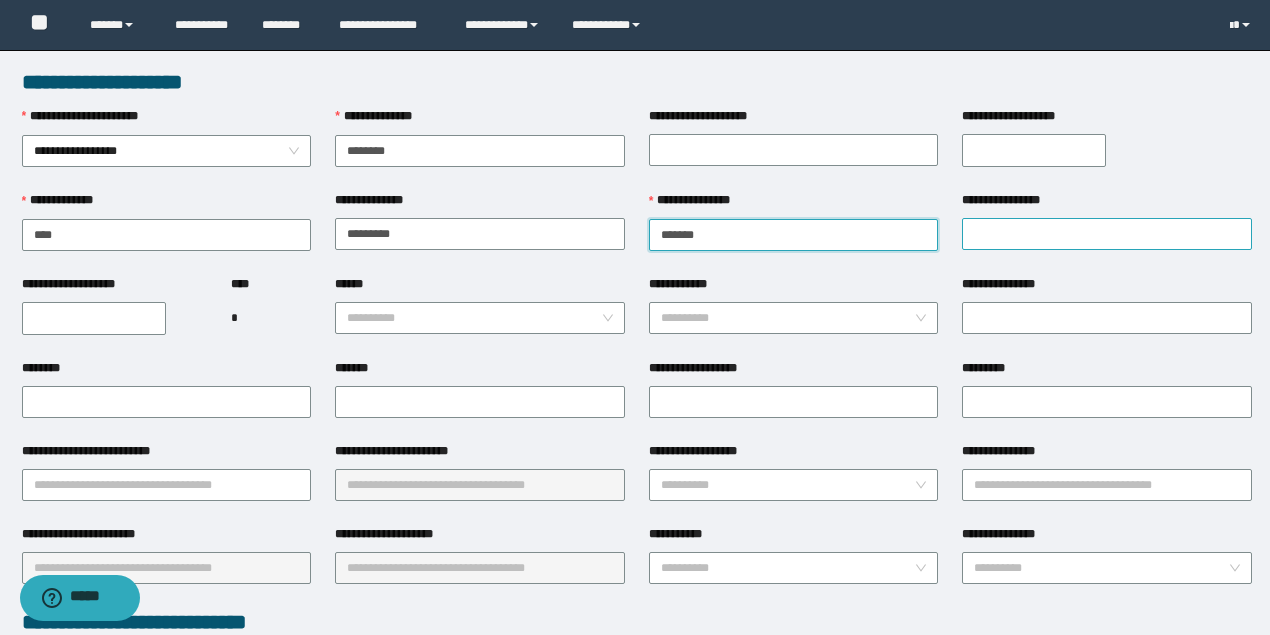 type on "*******" 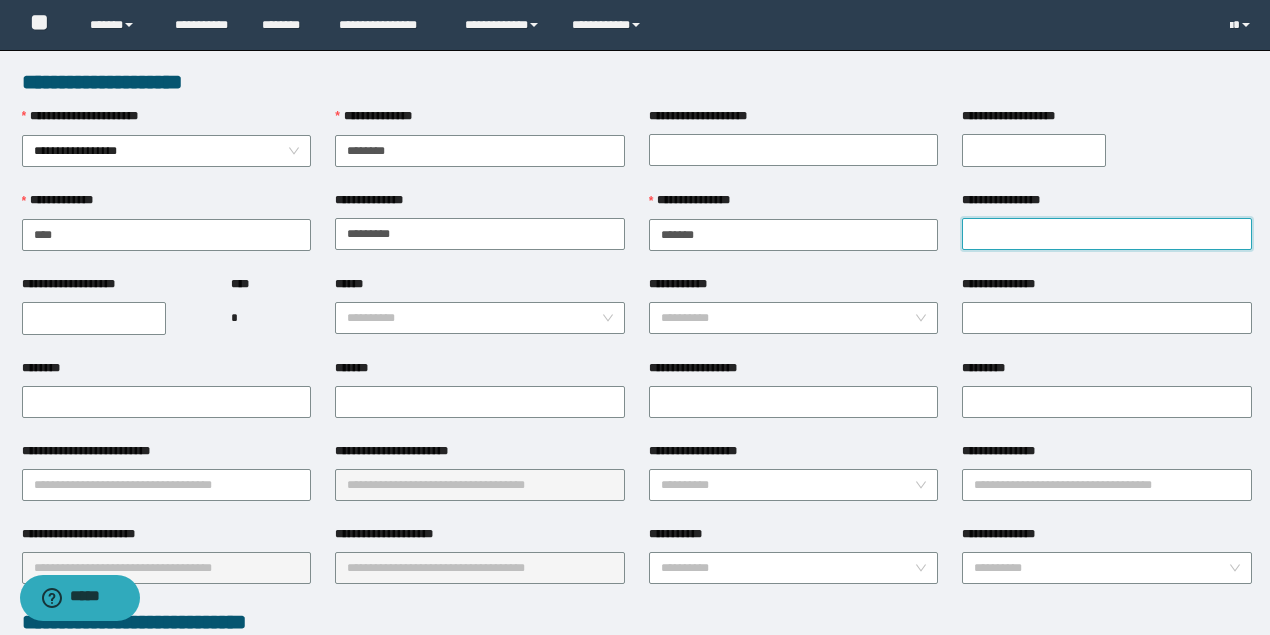 click on "**********" at bounding box center (1107, 234) 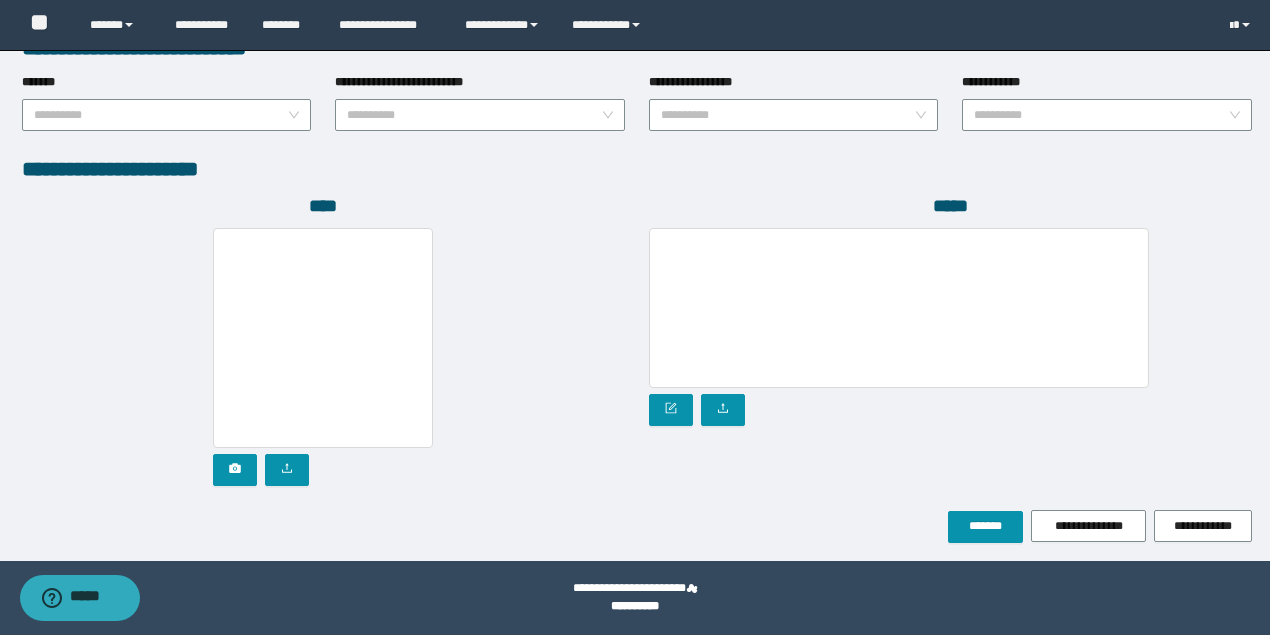 scroll, scrollTop: 1066, scrollLeft: 0, axis: vertical 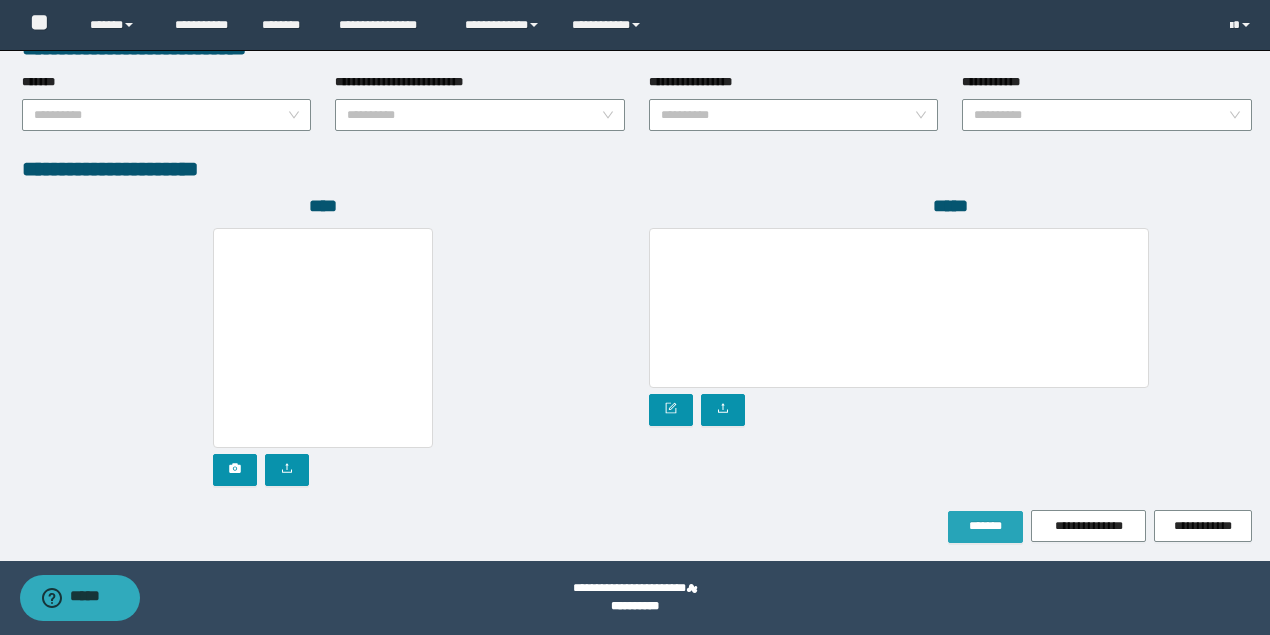 type on "*******" 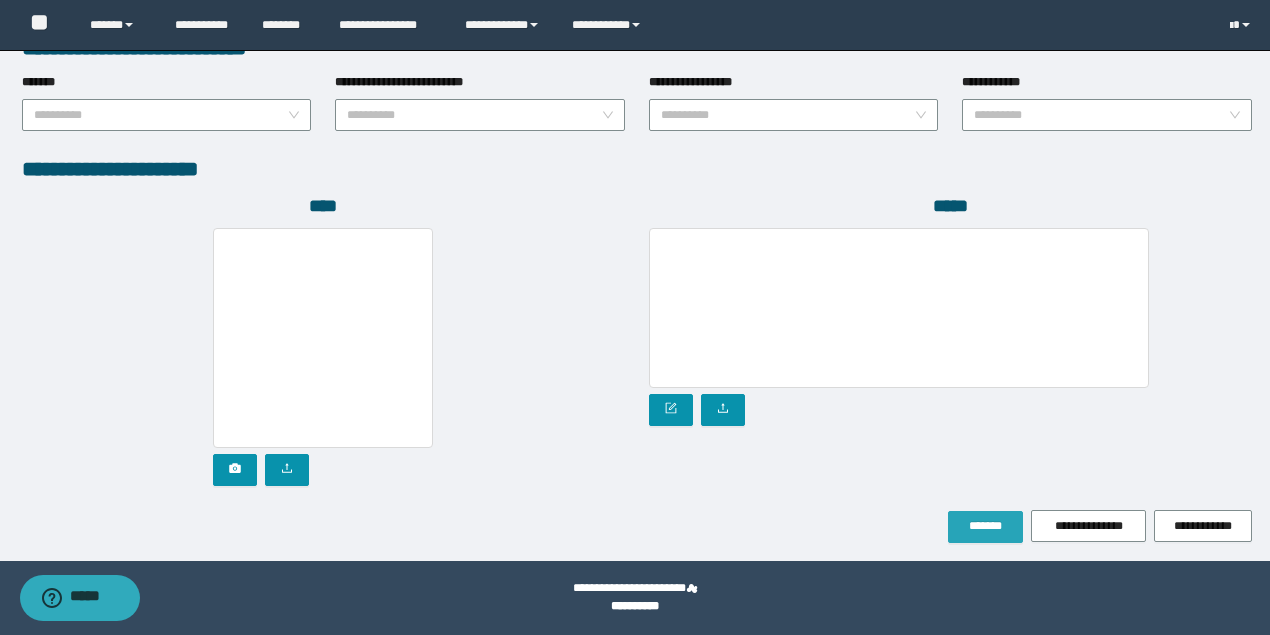 click on "*******" at bounding box center (985, 526) 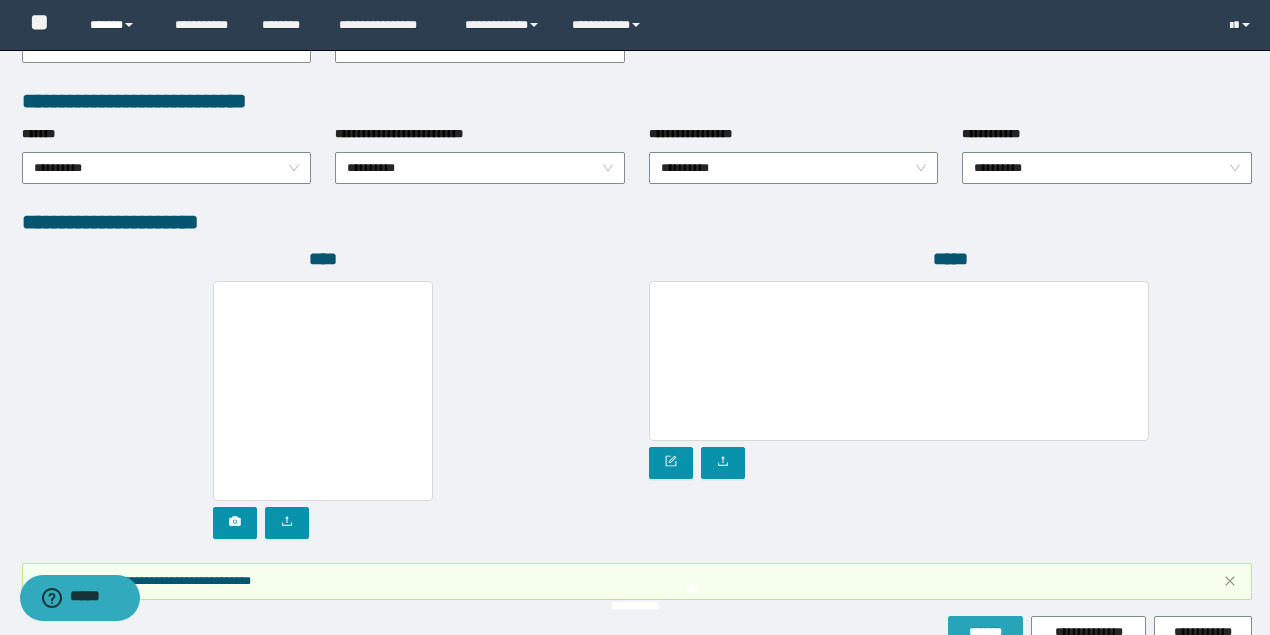 scroll, scrollTop: 1118, scrollLeft: 0, axis: vertical 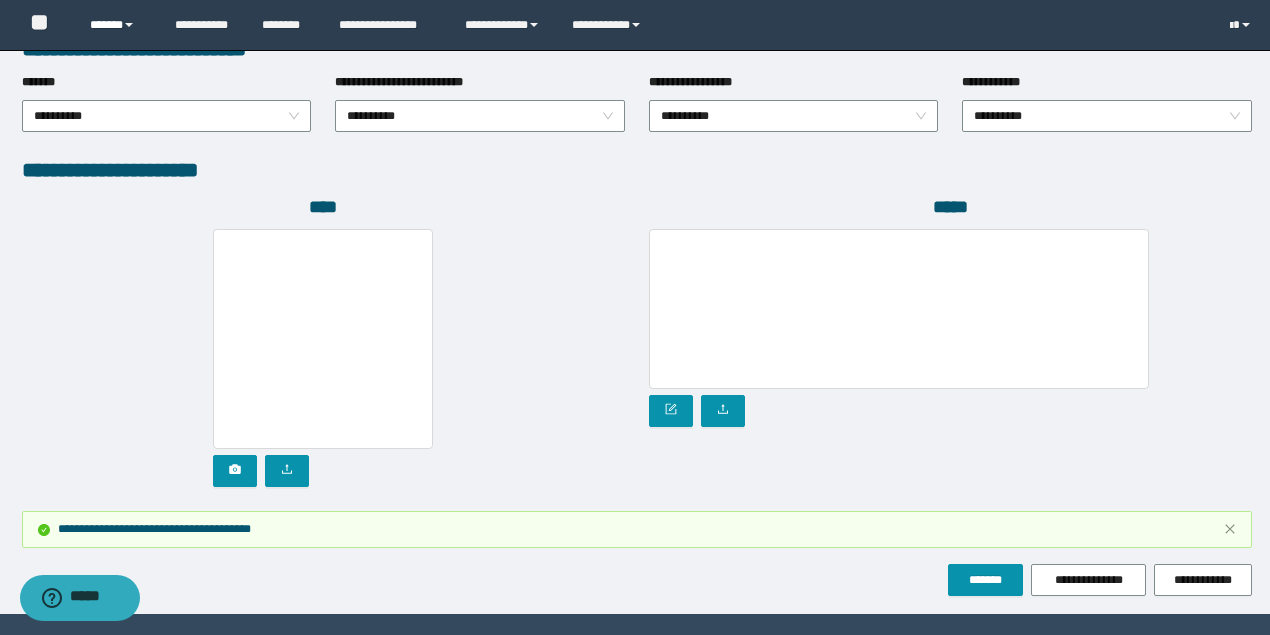 click on "******" at bounding box center (117, 25) 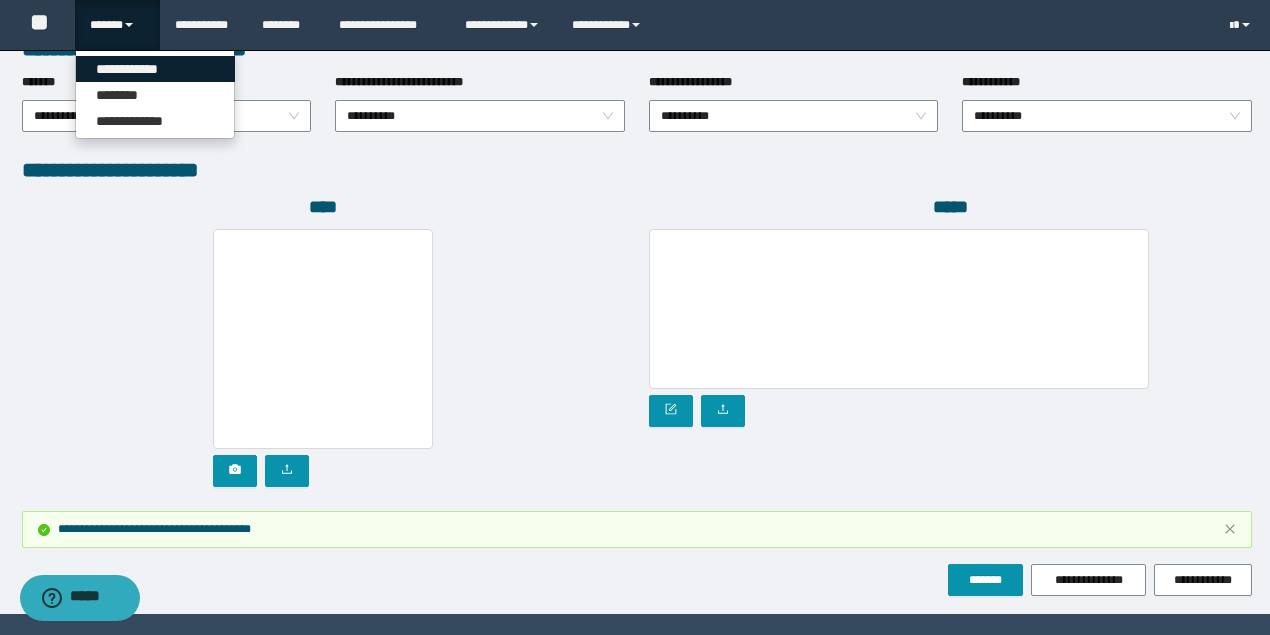 click on "**********" at bounding box center [155, 69] 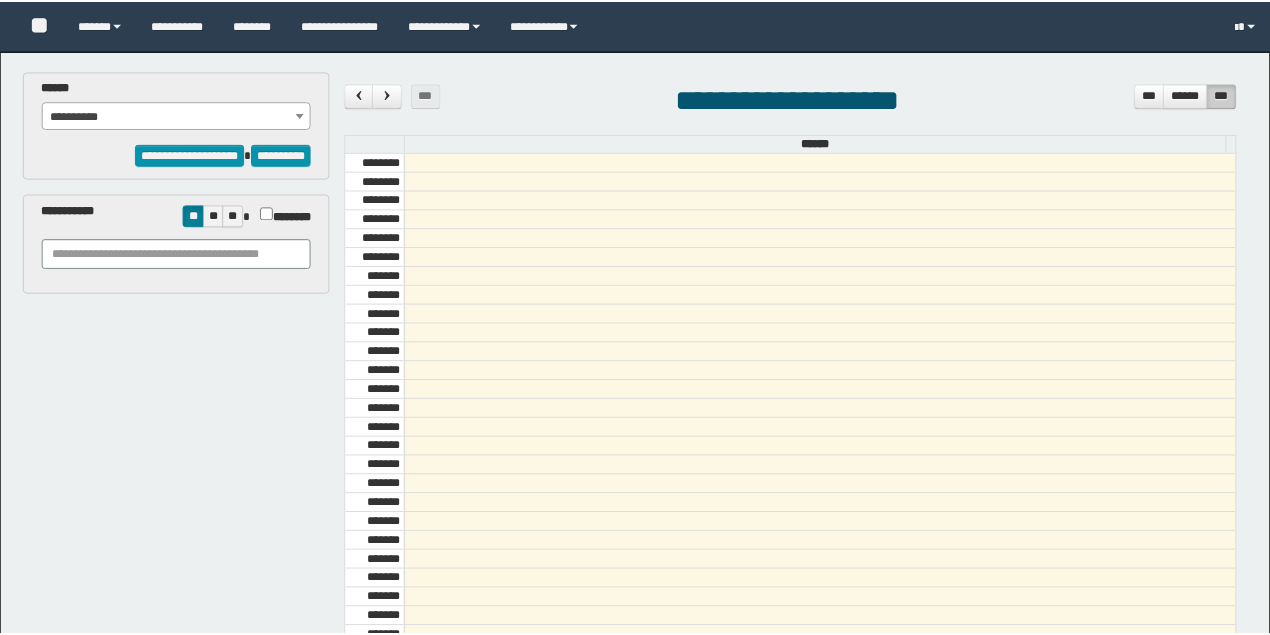 scroll, scrollTop: 0, scrollLeft: 0, axis: both 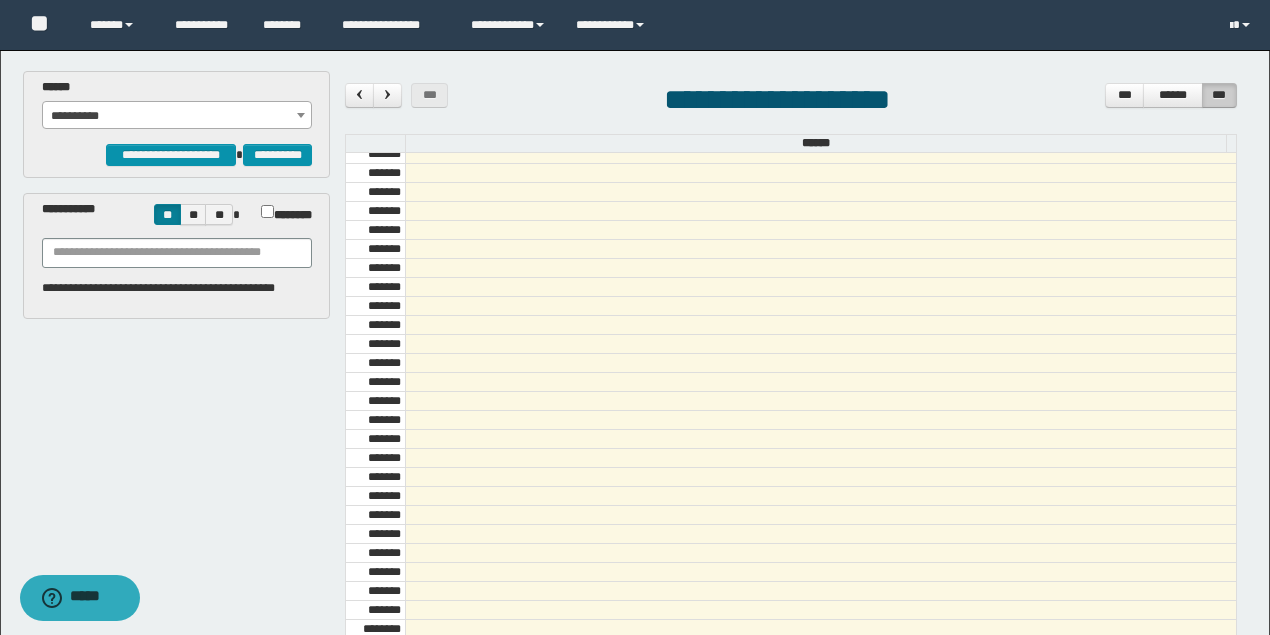 click on "**********" at bounding box center (177, 104) 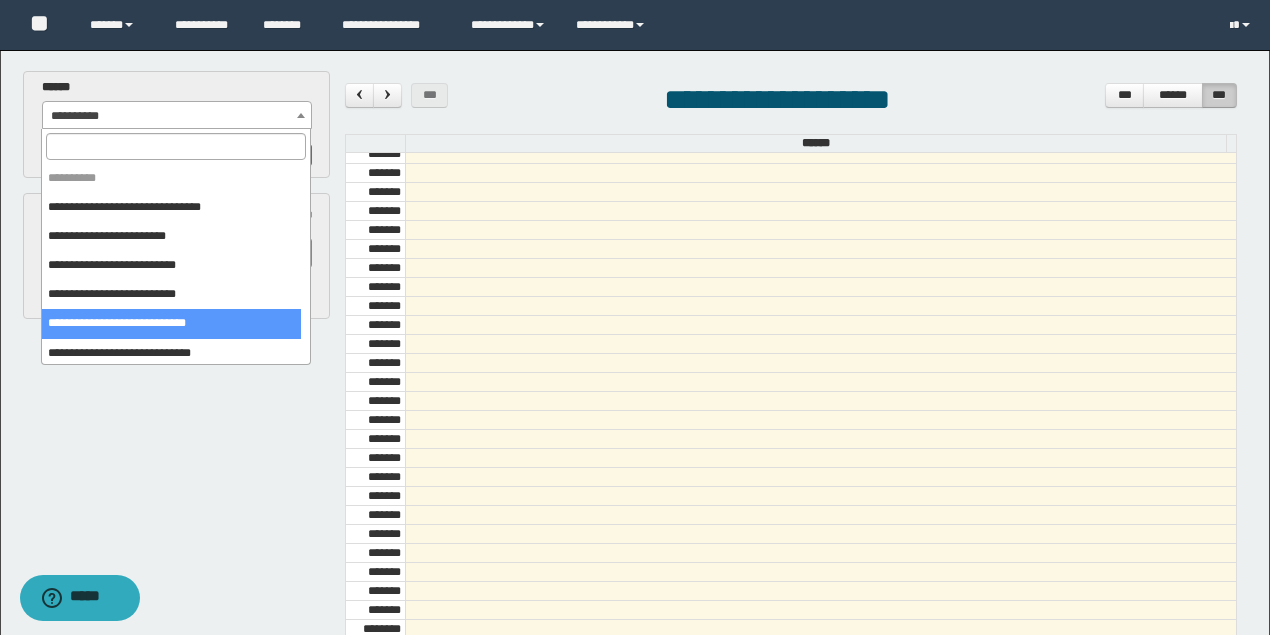 select on "*****" 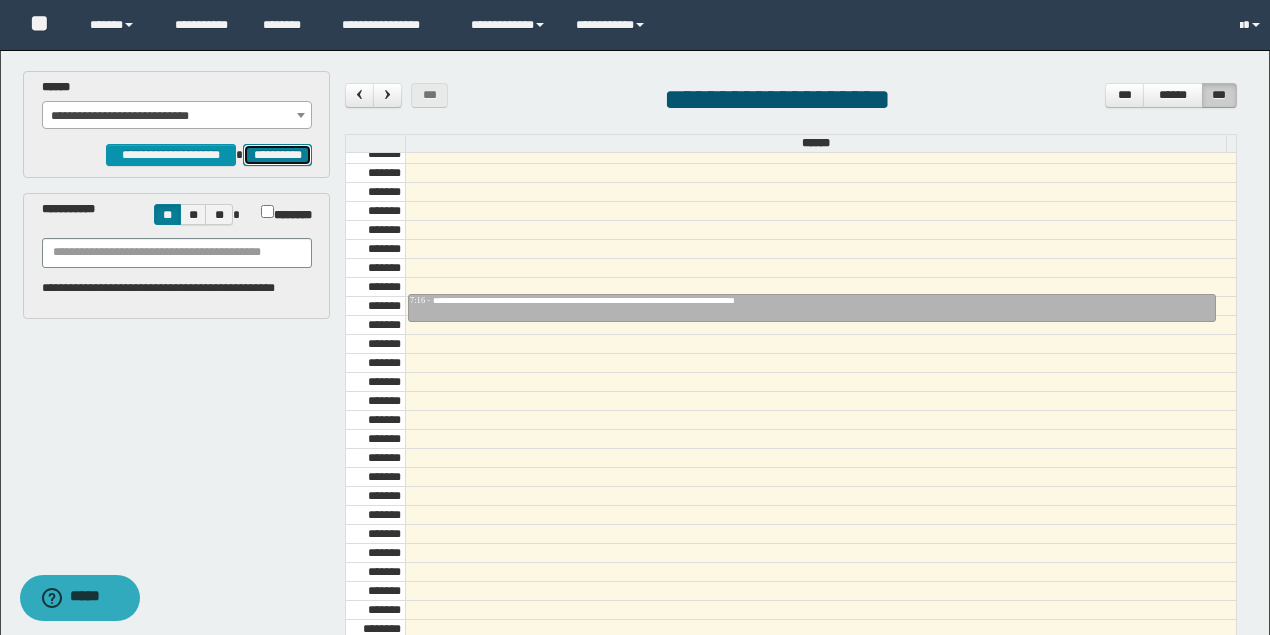 click on "**********" at bounding box center (277, 154) 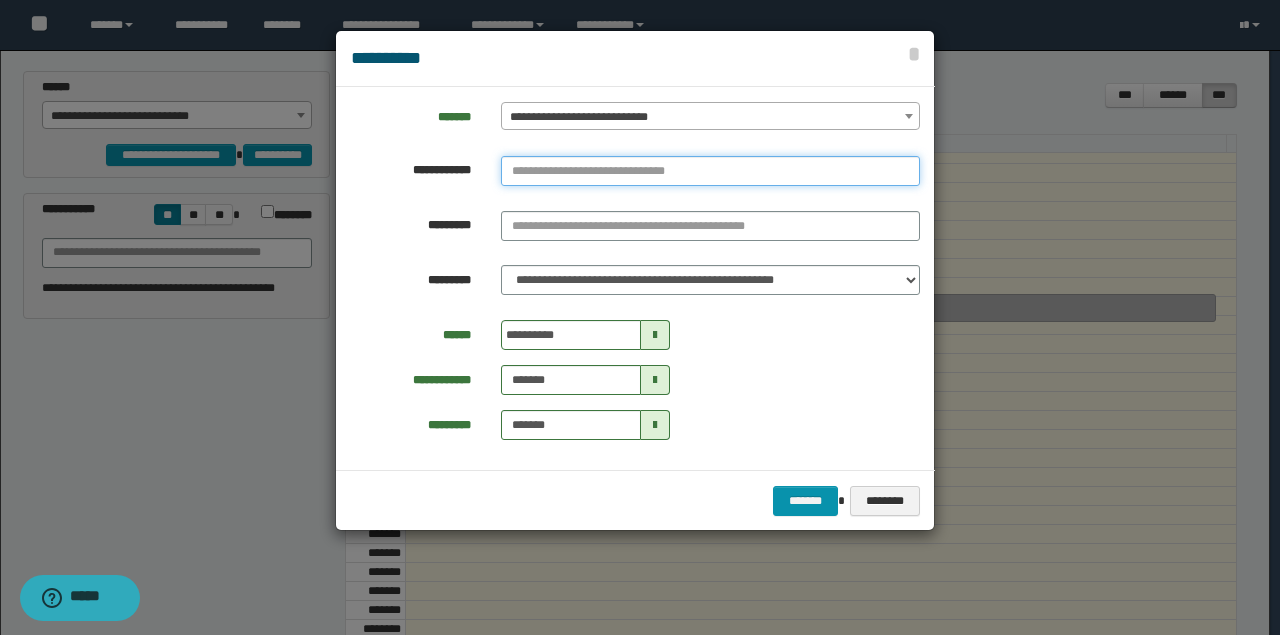 click at bounding box center [710, 171] 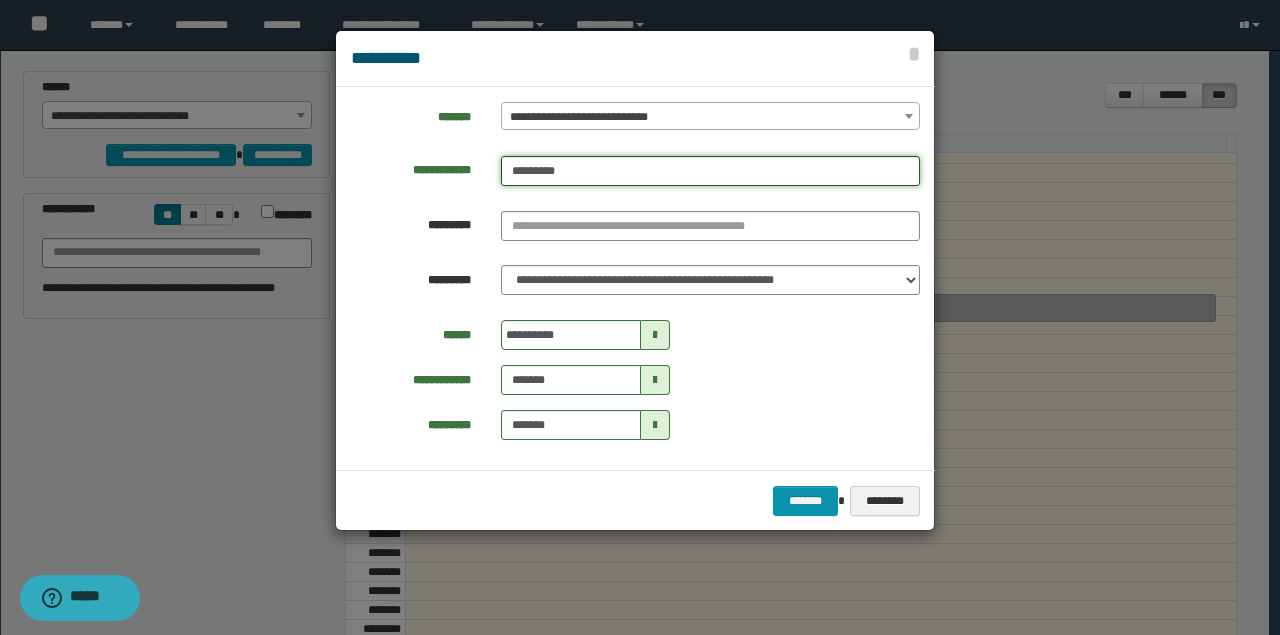 drag, startPoint x: 608, startPoint y: 163, endPoint x: 263, endPoint y: 136, distance: 346.0549 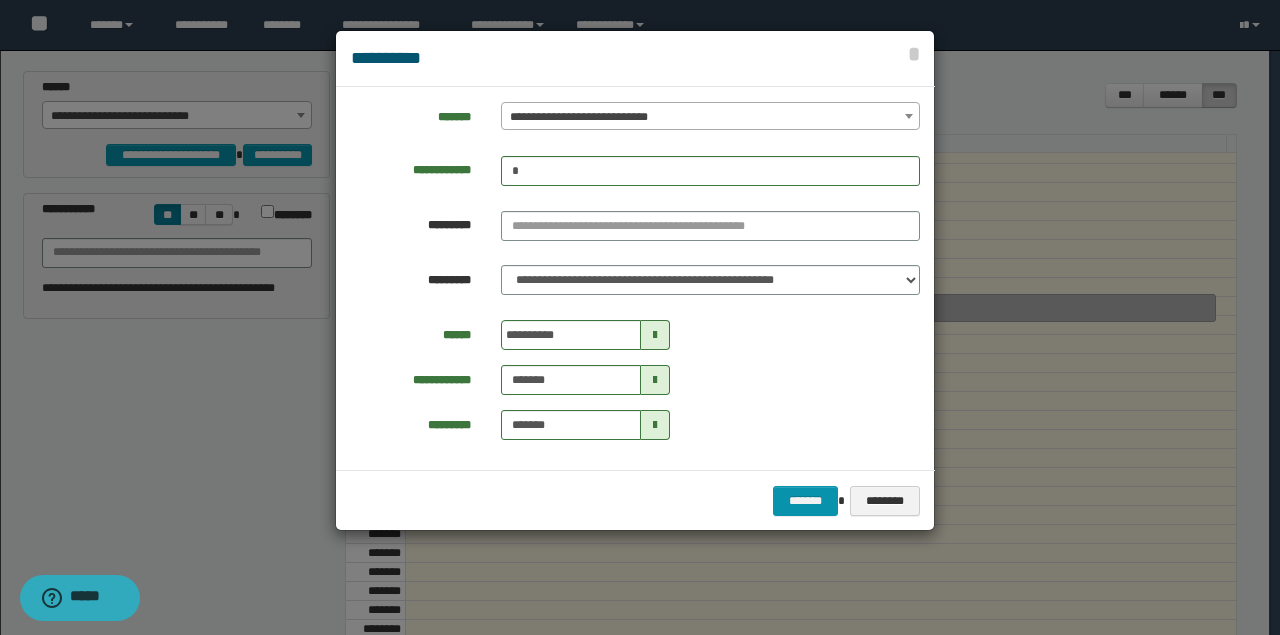 click at bounding box center [710, 175] 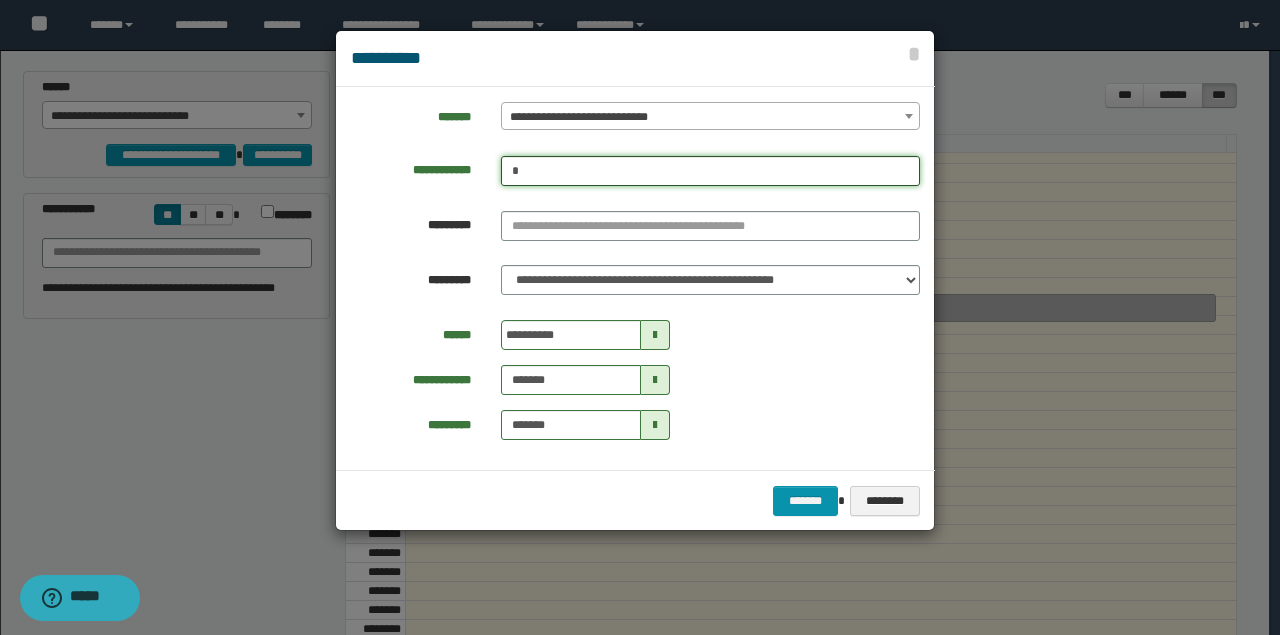click at bounding box center (710, 171) 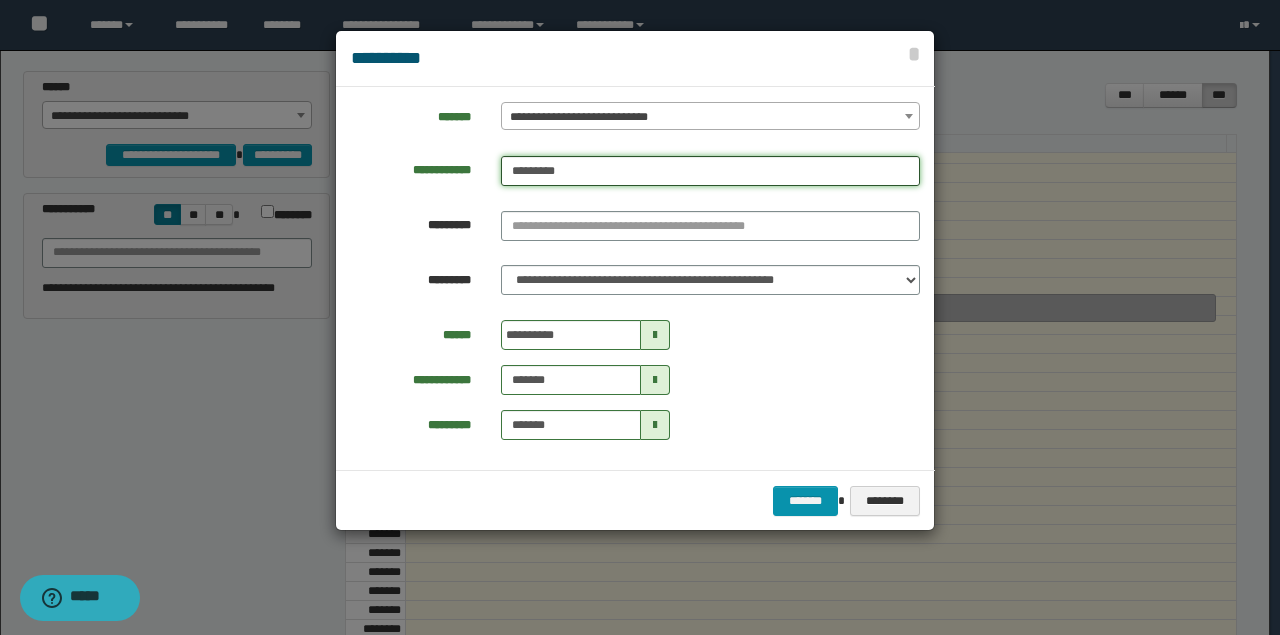 drag, startPoint x: 370, startPoint y: 143, endPoint x: 346, endPoint y: 142, distance: 24.020824 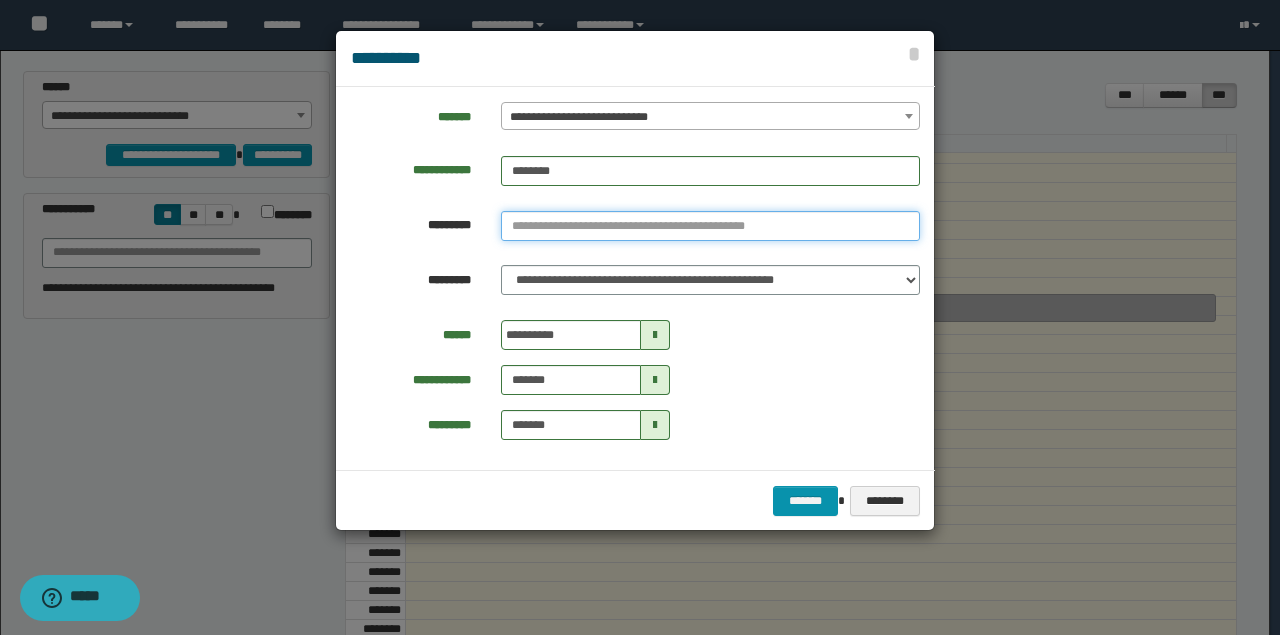 type on "********" 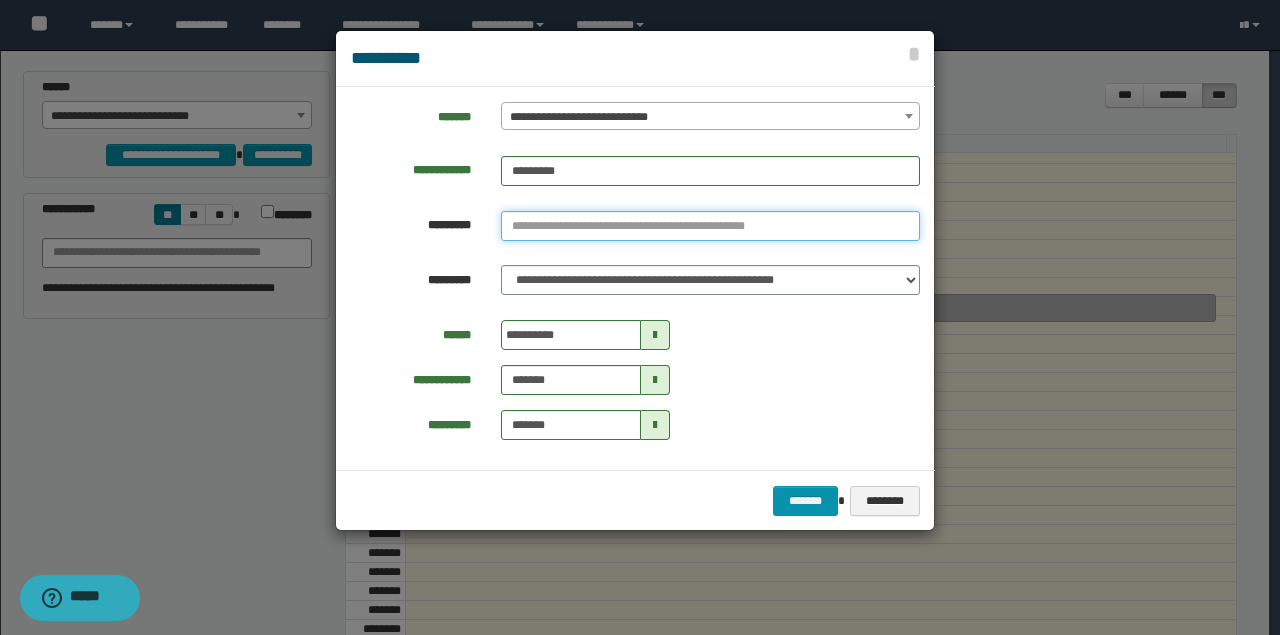 click on "**********" at bounding box center (710, 226) 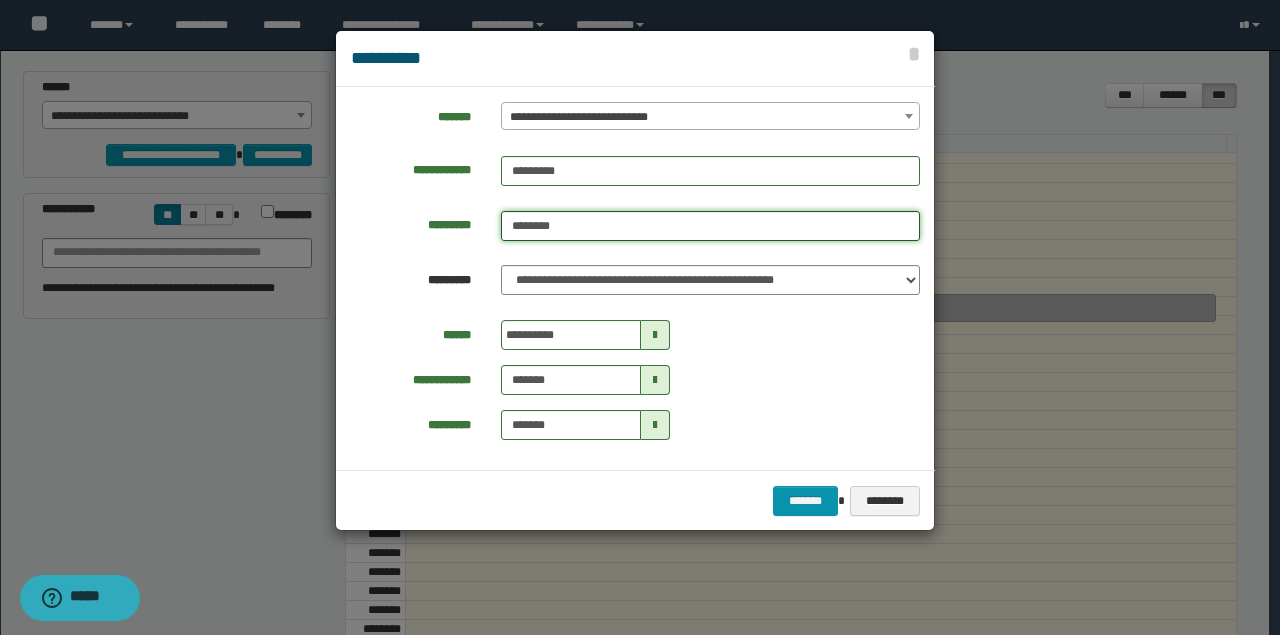 type on "********" 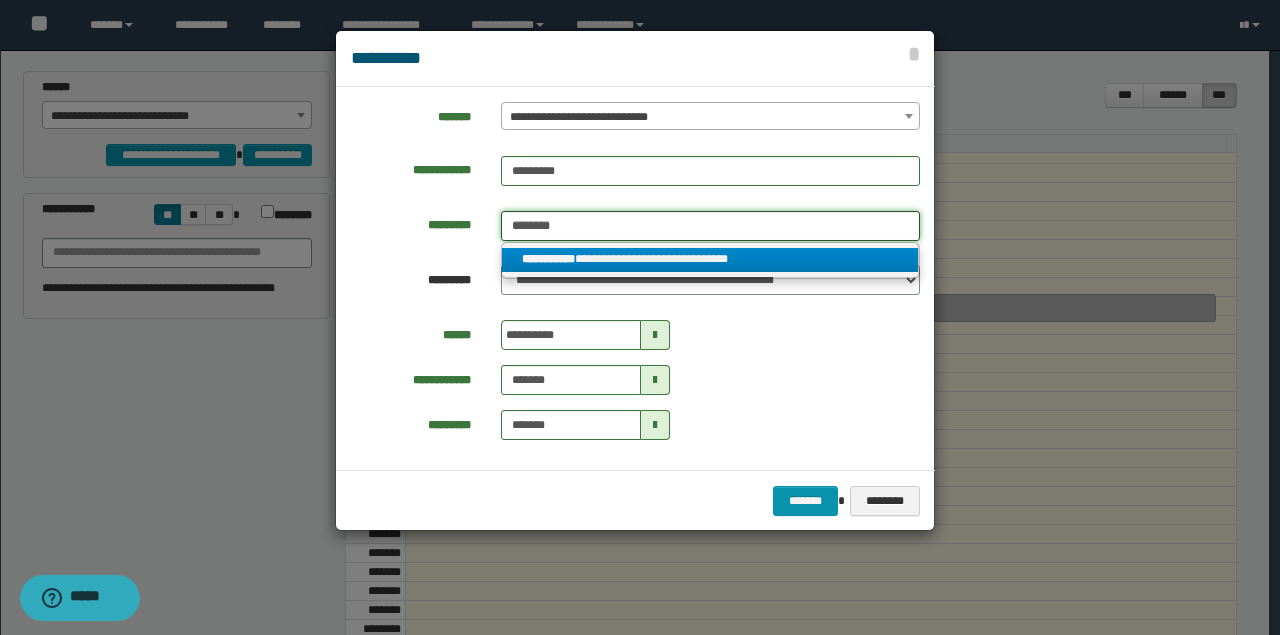 type on "********" 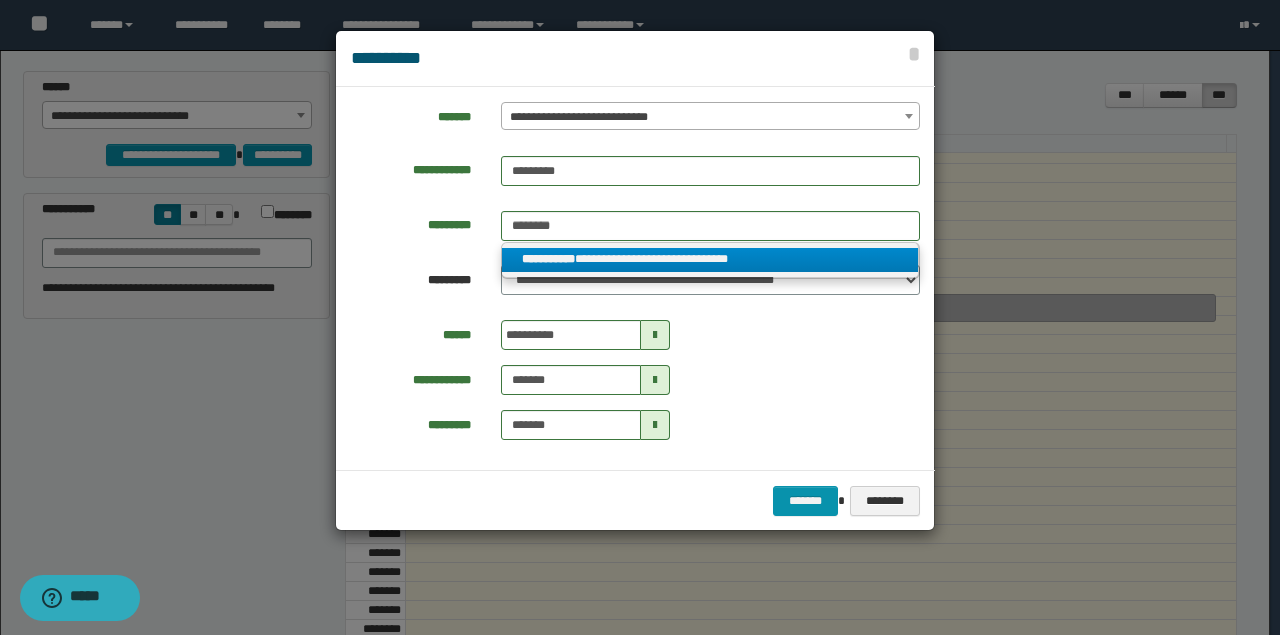 click on "**********" at bounding box center [710, 259] 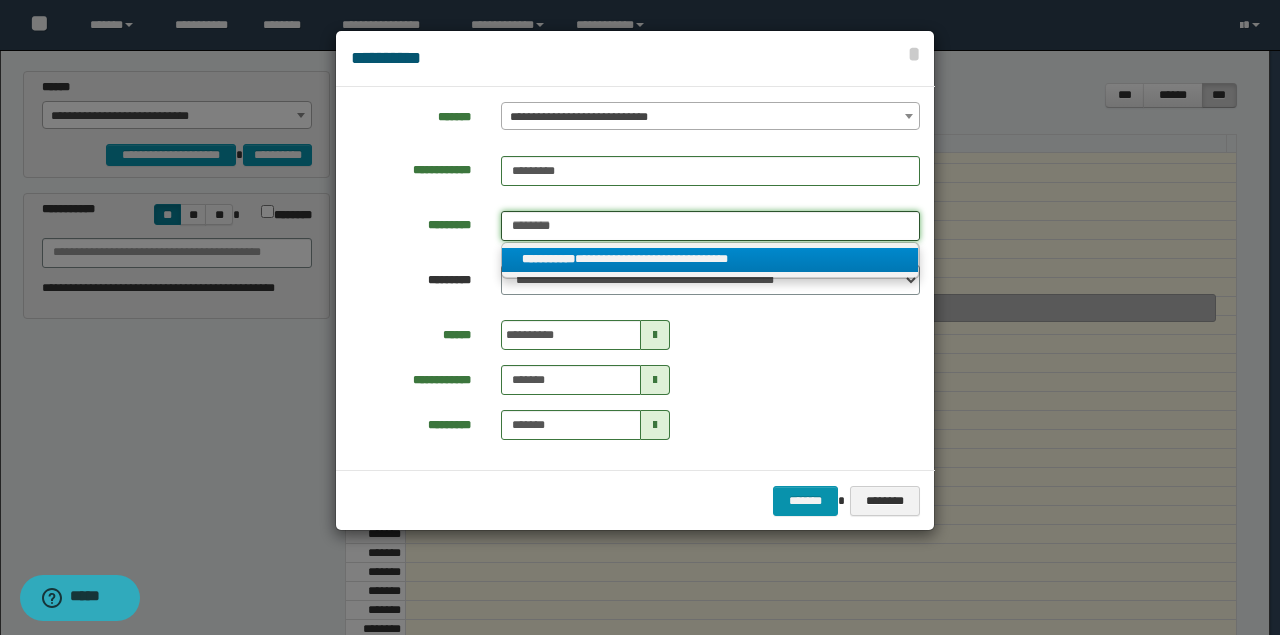 type 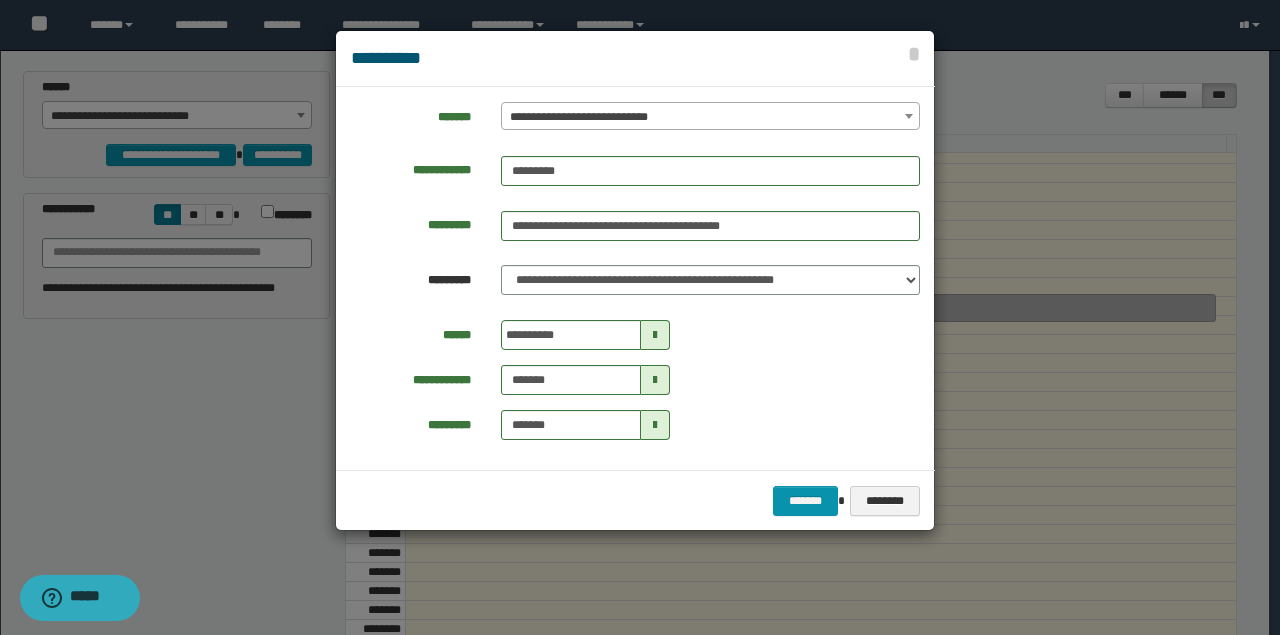 click at bounding box center (655, 335) 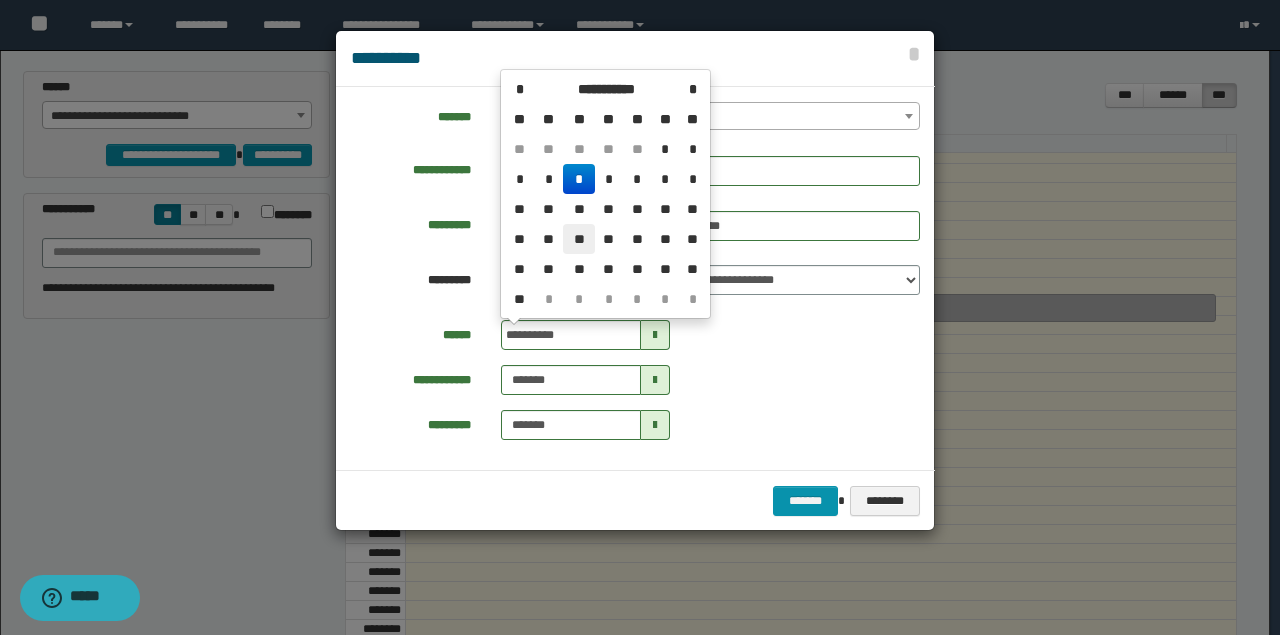 click on "**" at bounding box center (579, 239) 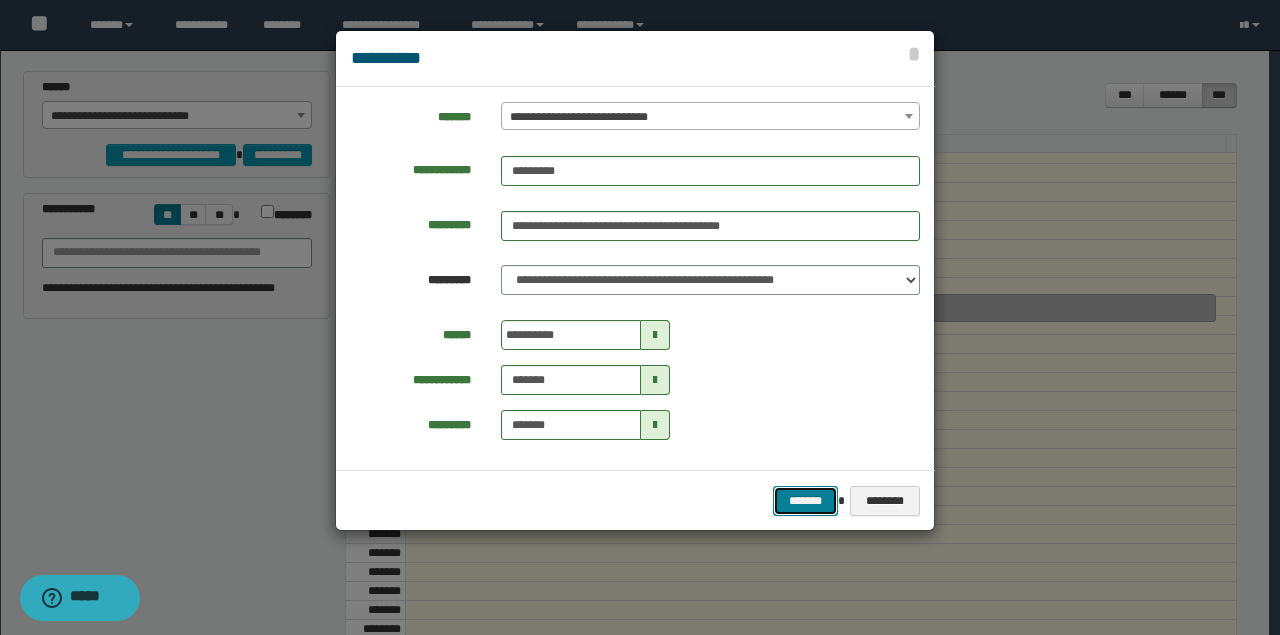 click on "*******" at bounding box center (805, 500) 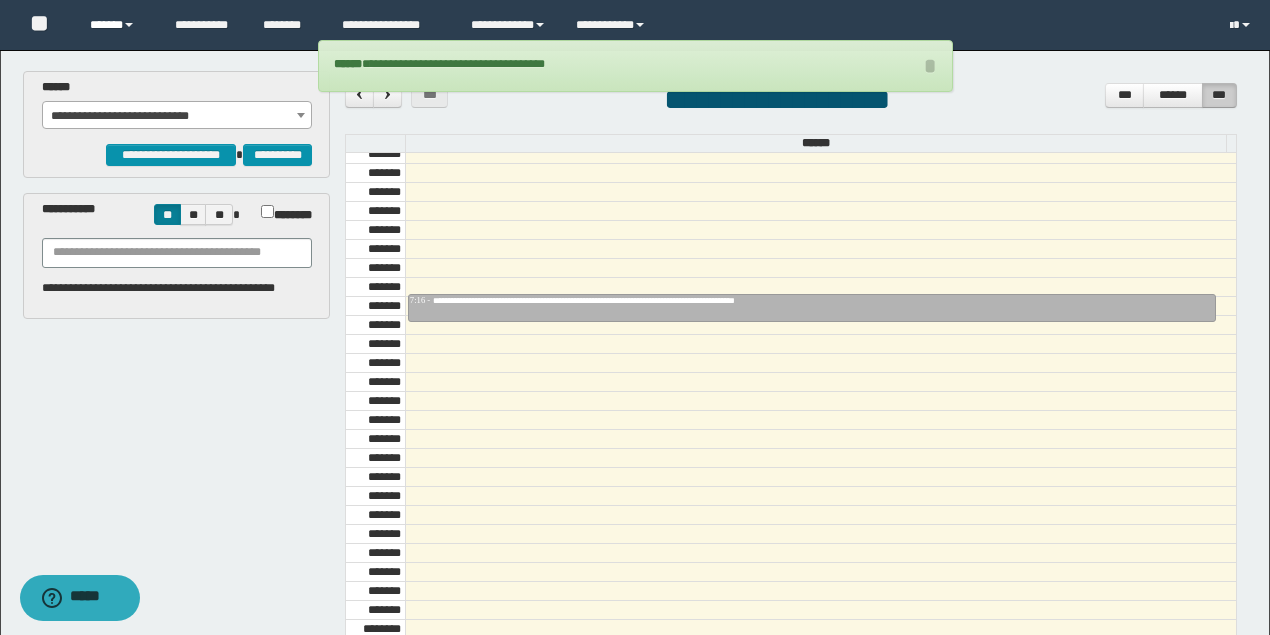 click on "******" at bounding box center [117, 25] 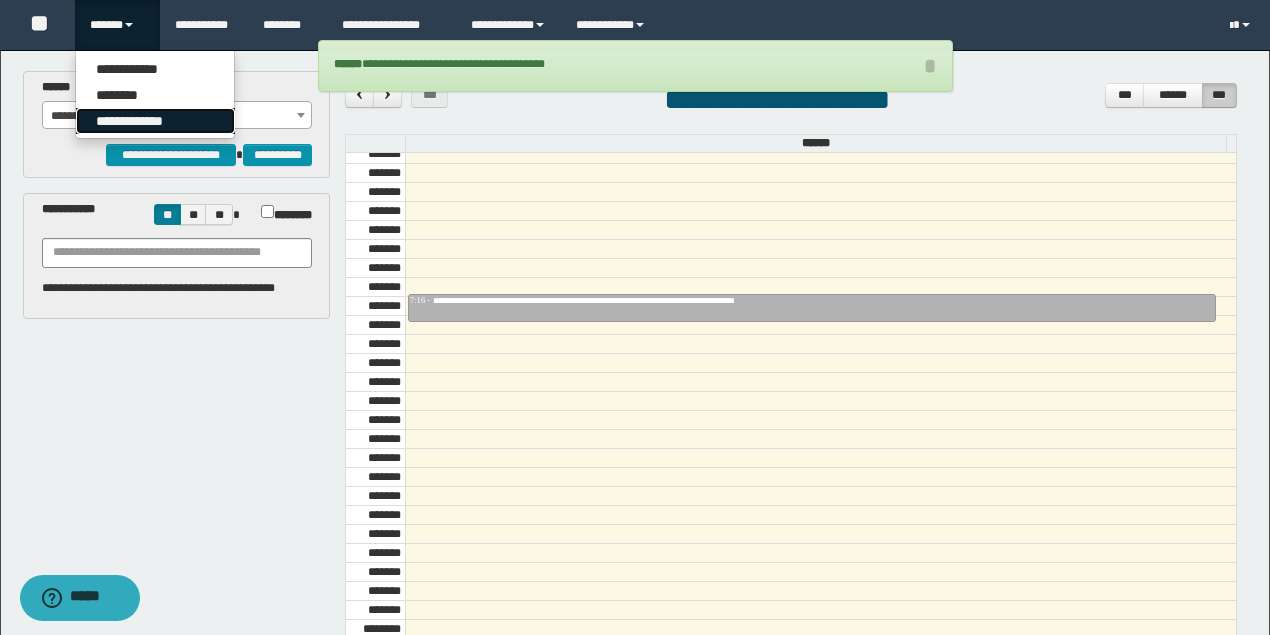 click on "**********" at bounding box center (155, 121) 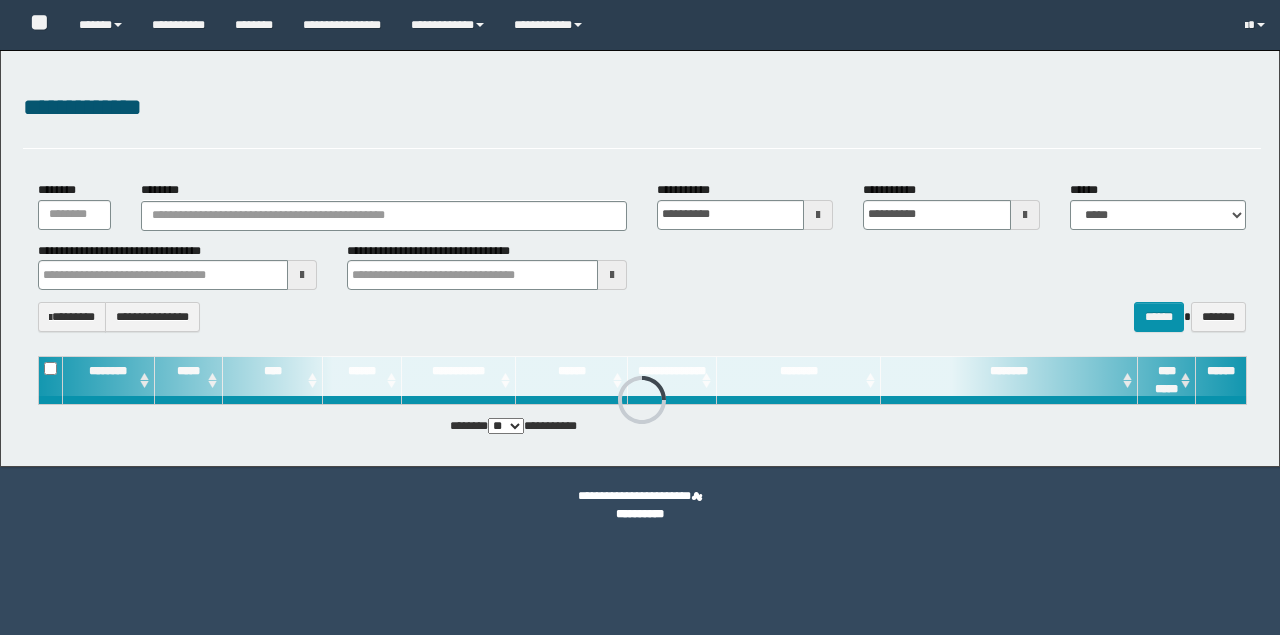 scroll, scrollTop: 0, scrollLeft: 0, axis: both 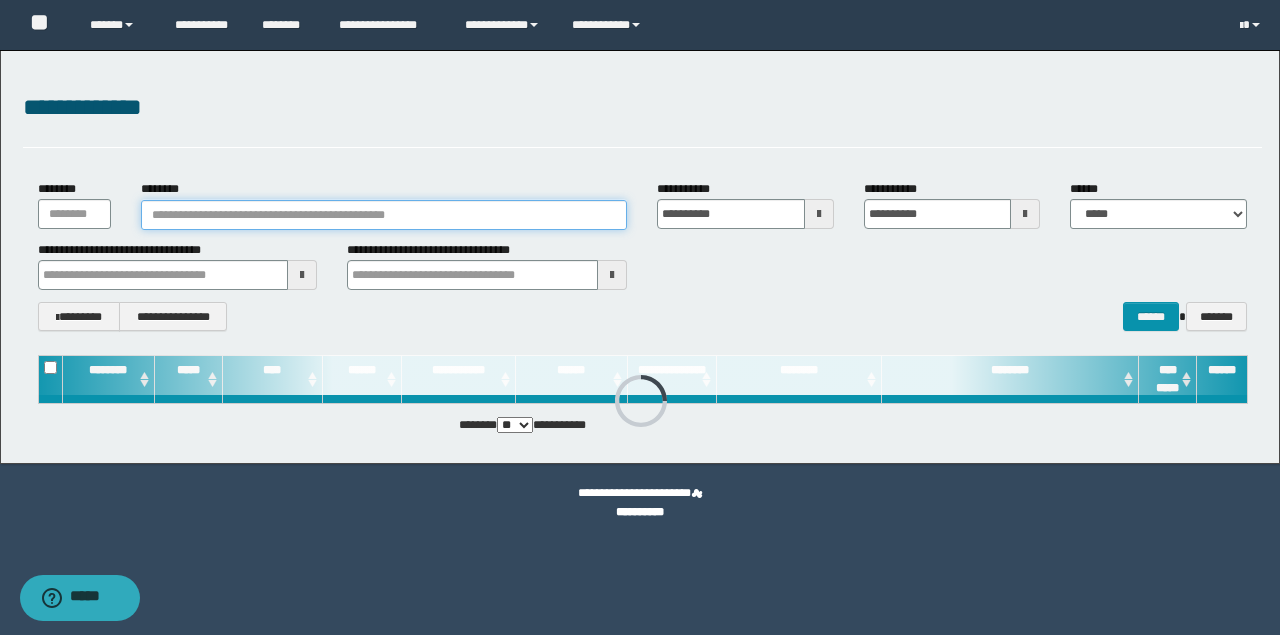 click on "********" at bounding box center (384, 215) 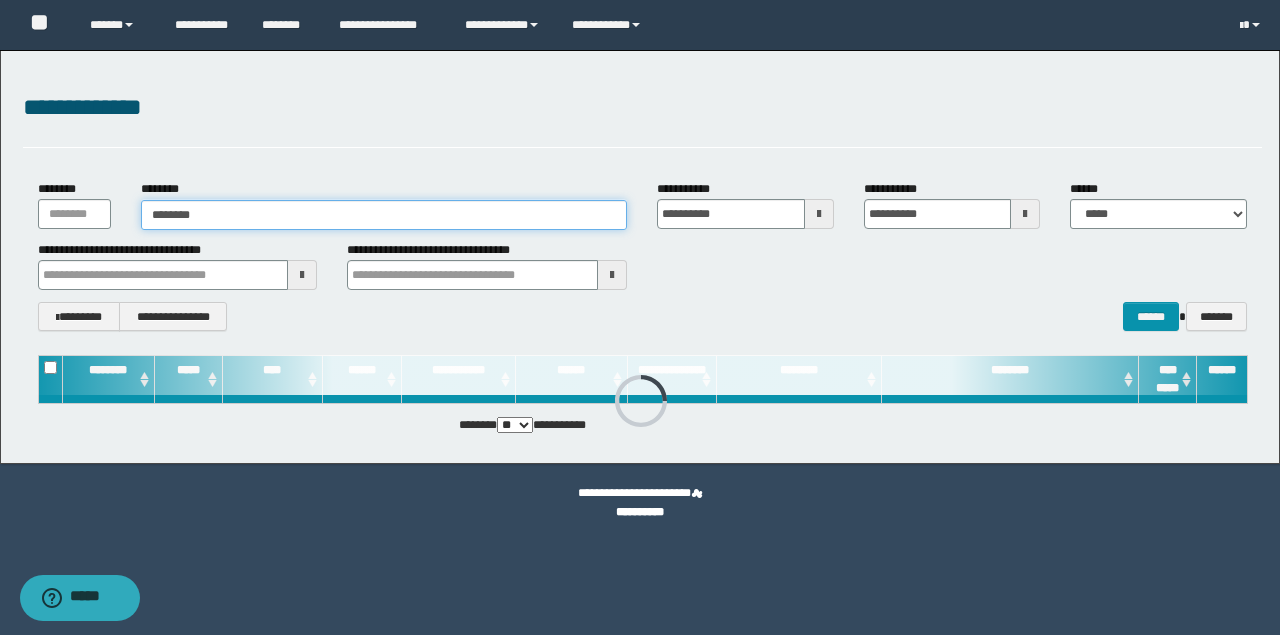 type on "********" 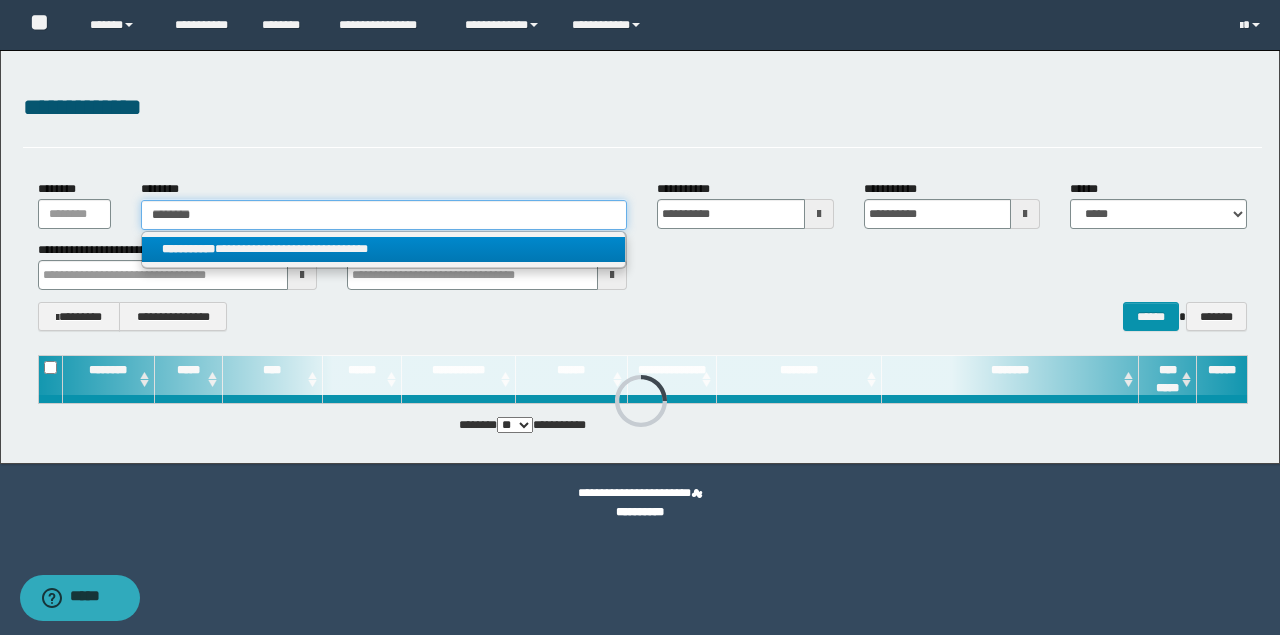 type on "********" 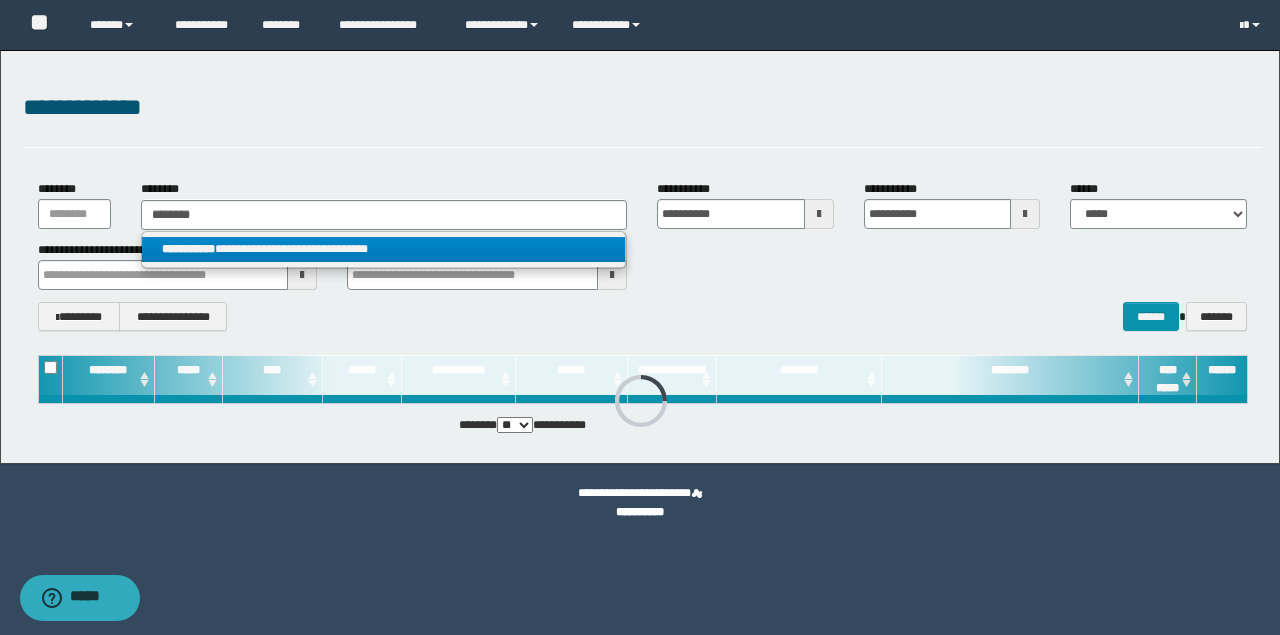 click on "**********" at bounding box center (384, 249) 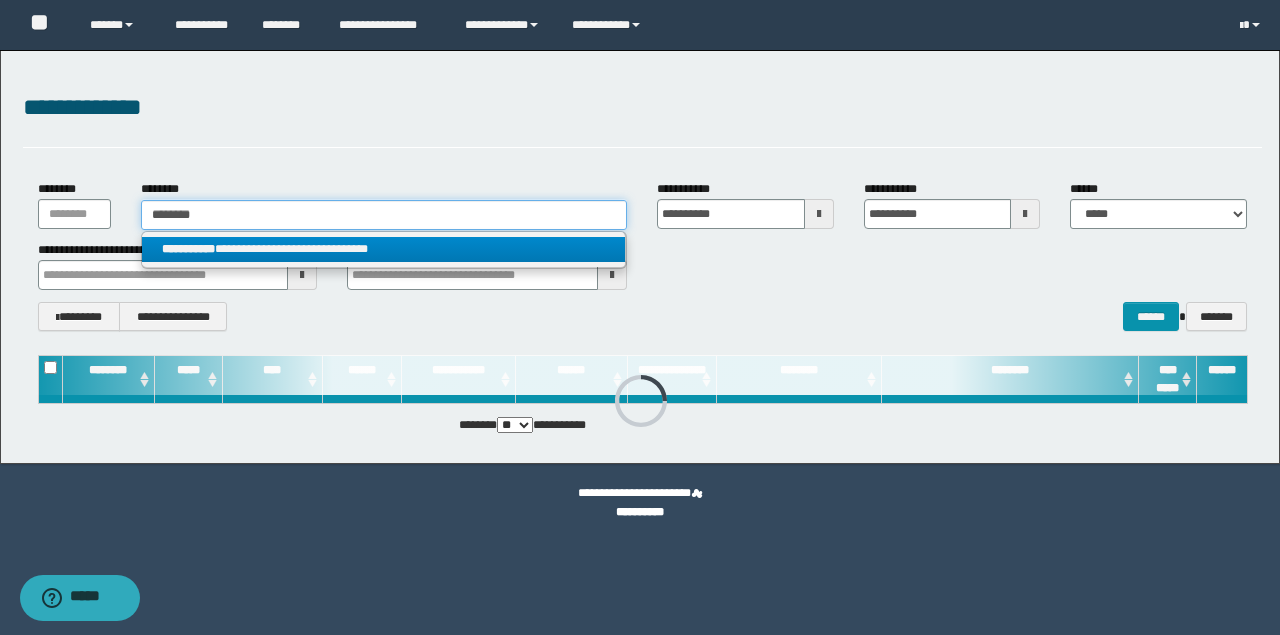 type 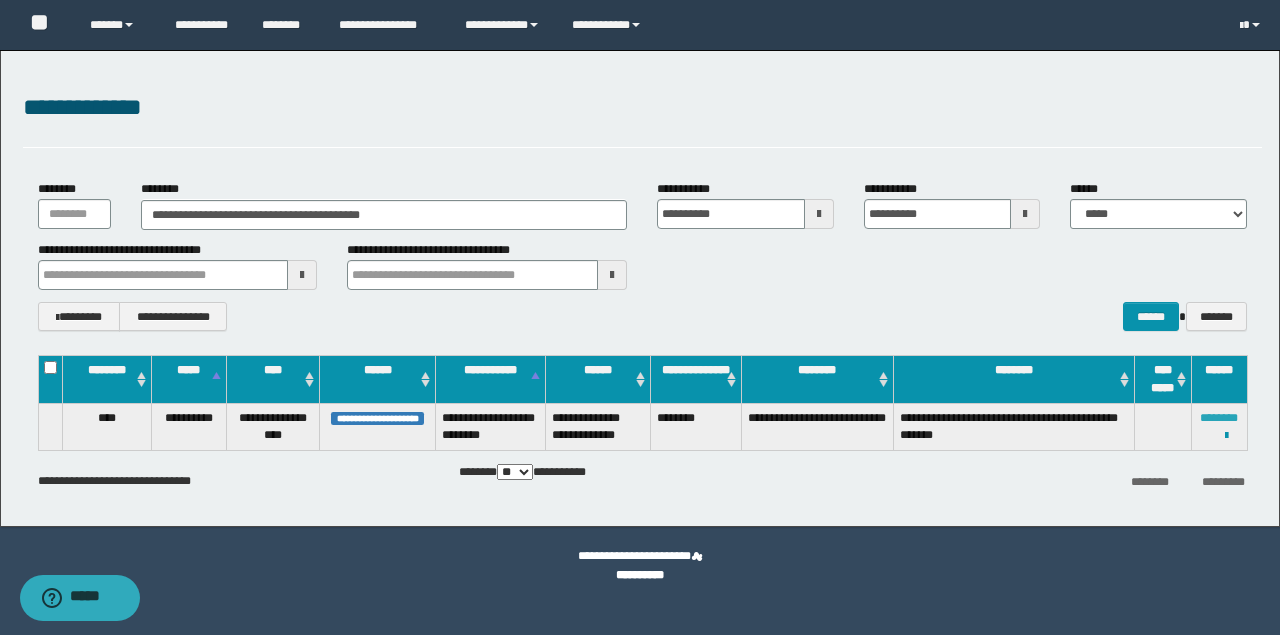 click on "********" at bounding box center [1219, 418] 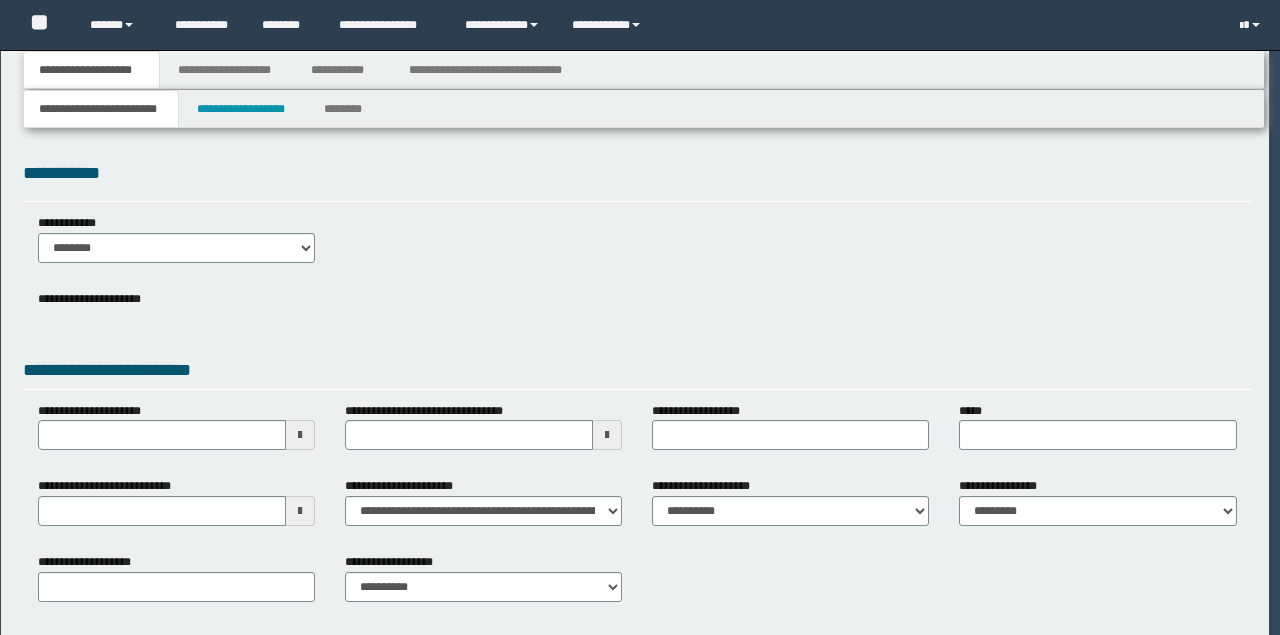 scroll, scrollTop: 0, scrollLeft: 0, axis: both 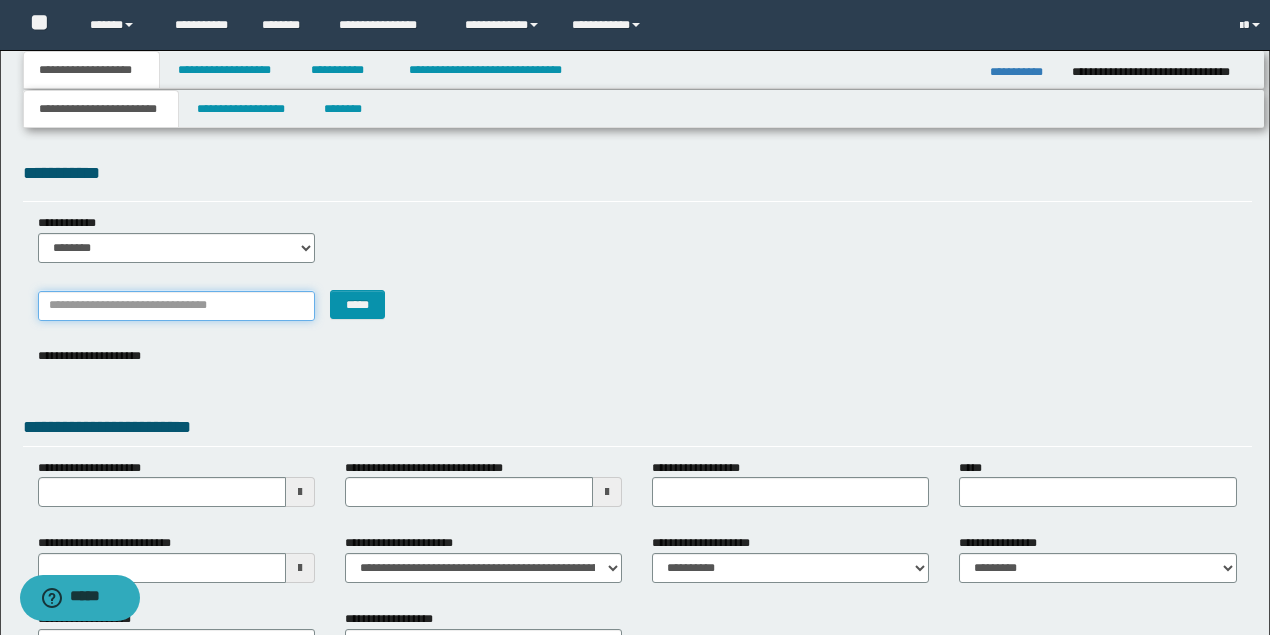 click on "*******" at bounding box center [176, 306] 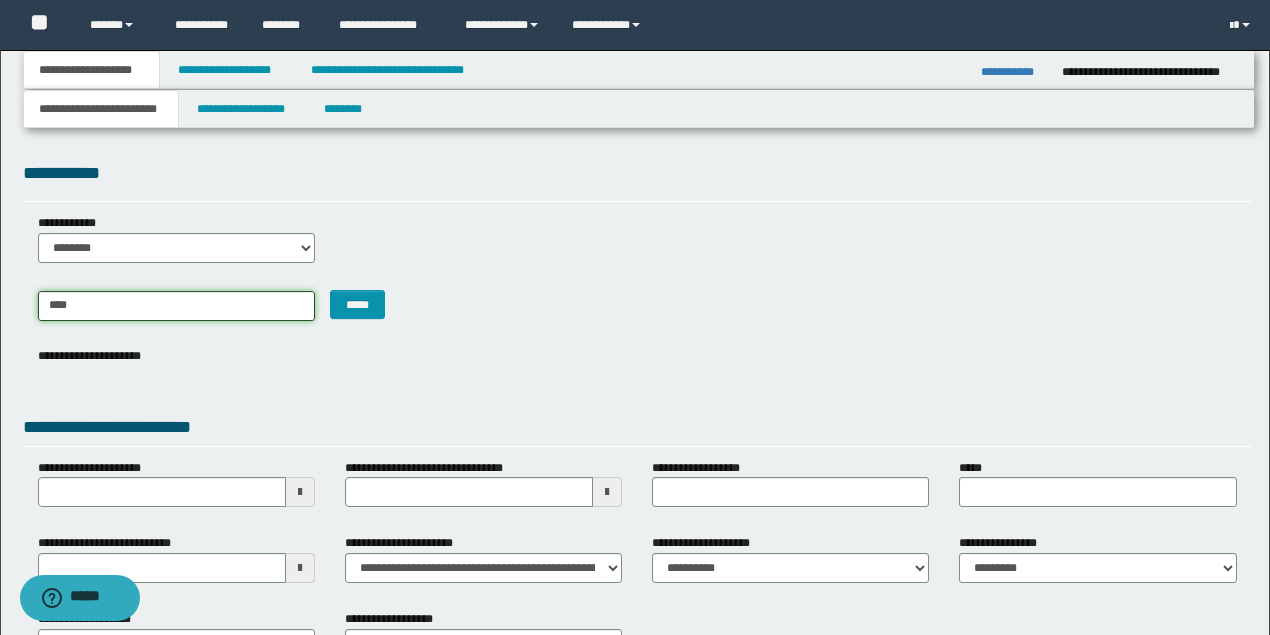 type on "*****" 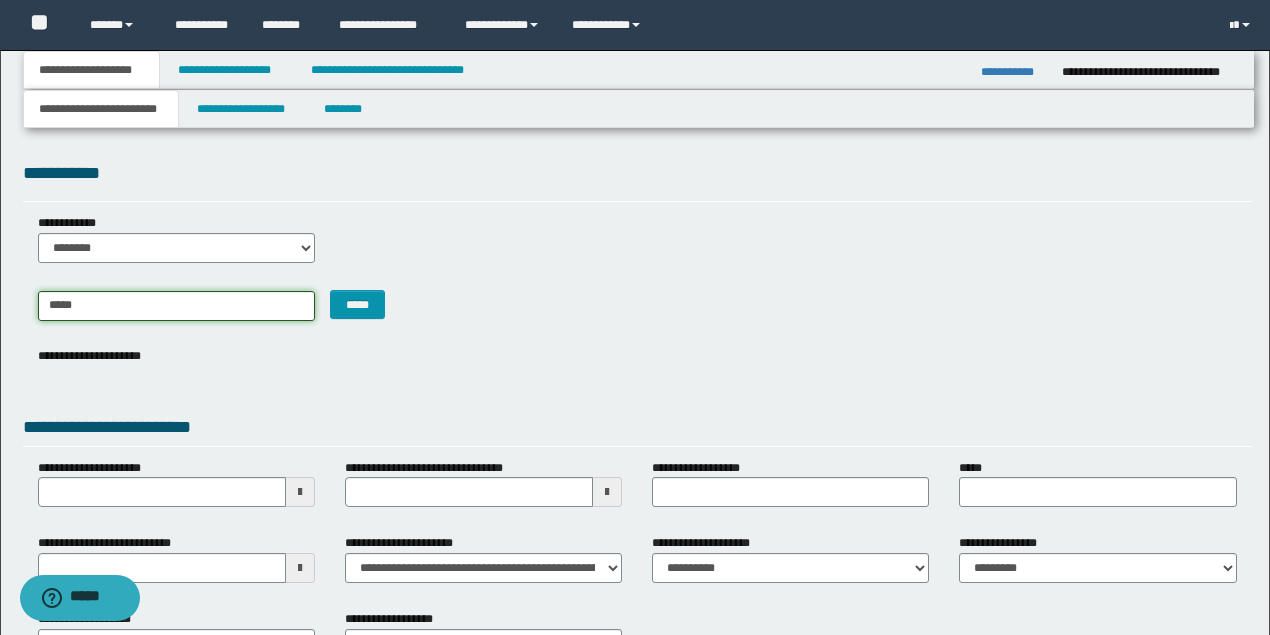 type on "**********" 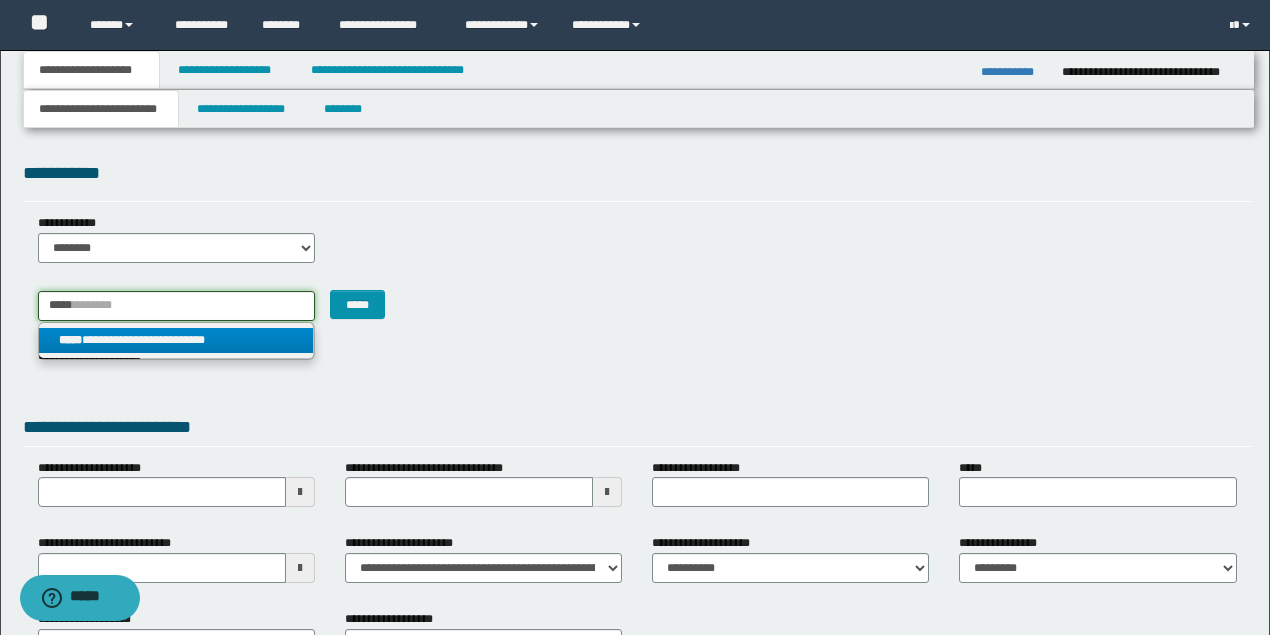 type on "*****" 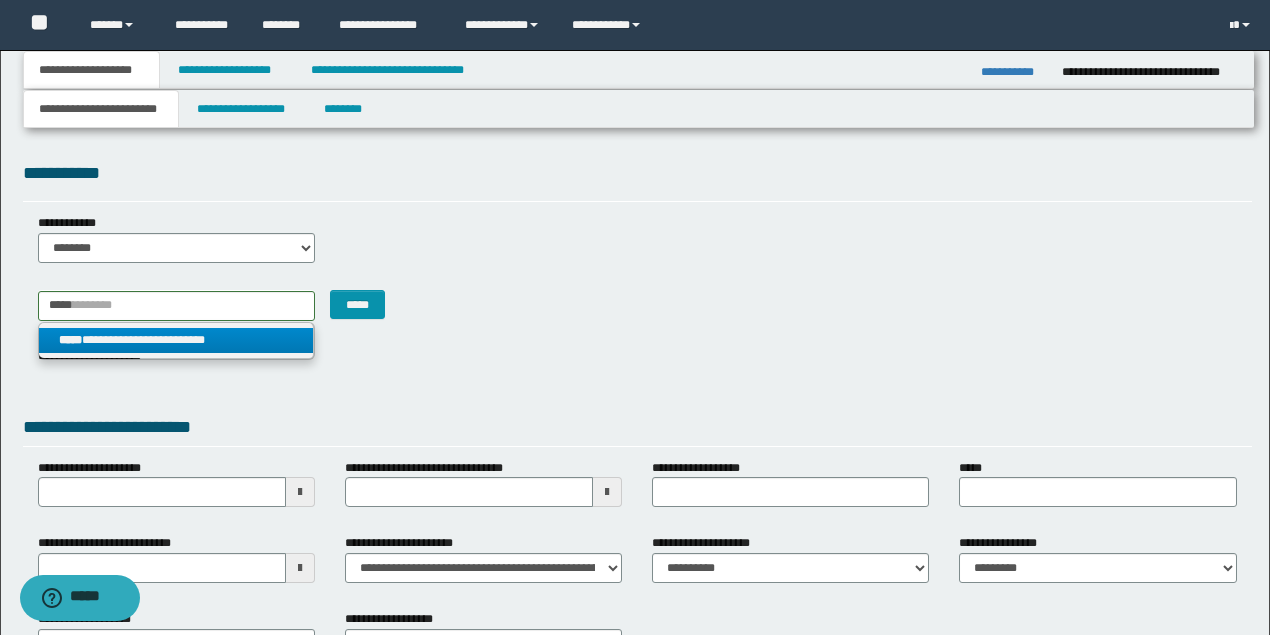 click on "**********" at bounding box center (176, 340) 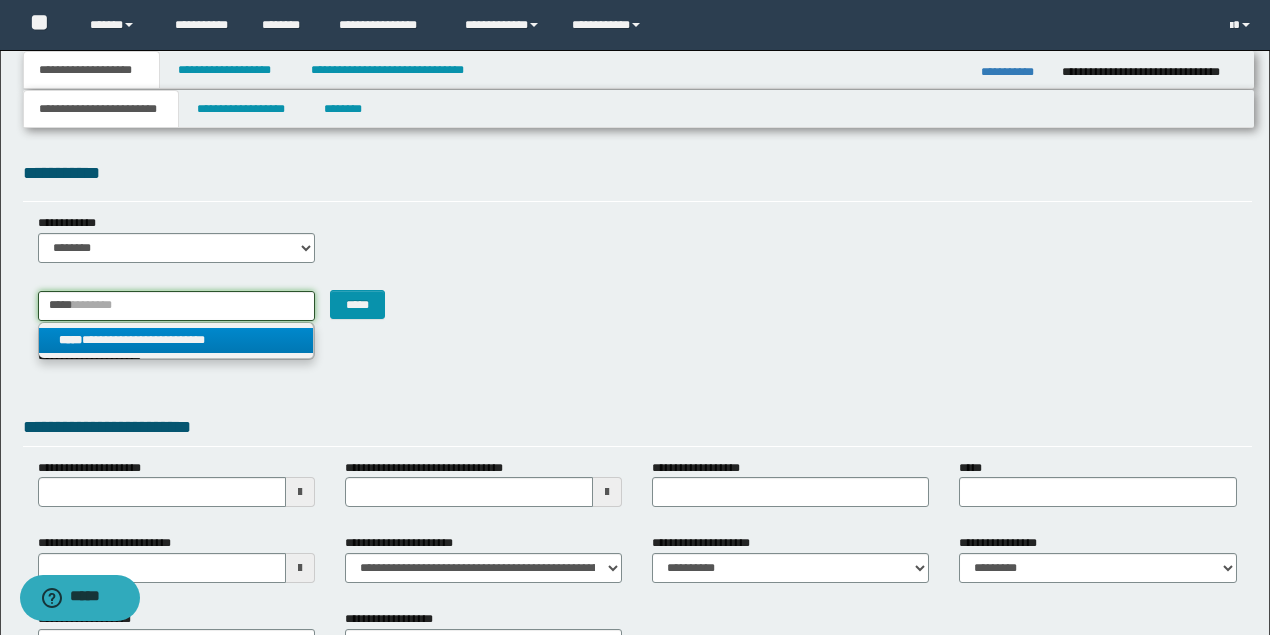 type 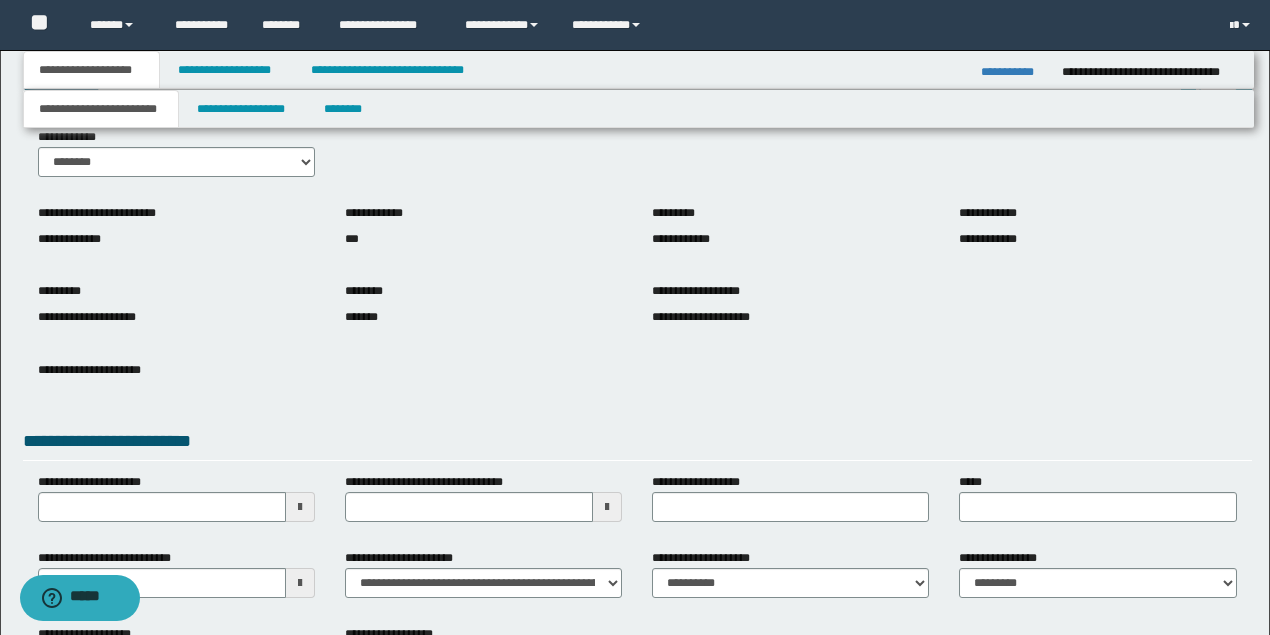 scroll, scrollTop: 200, scrollLeft: 0, axis: vertical 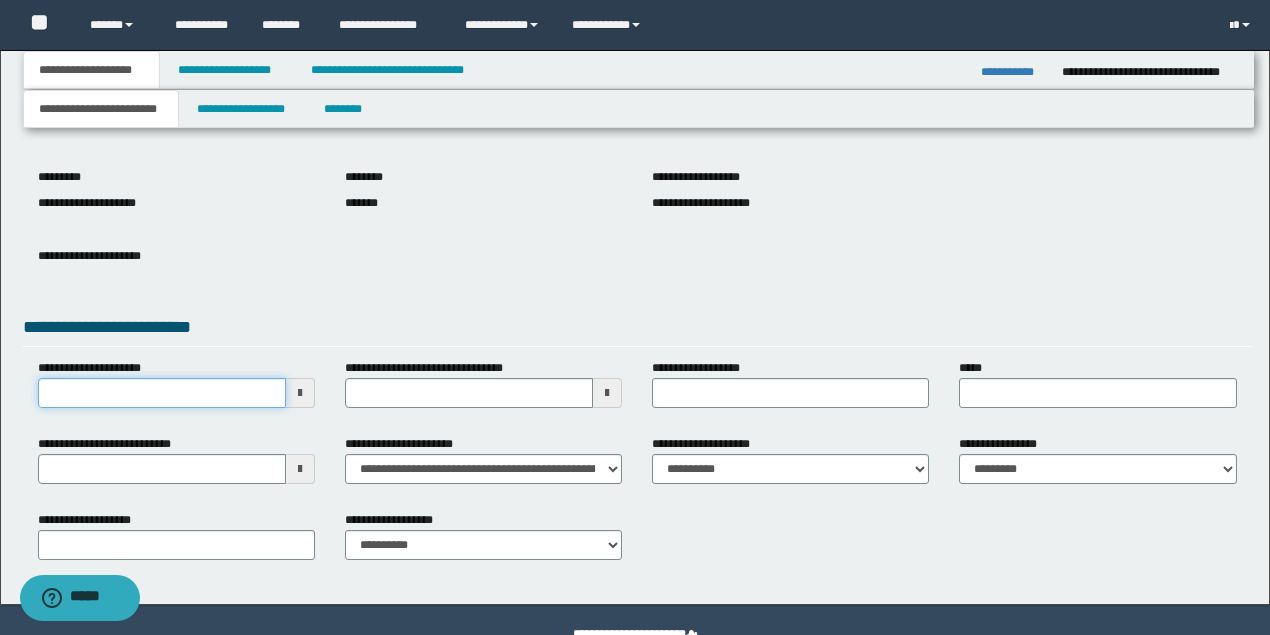click on "**********" at bounding box center [162, 393] 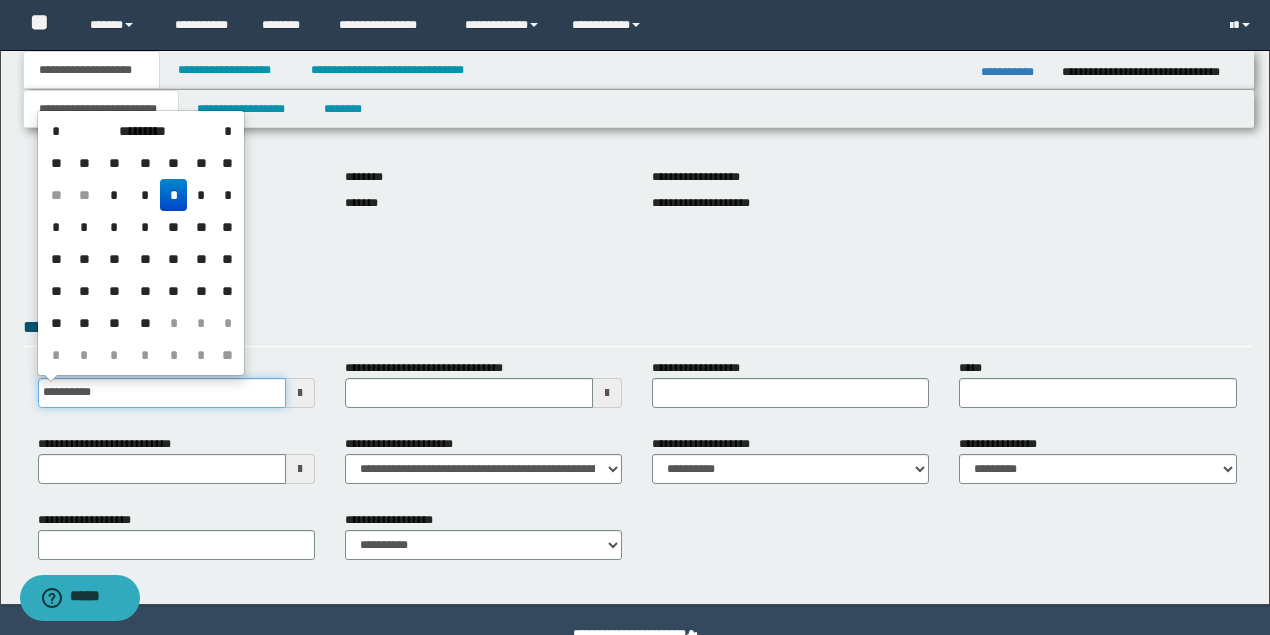 type on "**********" 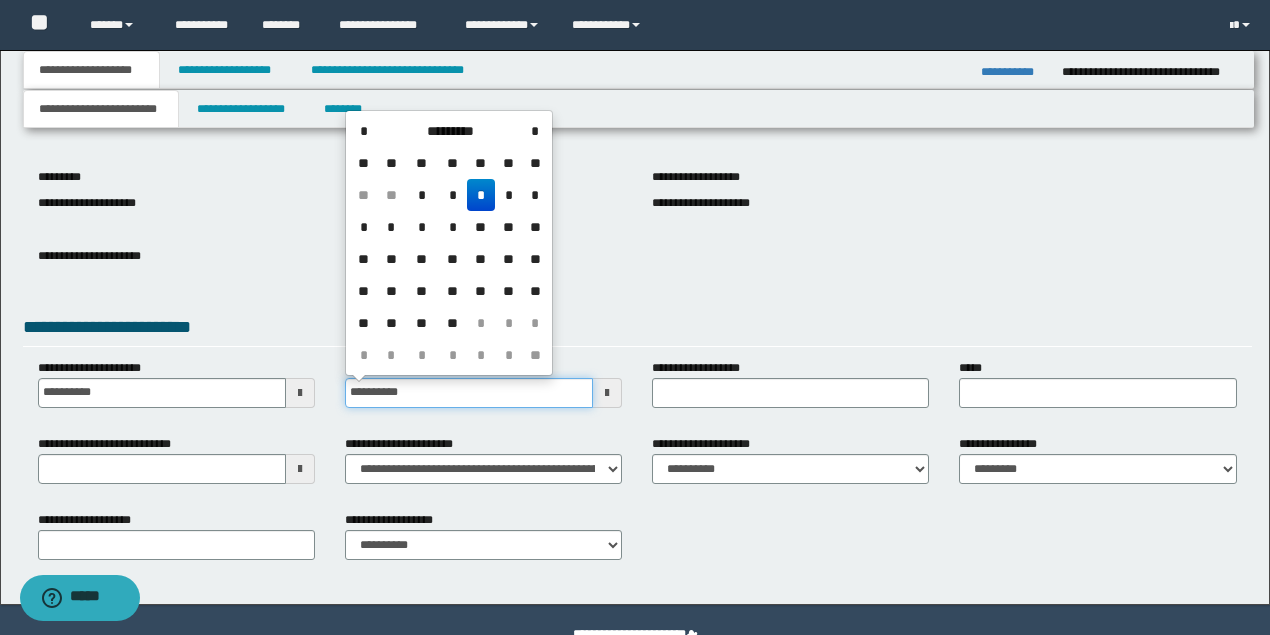type on "**********" 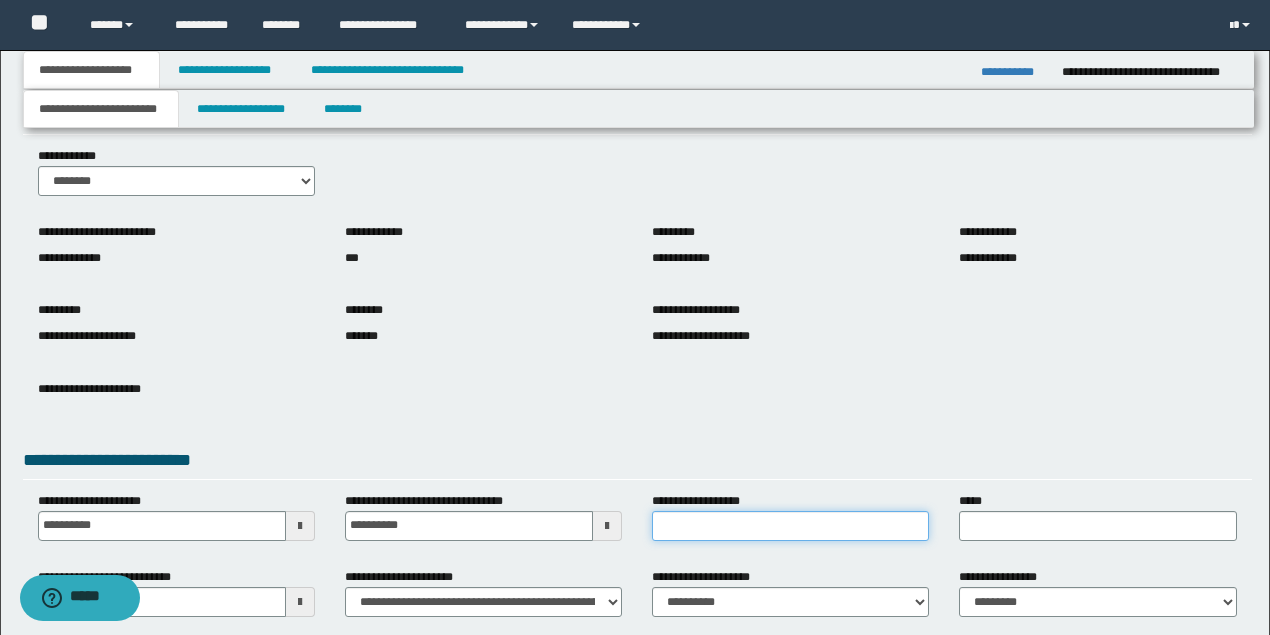 scroll, scrollTop: 66, scrollLeft: 0, axis: vertical 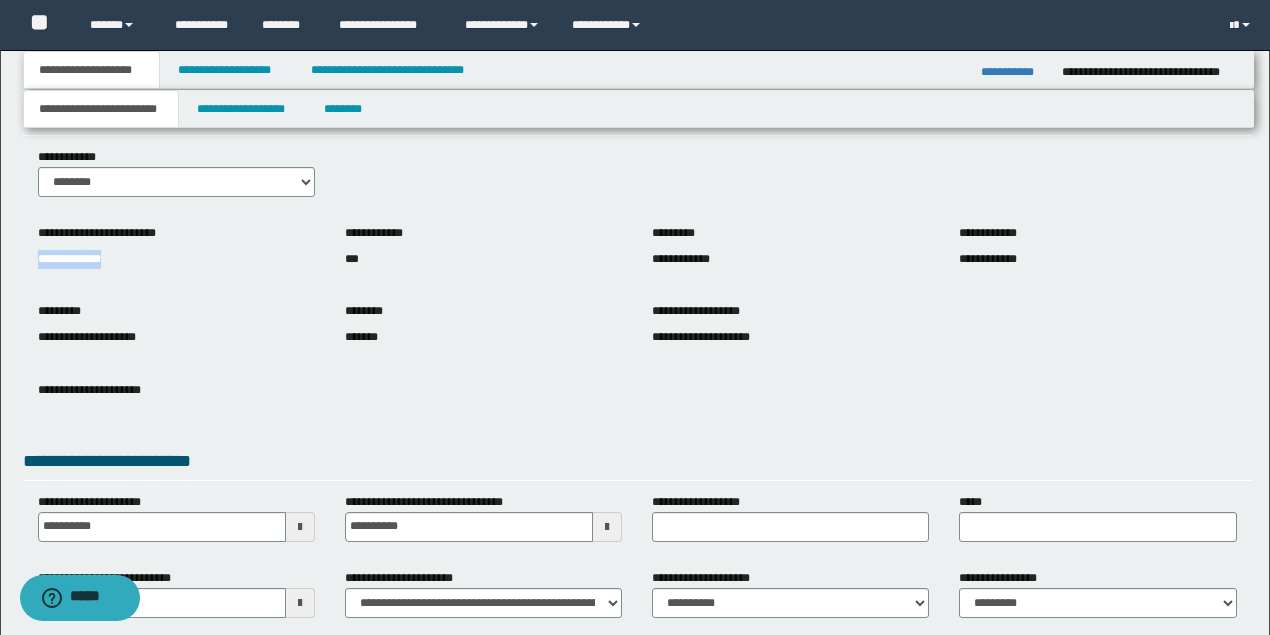 drag, startPoint x: 136, startPoint y: 251, endPoint x: 0, endPoint y: 254, distance: 136.03308 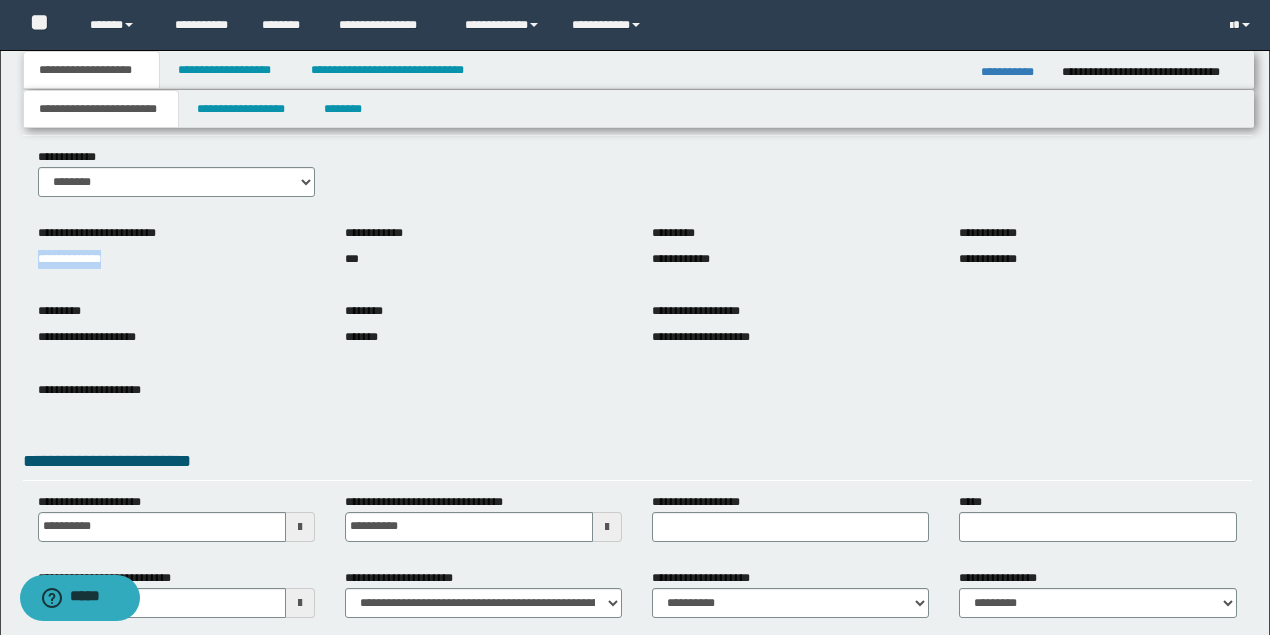 copy on "**********" 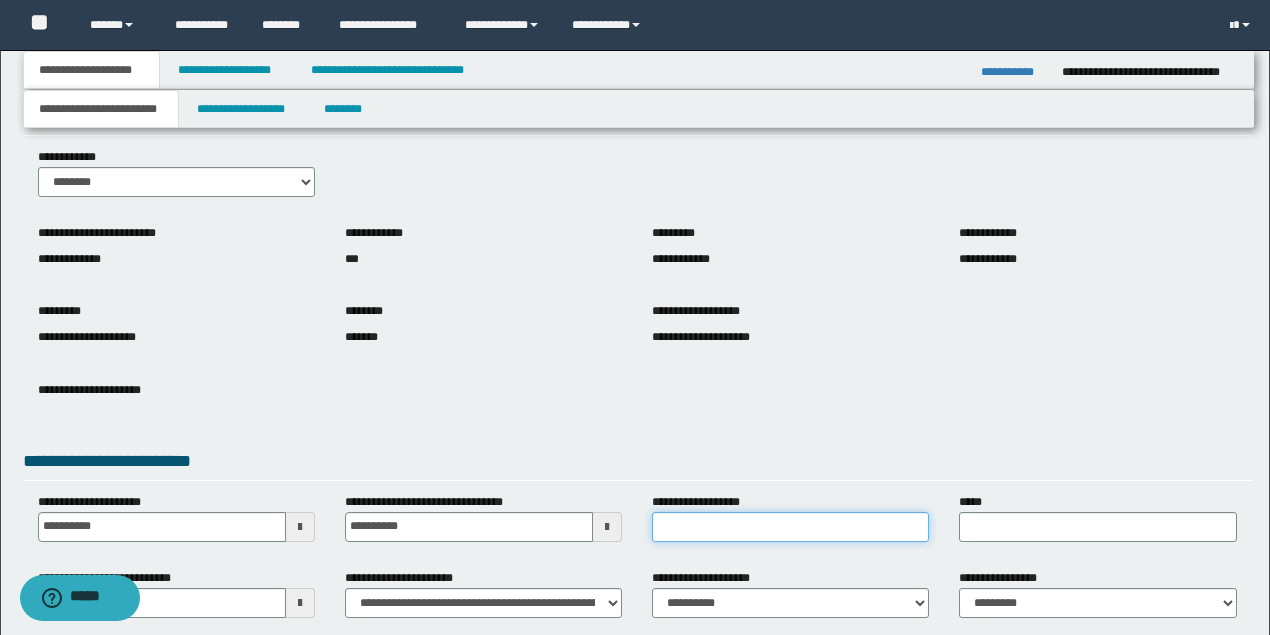 drag, startPoint x: 768, startPoint y: 534, endPoint x: 563, endPoint y: 410, distance: 239.58505 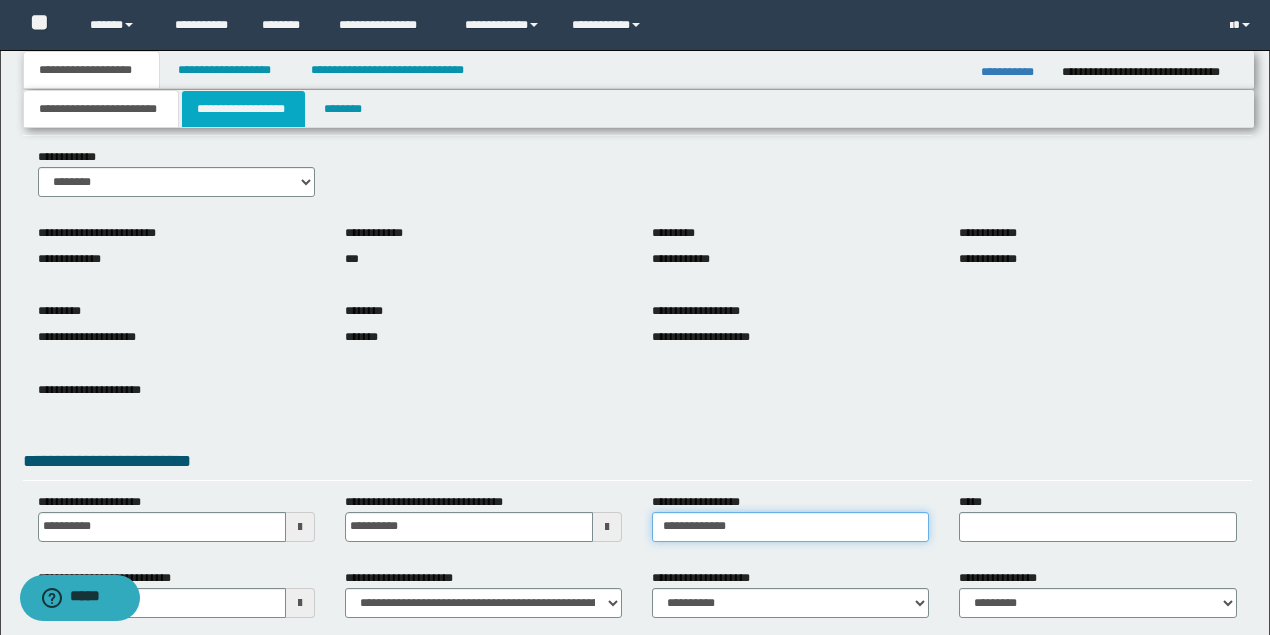 type on "**********" 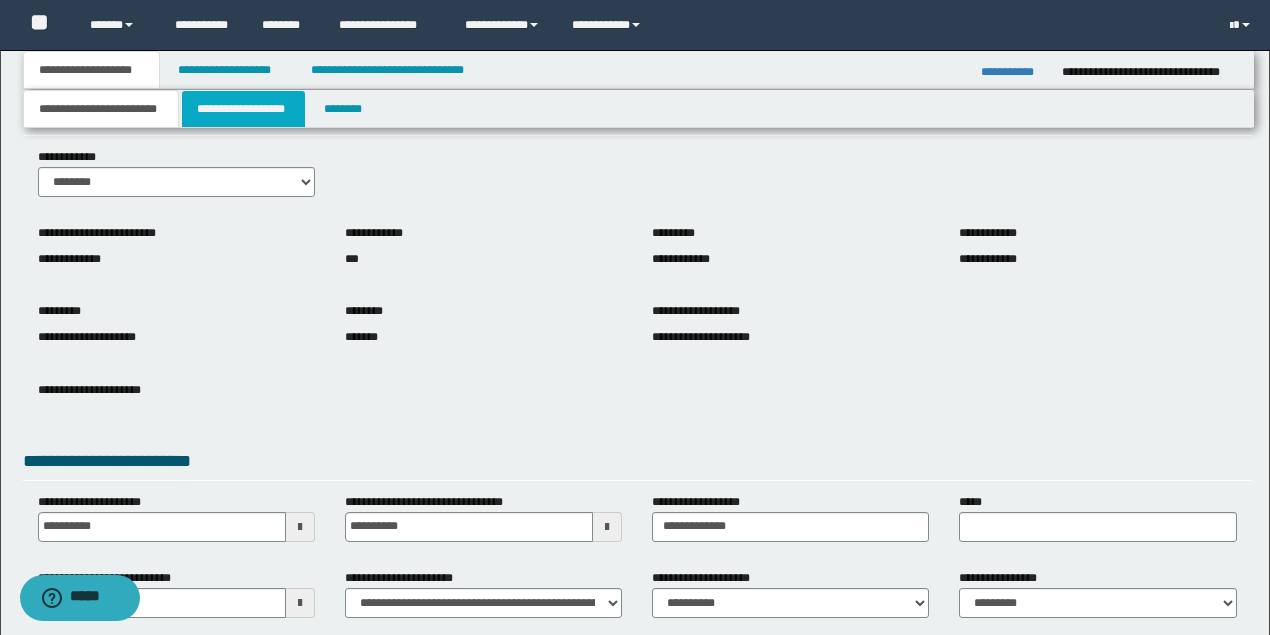 click on "**********" at bounding box center [243, 109] 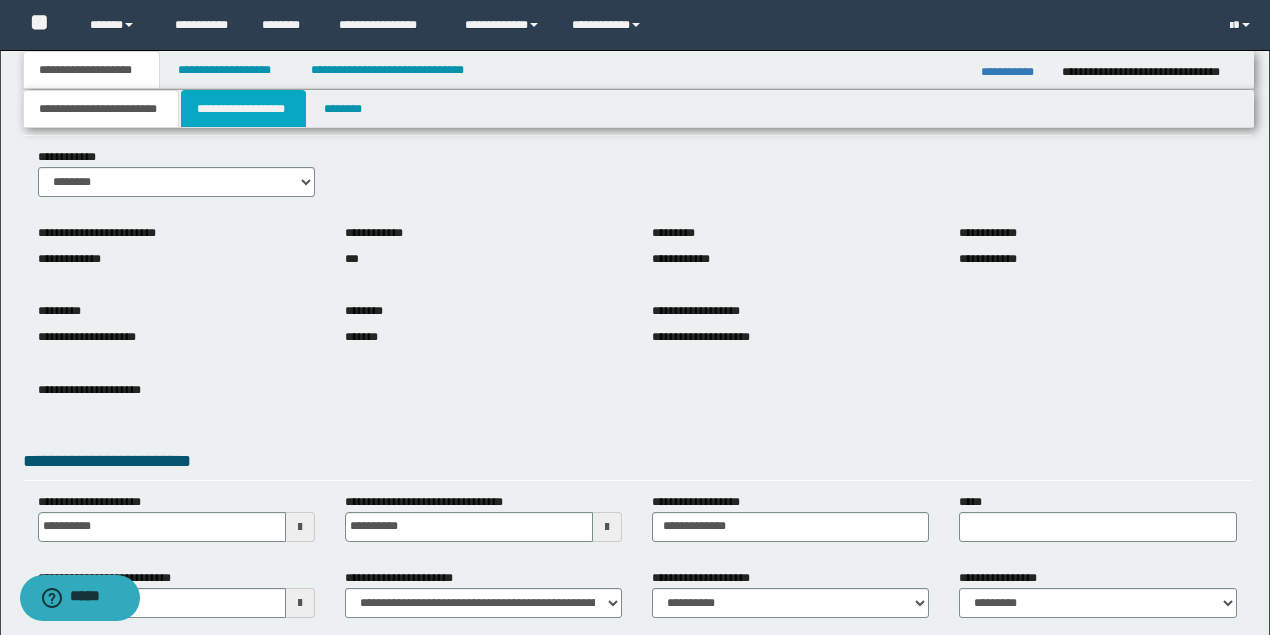scroll, scrollTop: 0, scrollLeft: 0, axis: both 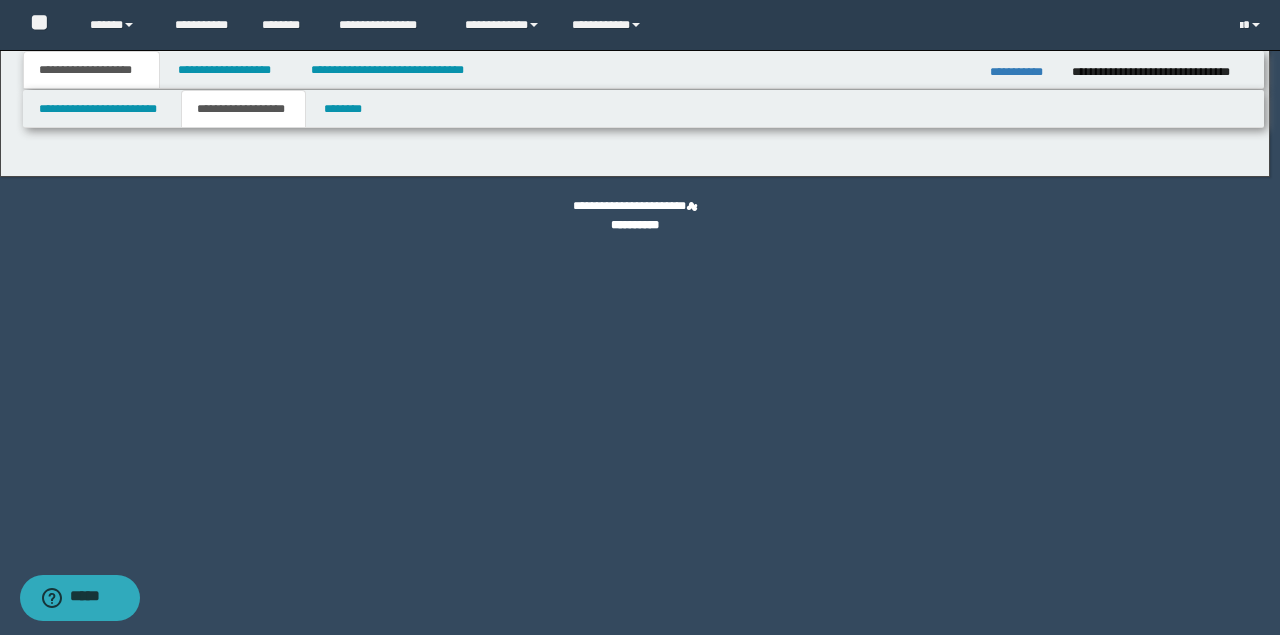 type on "********" 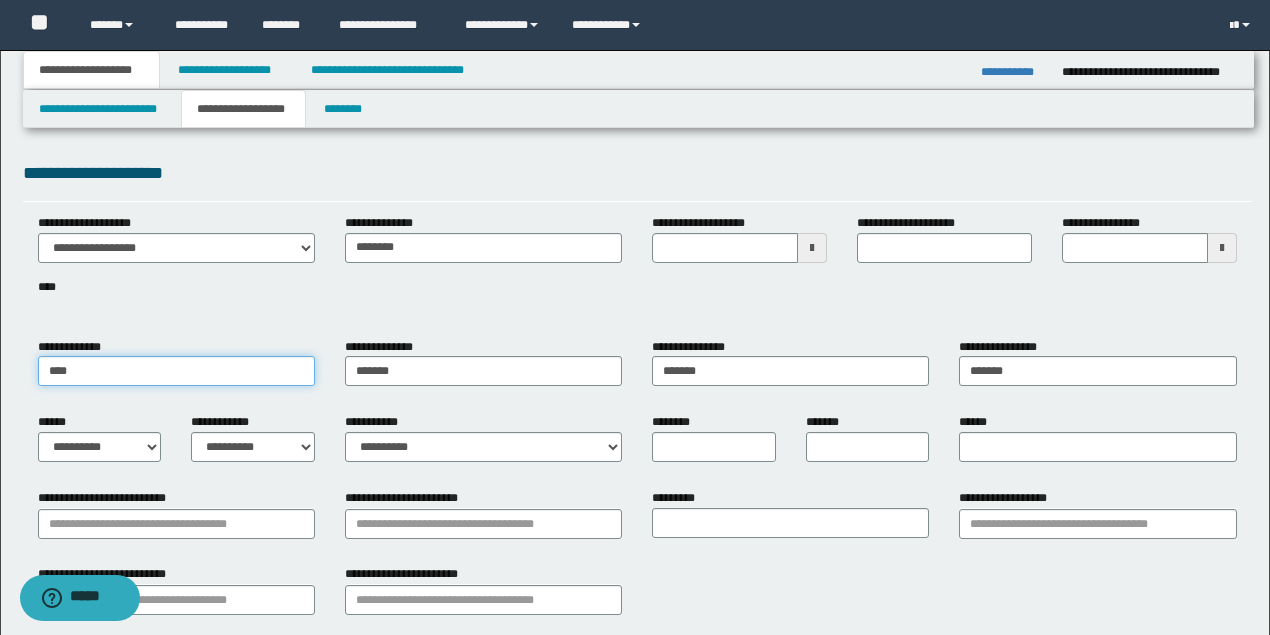 drag, startPoint x: 169, startPoint y: 382, endPoint x: 75, endPoint y: 380, distance: 94.02127 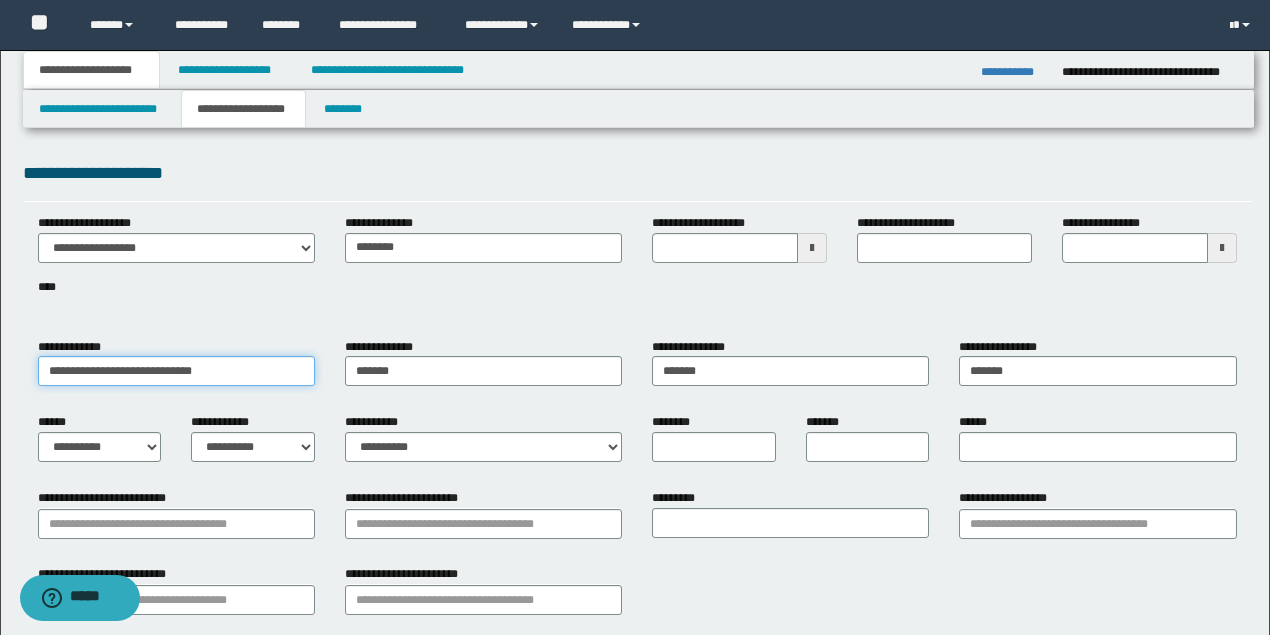 drag, startPoint x: 84, startPoint y: 370, endPoint x: 510, endPoint y: 370, distance: 426 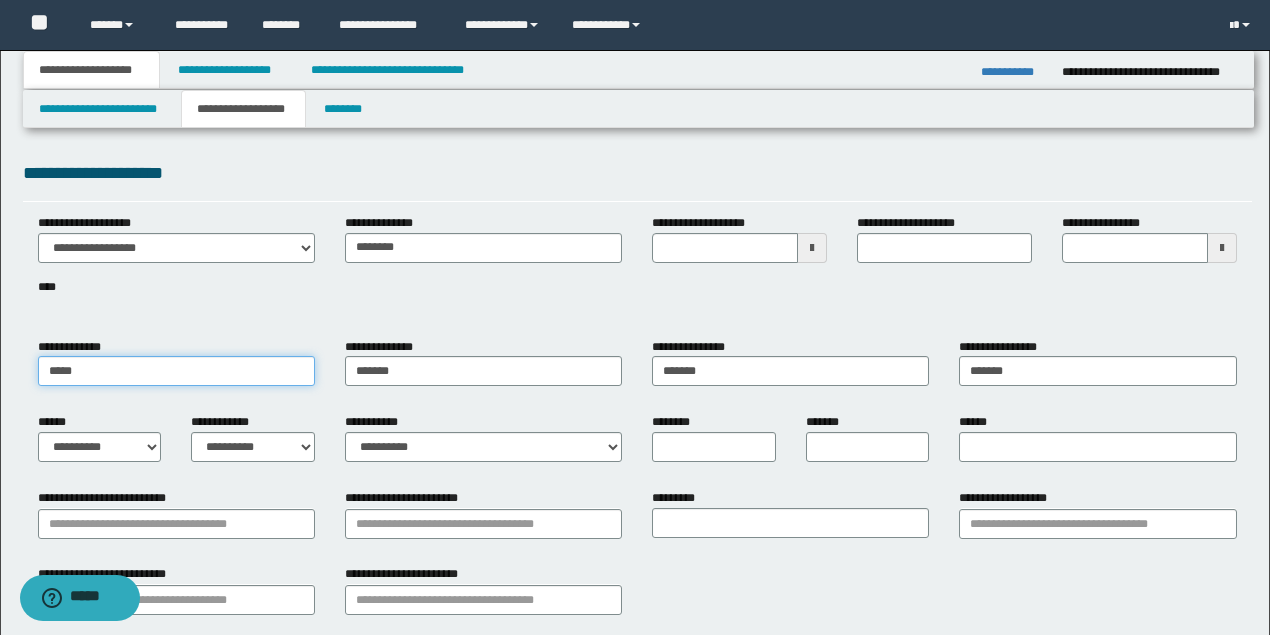 type on "****" 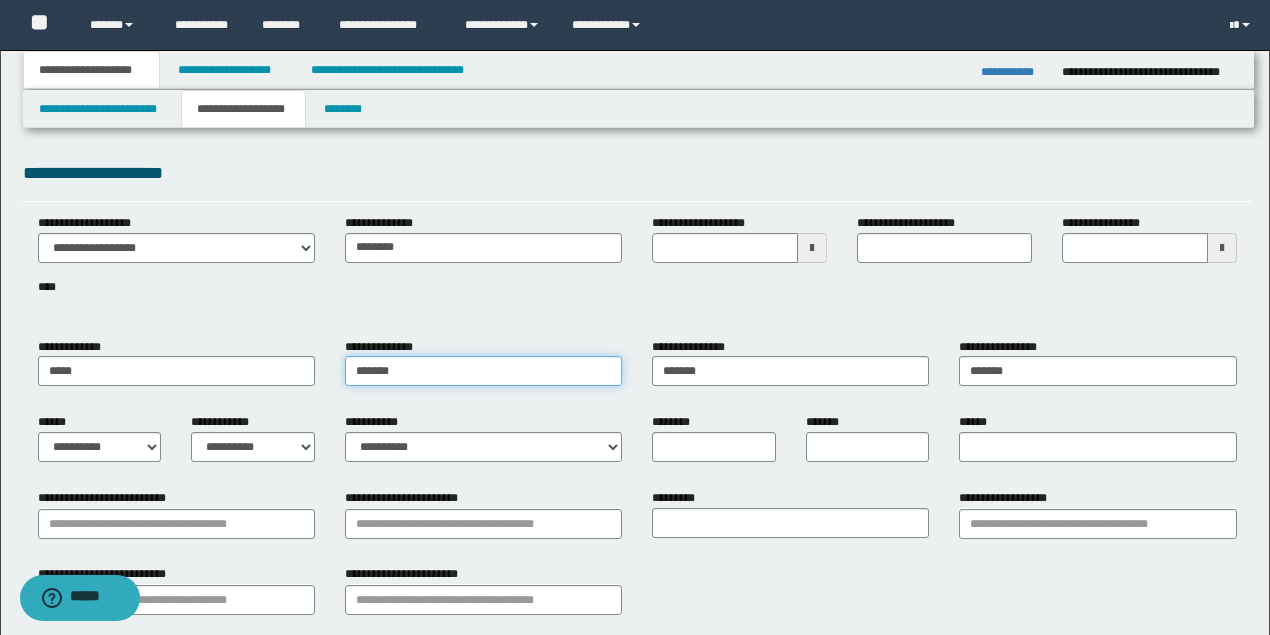 drag, startPoint x: 522, startPoint y: 370, endPoint x: 0, endPoint y: 344, distance: 522.6471 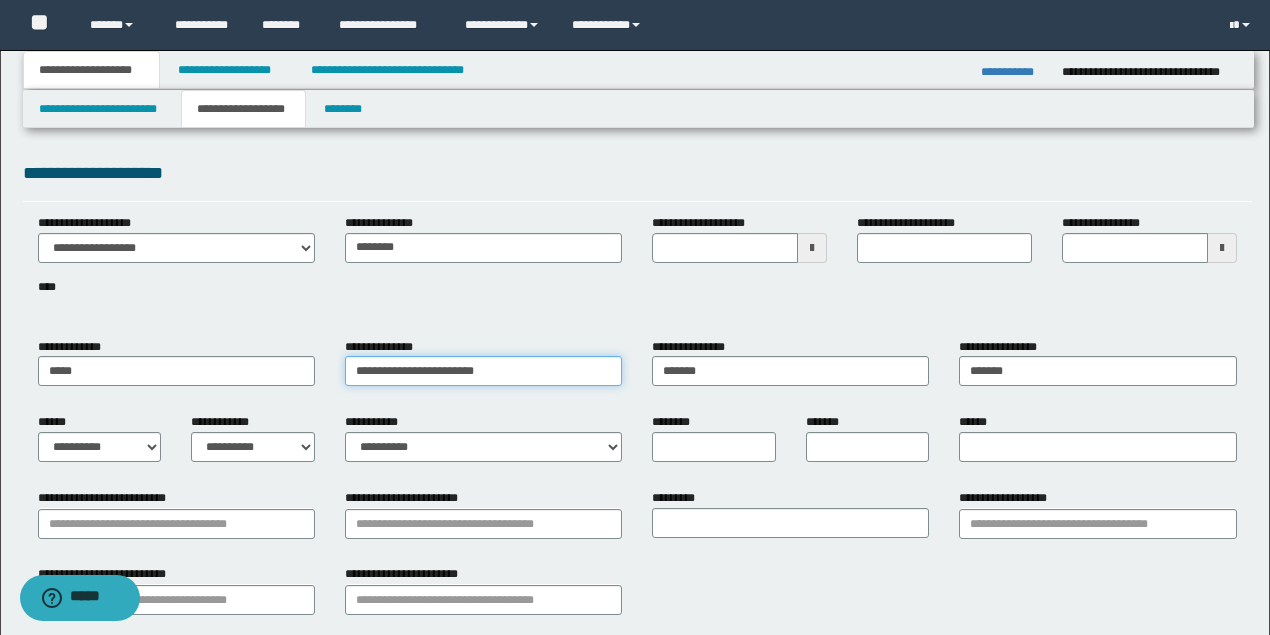 drag, startPoint x: 411, startPoint y: 370, endPoint x: 689, endPoint y: 370, distance: 278 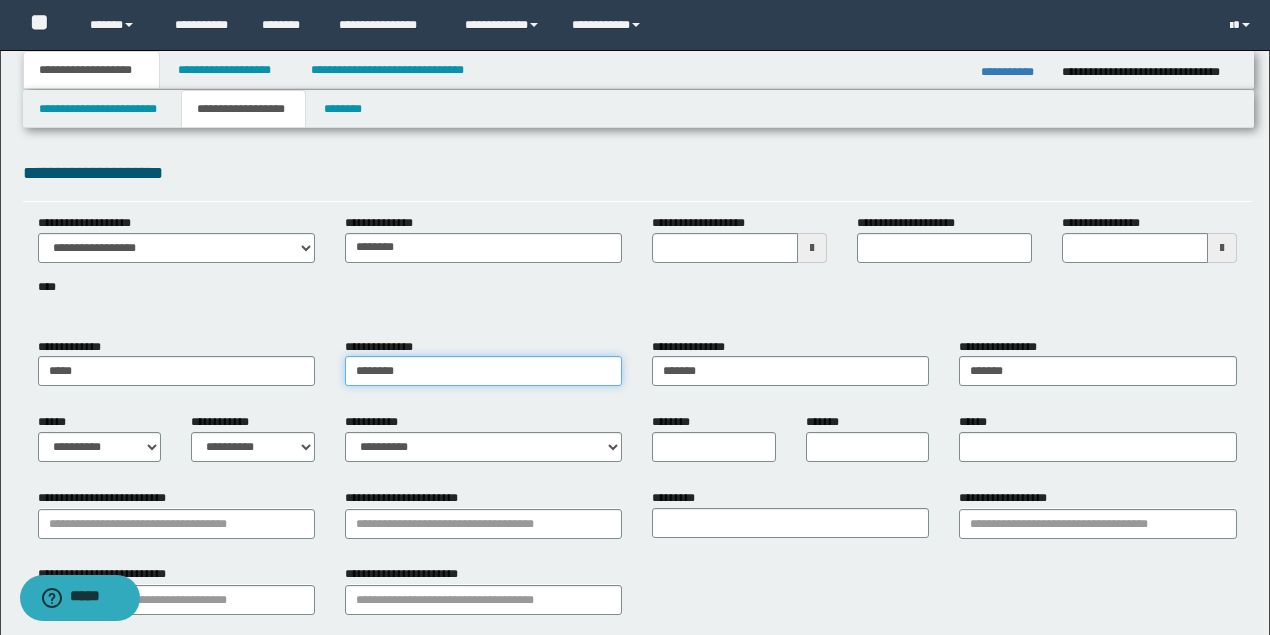 type on "*******" 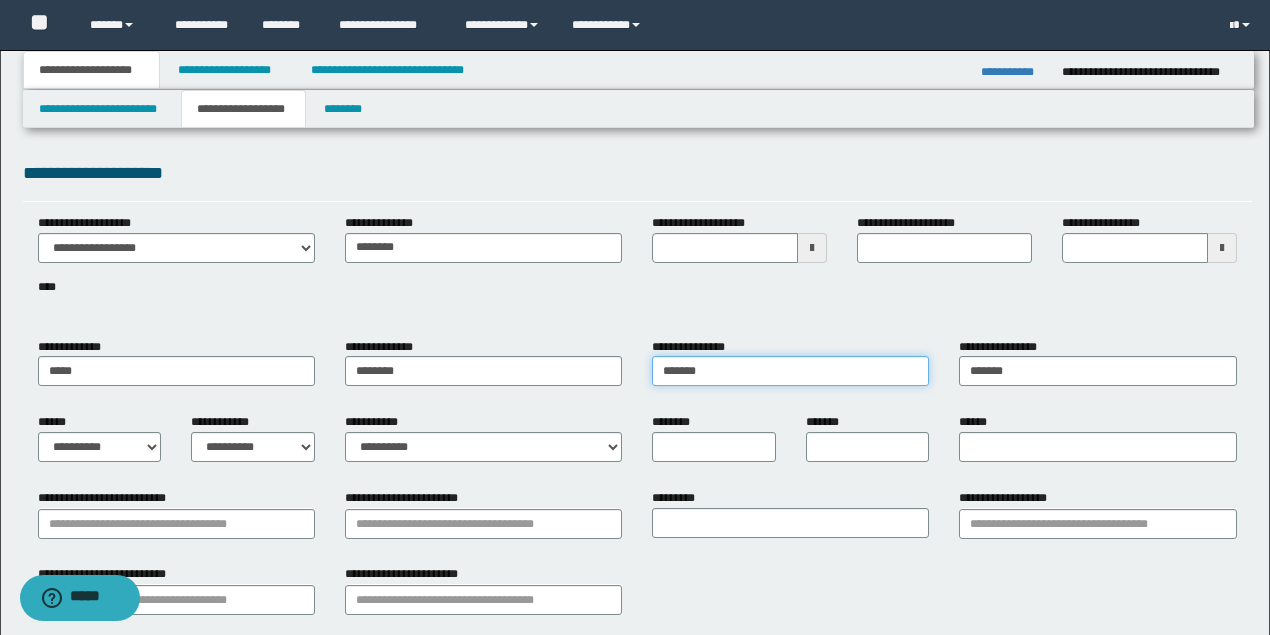 drag, startPoint x: 708, startPoint y: 358, endPoint x: 492, endPoint y: 345, distance: 216.39085 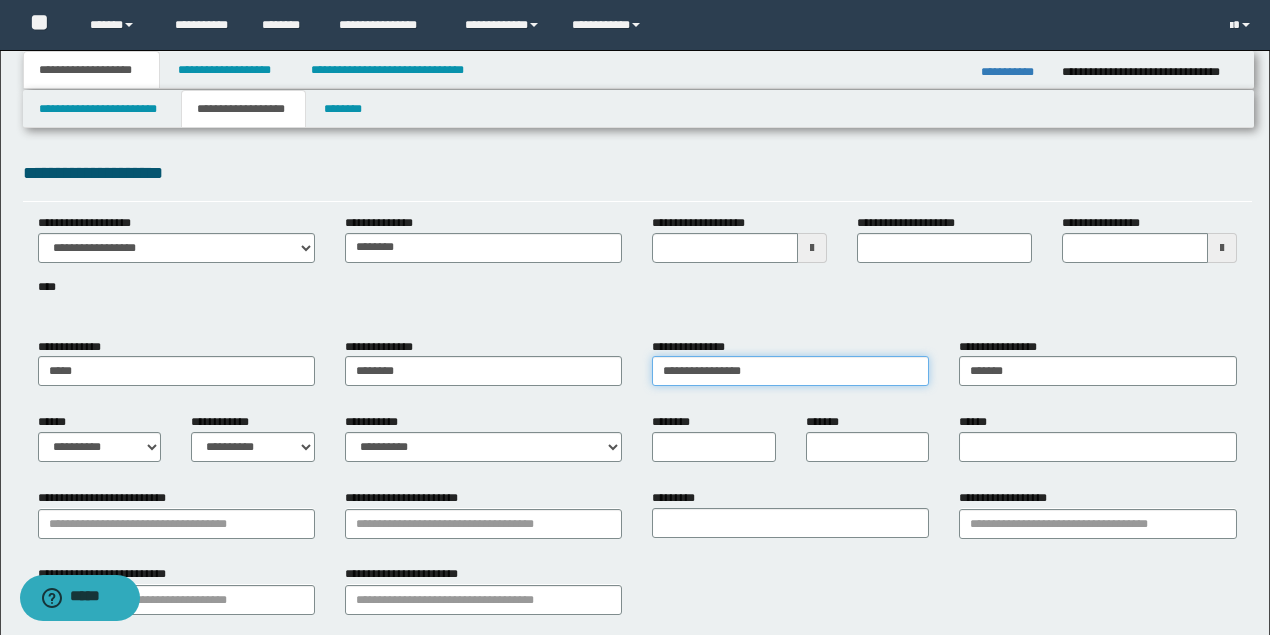 click on "**********" at bounding box center (790, 371) 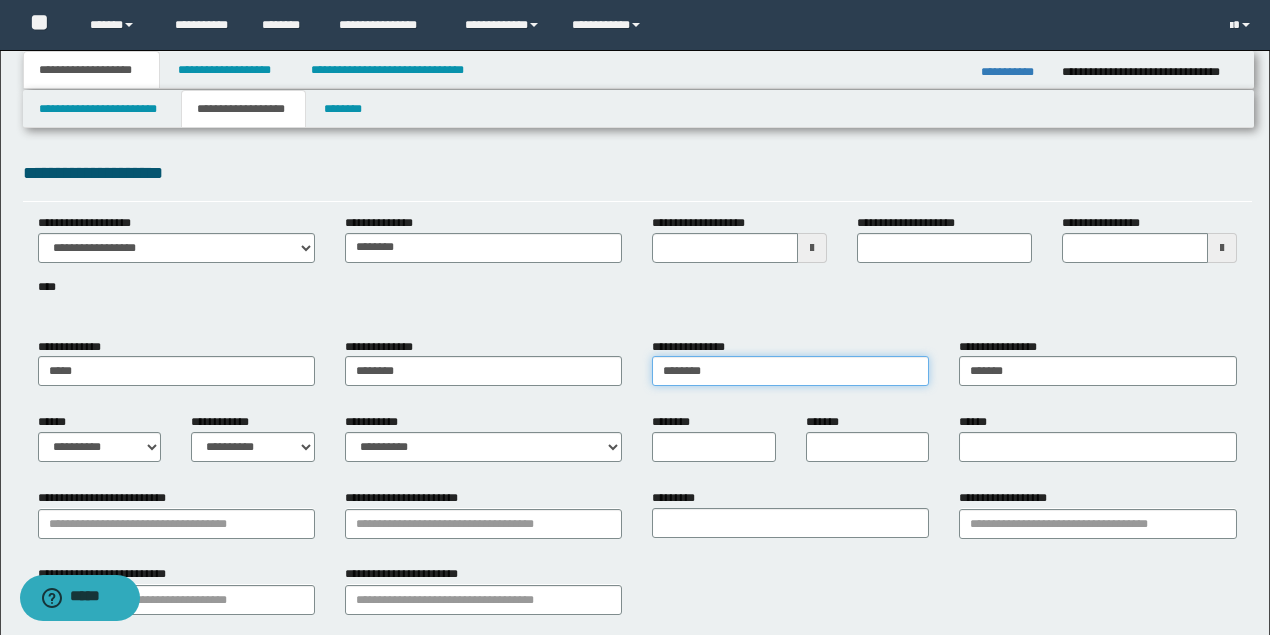 type on "*******" 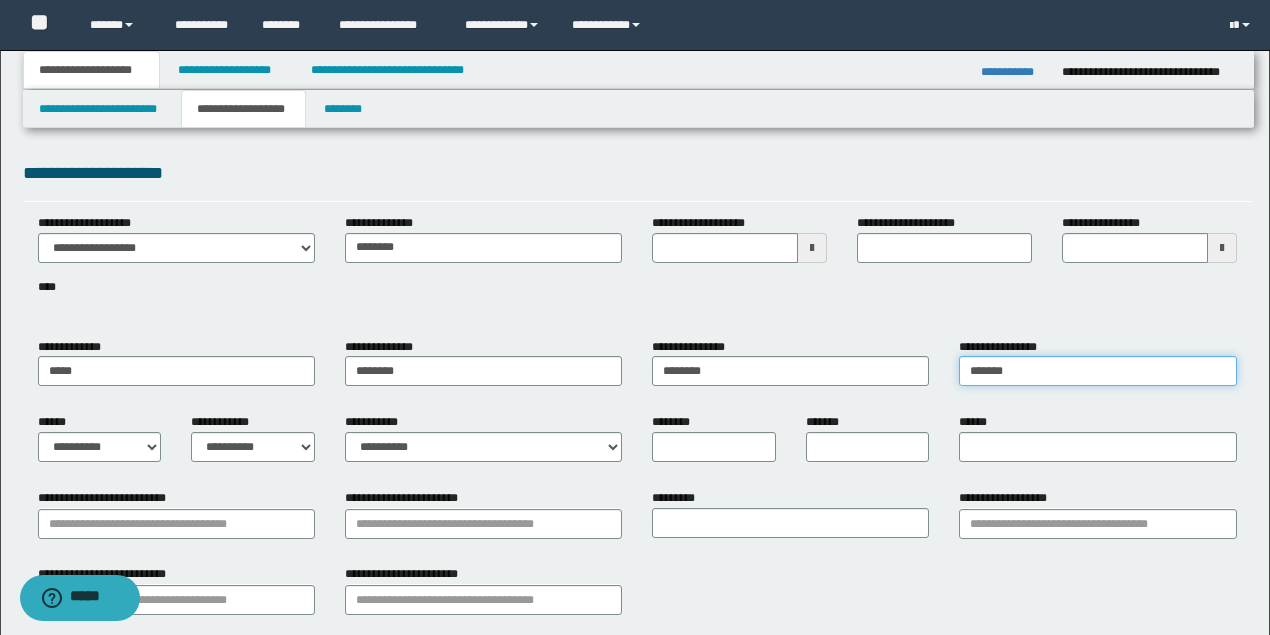 drag, startPoint x: 1102, startPoint y: 366, endPoint x: 772, endPoint y: 366, distance: 330 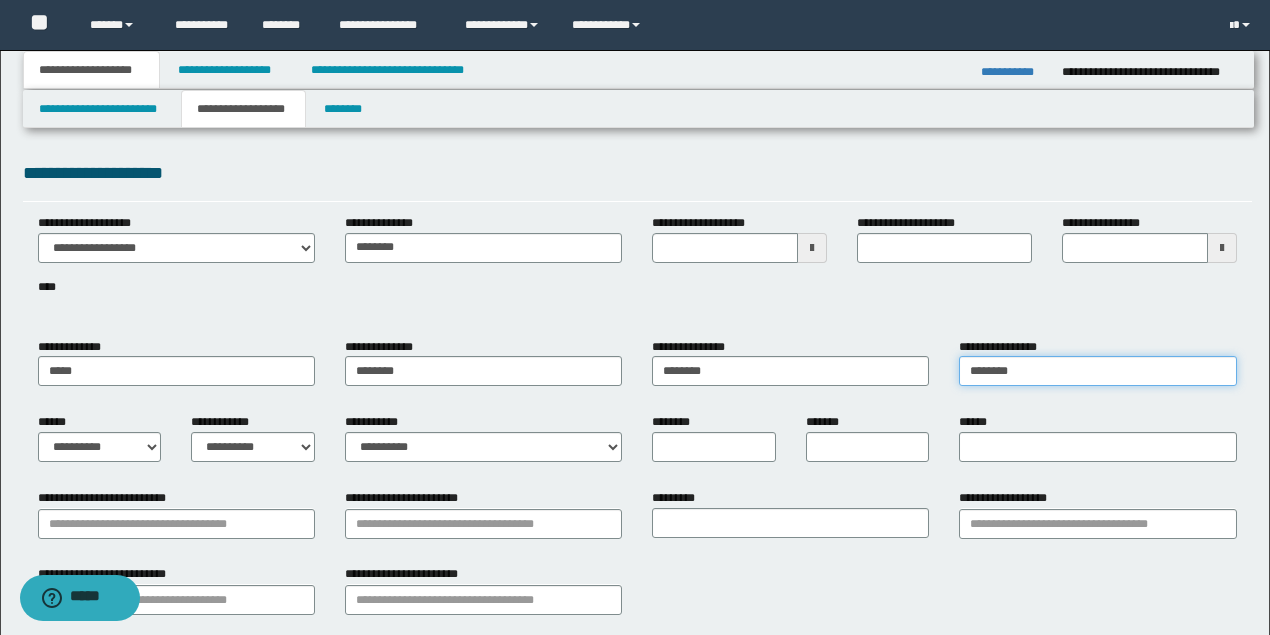 type on "********" 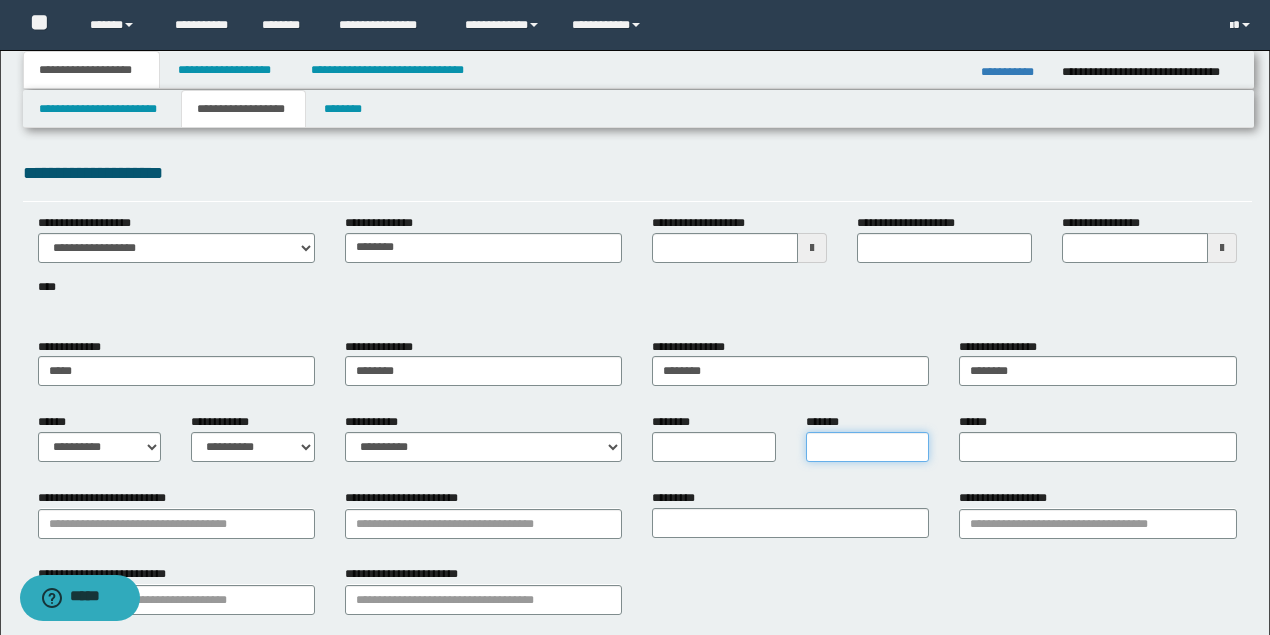 drag, startPoint x: 840, startPoint y: 442, endPoint x: 666, endPoint y: 277, distance: 239.79366 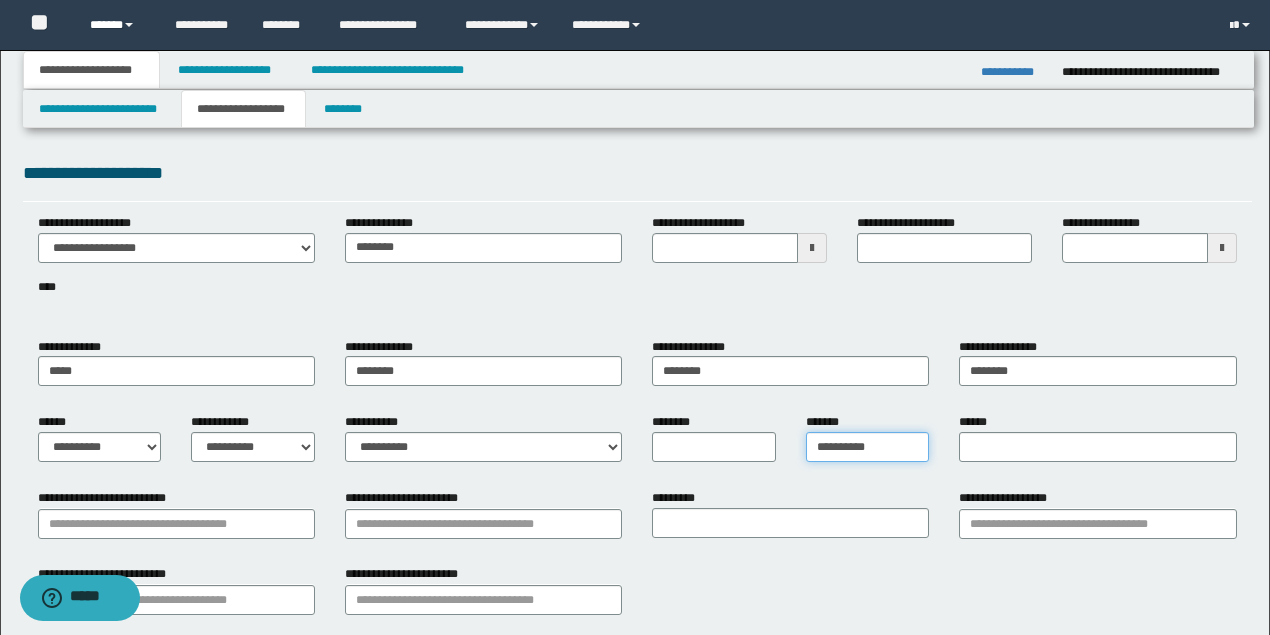 type on "**********" 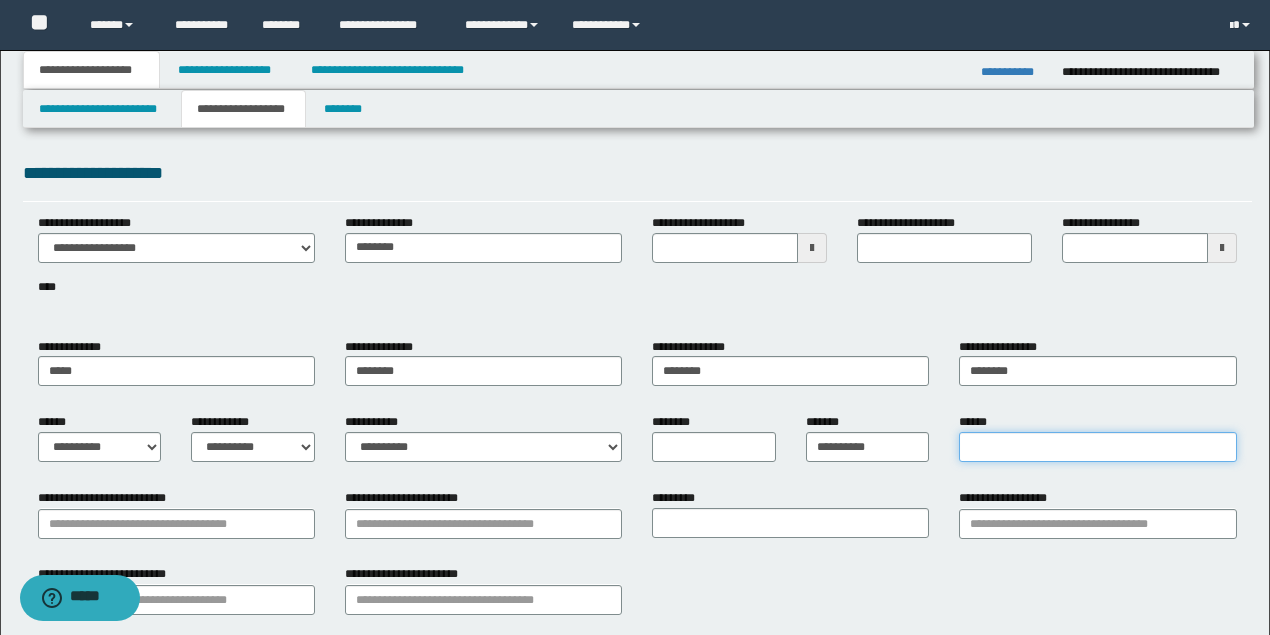 click on "******" at bounding box center [1097, 447] 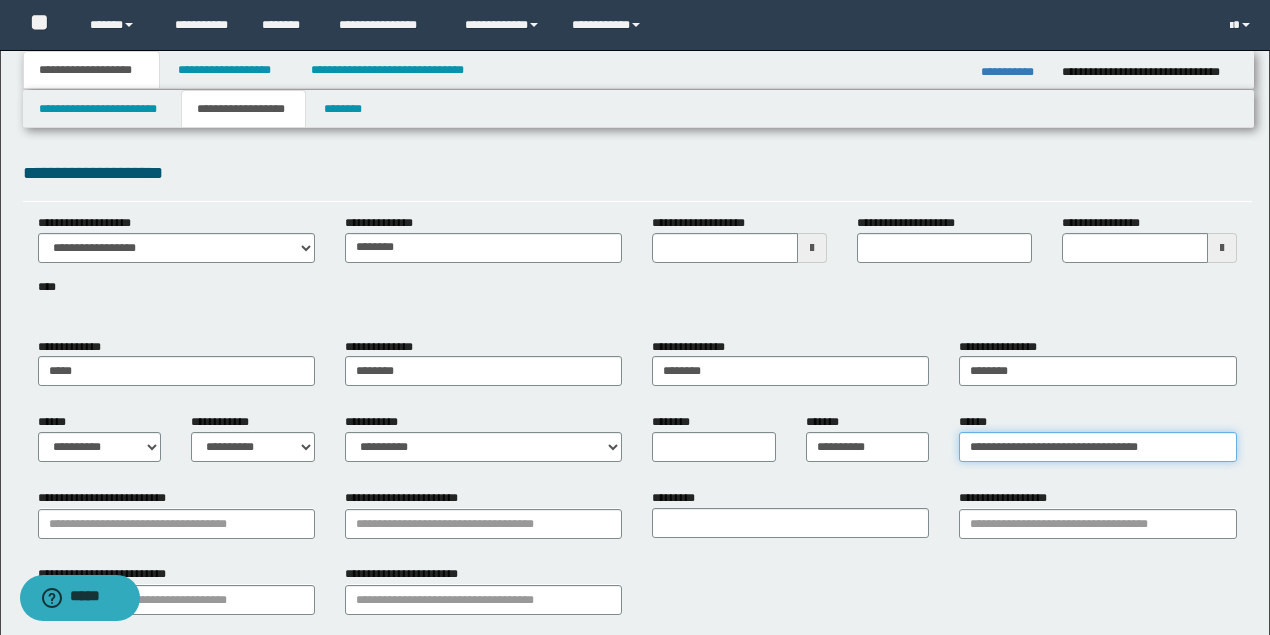 type on "**********" 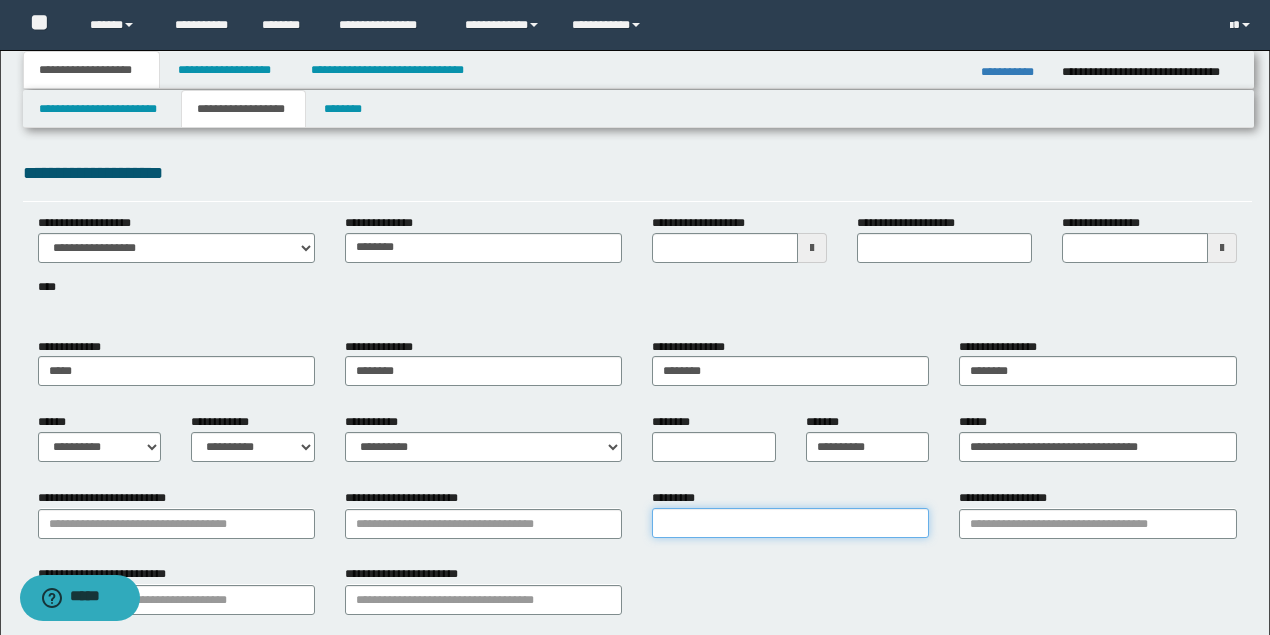 drag, startPoint x: 838, startPoint y: 520, endPoint x: 817, endPoint y: 554, distance: 39.962482 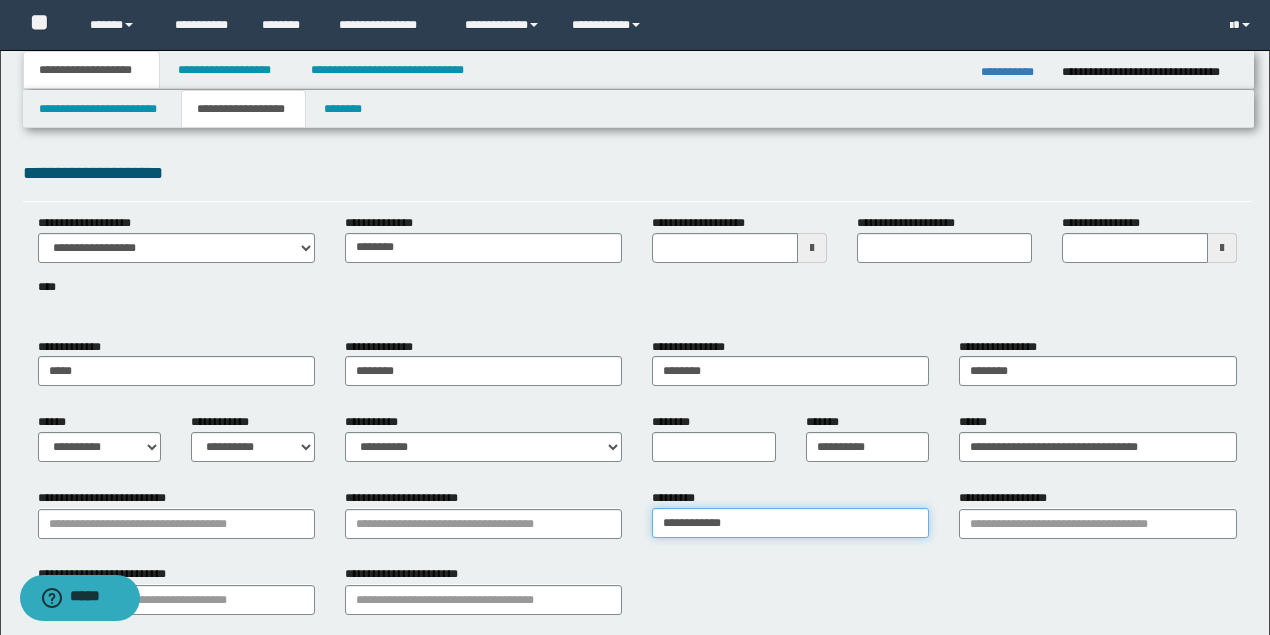 click on "**********" at bounding box center [790, 523] 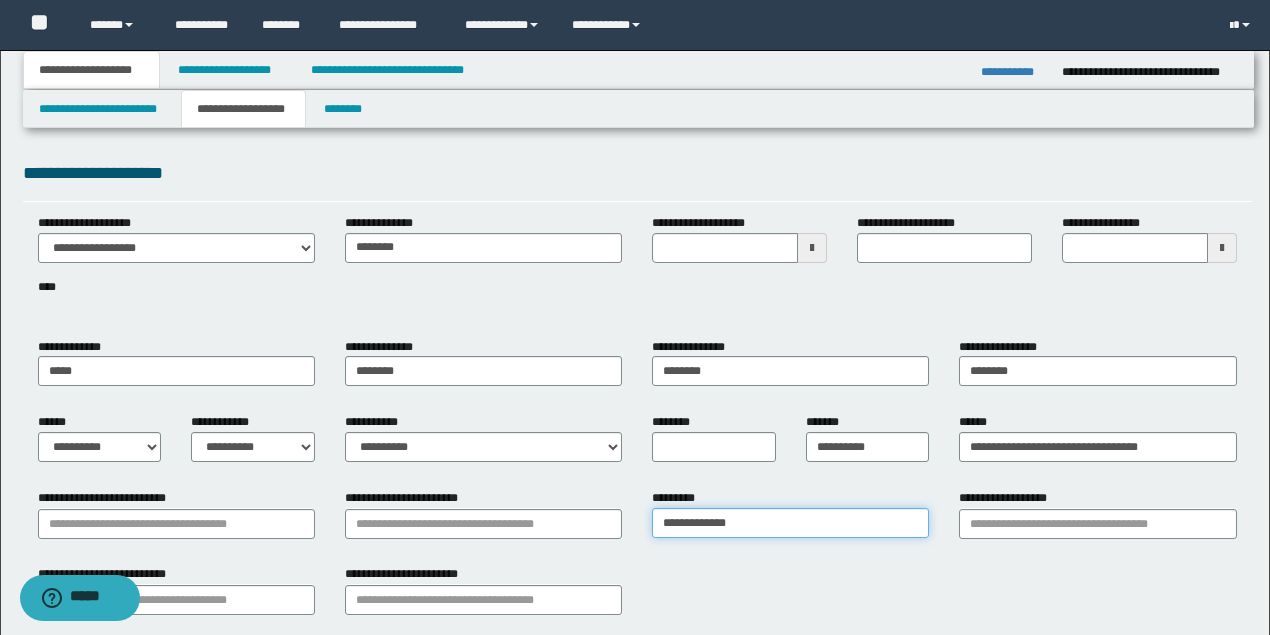 click on "**********" at bounding box center (790, 523) 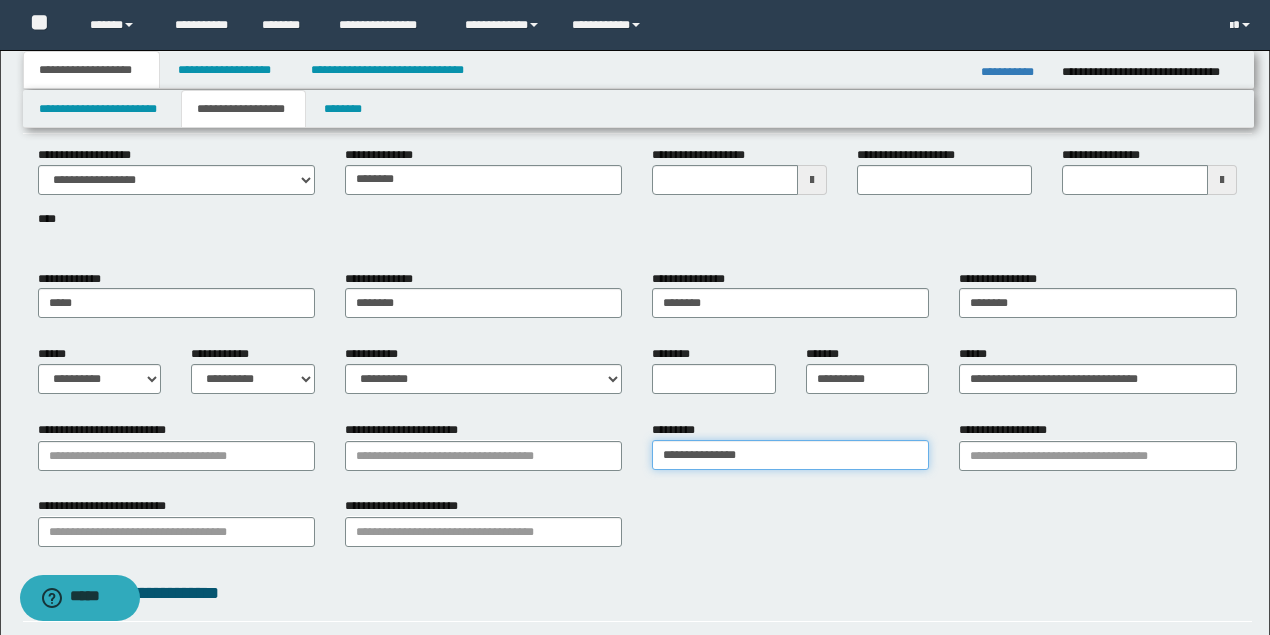 scroll, scrollTop: 200, scrollLeft: 0, axis: vertical 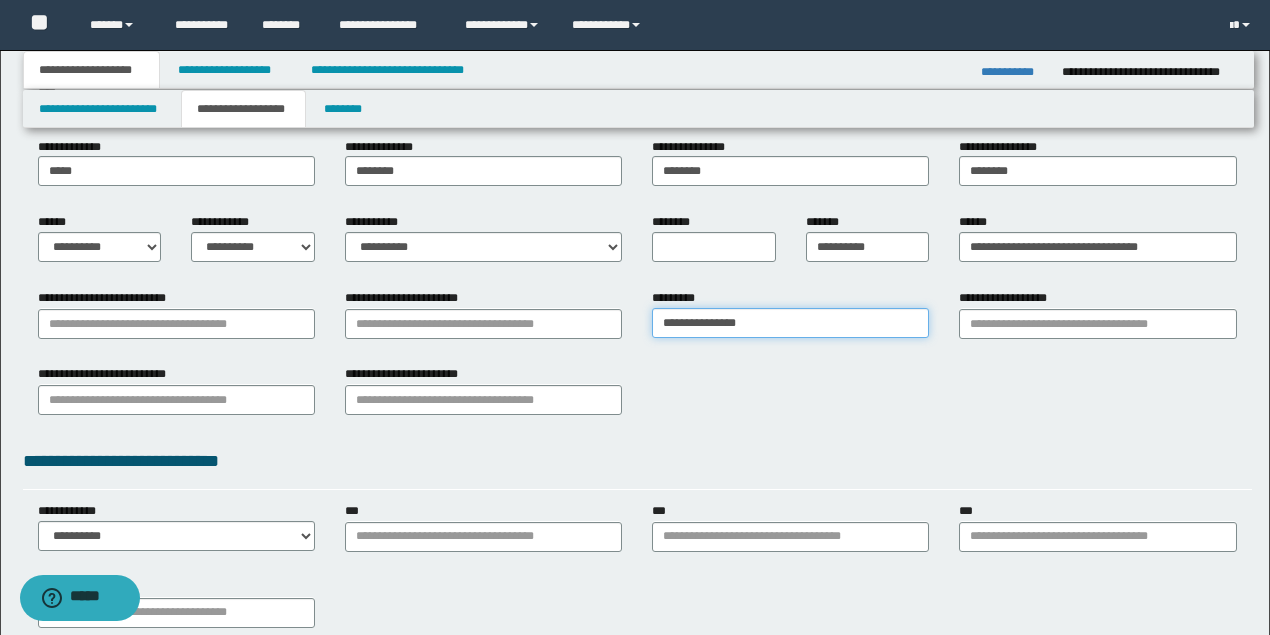 type on "**********" 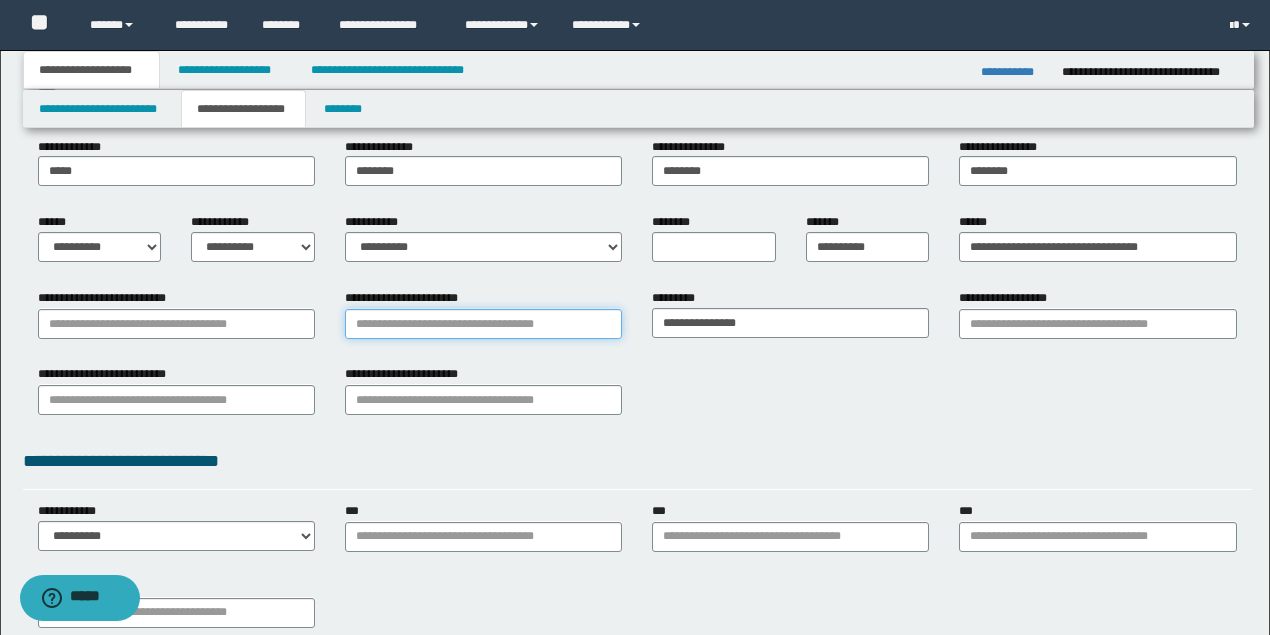 click on "**********" at bounding box center [483, 324] 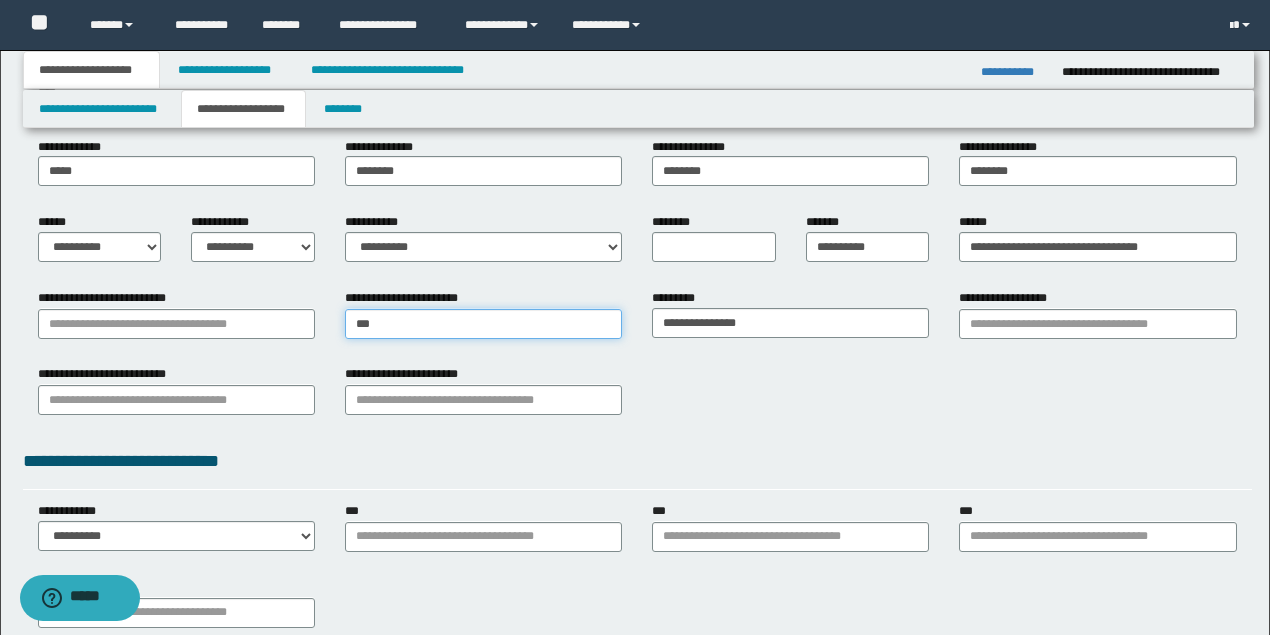 type on "****" 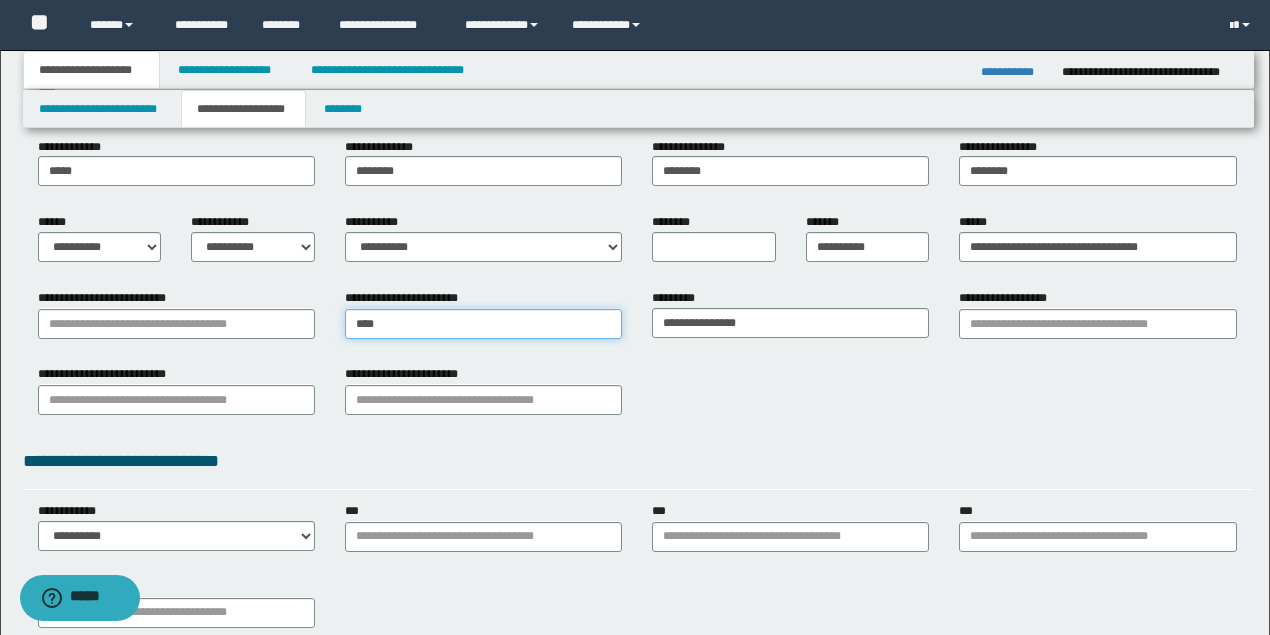 type on "**********" 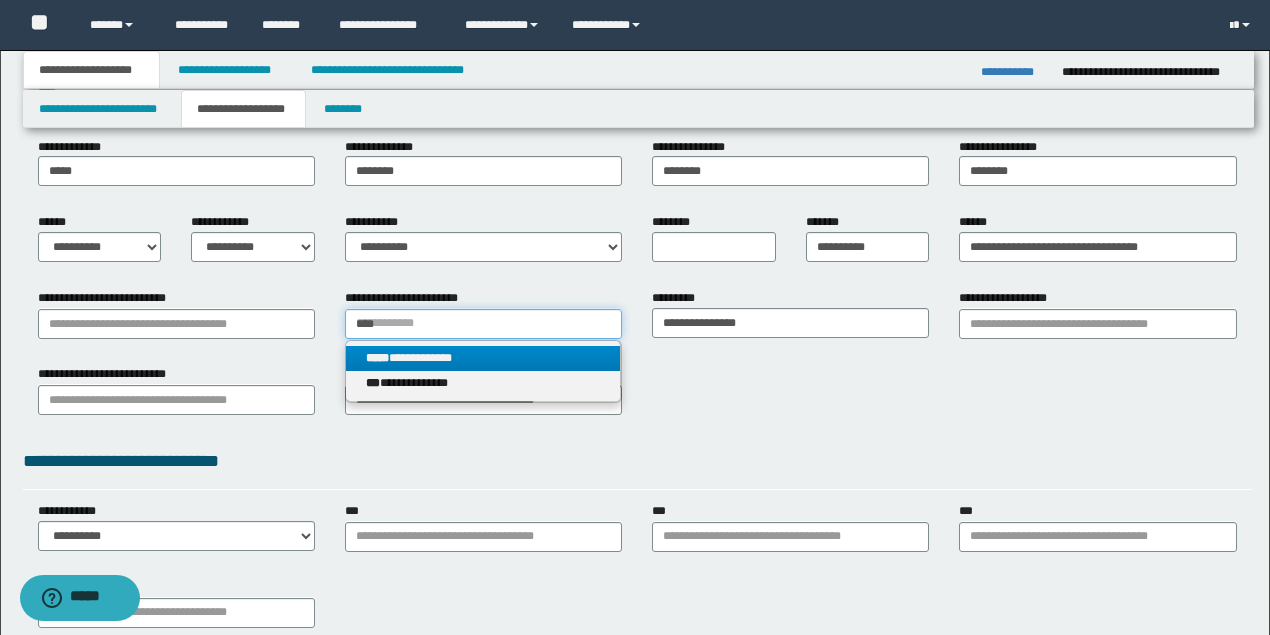 type on "****" 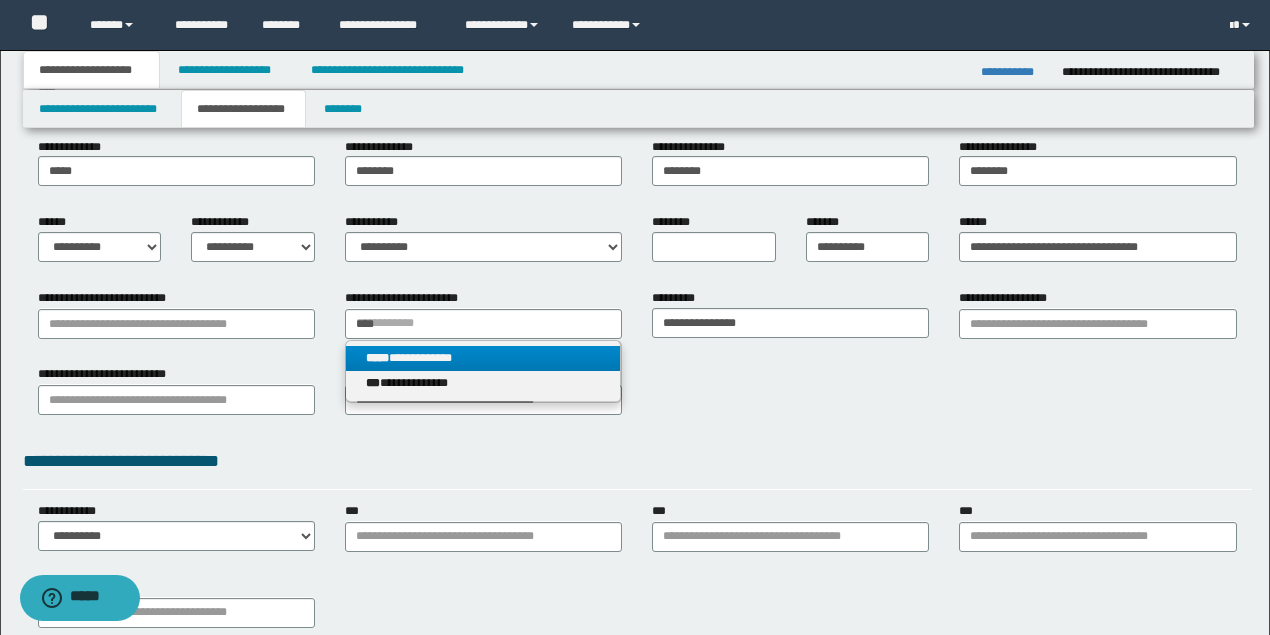 type 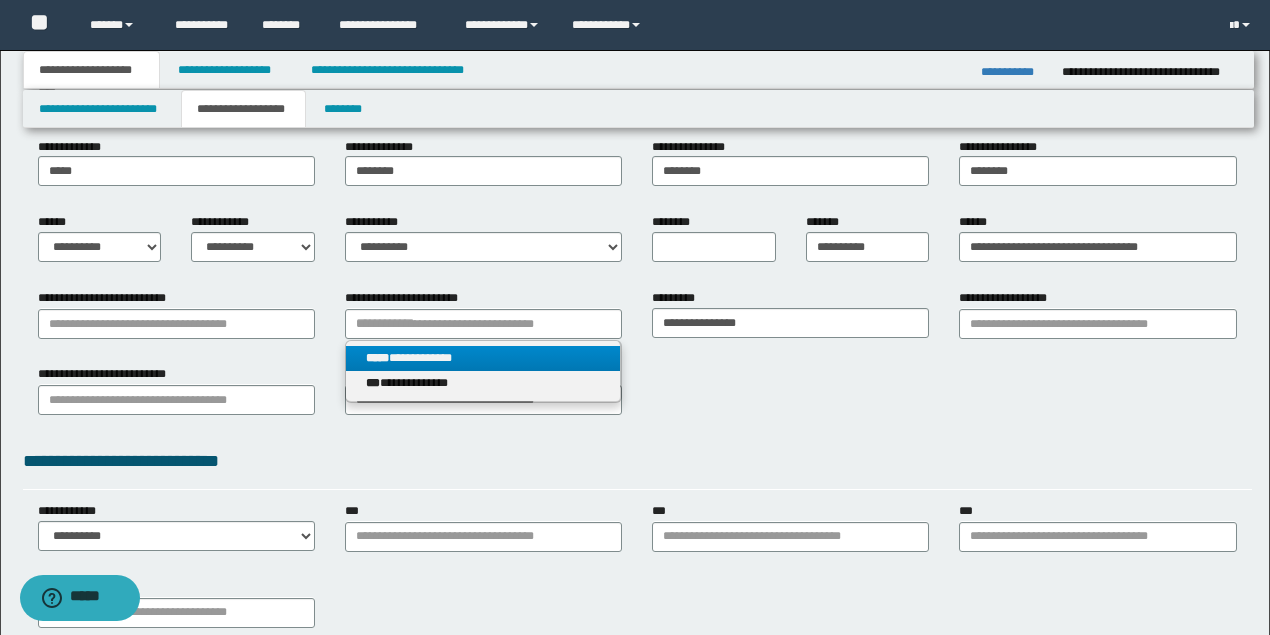click on "**********" at bounding box center [483, 358] 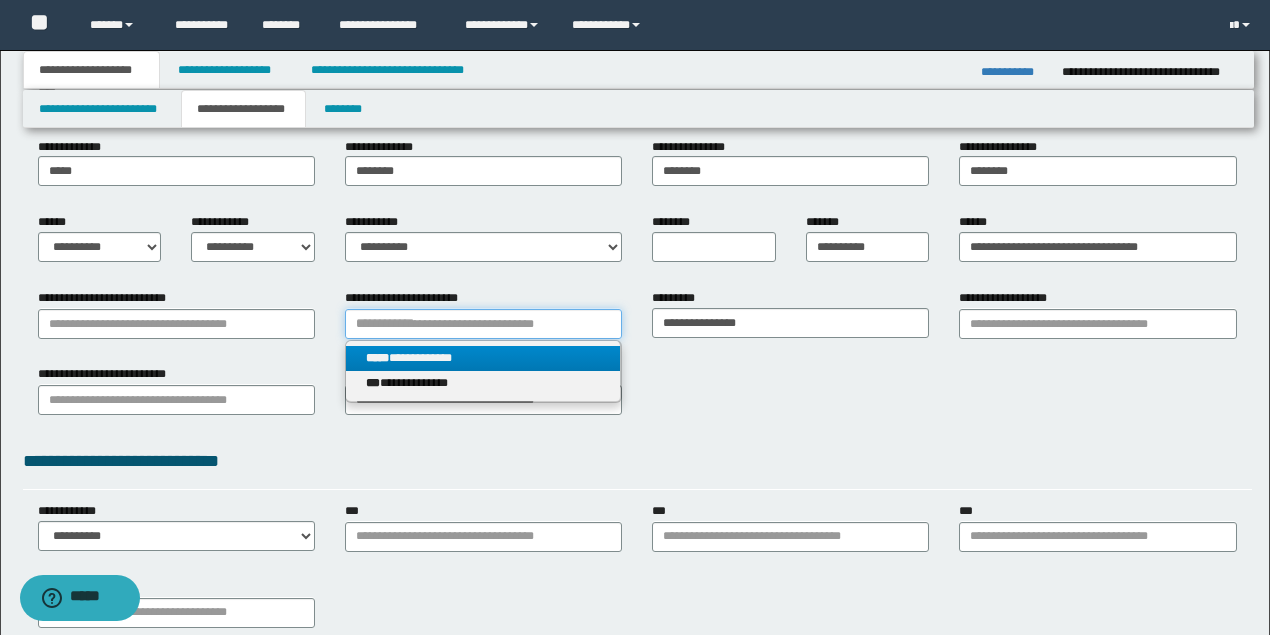 type 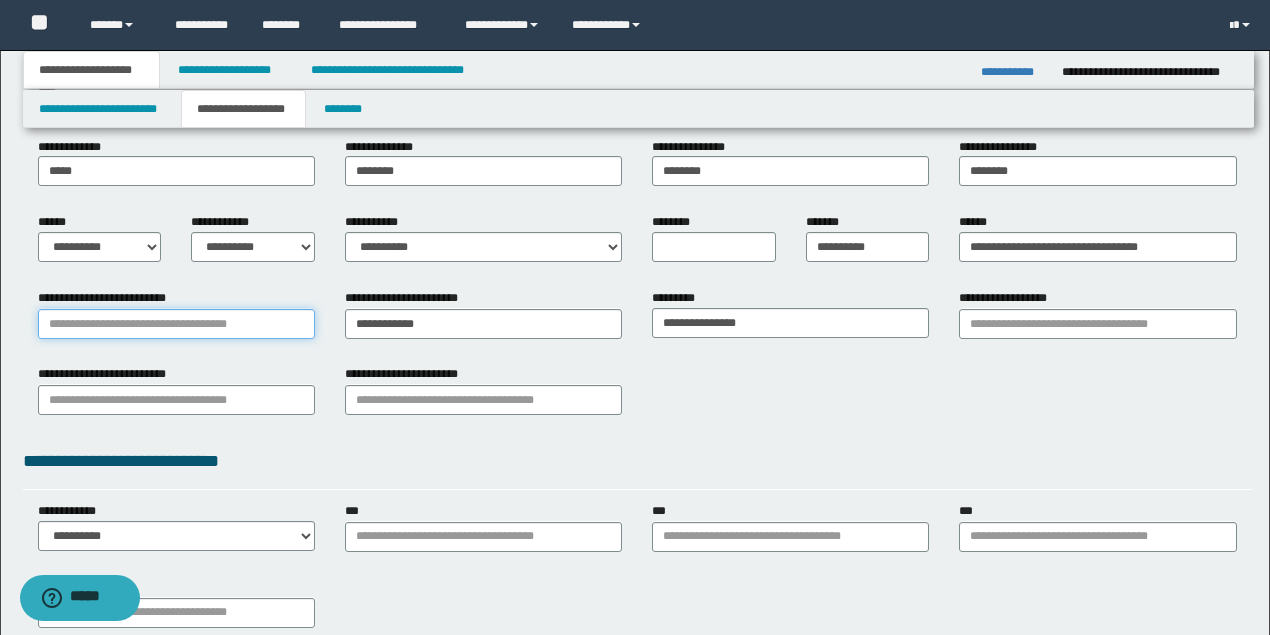 click on "**********" at bounding box center (176, 324) 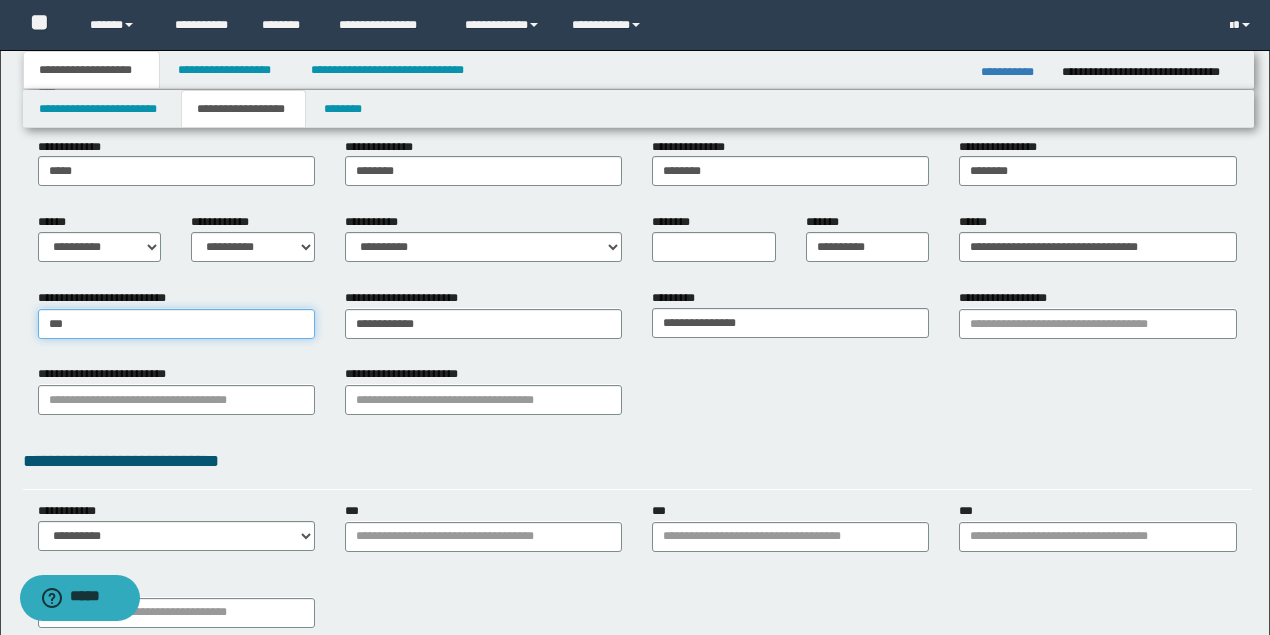 type on "****" 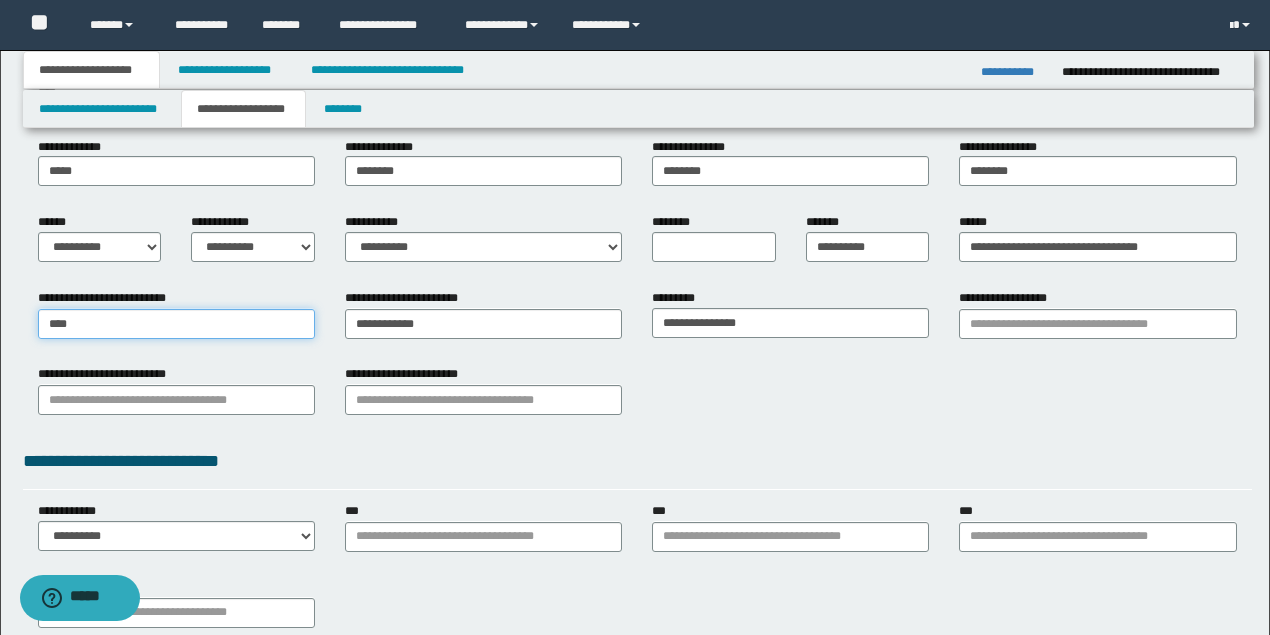 type on "**********" 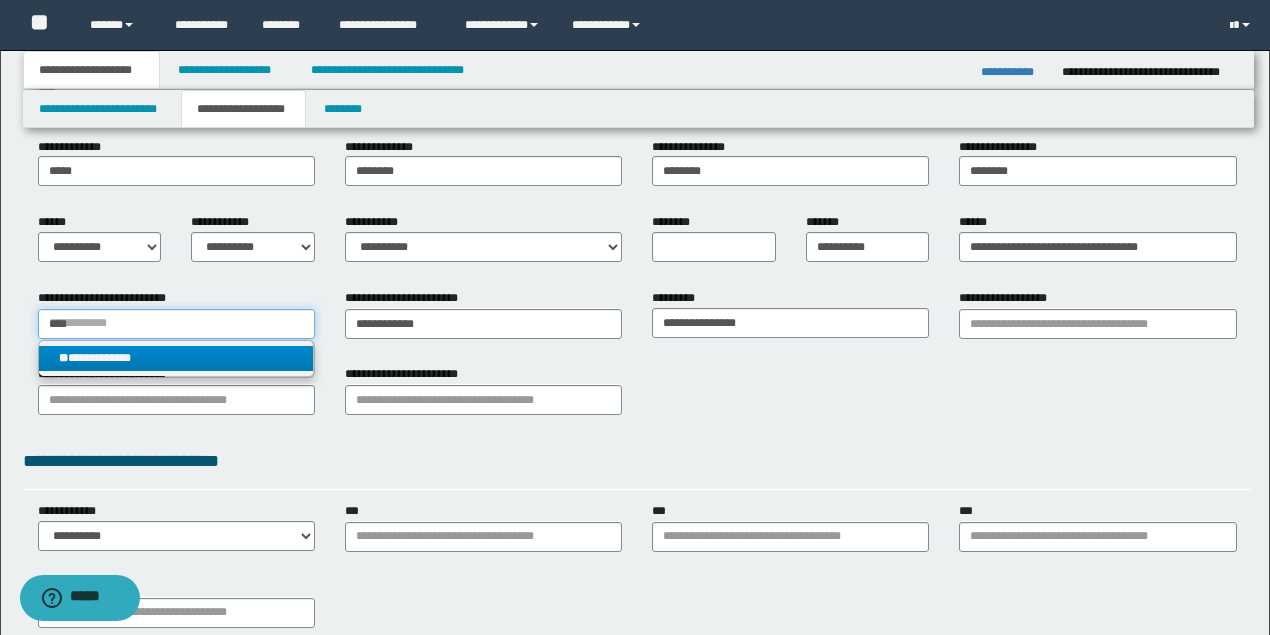 type on "****" 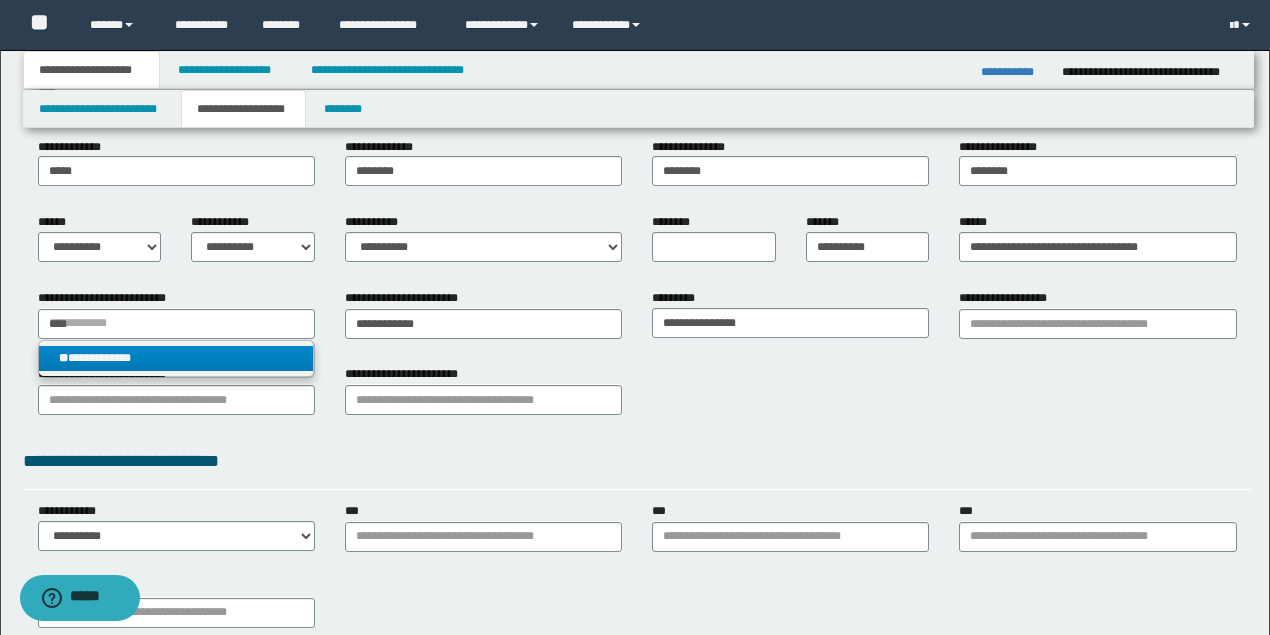 type 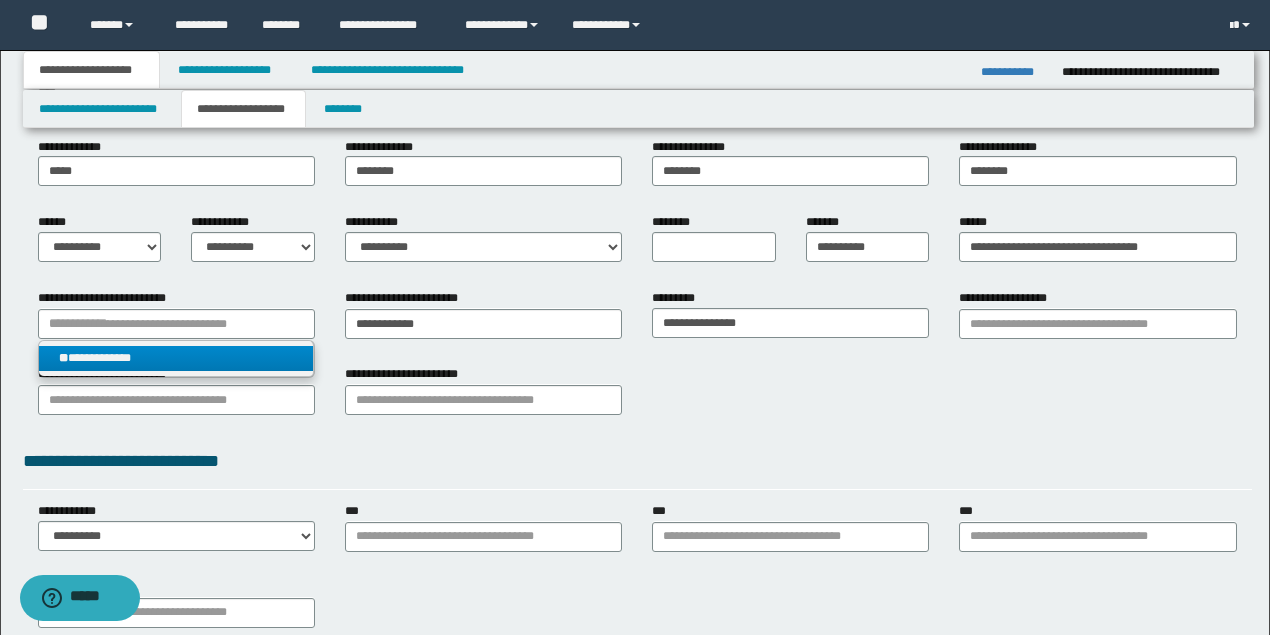 click on "**********" at bounding box center [176, 358] 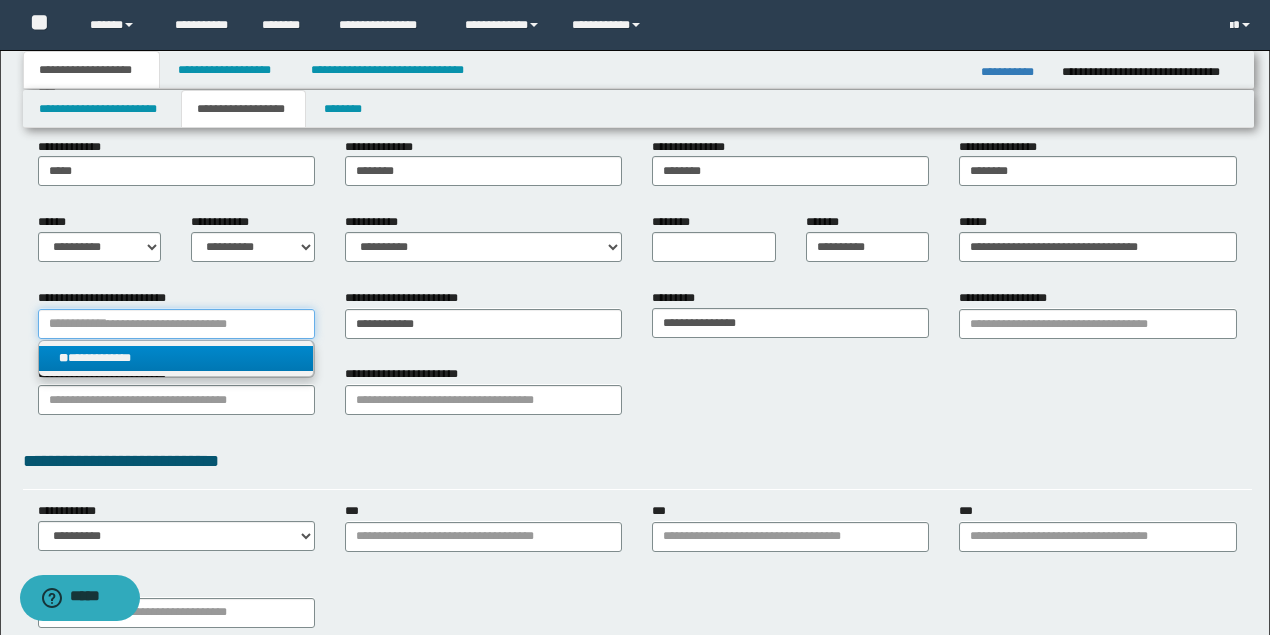 type 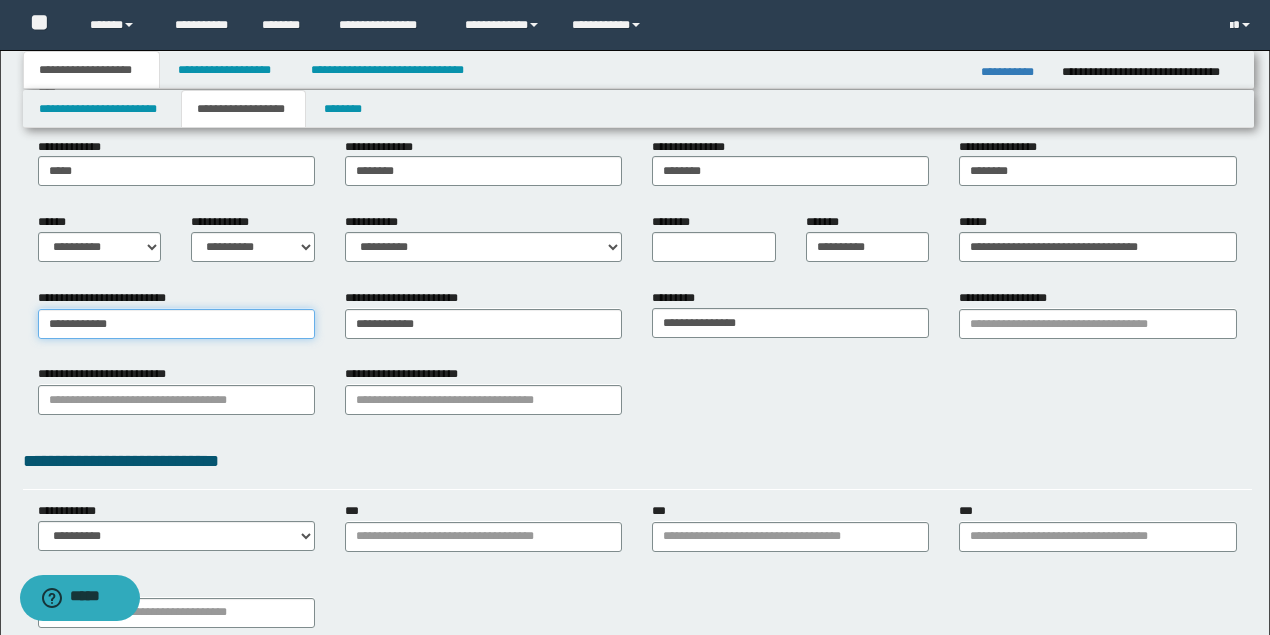 type on "**********" 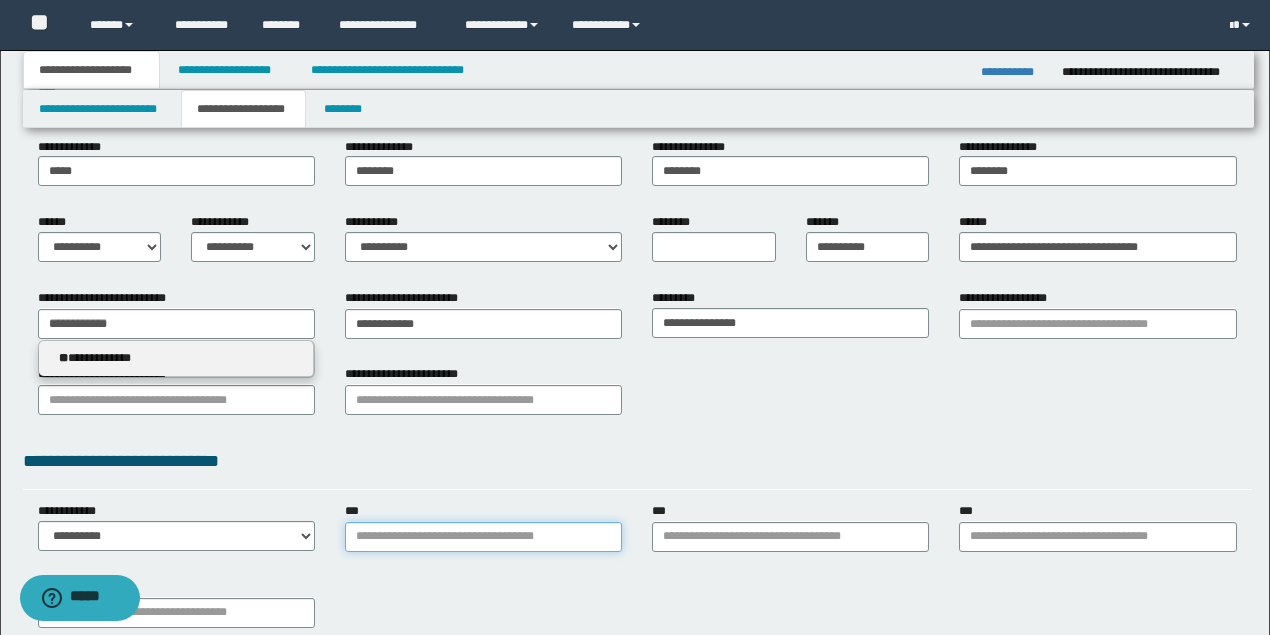 type 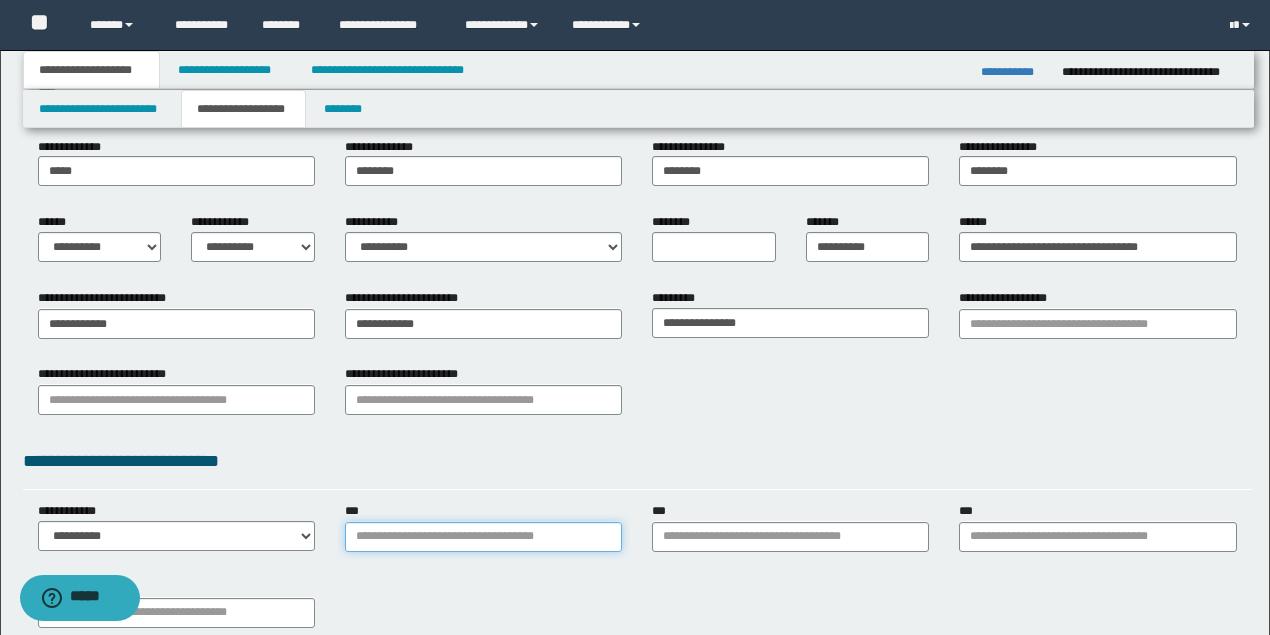 click on "***" at bounding box center (483, 537) 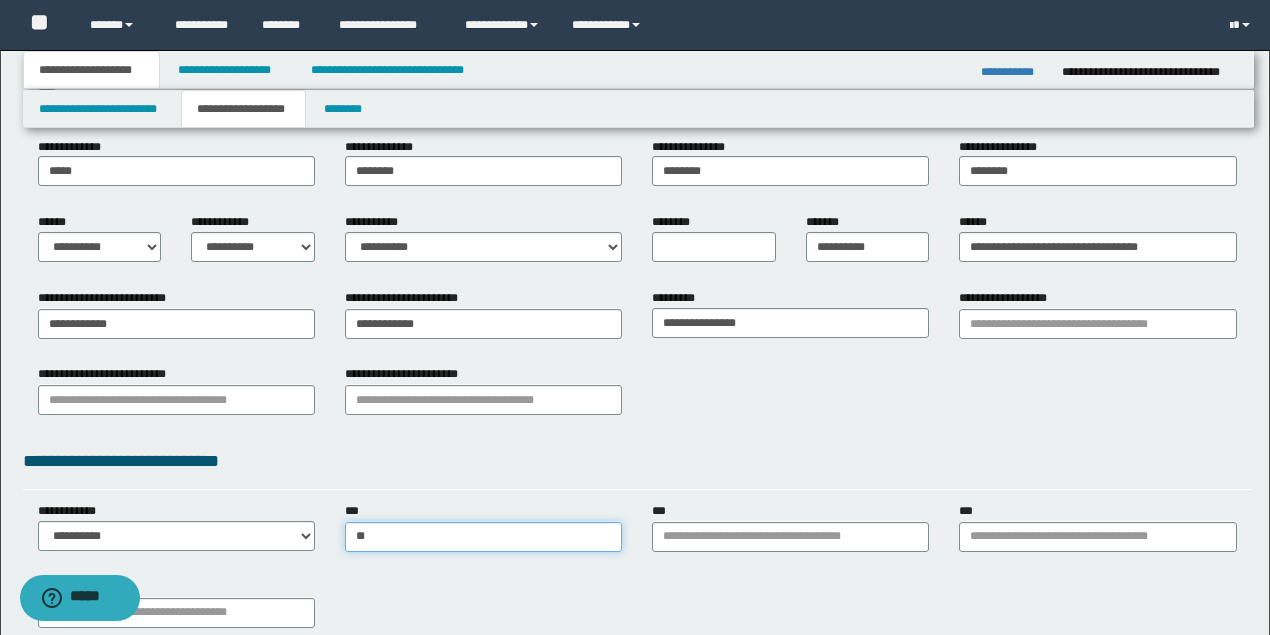 type on "***" 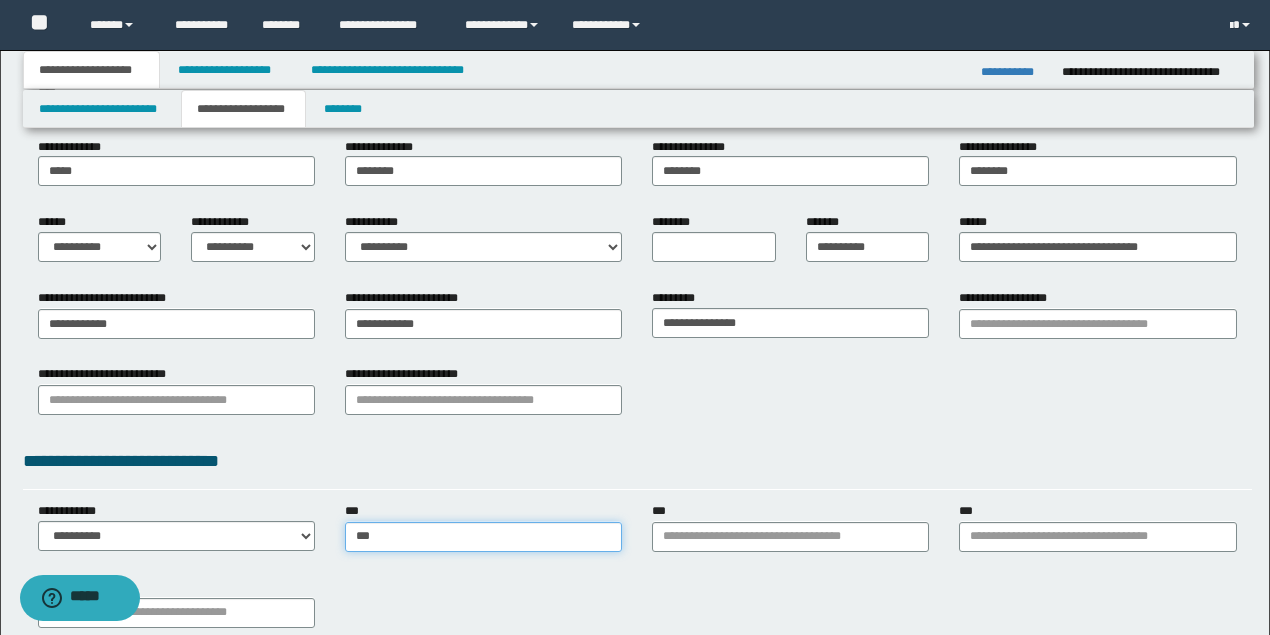 type on "***" 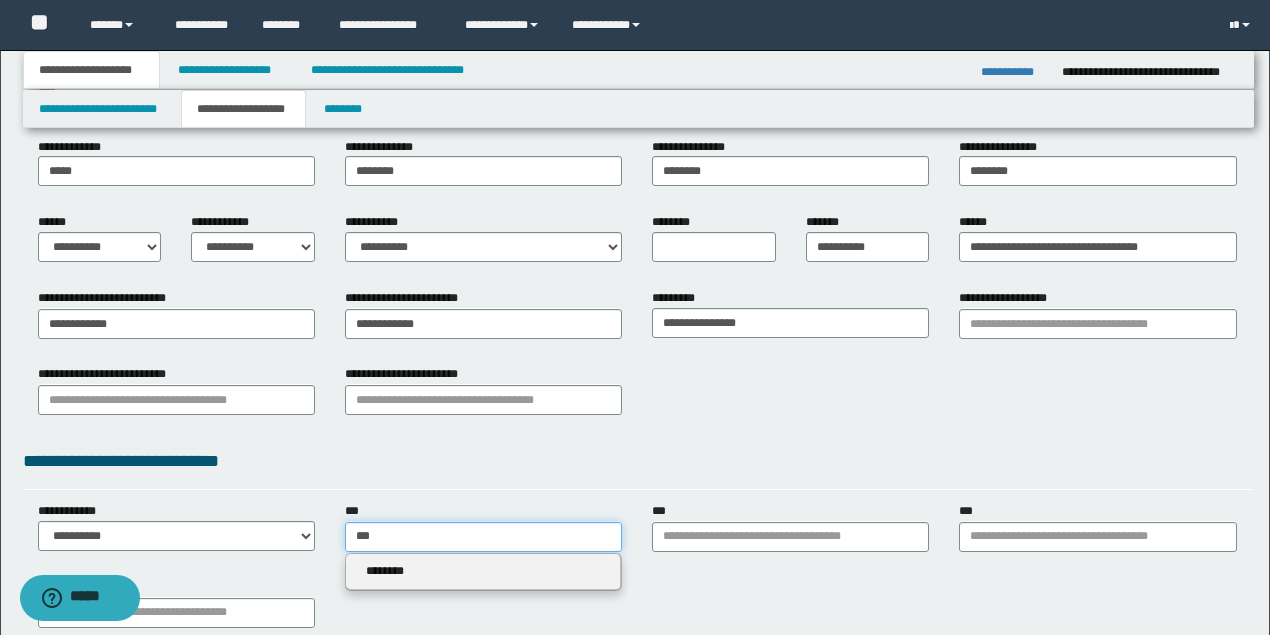 type on "***" 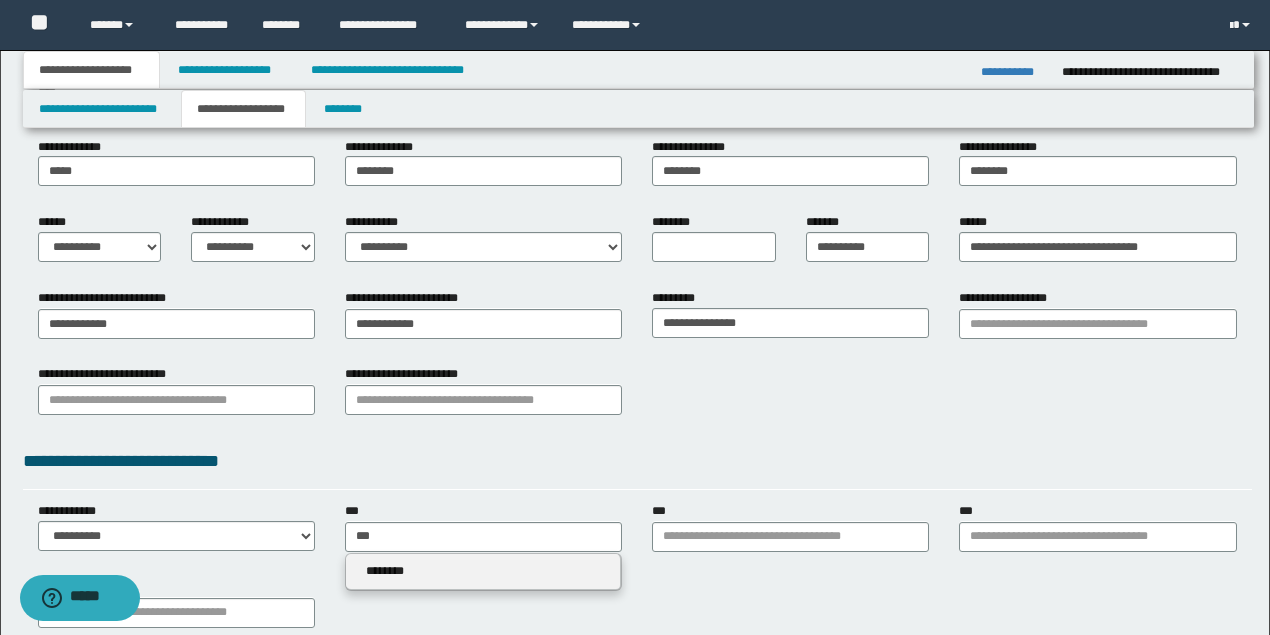 type 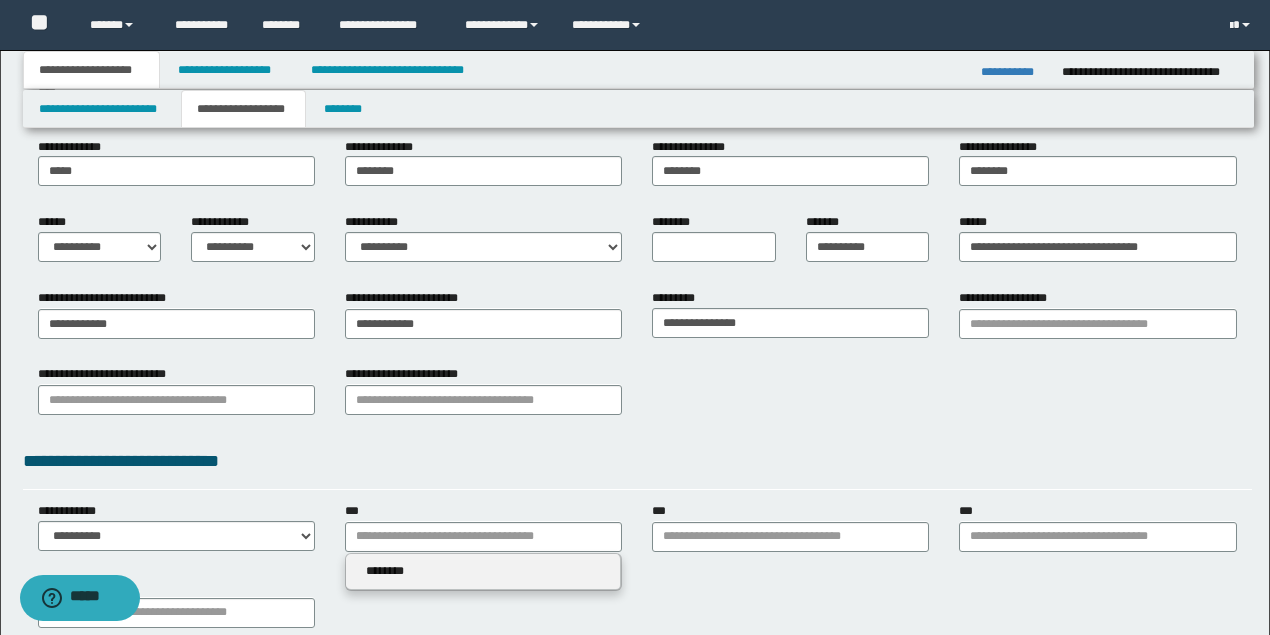 drag, startPoint x: 403, startPoint y: 565, endPoint x: 498, endPoint y: 558, distance: 95.257545 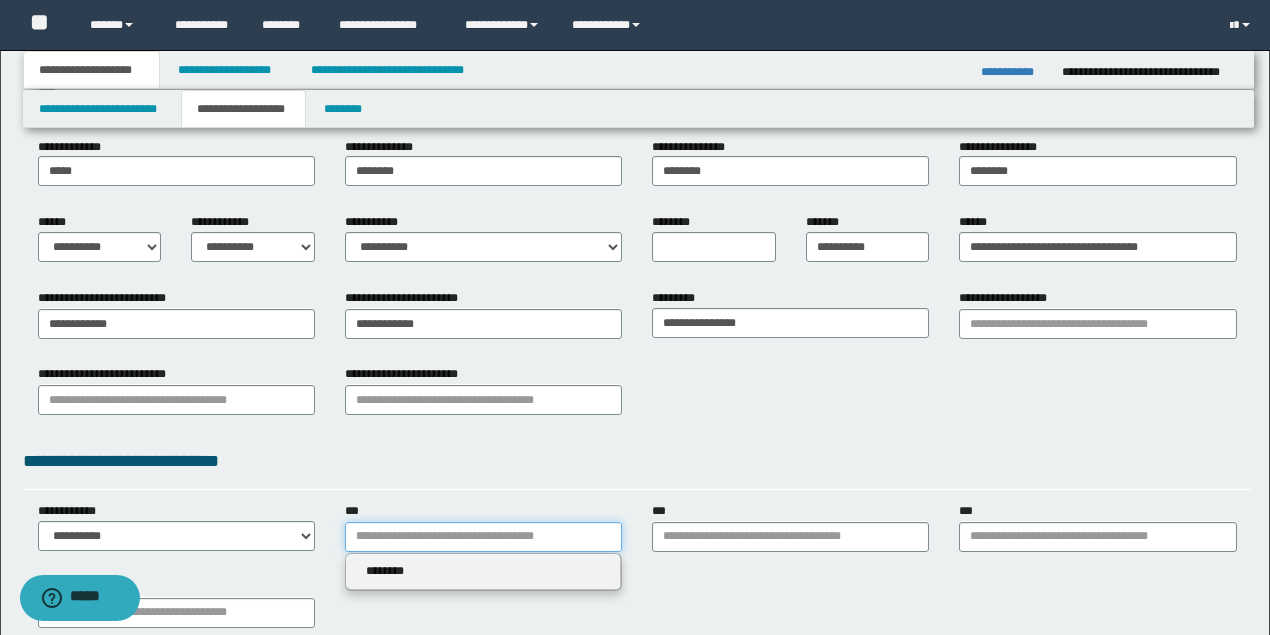 type 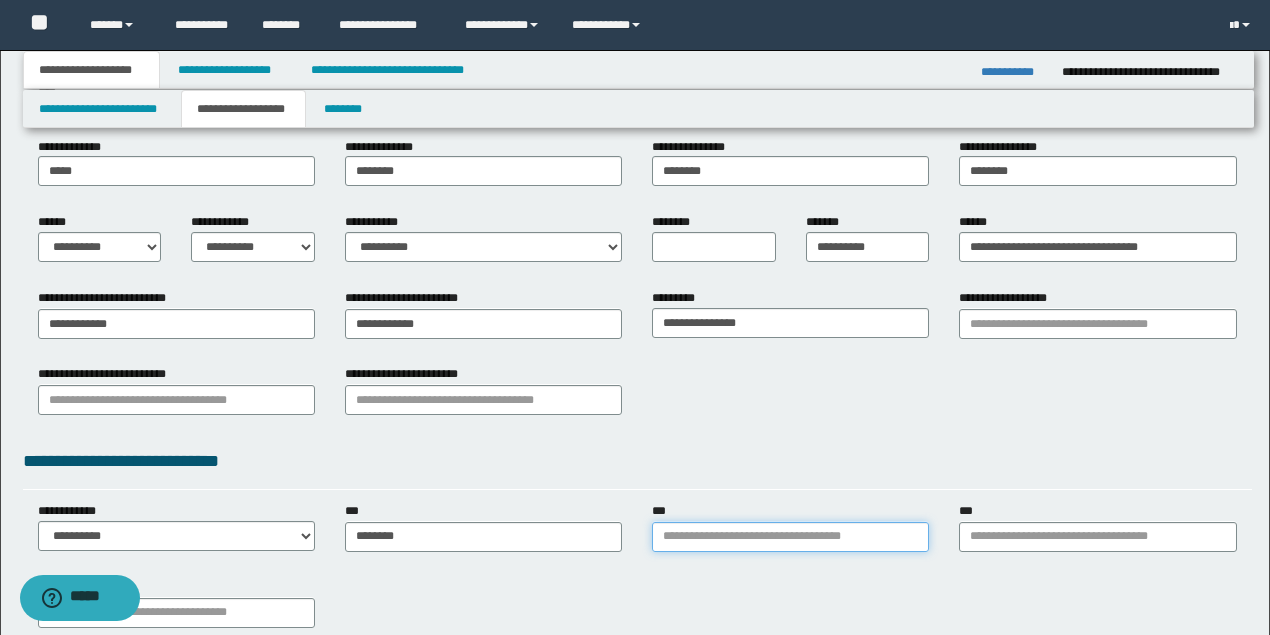 click on "***" at bounding box center [790, 537] 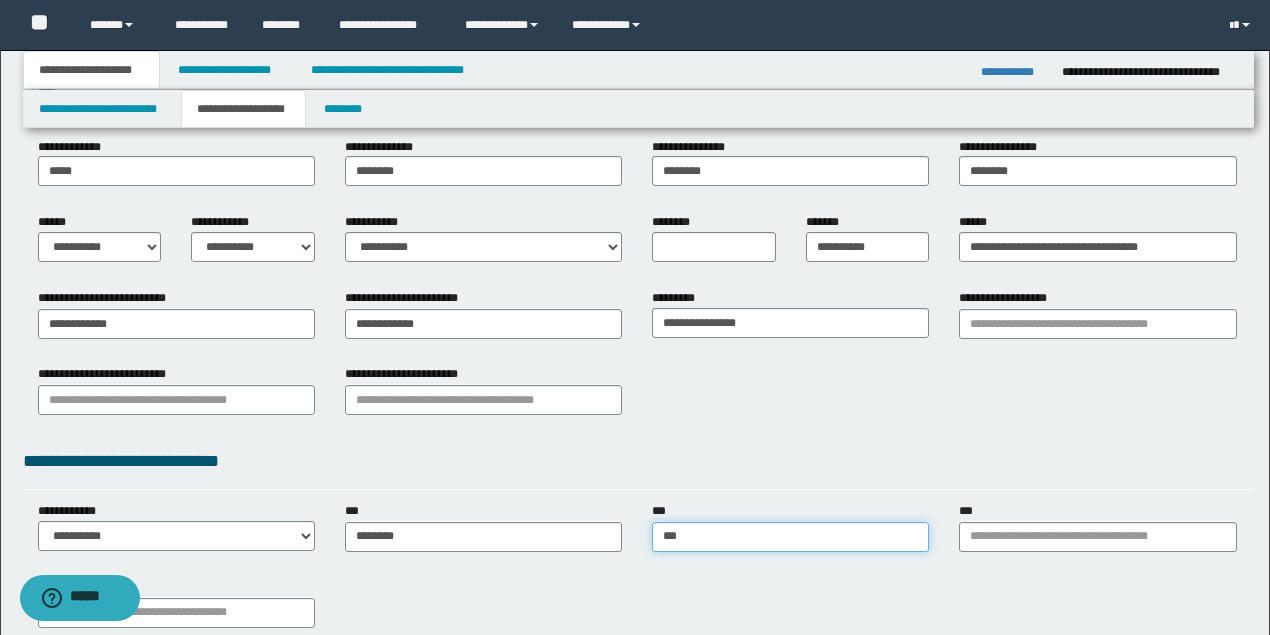 type on "****" 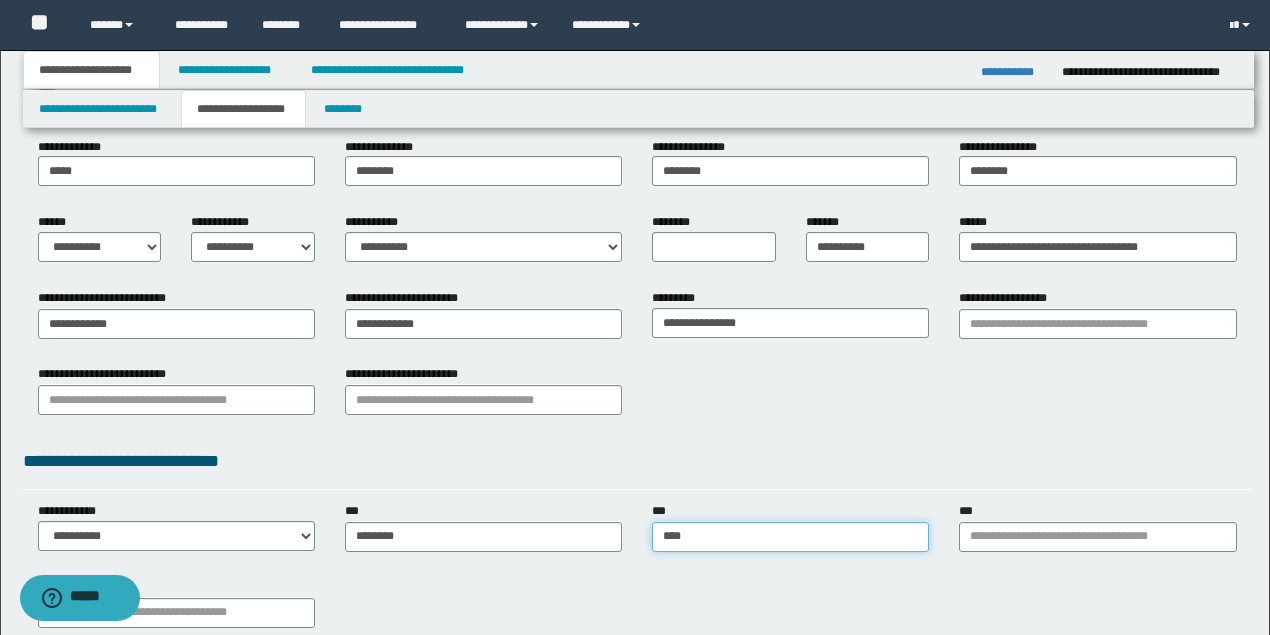 type on "**********" 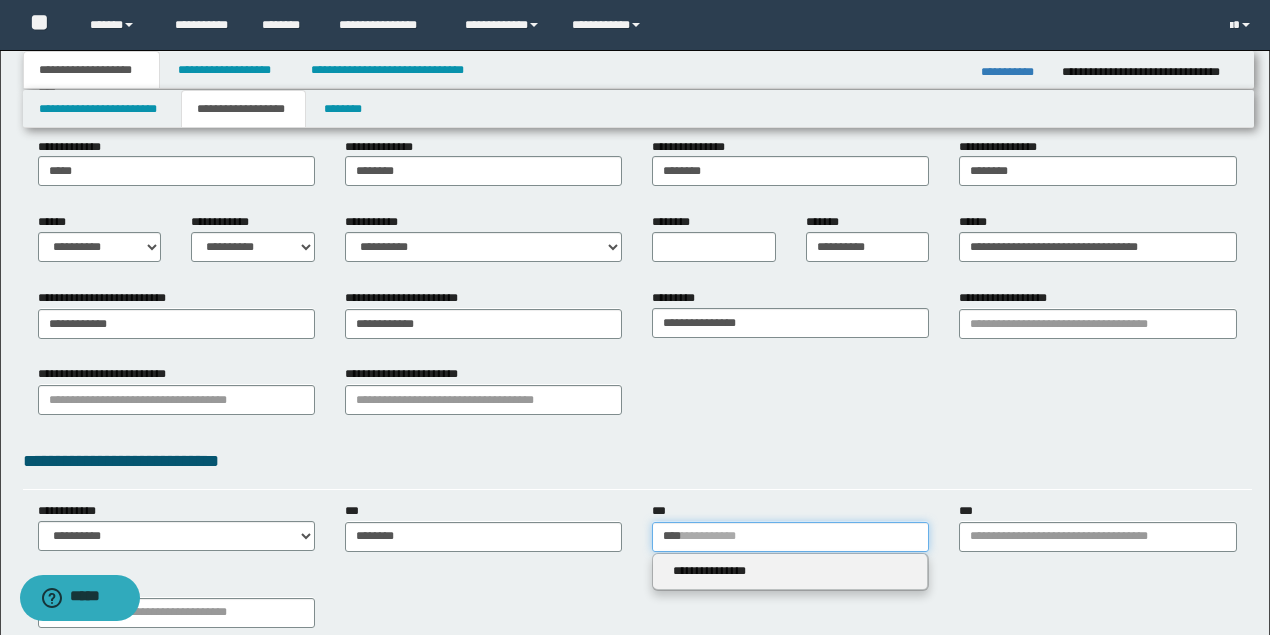type on "****" 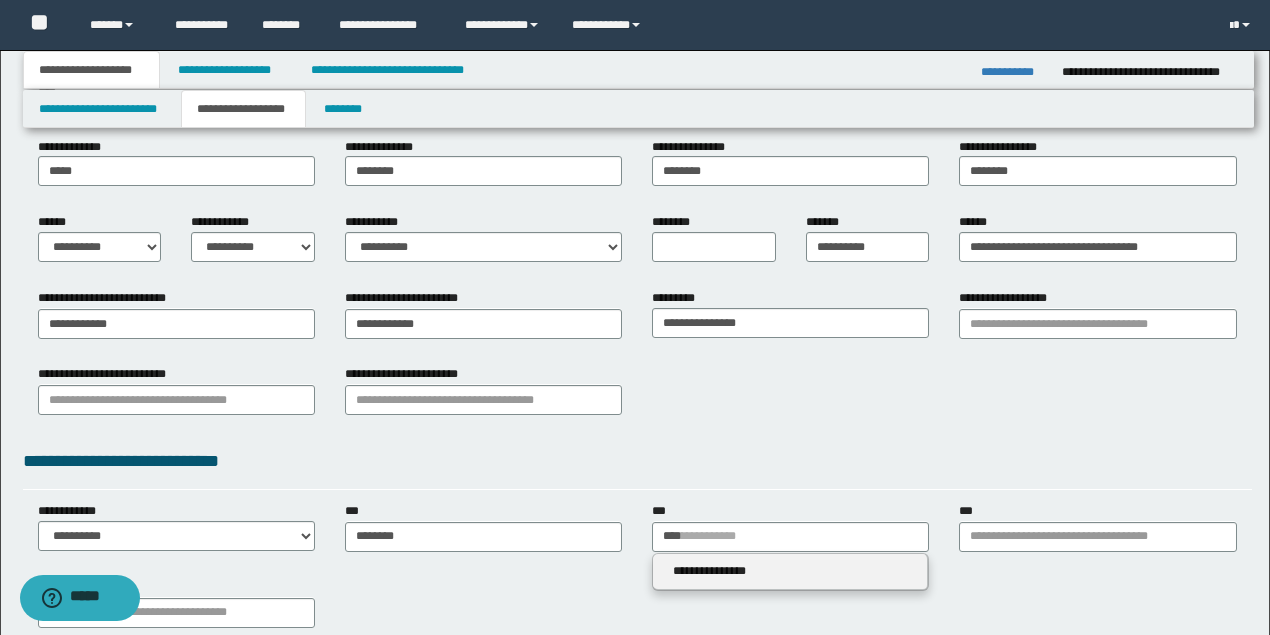 type 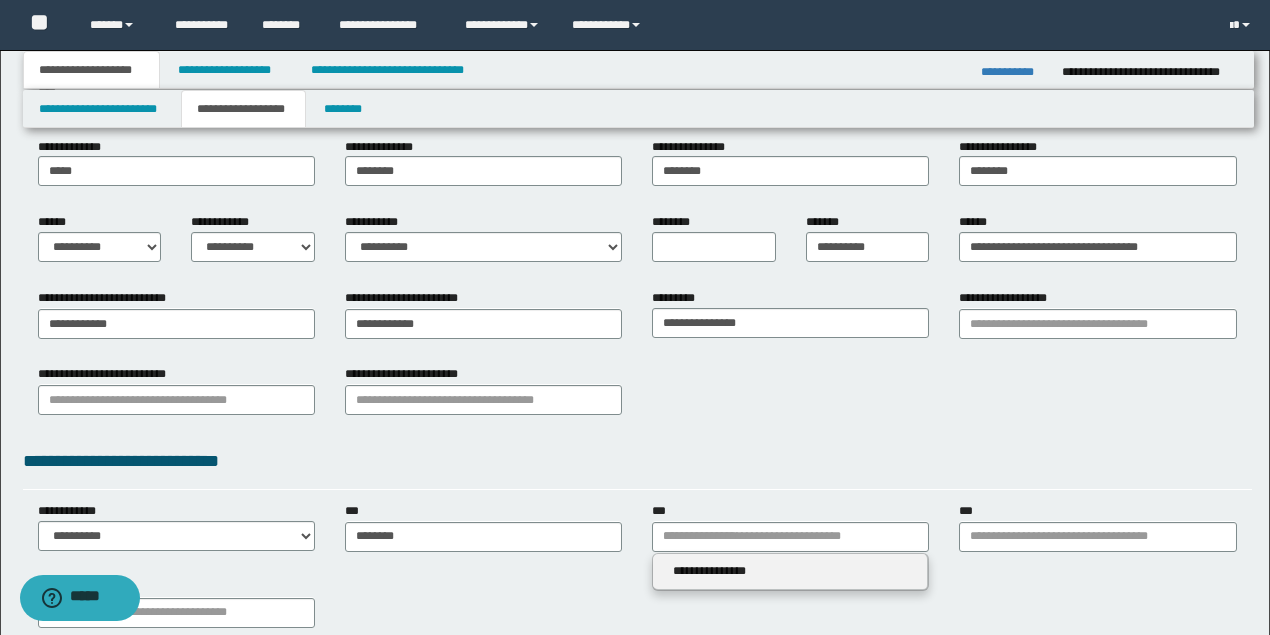 click on "**********" at bounding box center [790, 571] 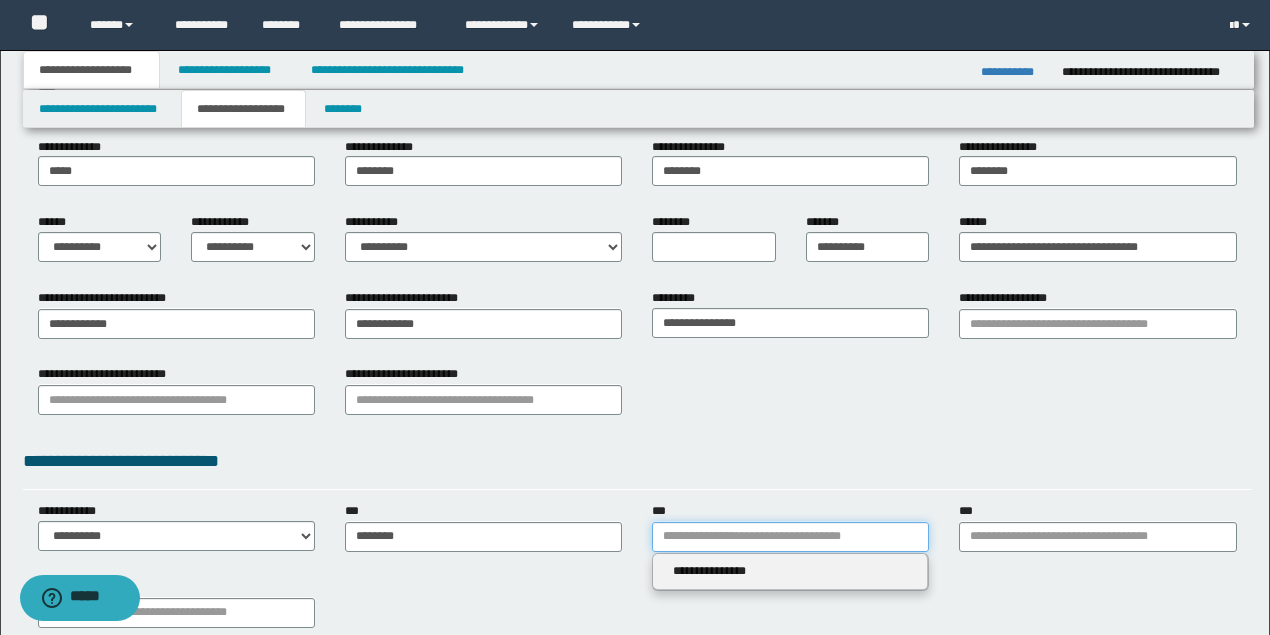 type 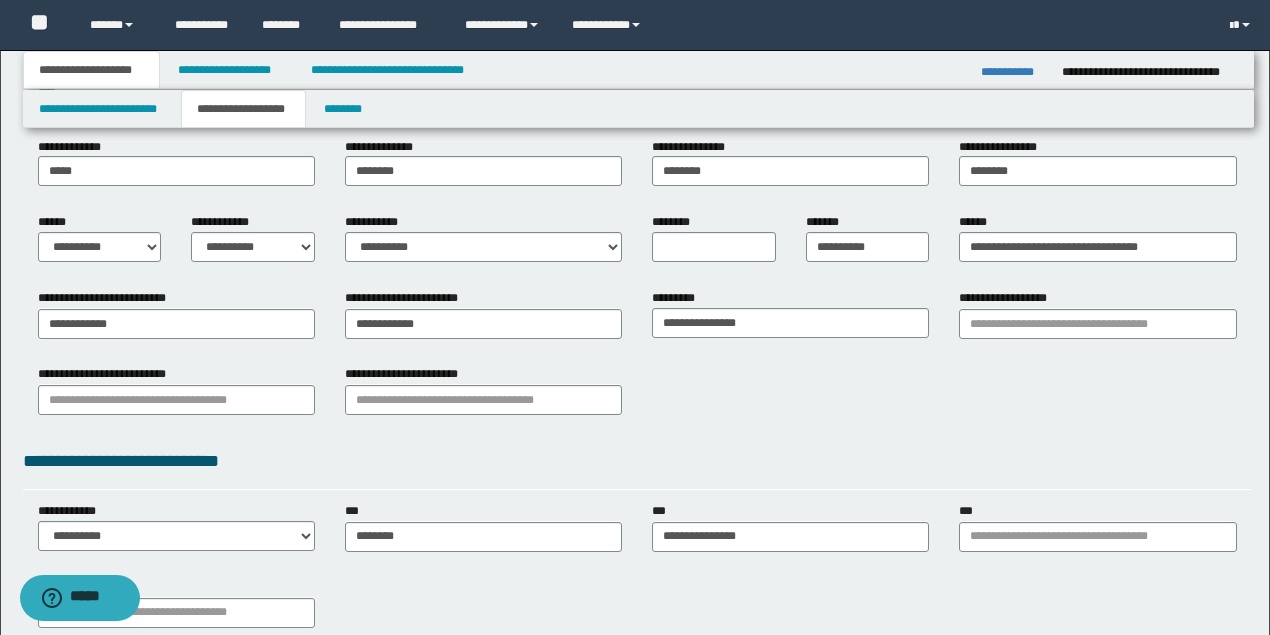 drag, startPoint x: 1080, startPoint y: 564, endPoint x: 1079, endPoint y: 538, distance: 26.019224 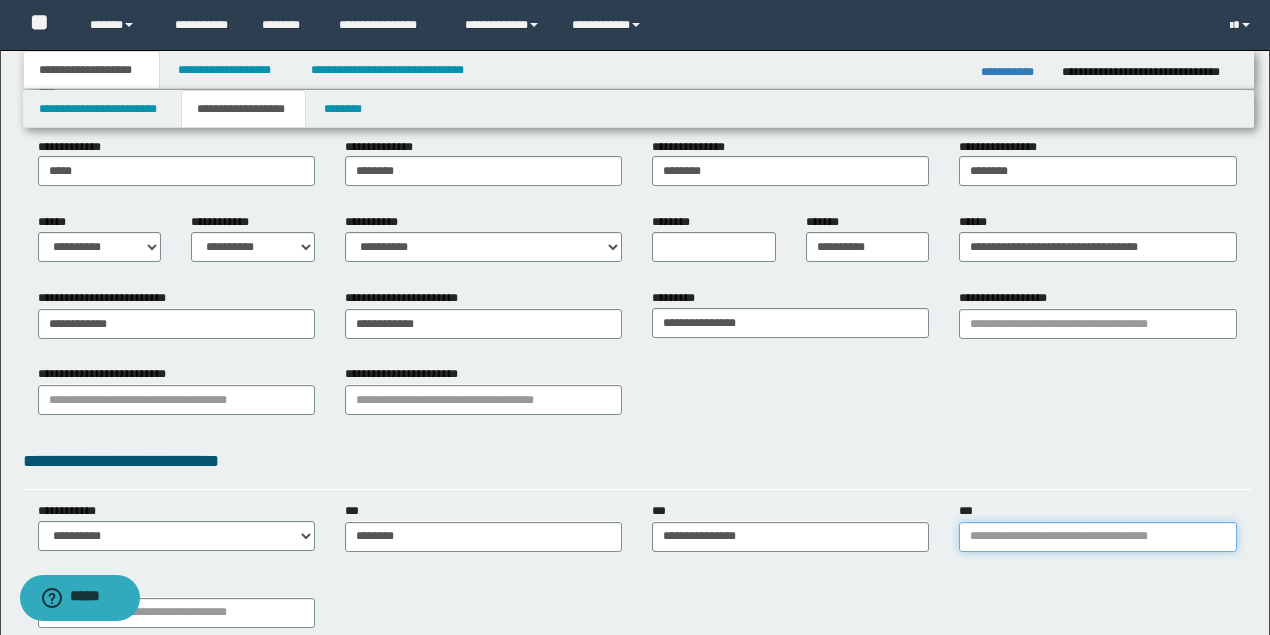 click on "***" at bounding box center [1097, 537] 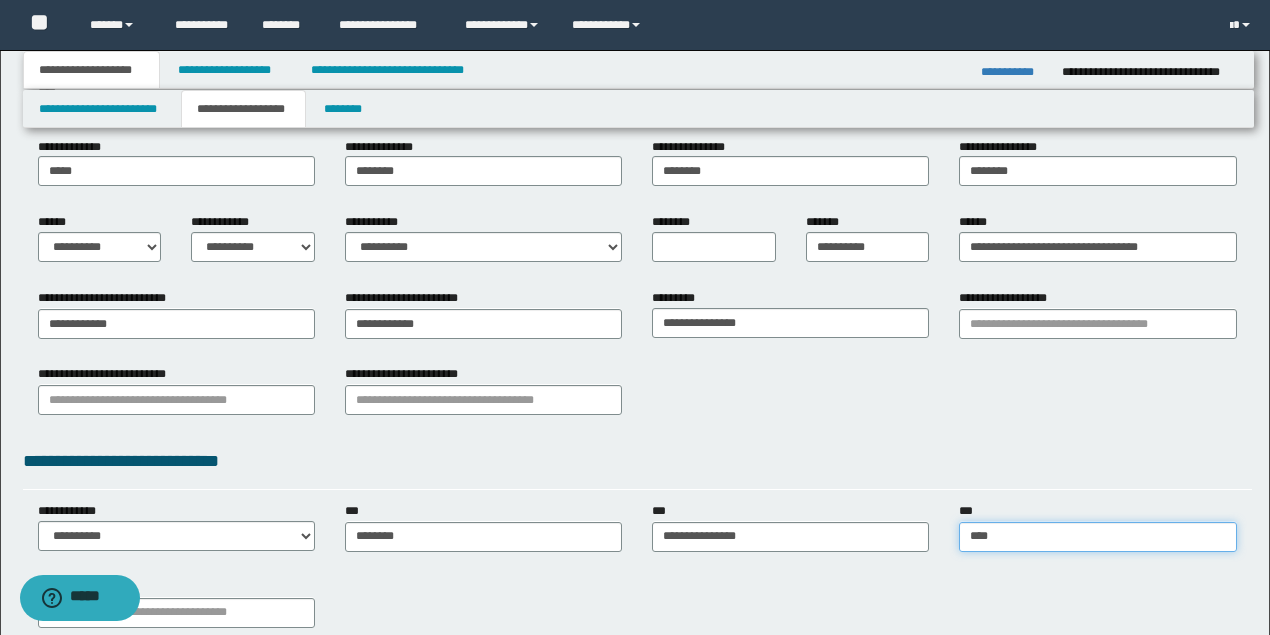 type on "*****" 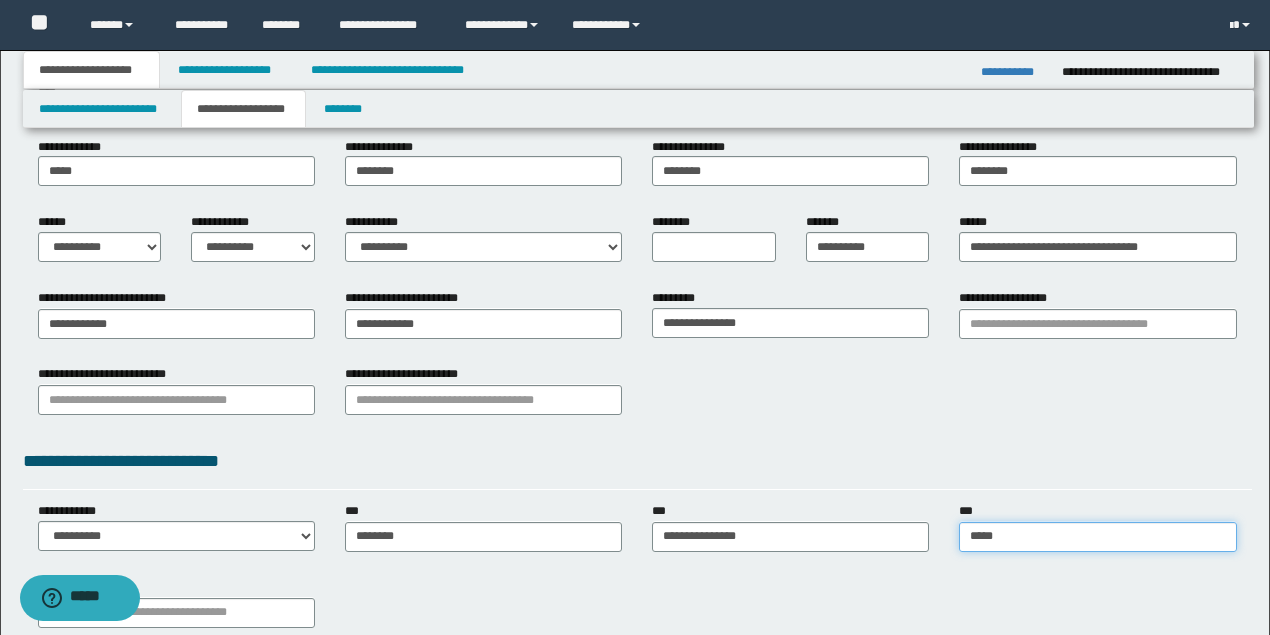 type on "**********" 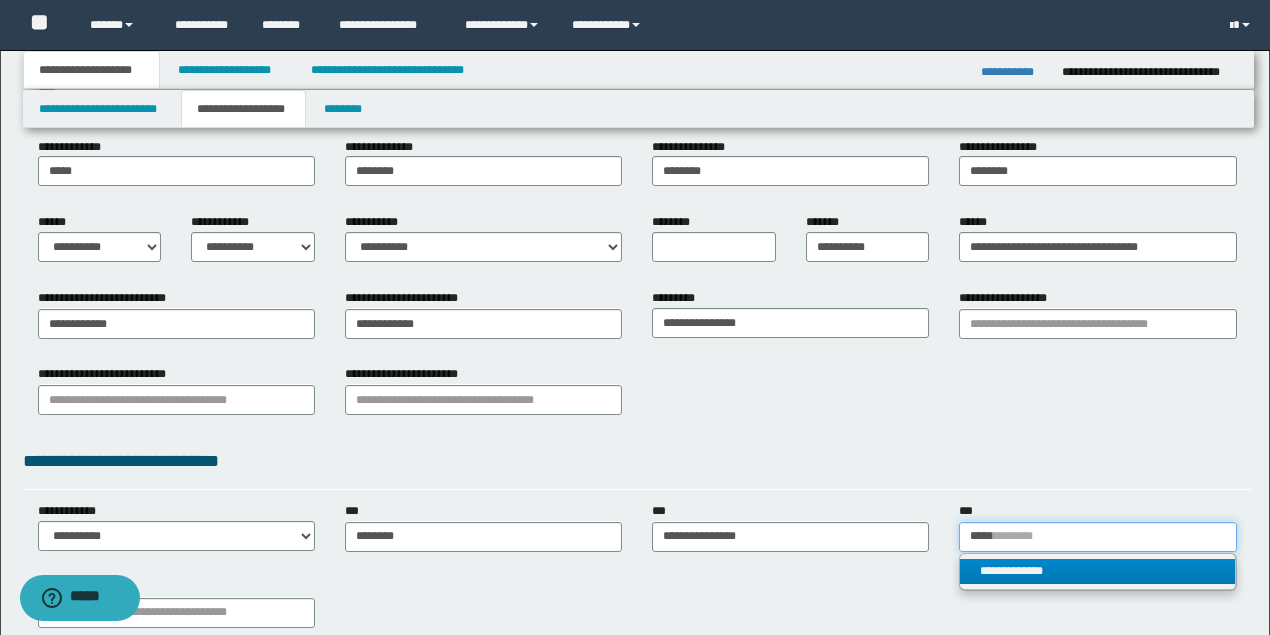type on "*****" 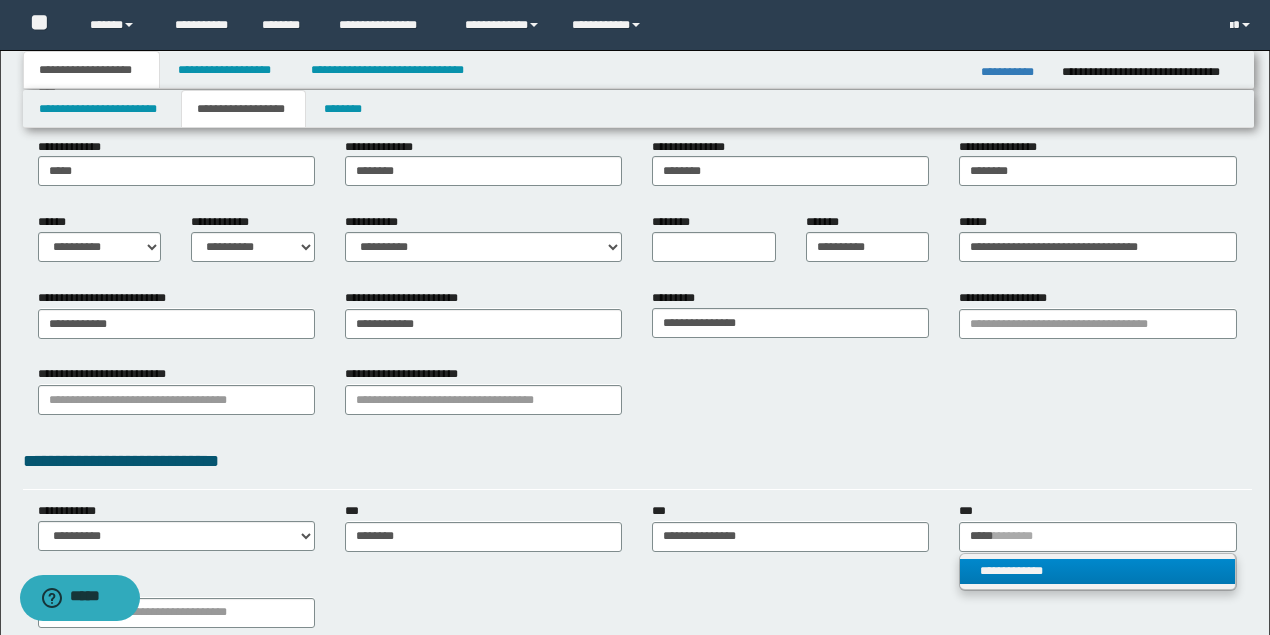 type 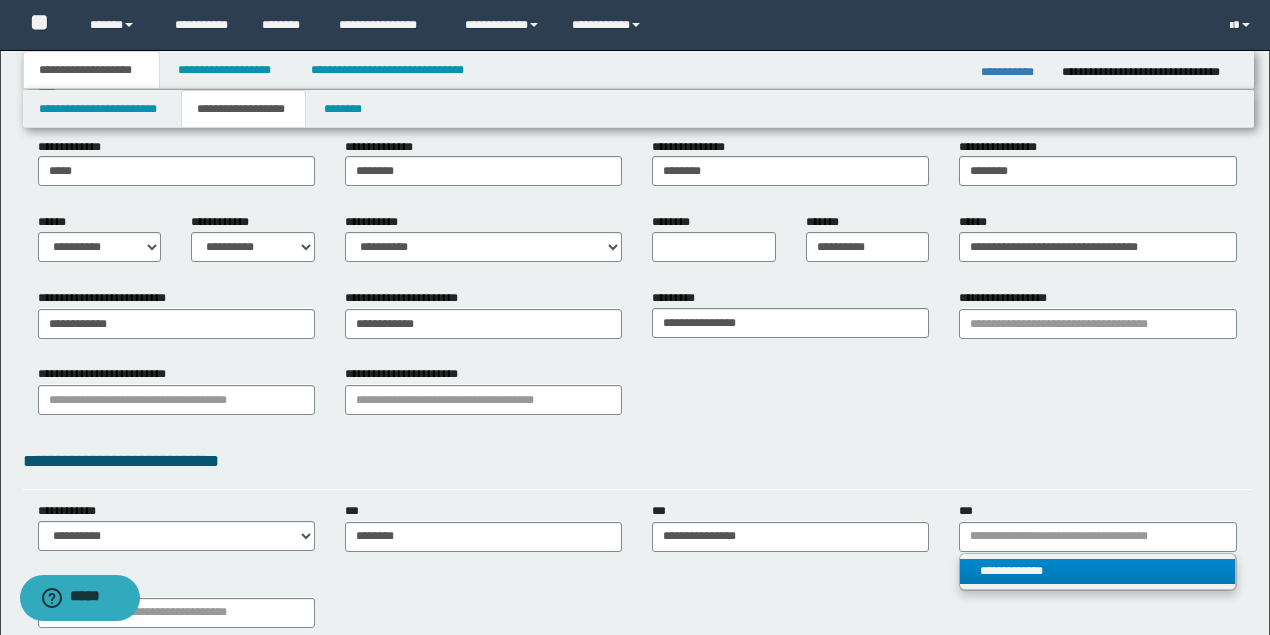 click on "**********" at bounding box center [1097, 571] 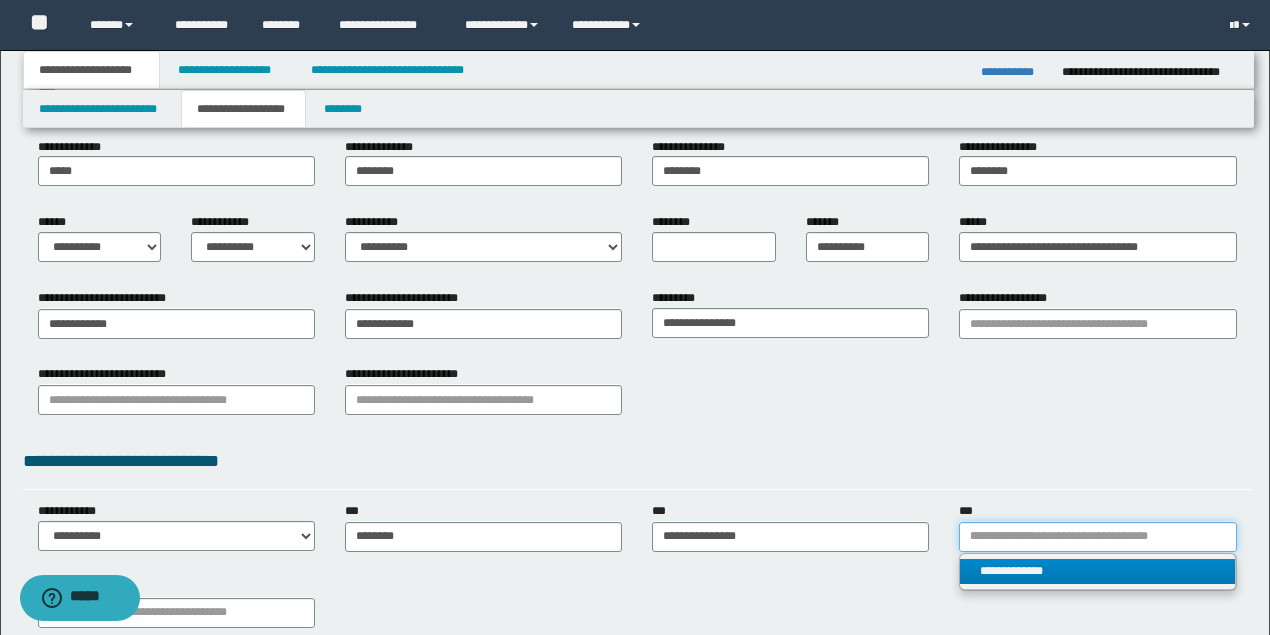 type 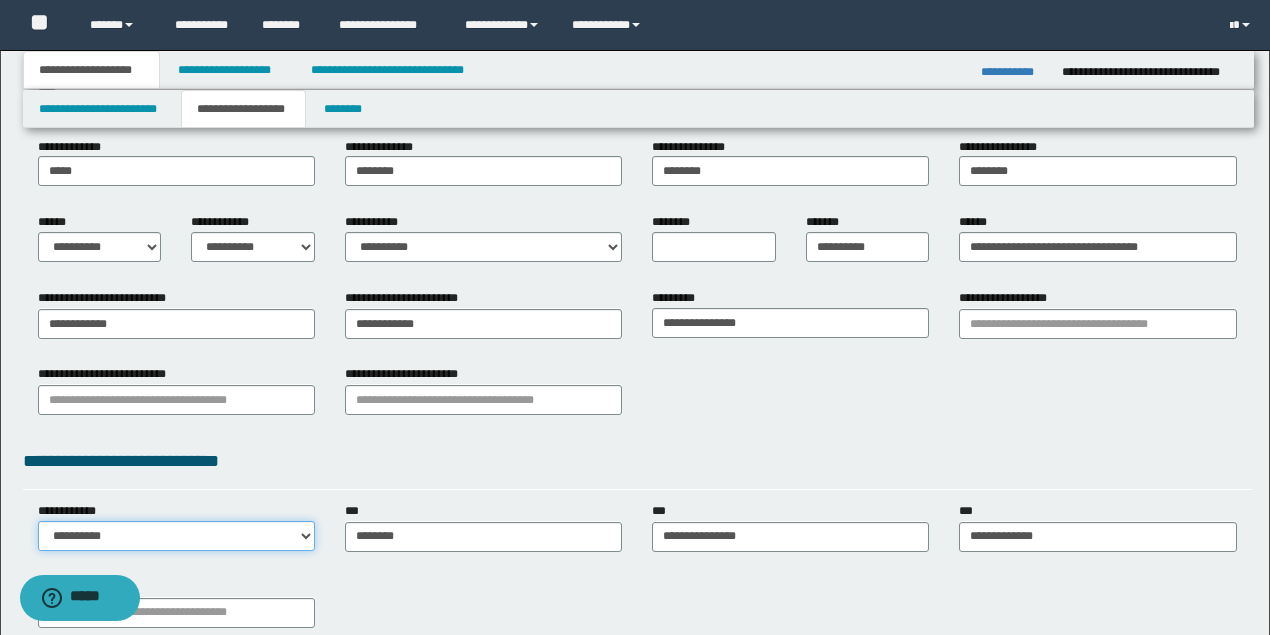 click on "**********" at bounding box center [176, 536] 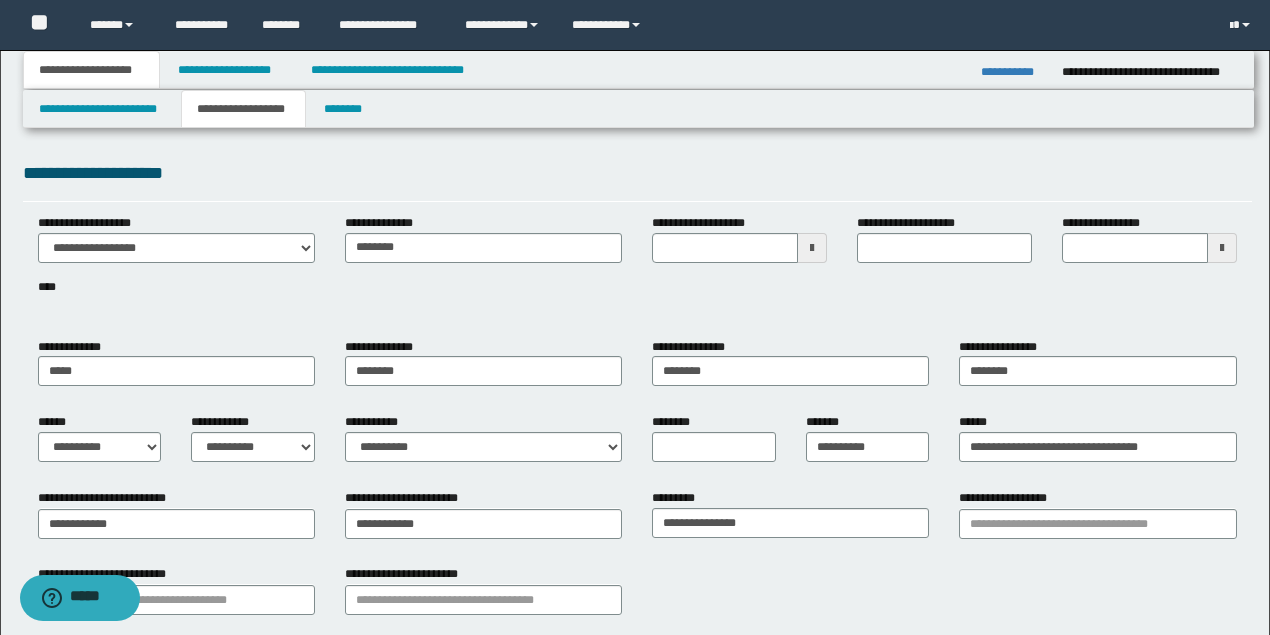 scroll, scrollTop: 66, scrollLeft: 0, axis: vertical 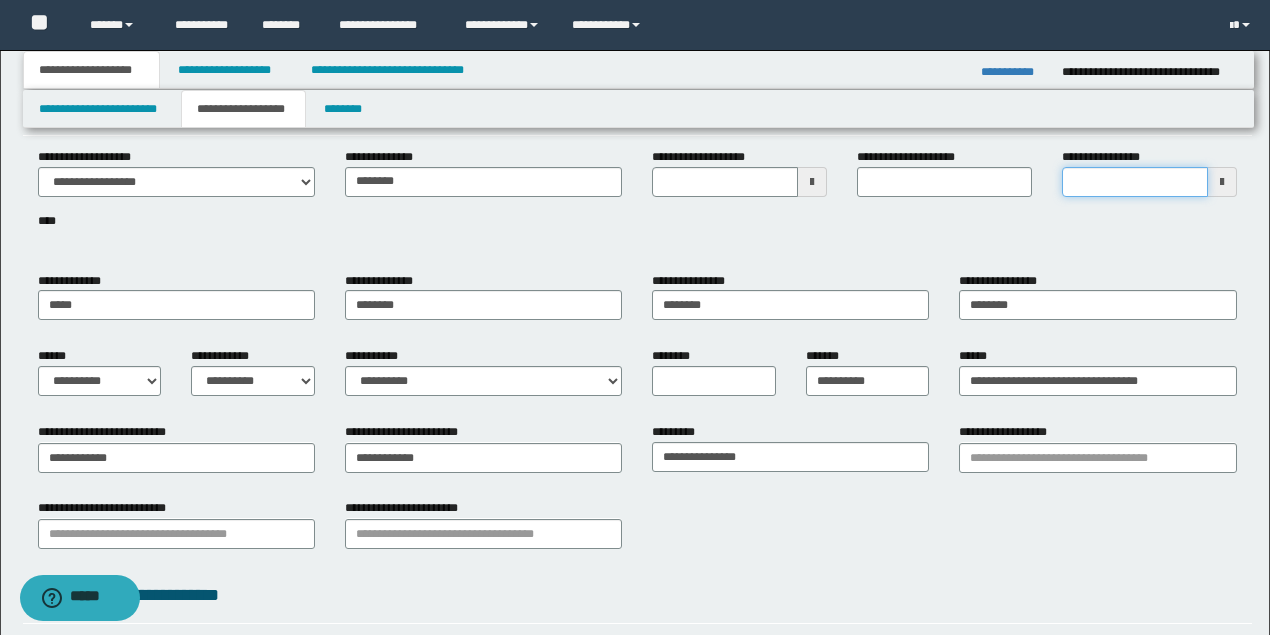 click on "**********" at bounding box center [1135, 182] 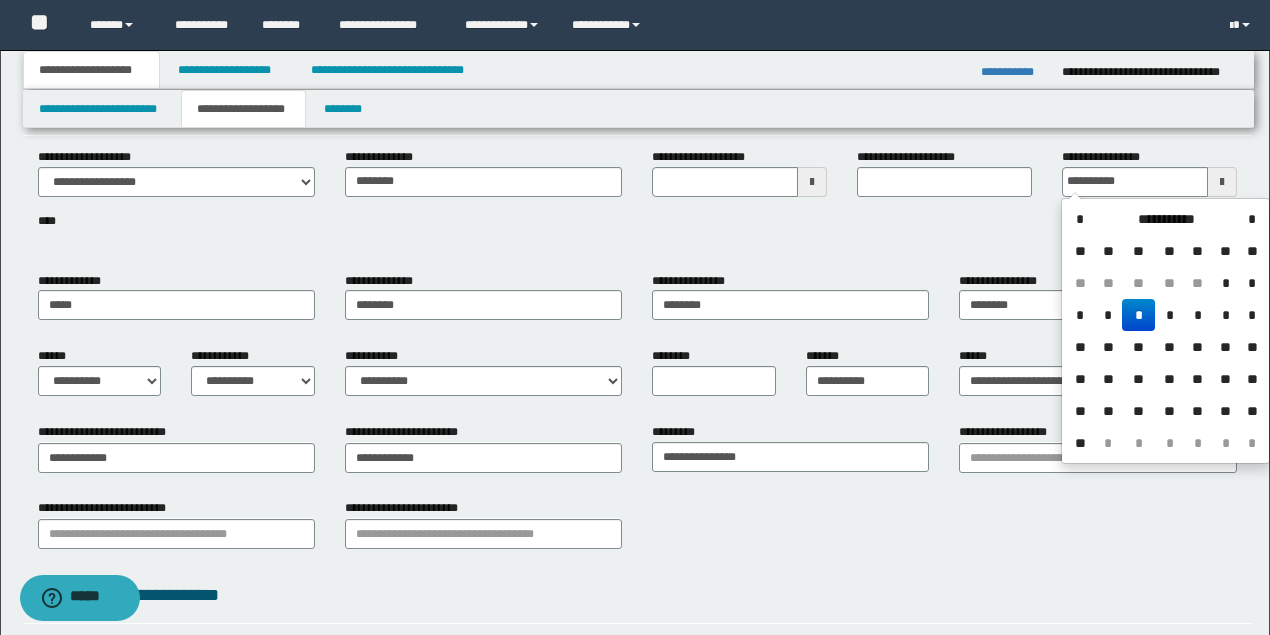 type on "**********" 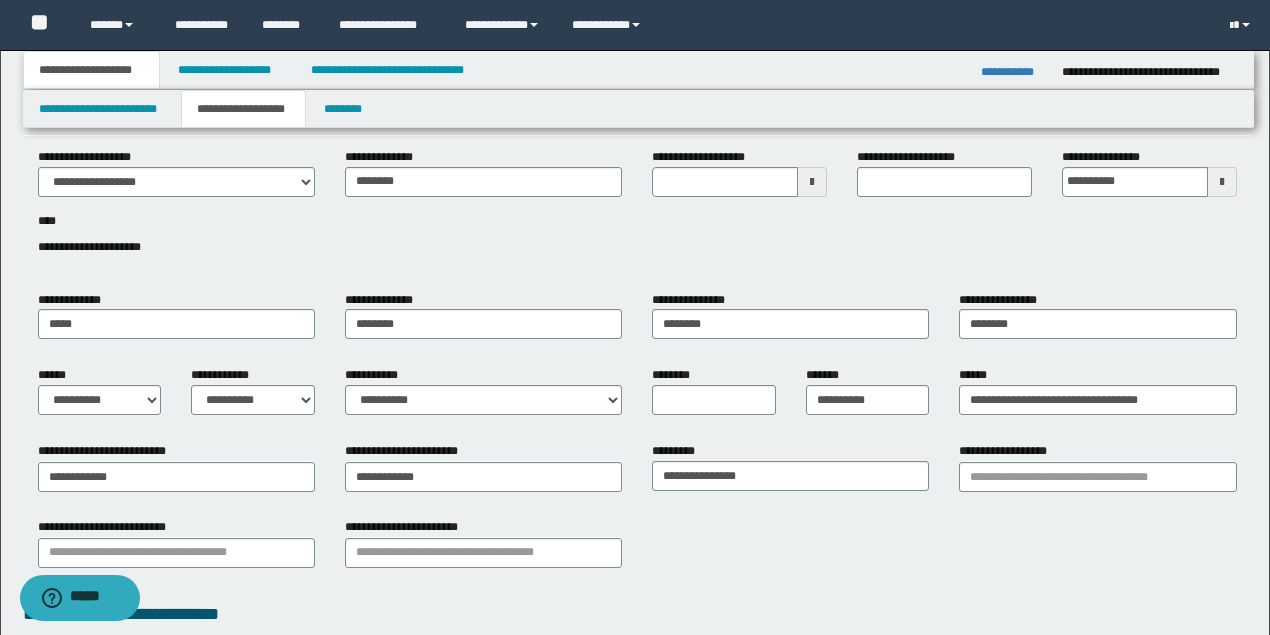 click on "**********" at bounding box center [639, 70] 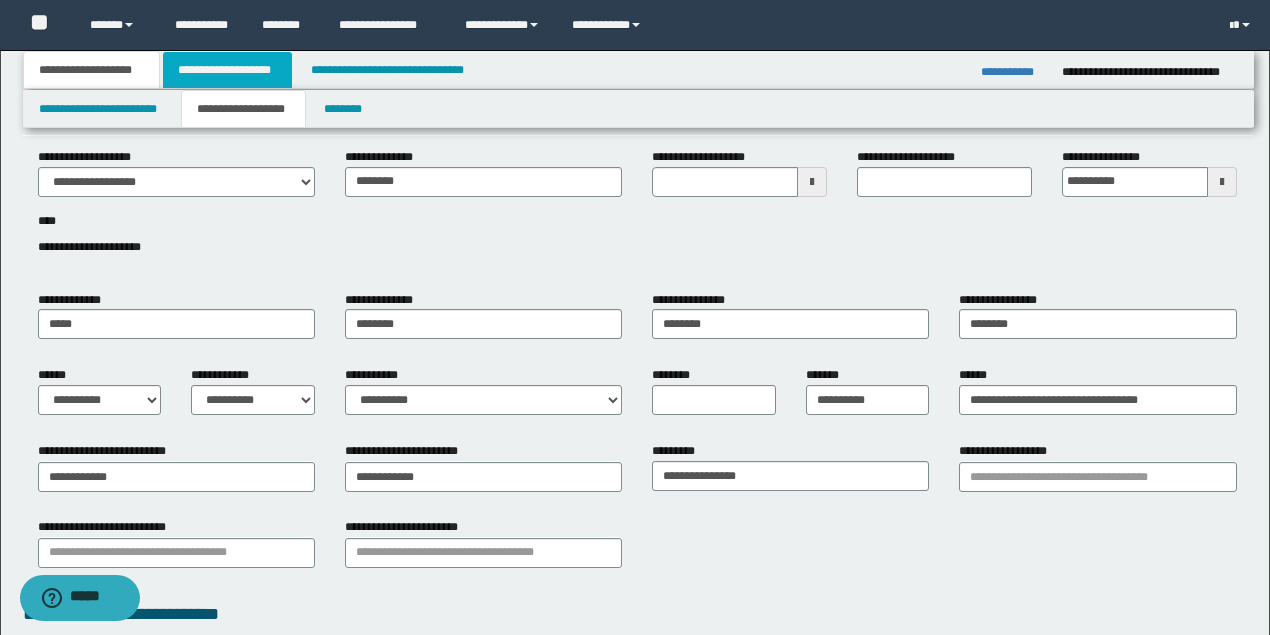 click on "**********" at bounding box center (227, 70) 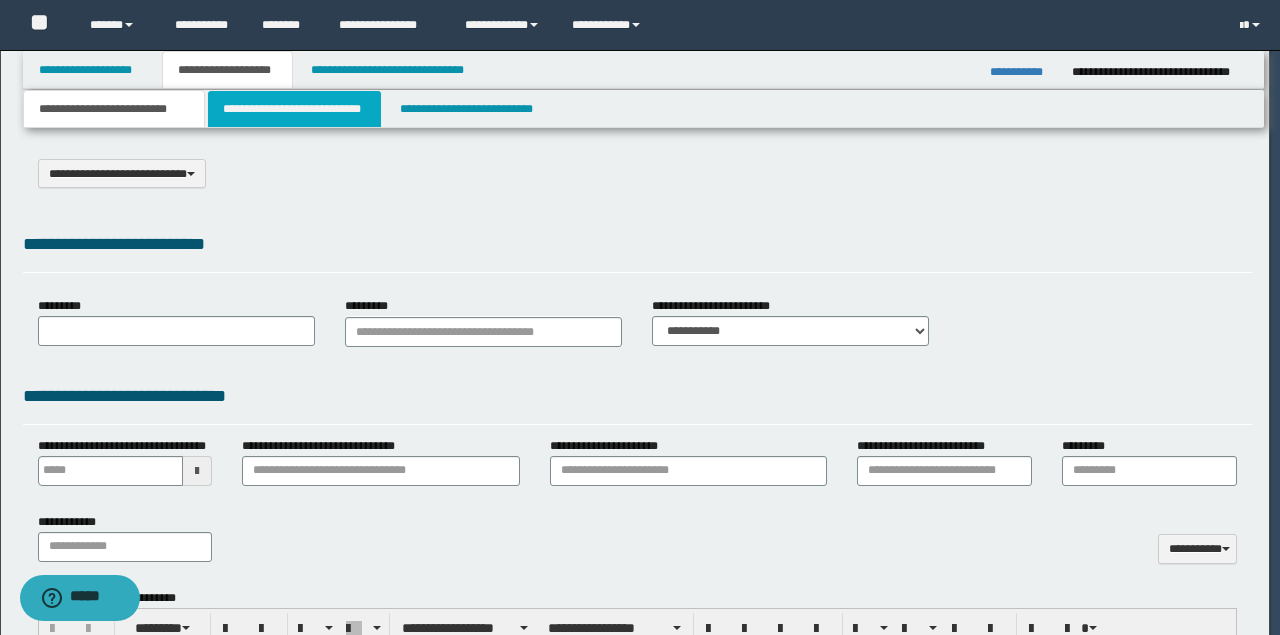 select on "*" 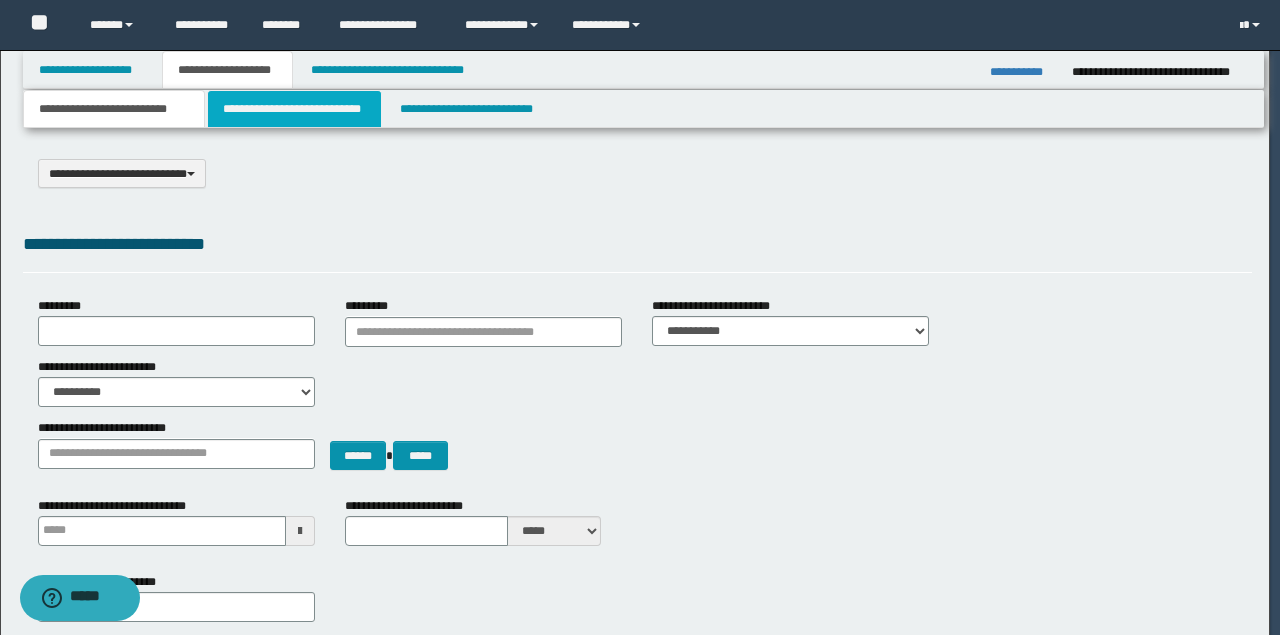 scroll, scrollTop: 0, scrollLeft: 0, axis: both 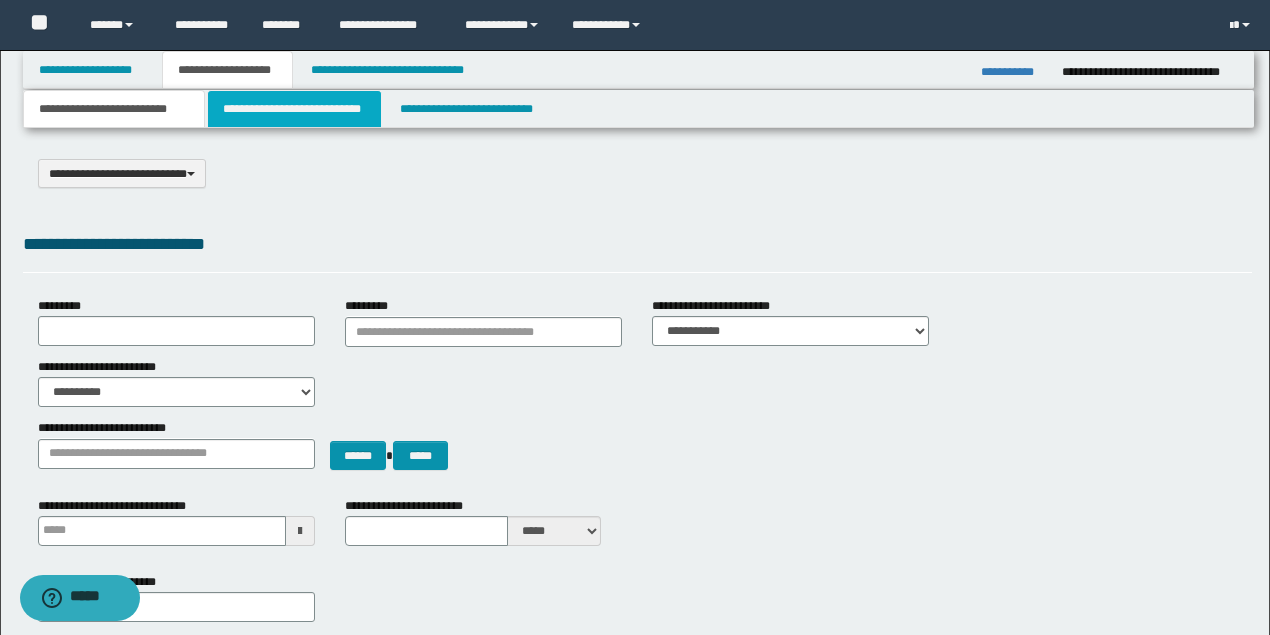 click on "**********" at bounding box center (294, 109) 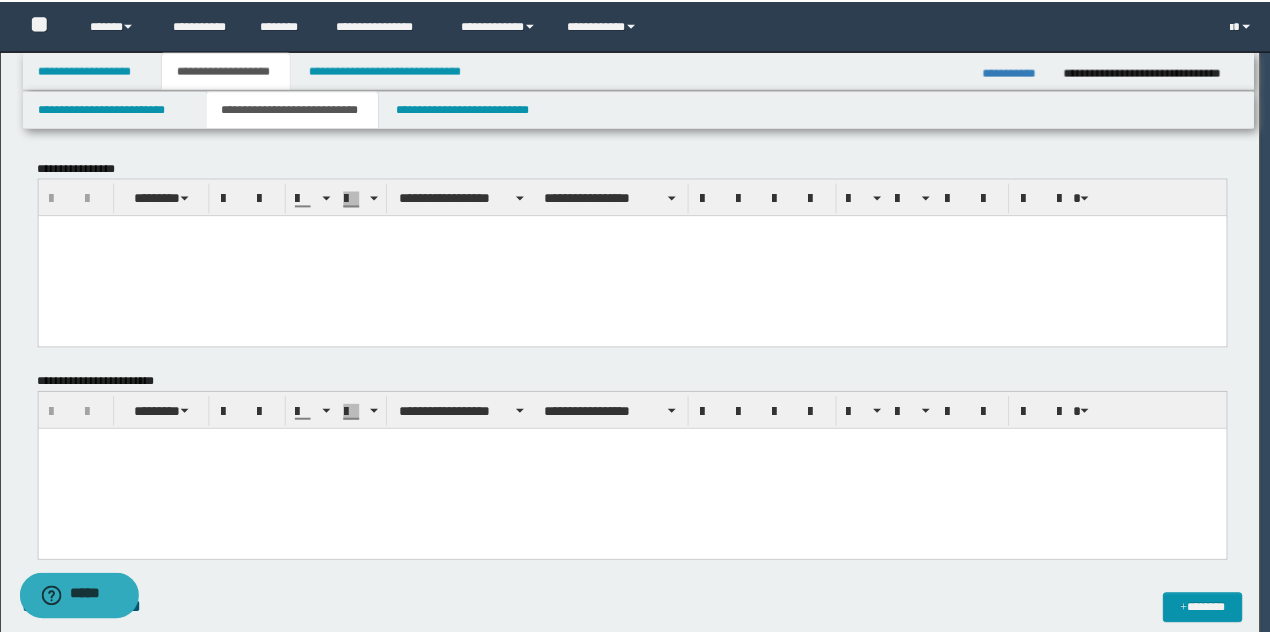 scroll, scrollTop: 0, scrollLeft: 0, axis: both 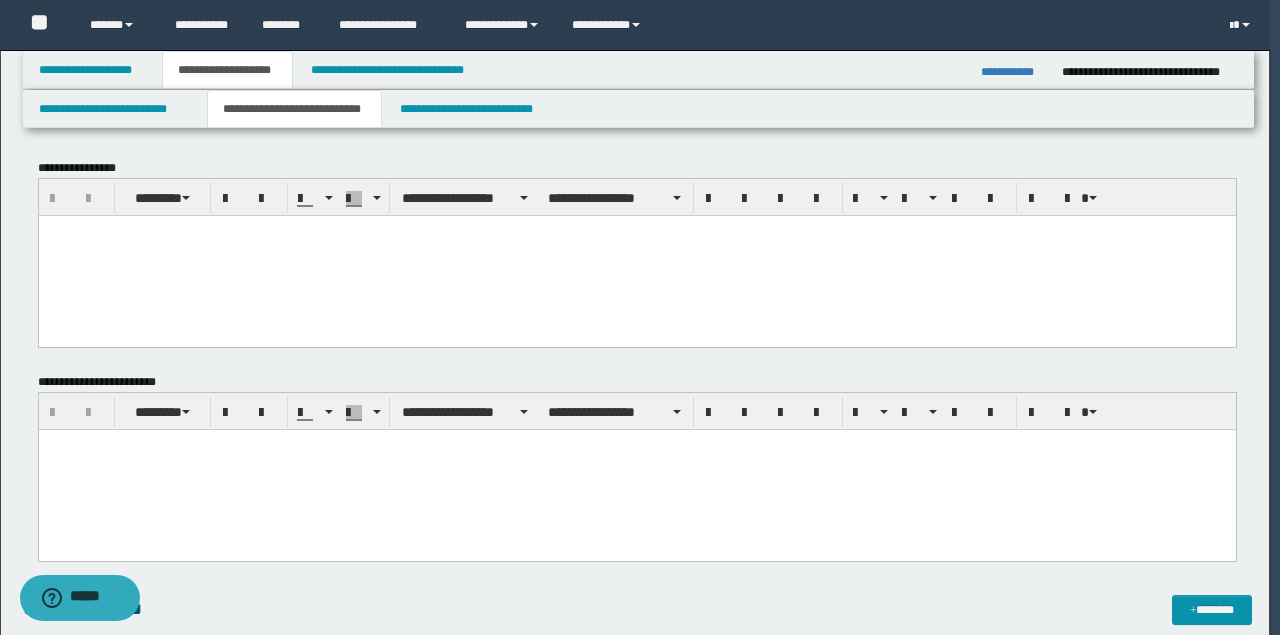 click at bounding box center (636, 255) 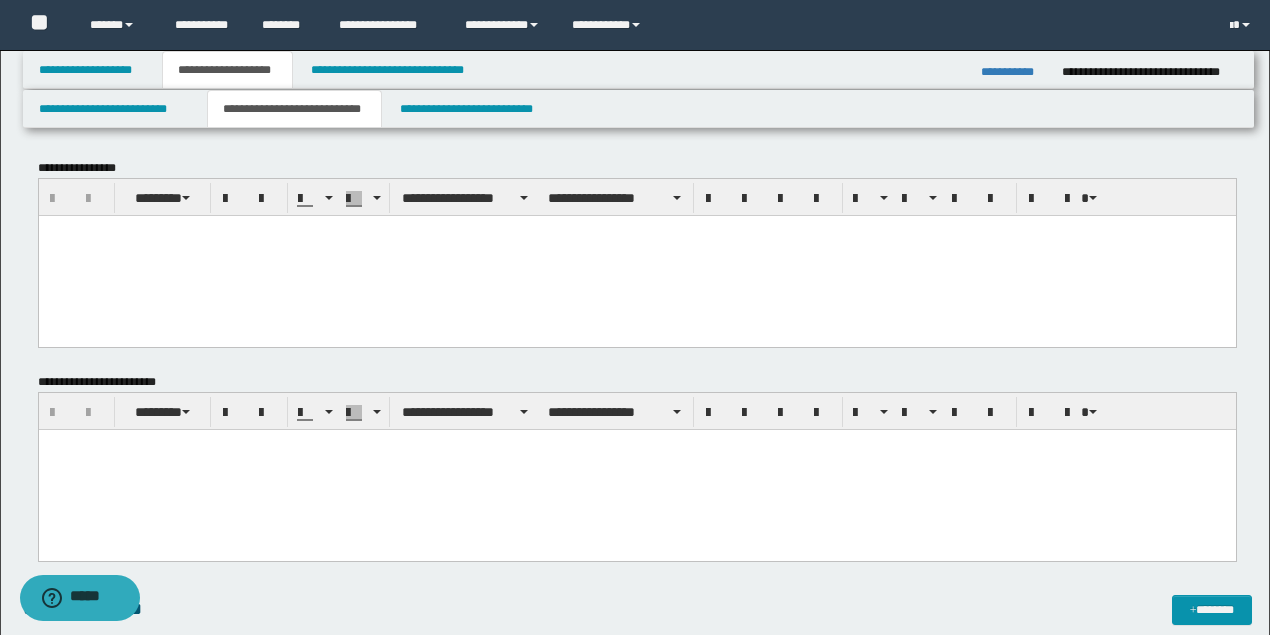 paste 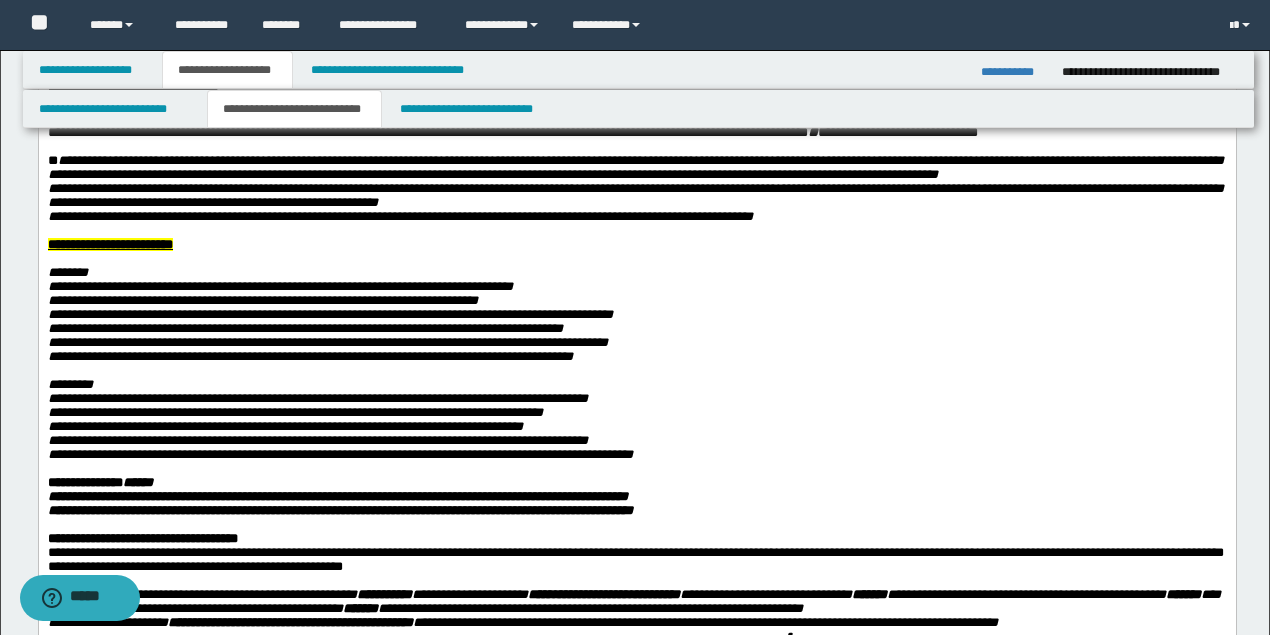 scroll, scrollTop: 200, scrollLeft: 0, axis: vertical 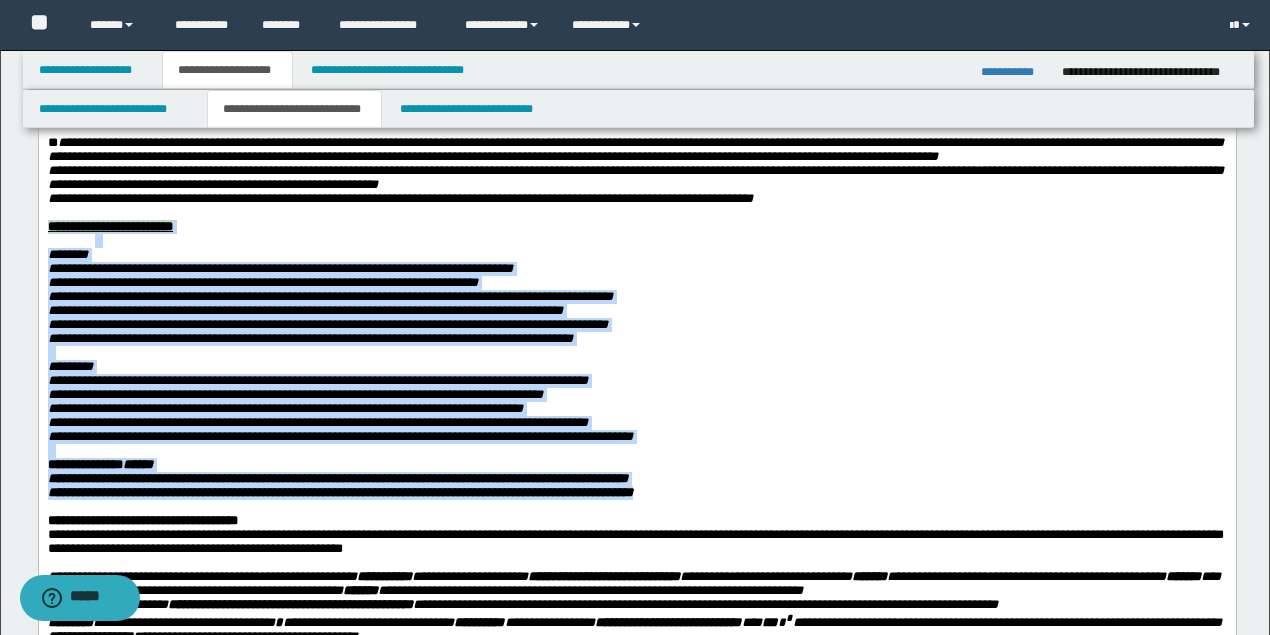 drag, startPoint x: 50, startPoint y: 239, endPoint x: 529, endPoint y: 528, distance: 559.43005 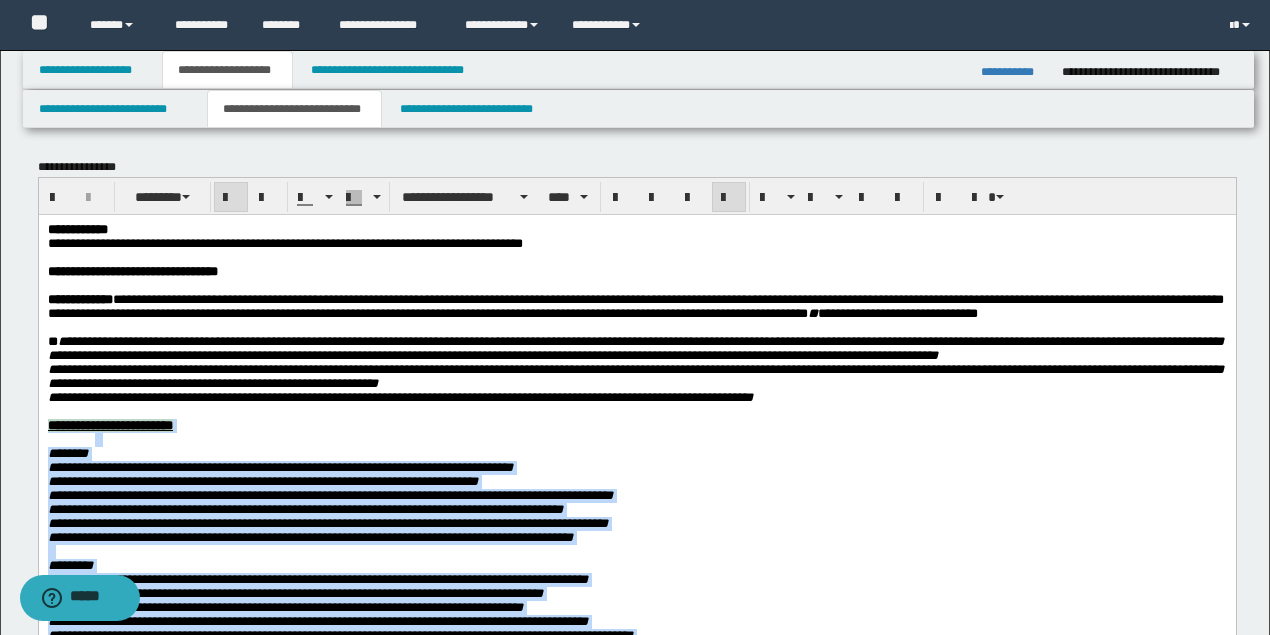 scroll, scrollTop: 0, scrollLeft: 0, axis: both 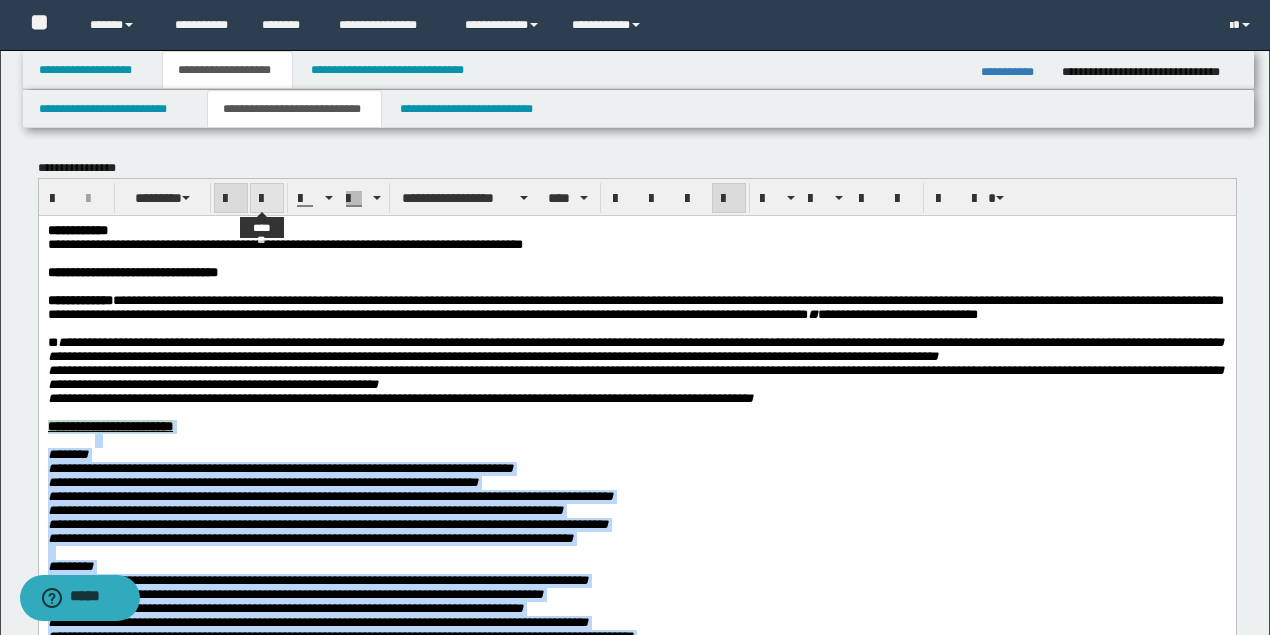 click at bounding box center (267, 198) 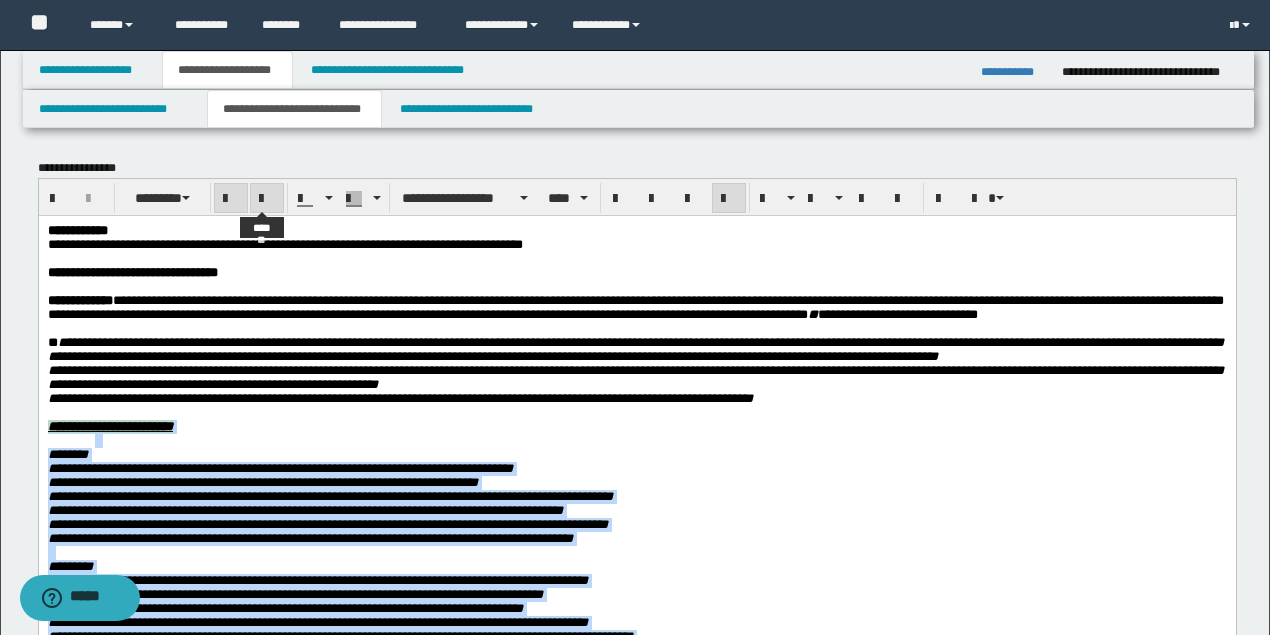 click at bounding box center (267, 199) 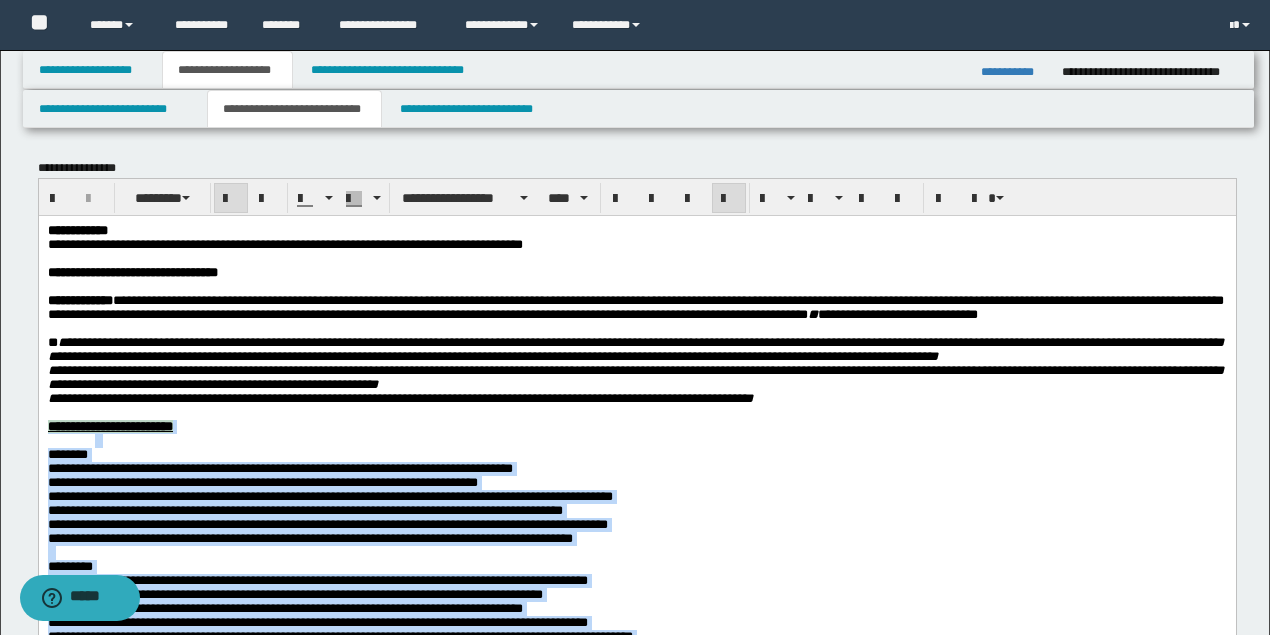 click on "********" at bounding box center (636, 454) 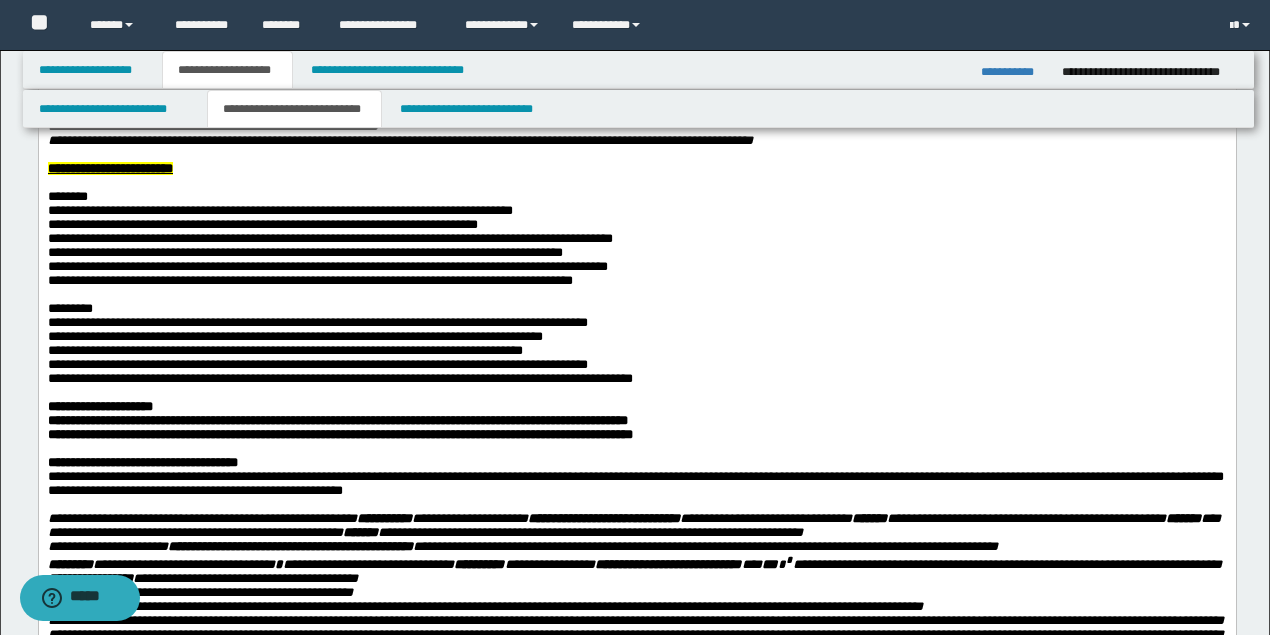 scroll, scrollTop: 266, scrollLeft: 0, axis: vertical 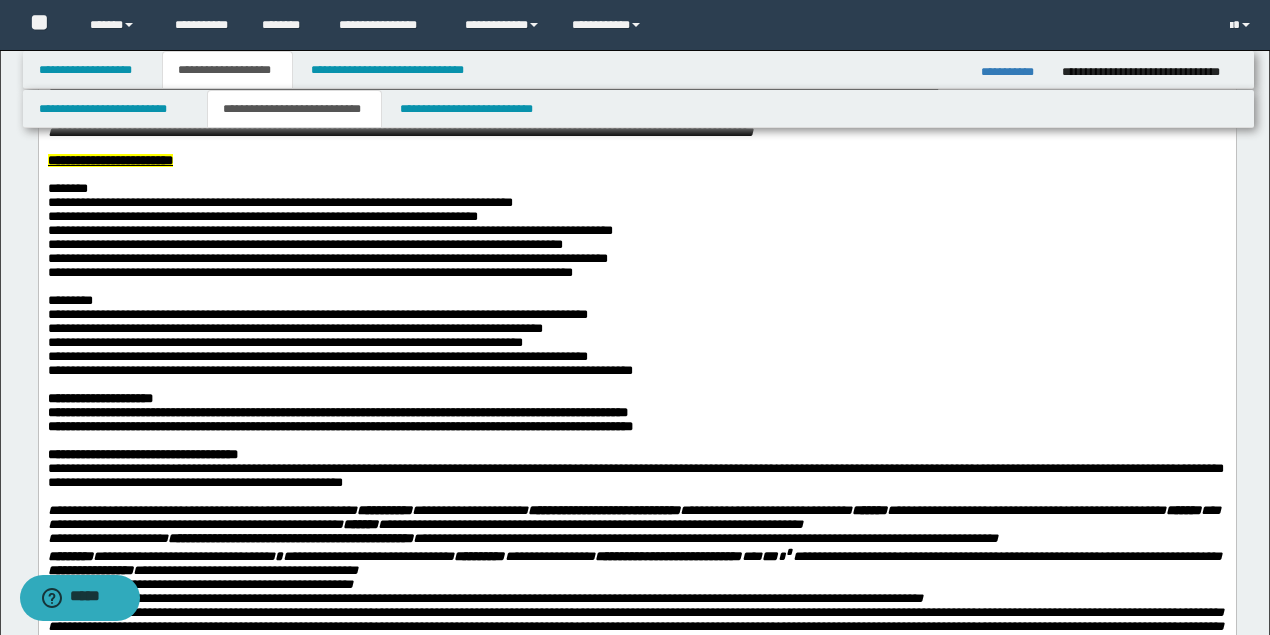 click on "******" at bounding box center [137, 398] 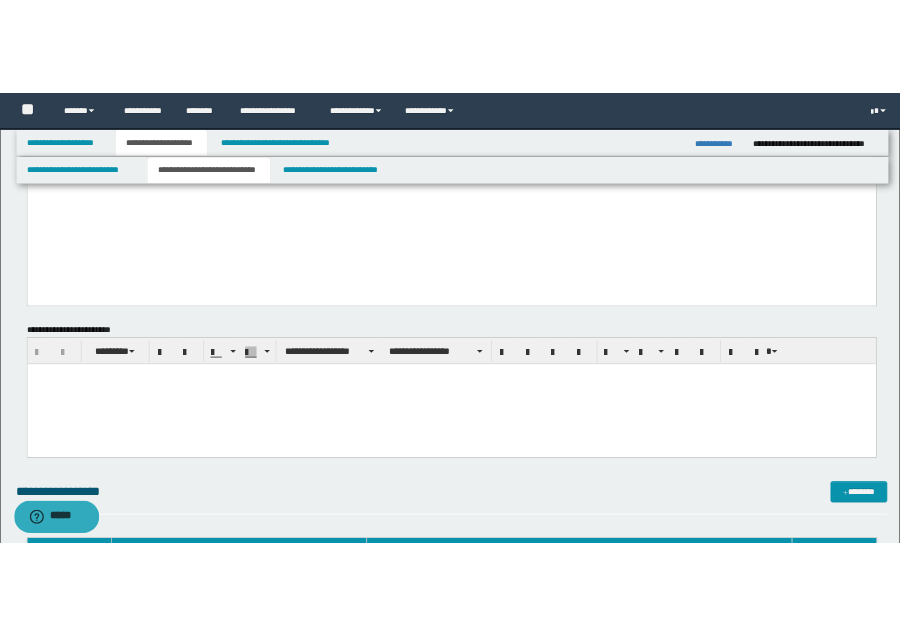 scroll, scrollTop: 1333, scrollLeft: 0, axis: vertical 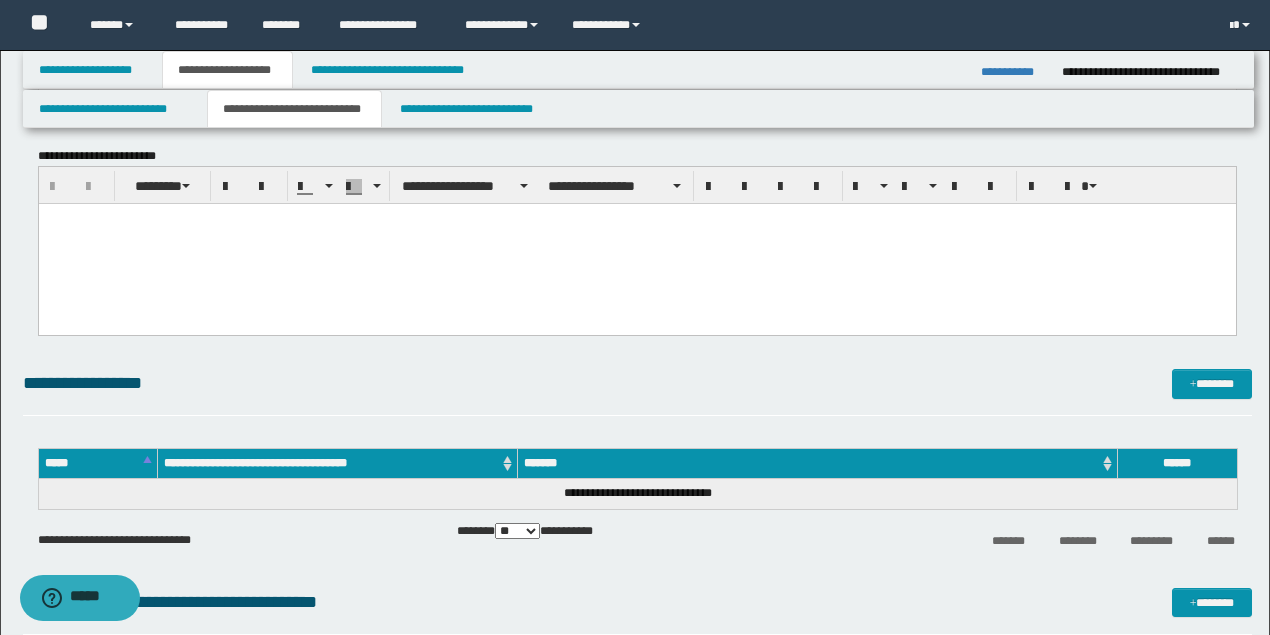 click at bounding box center (636, 244) 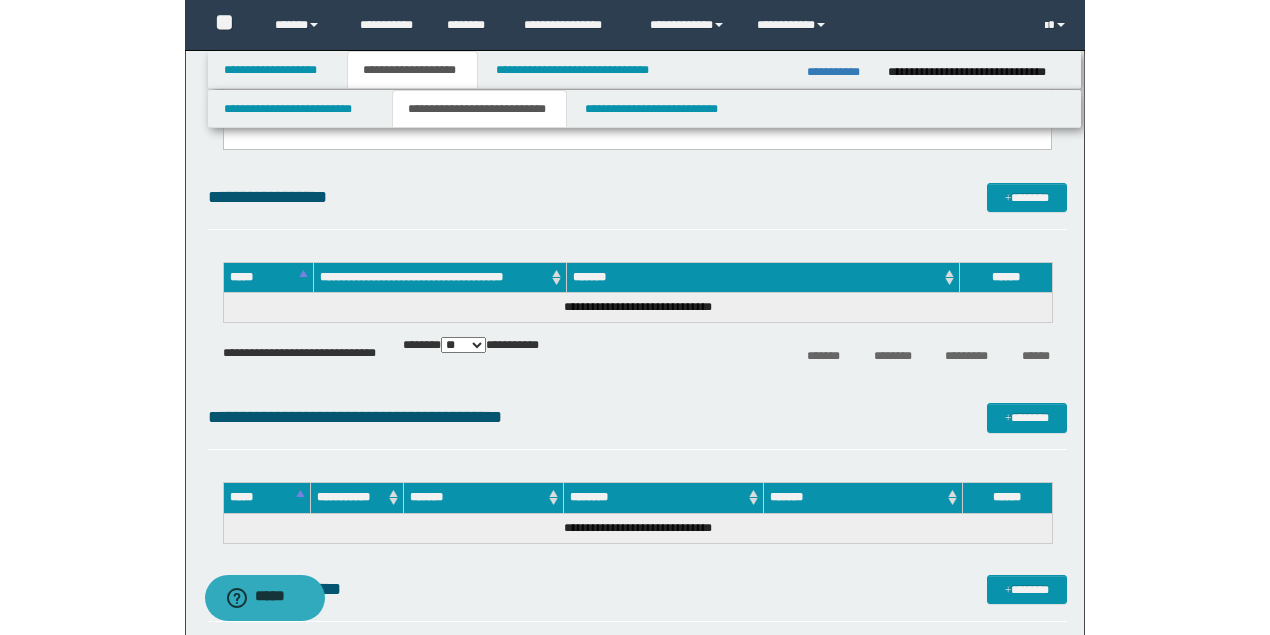 scroll, scrollTop: 1800, scrollLeft: 0, axis: vertical 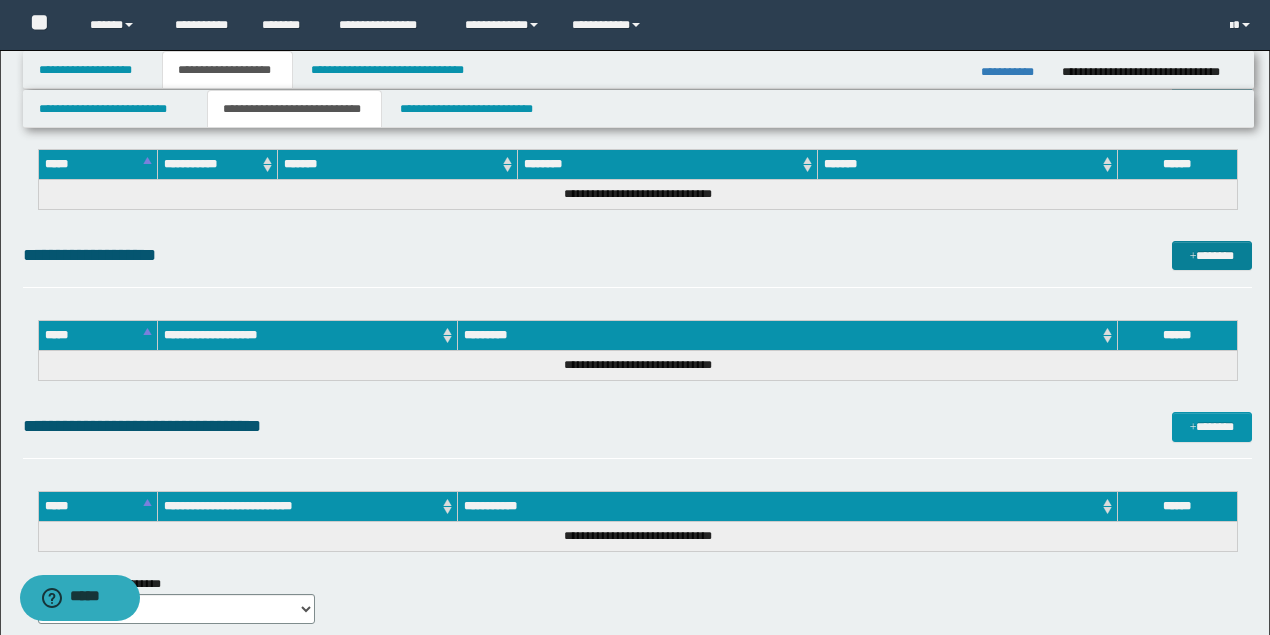 click on "*******" at bounding box center [1211, 255] 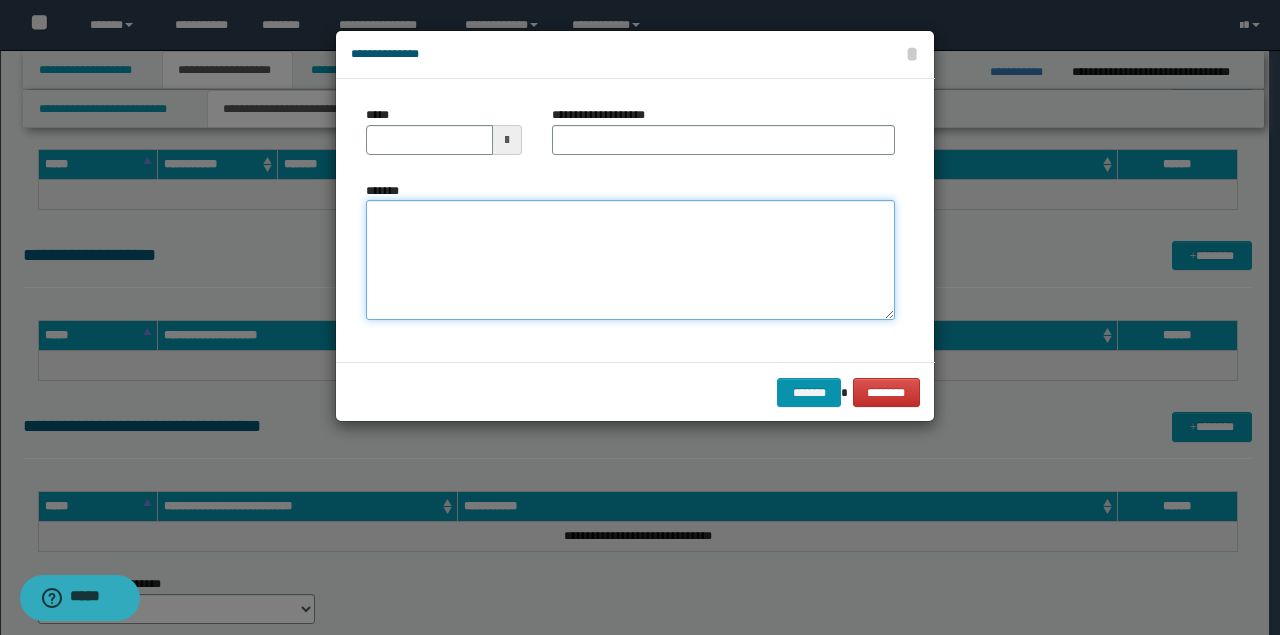 click on "*******" at bounding box center [630, 260] 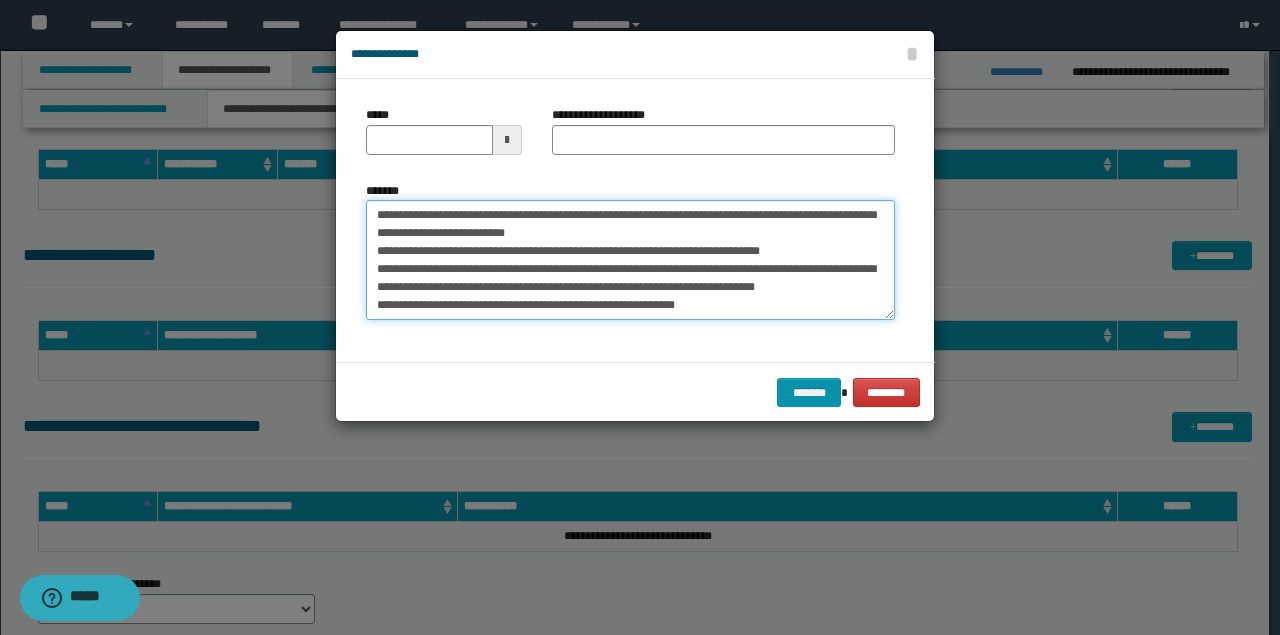 scroll, scrollTop: 0, scrollLeft: 0, axis: both 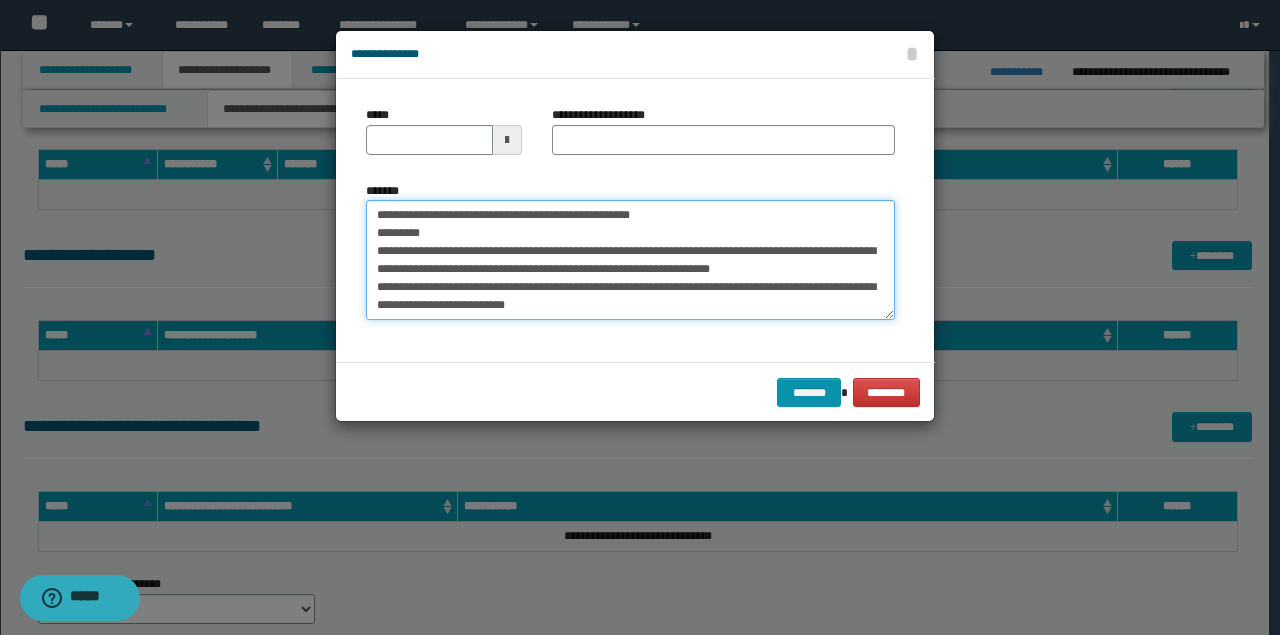 drag, startPoint x: 602, startPoint y: 210, endPoint x: 88, endPoint y: 160, distance: 516.4262 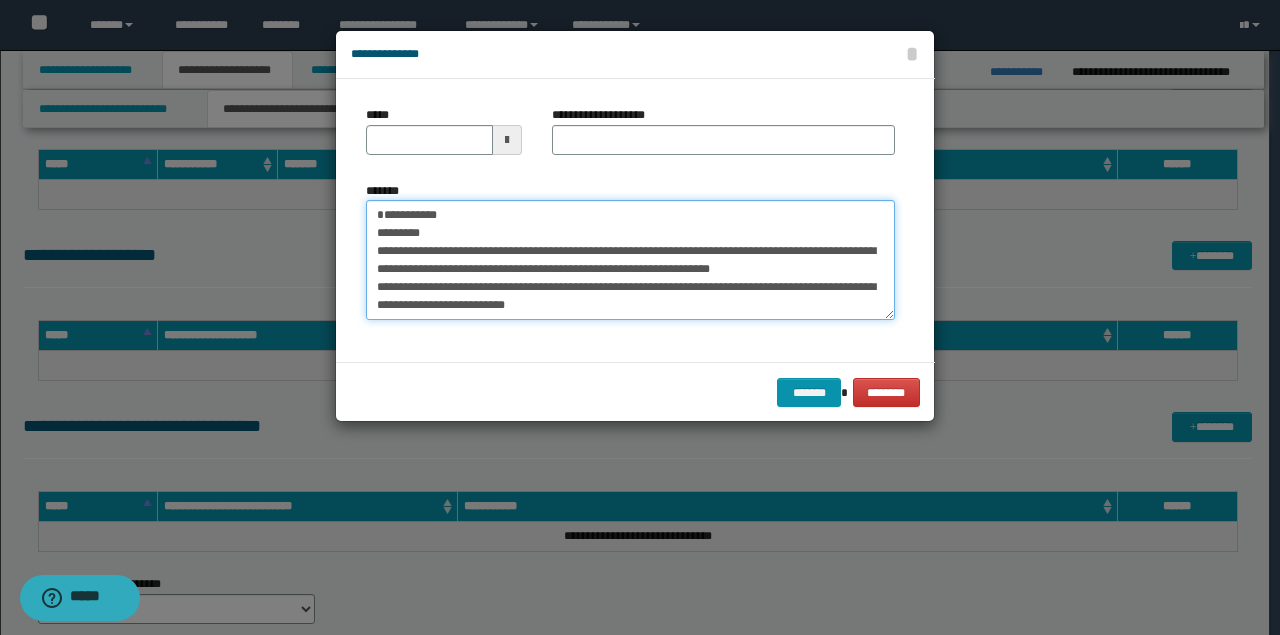 type 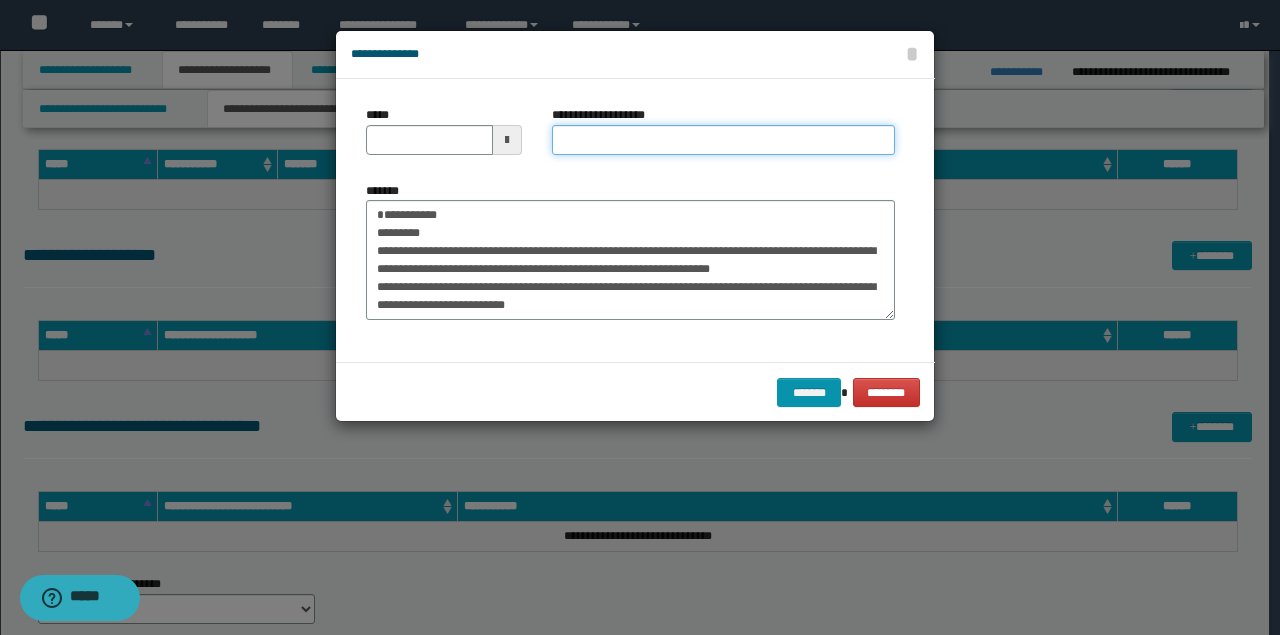 click on "**********" at bounding box center [723, 140] 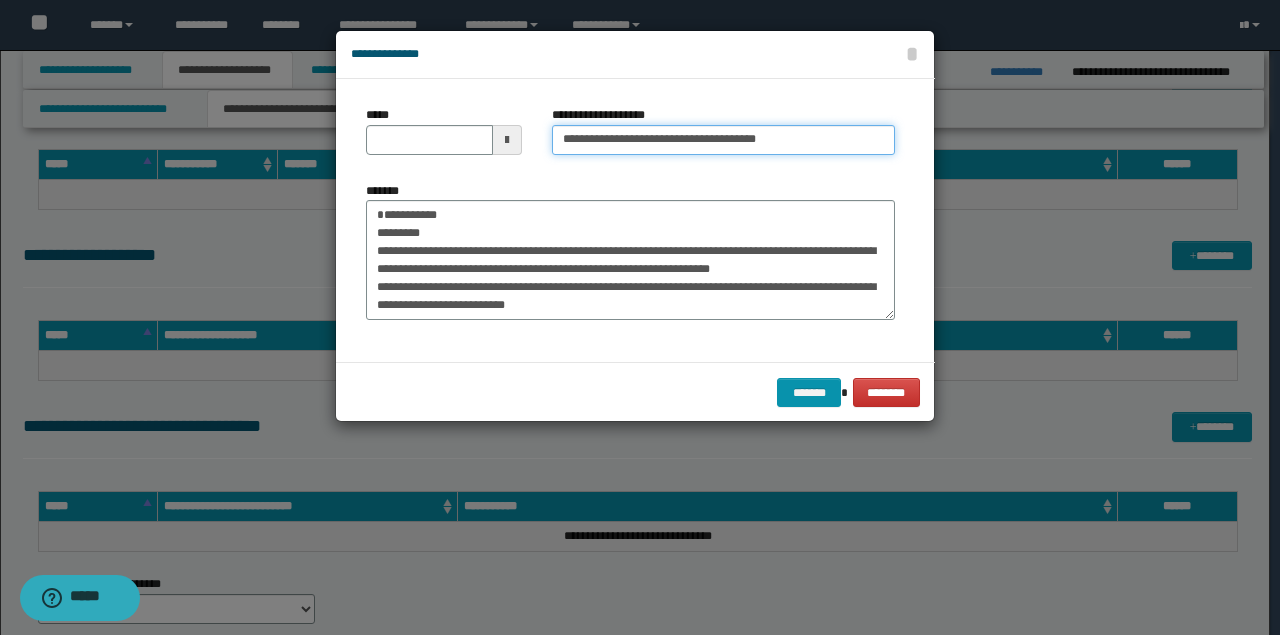 type on "**********" 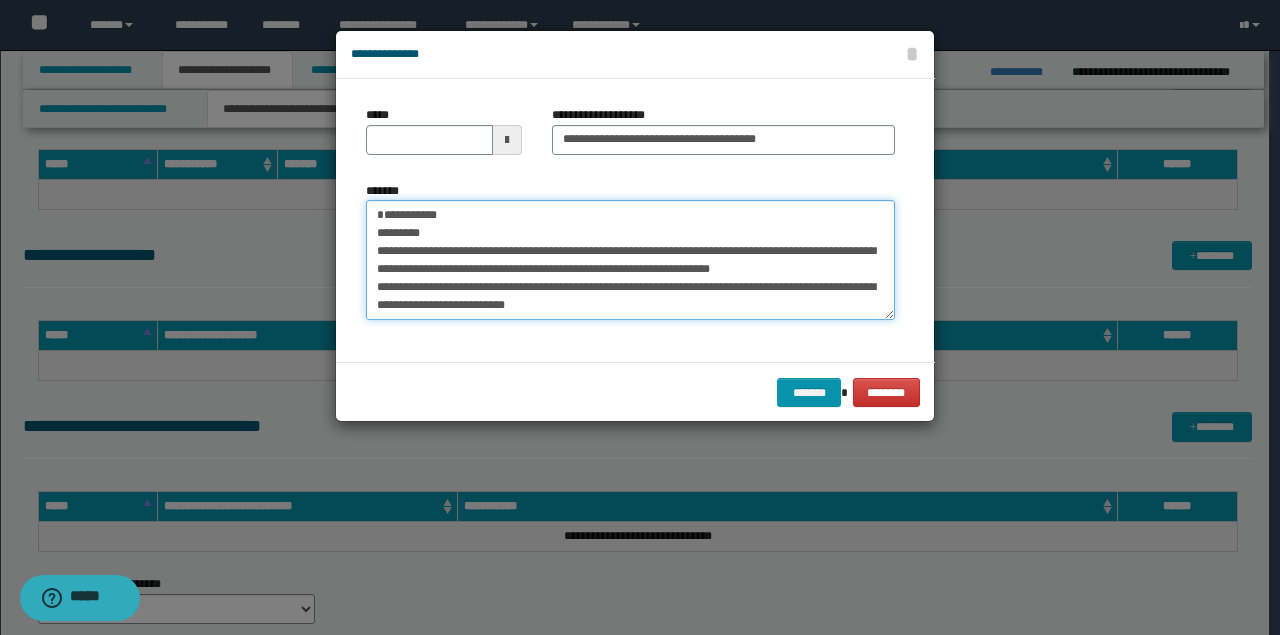 drag, startPoint x: 480, startPoint y: 214, endPoint x: 190, endPoint y: 180, distance: 291.9863 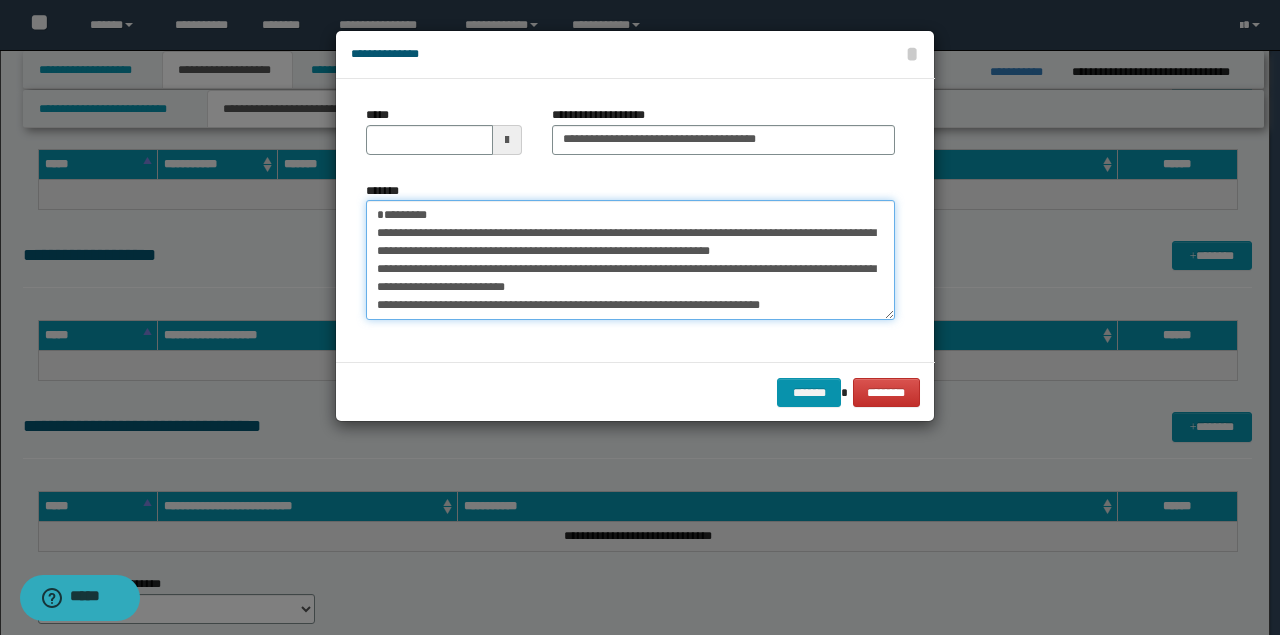 type 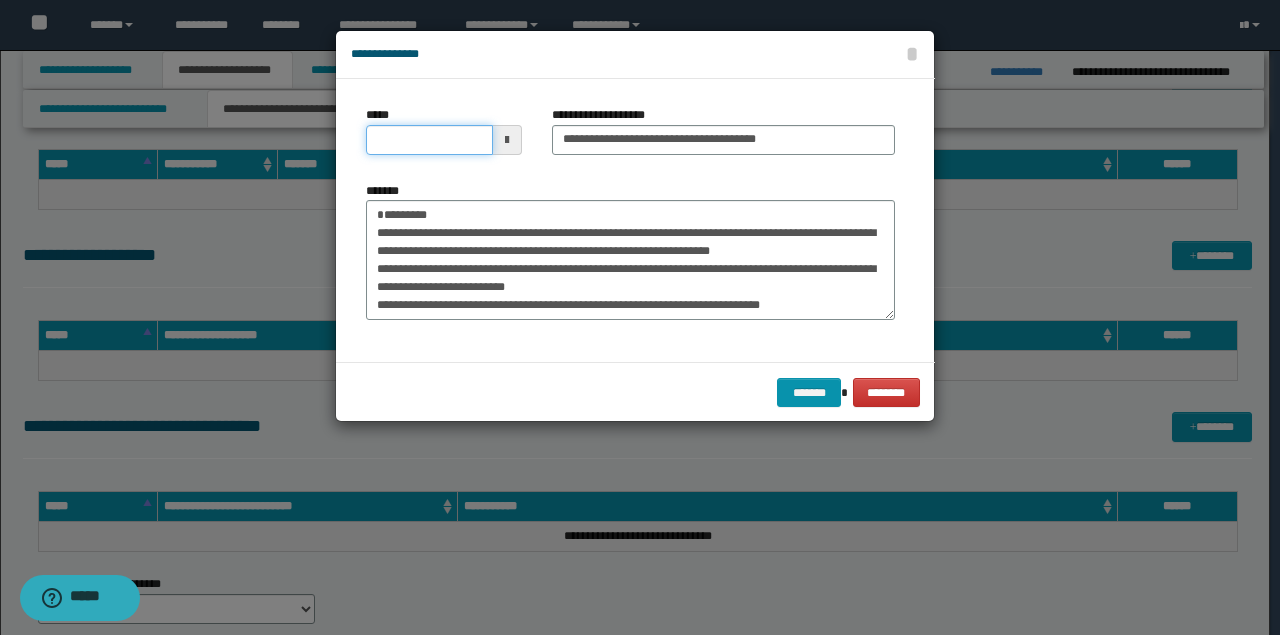 click on "*****" at bounding box center (429, 140) 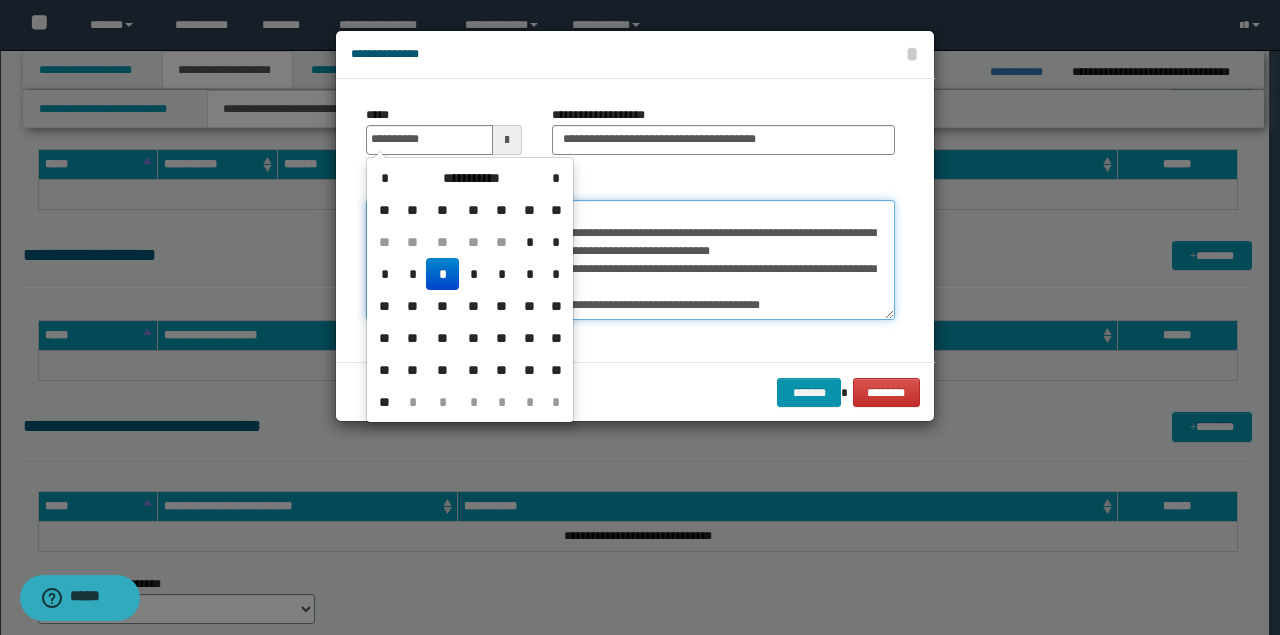 type on "**********" 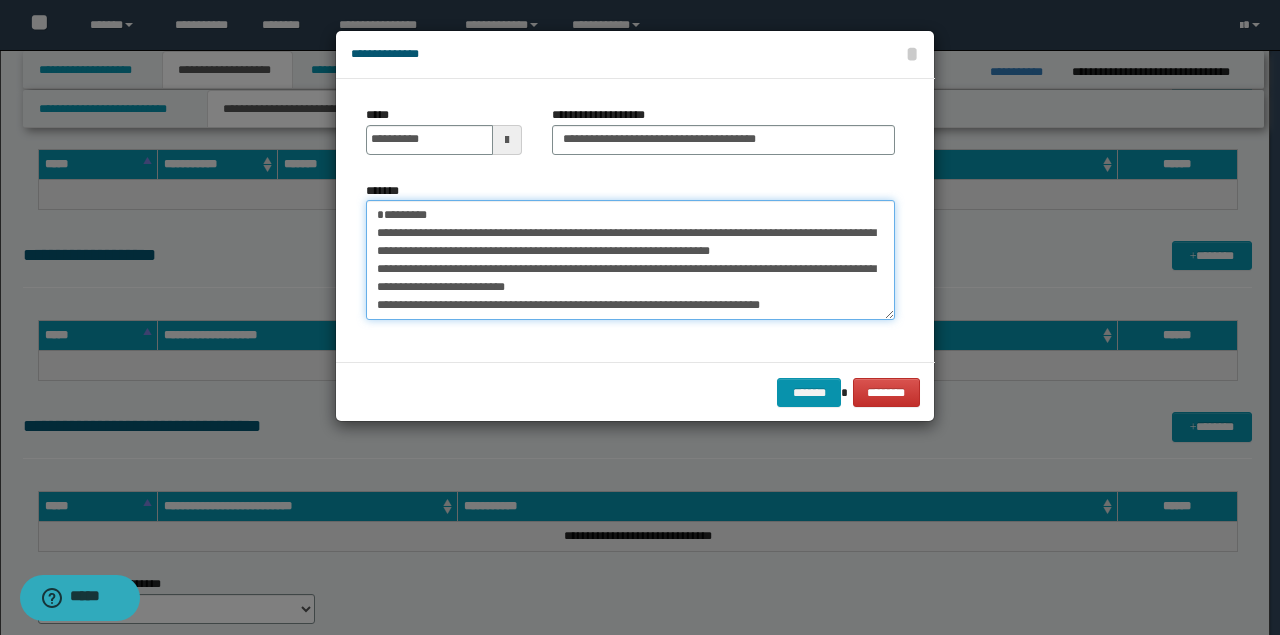 click on "*********" at bounding box center (630, 259) 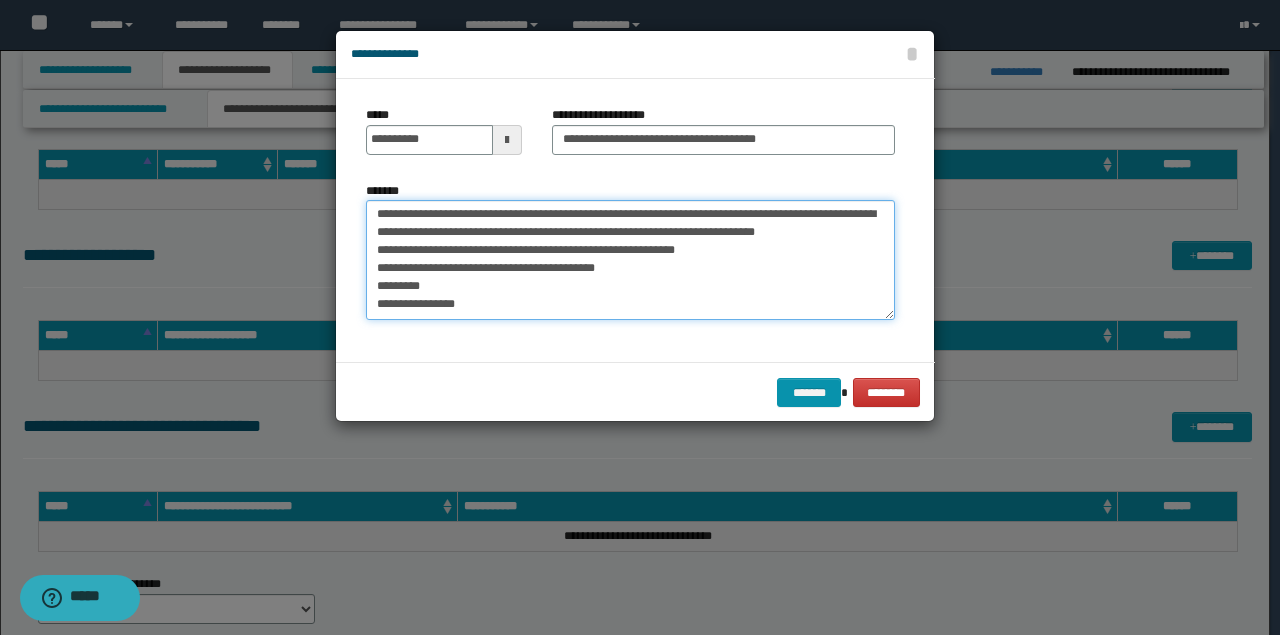 scroll, scrollTop: 144, scrollLeft: 0, axis: vertical 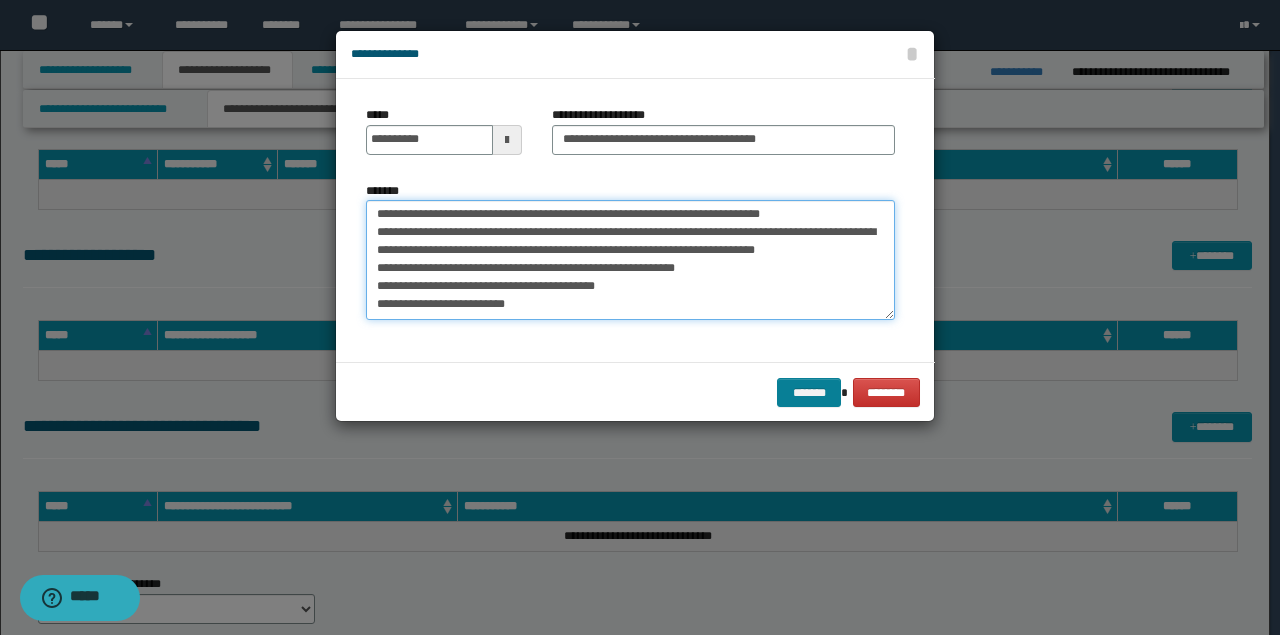 type on "**********" 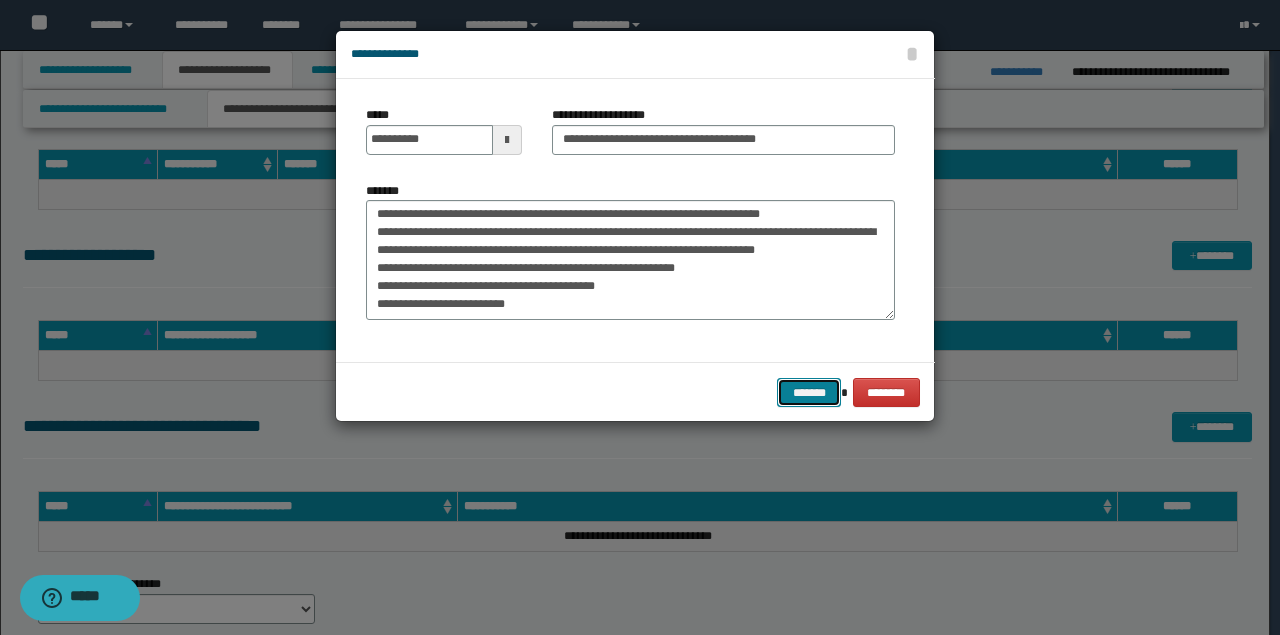 type 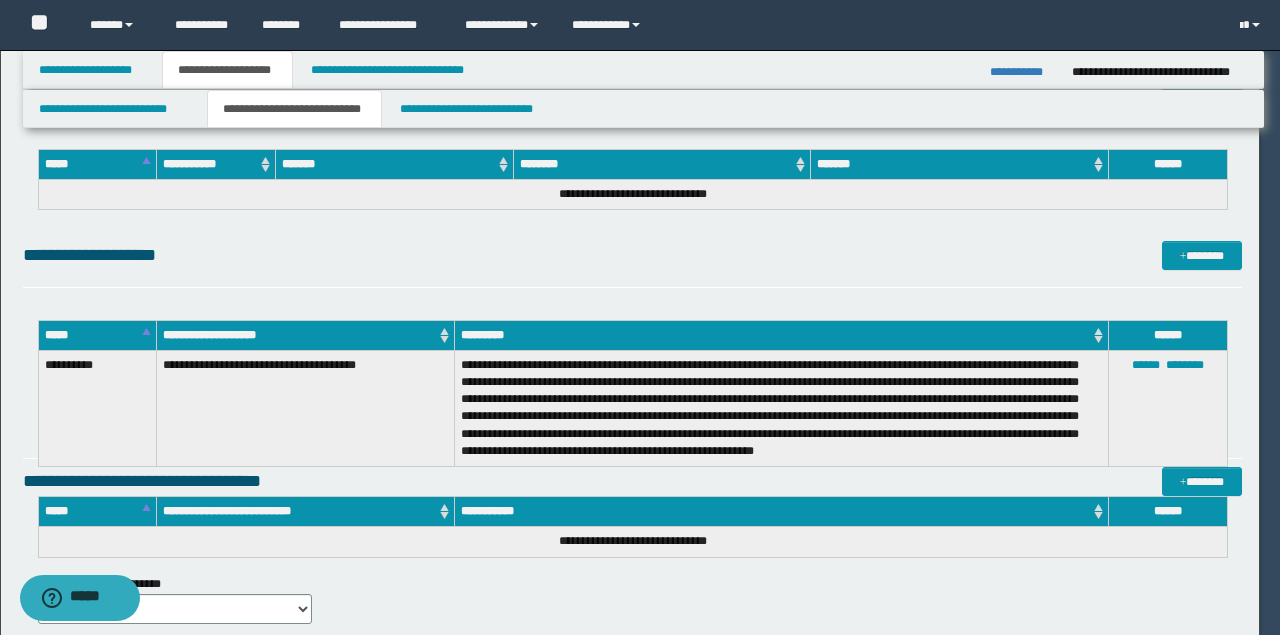 type 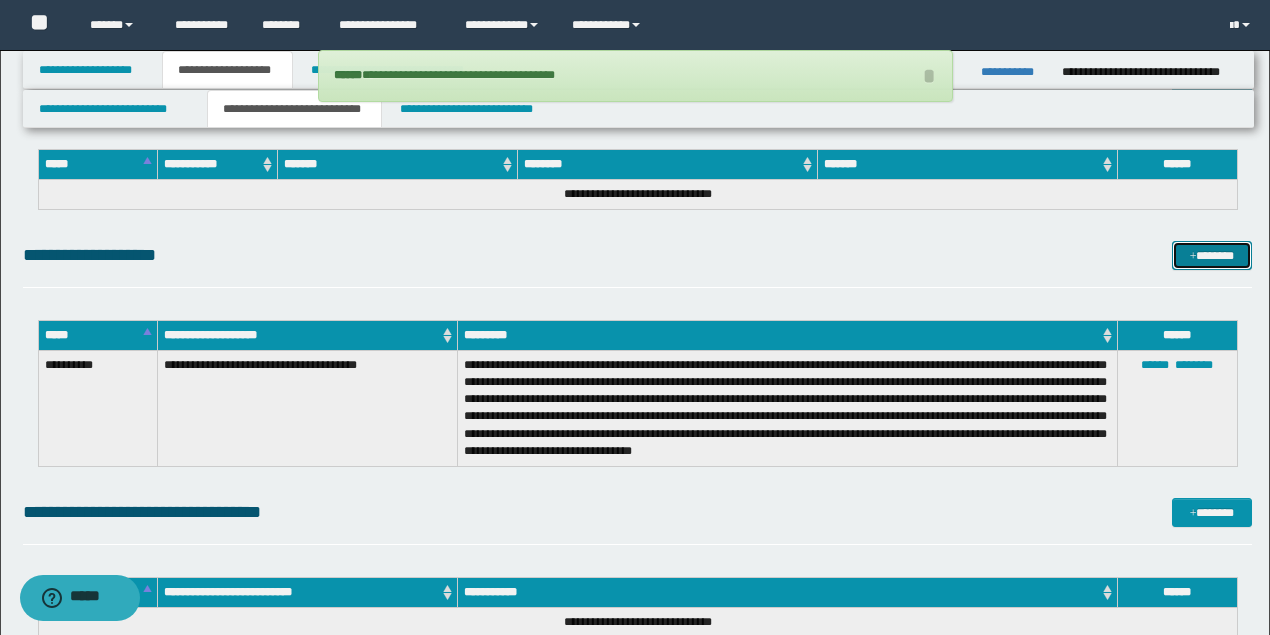 click at bounding box center [1193, 257] 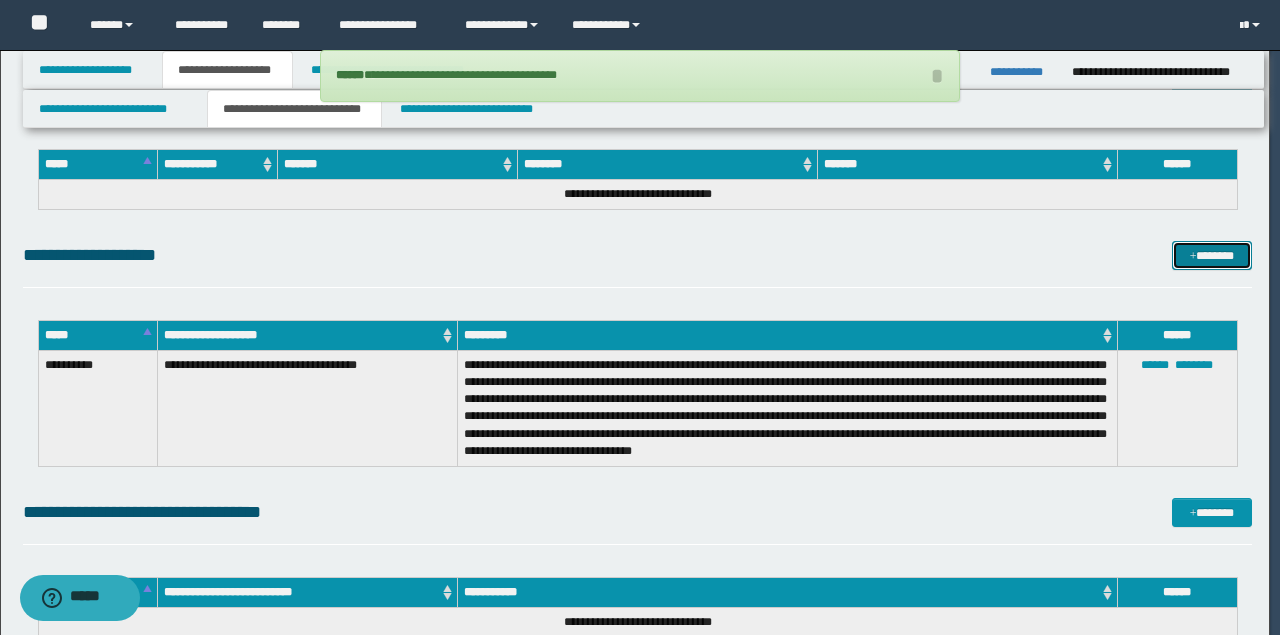 scroll, scrollTop: 0, scrollLeft: 0, axis: both 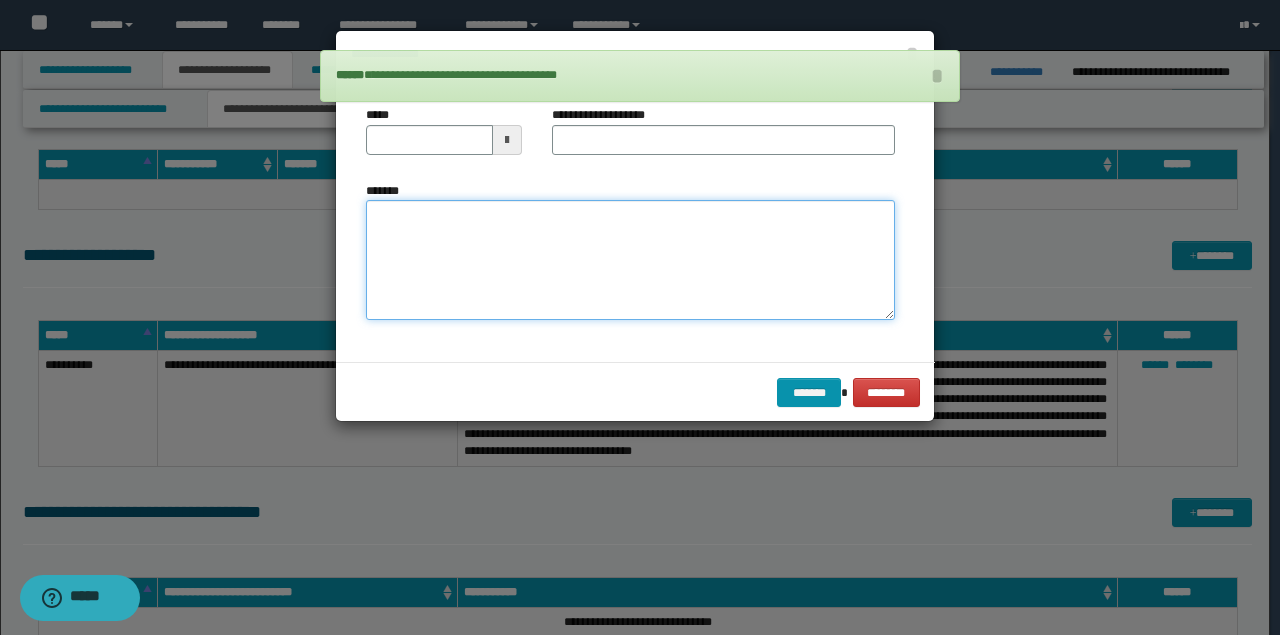 click on "*******" at bounding box center [630, 259] 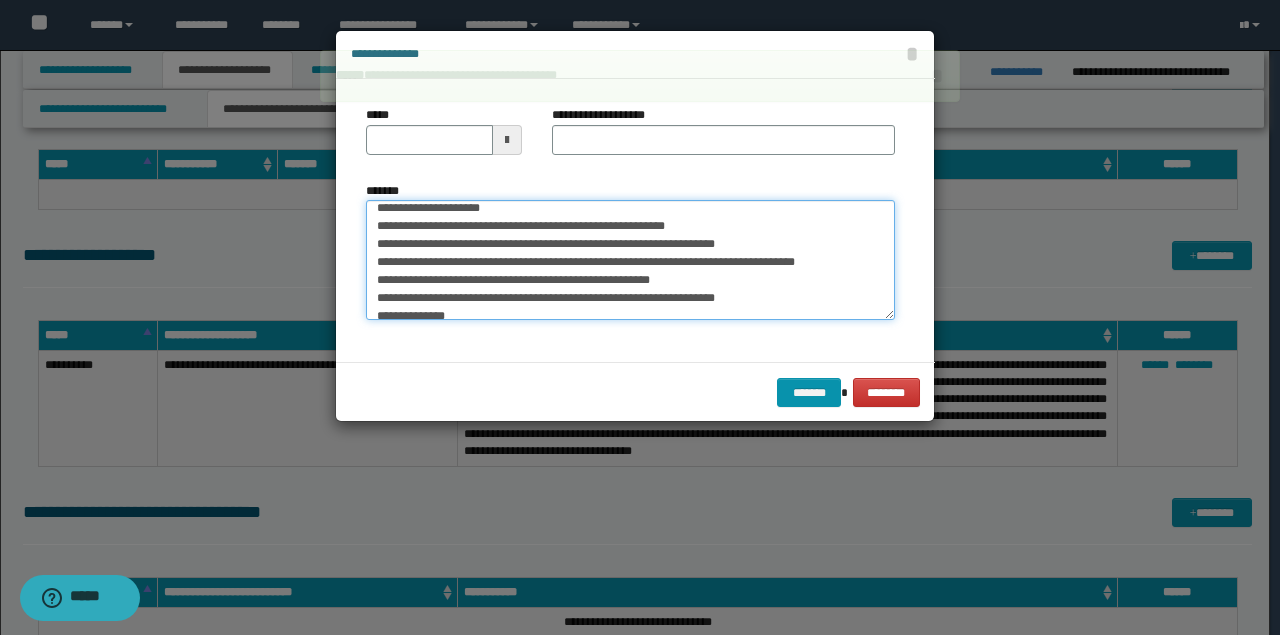 scroll, scrollTop: 0, scrollLeft: 0, axis: both 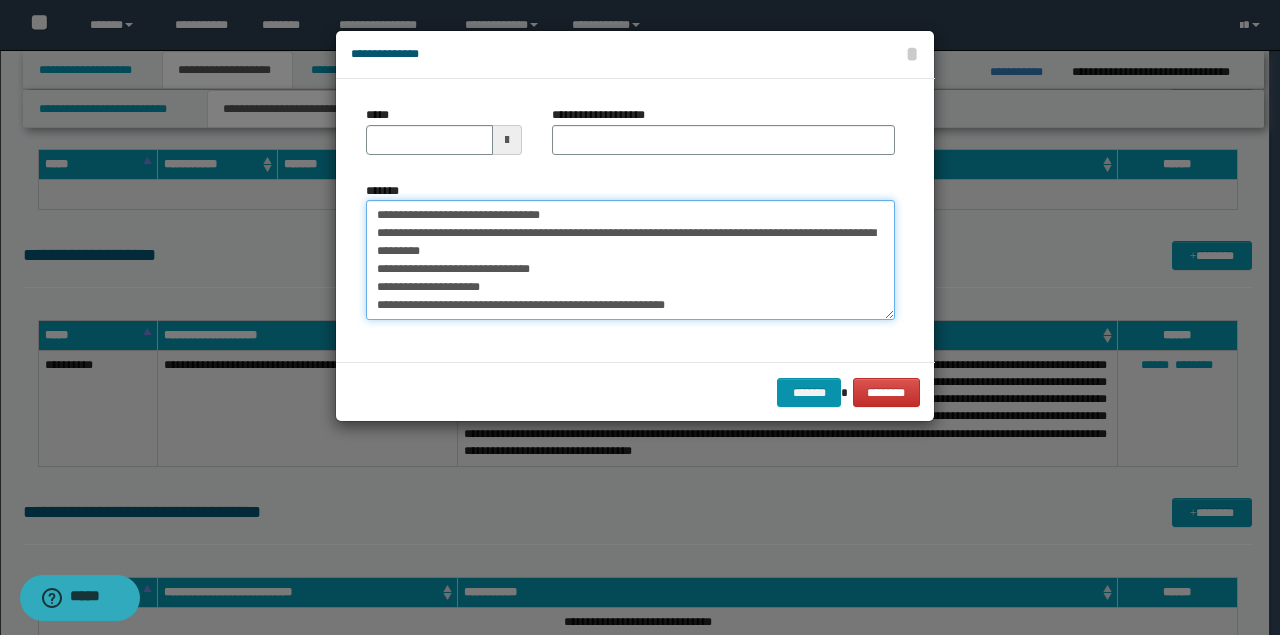 drag, startPoint x: 490, startPoint y: 210, endPoint x: 52, endPoint y: 194, distance: 438.29214 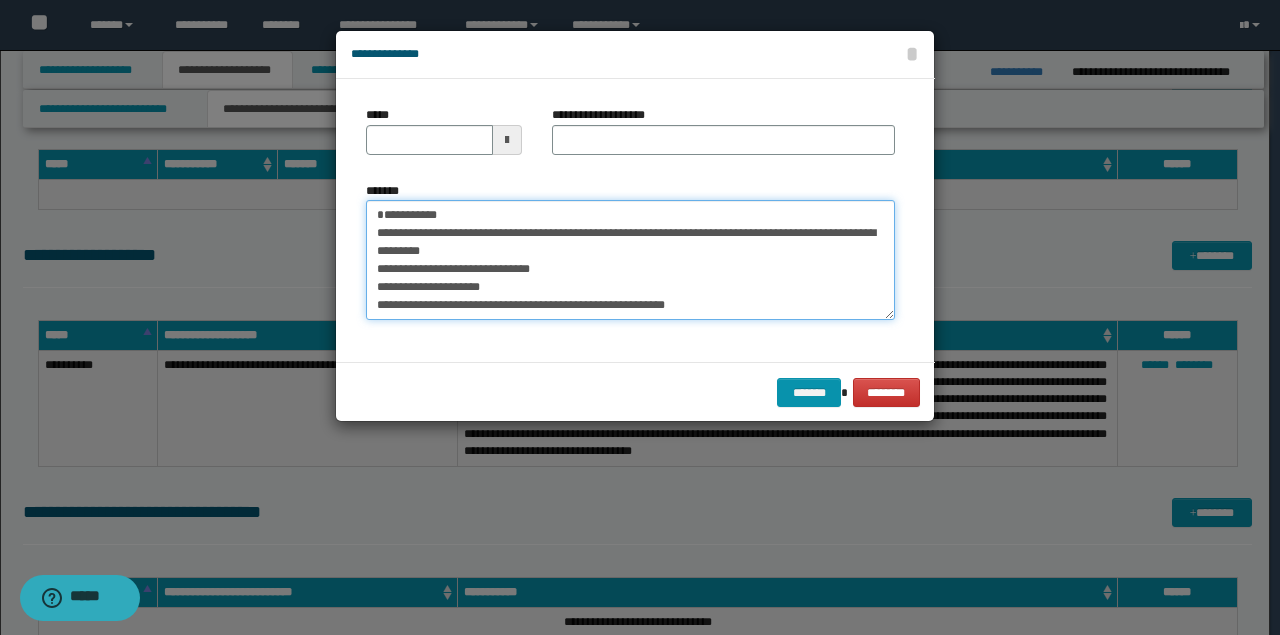 type on "**********" 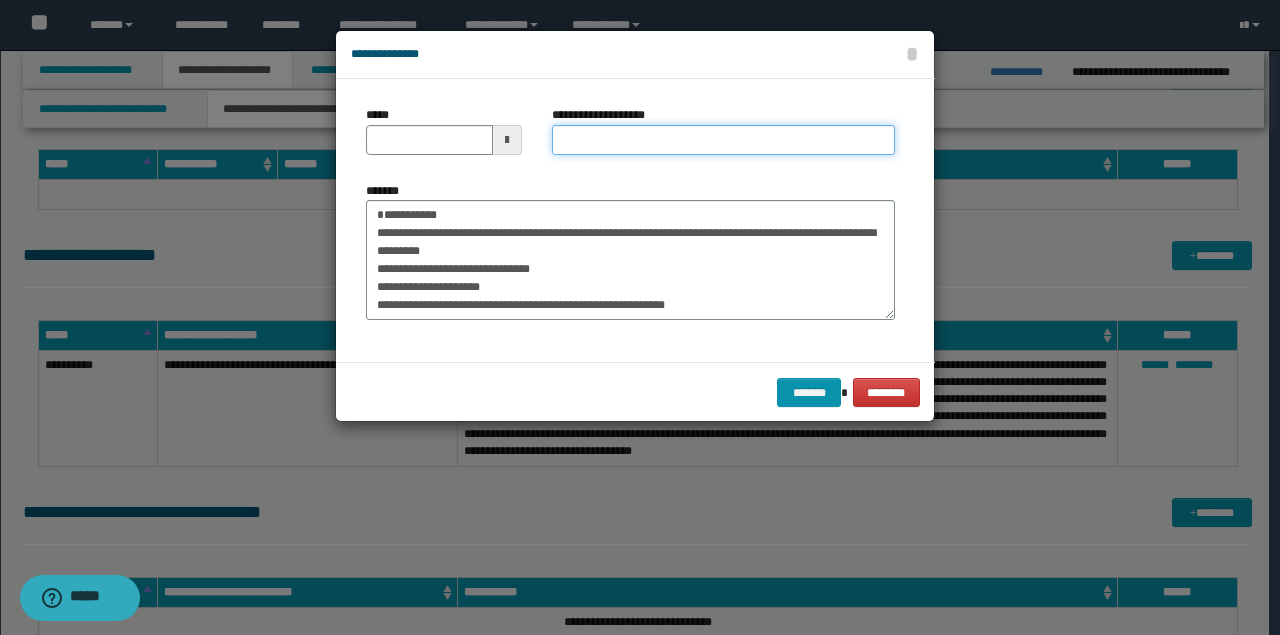 click on "**********" at bounding box center [723, 140] 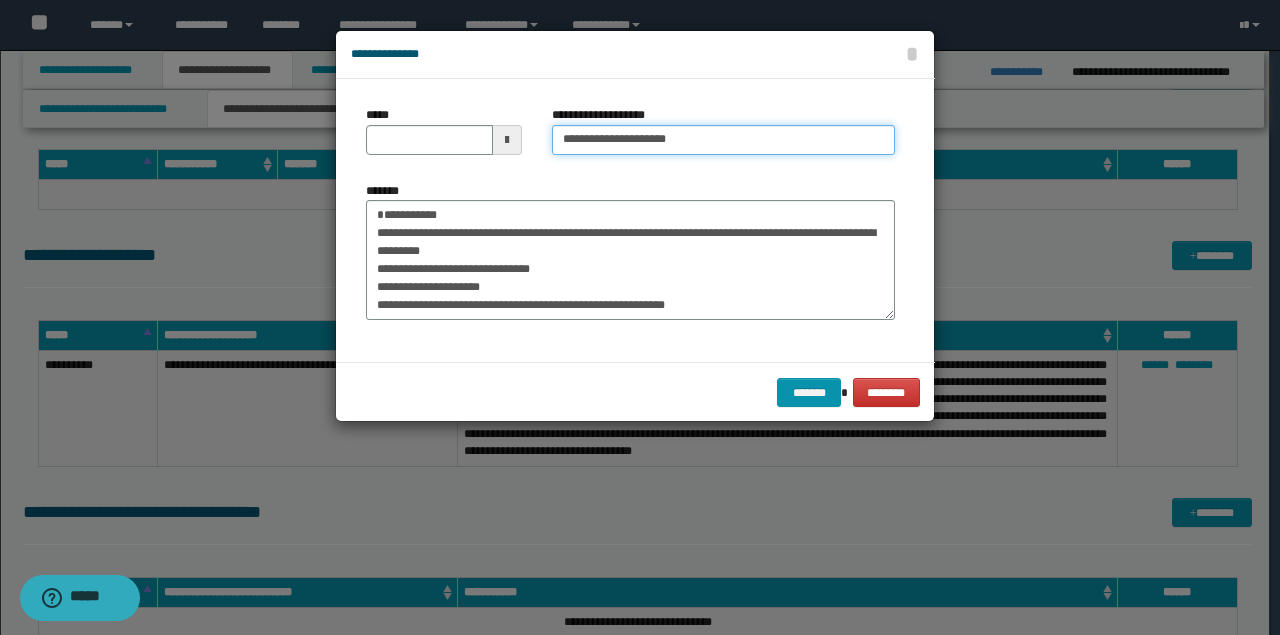 type on "**********" 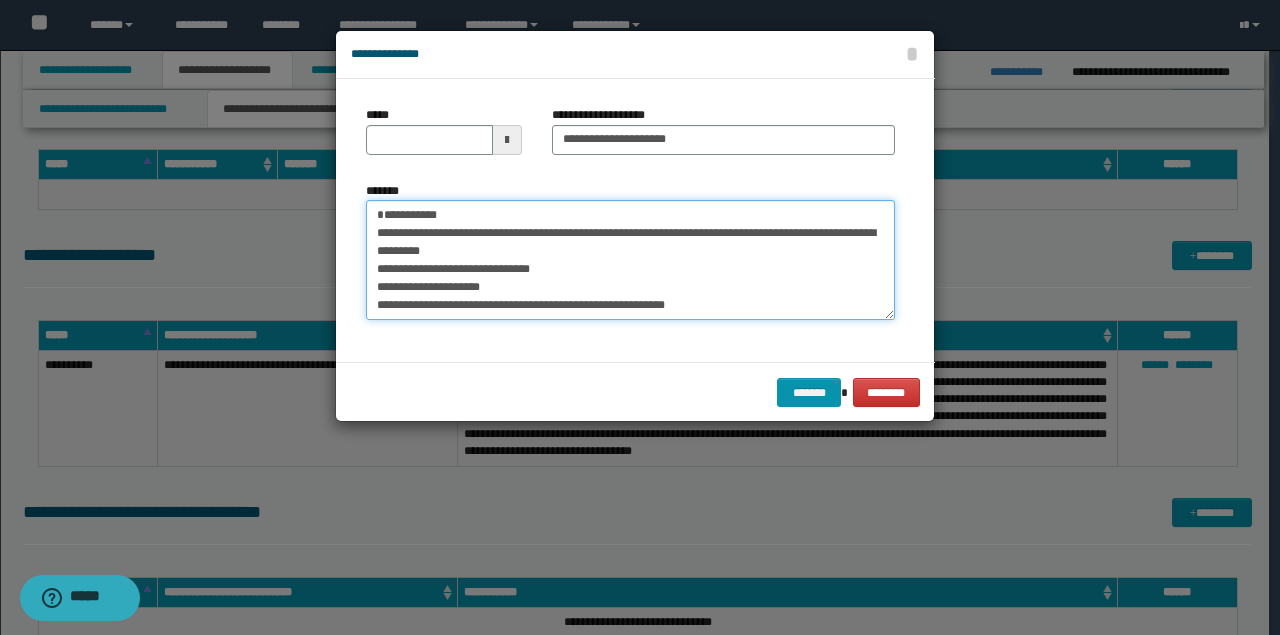drag, startPoint x: 476, startPoint y: 206, endPoint x: 246, endPoint y: 195, distance: 230.2629 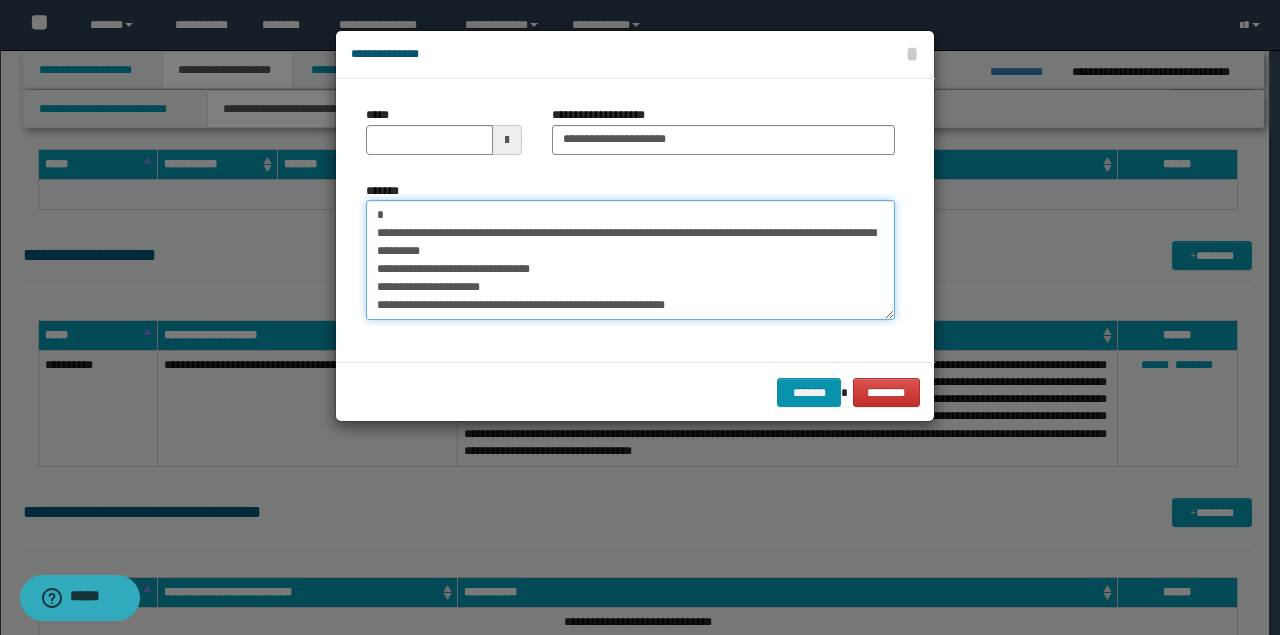 type 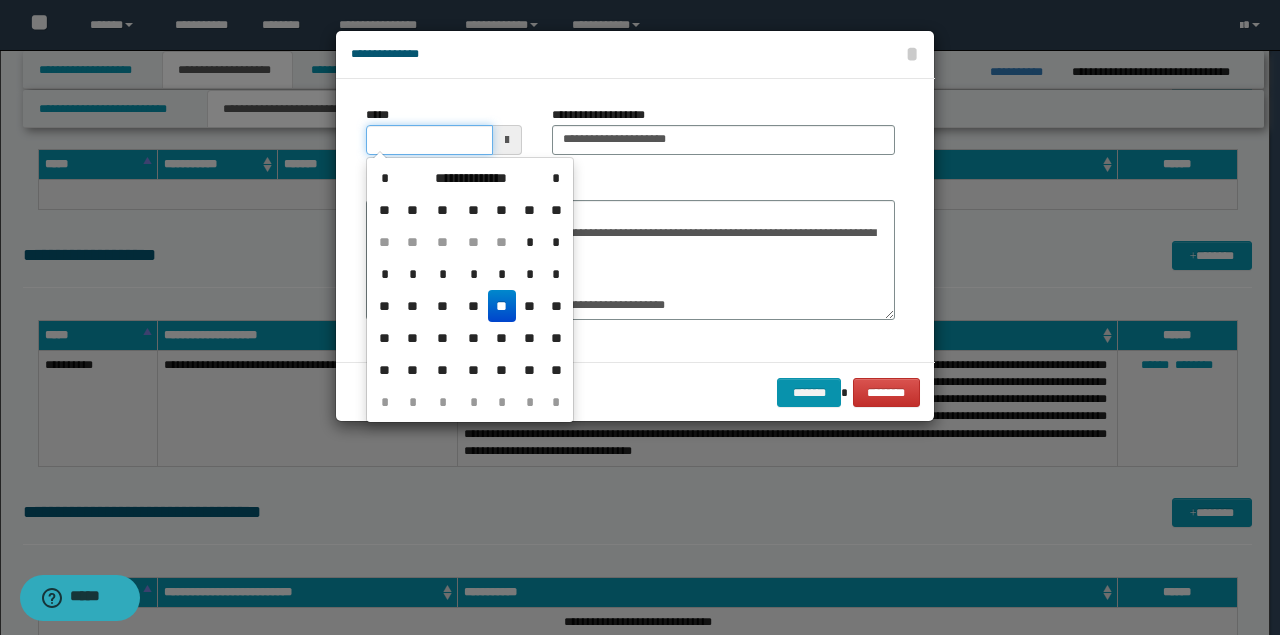 click on "*****" at bounding box center (429, 140) 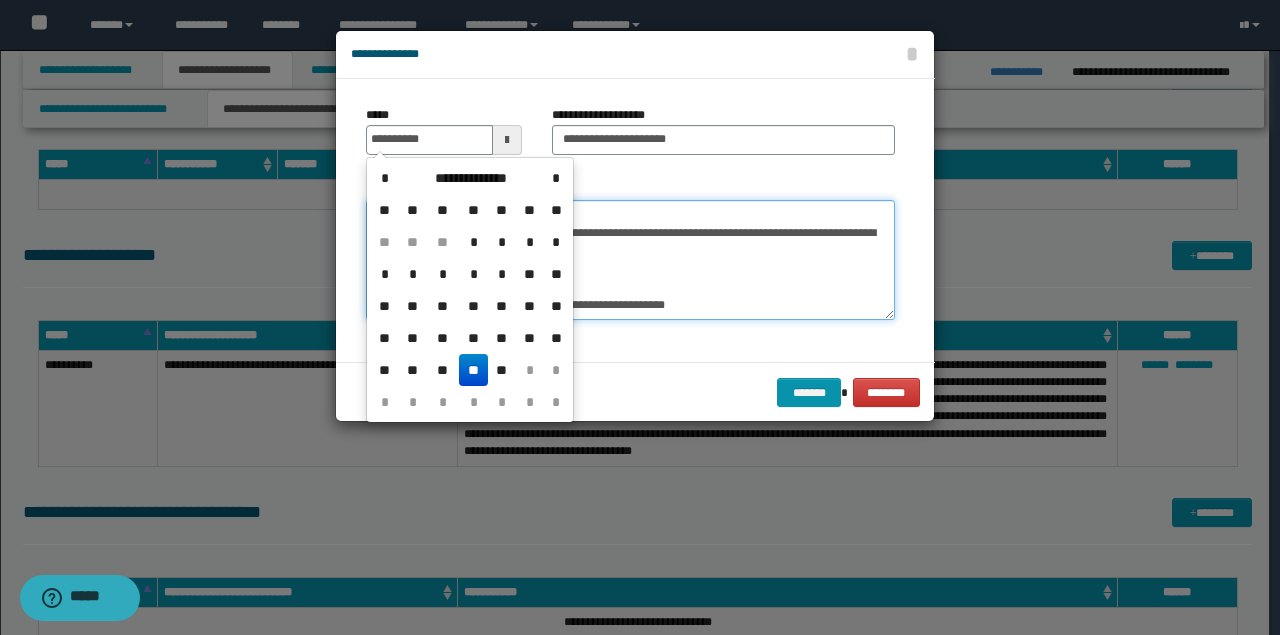 type on "**********" 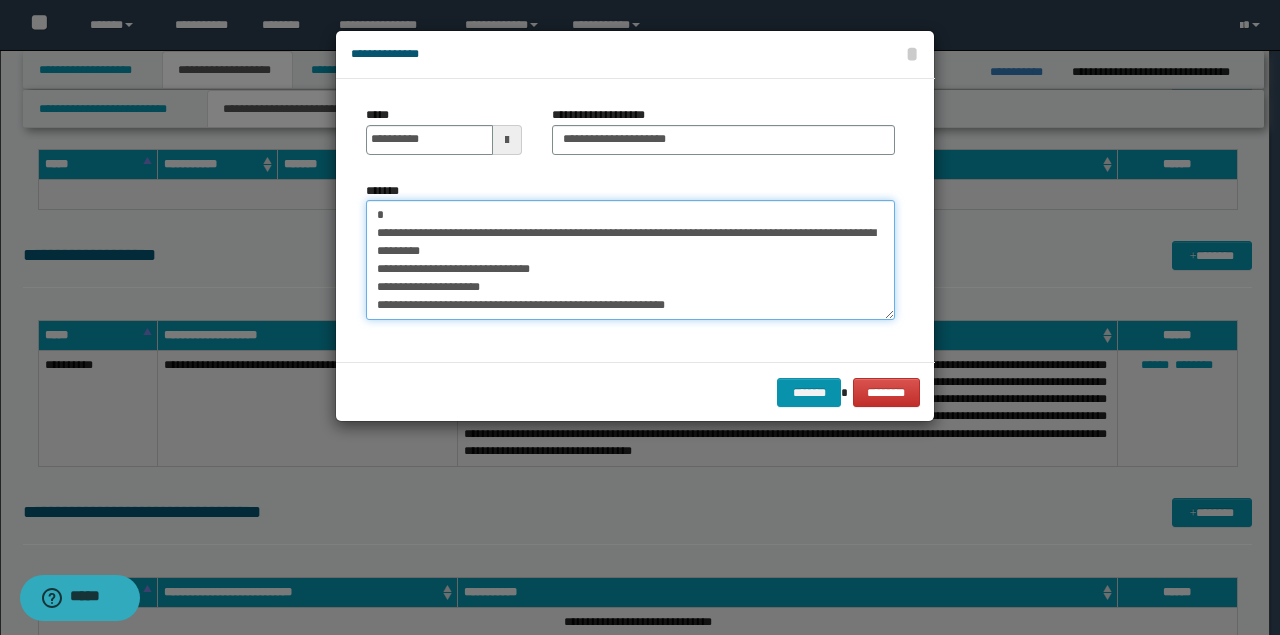 drag, startPoint x: 418, startPoint y: 206, endPoint x: 226, endPoint y: 192, distance: 192.50974 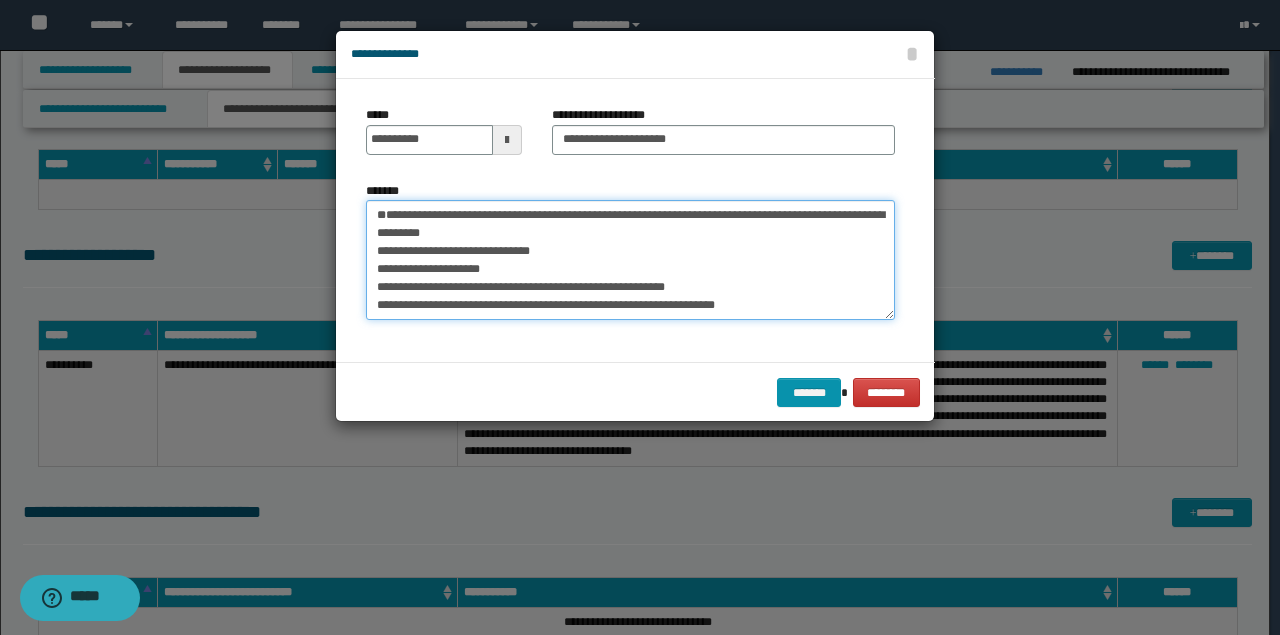 type on "**********" 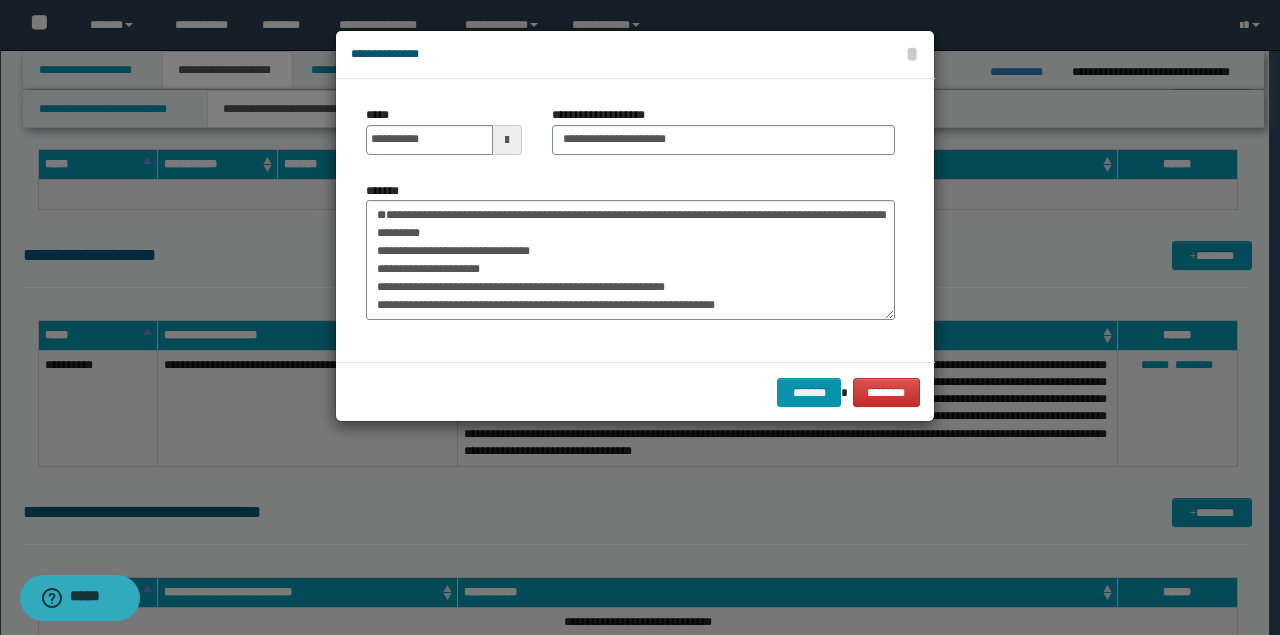 click on "*******
********" at bounding box center (635, 392) 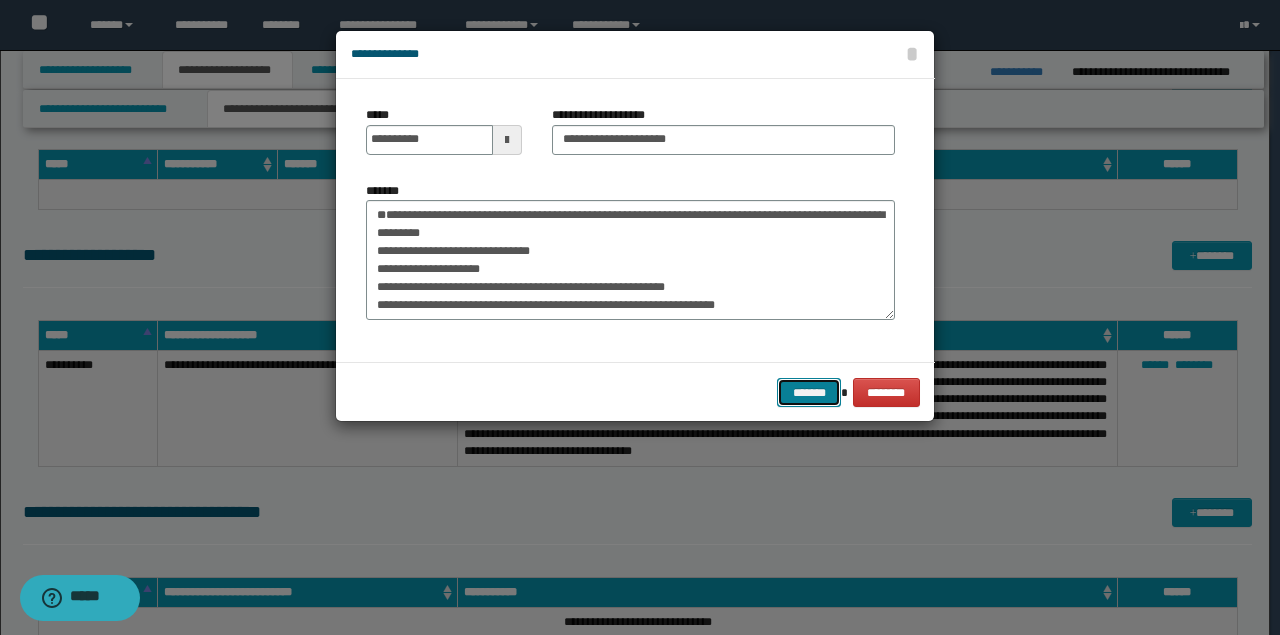 click on "*******" at bounding box center (809, 392) 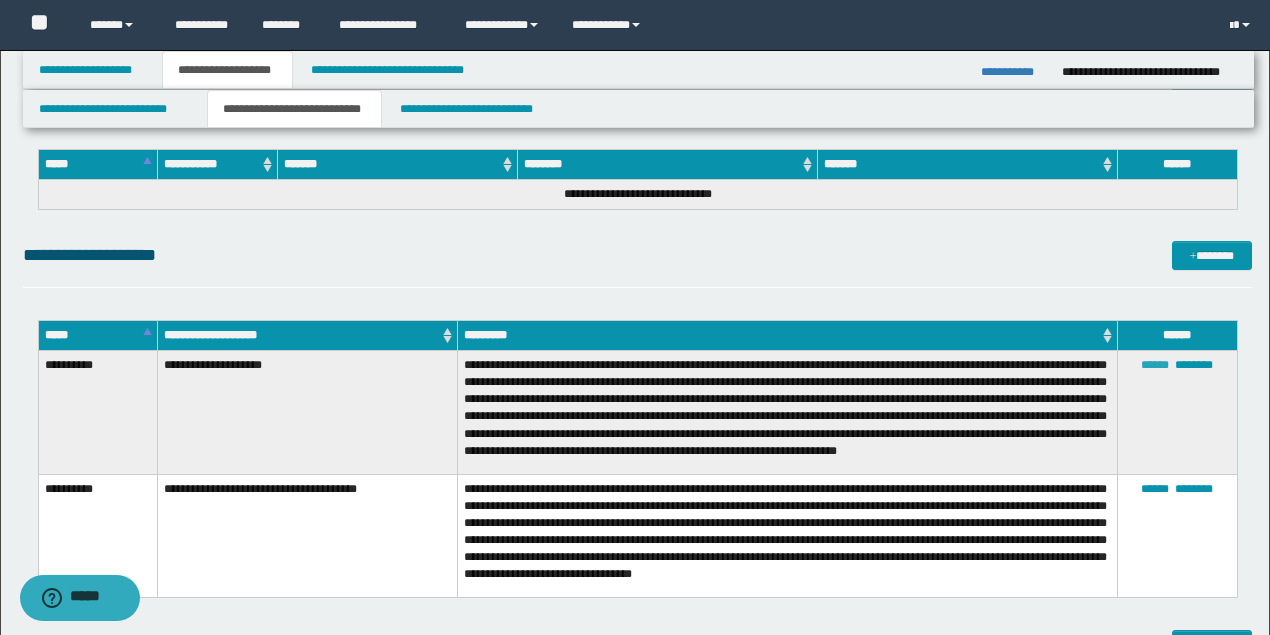 click on "******" at bounding box center (1155, 365) 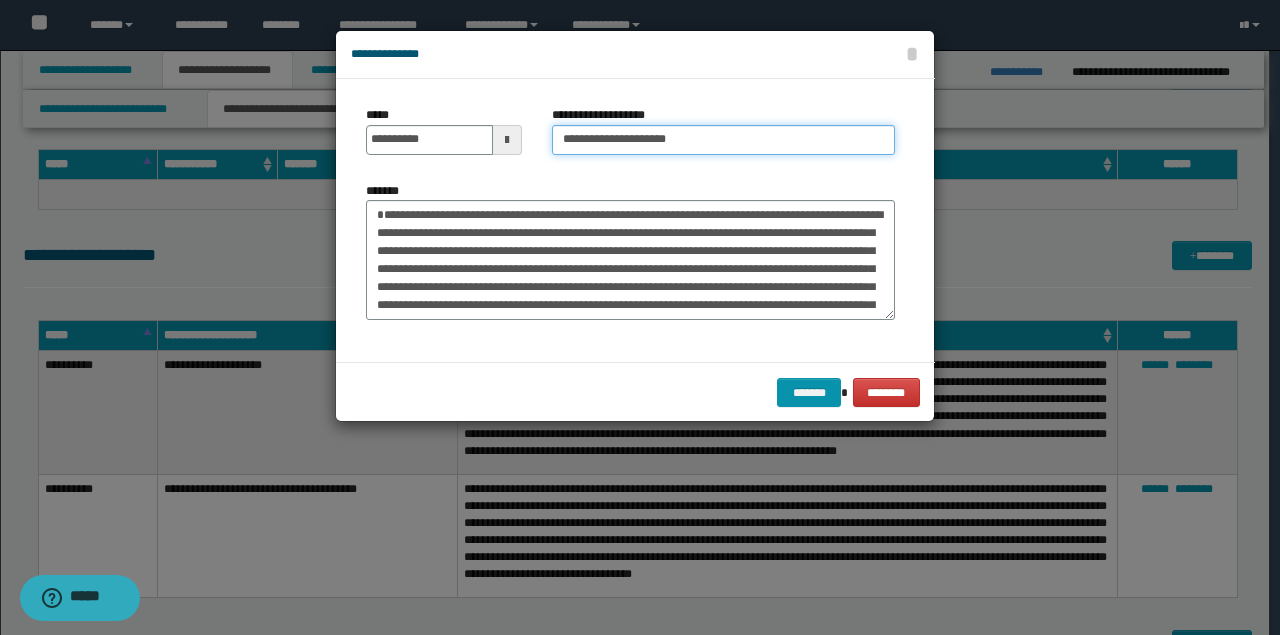 click on "**********" at bounding box center (723, 140) 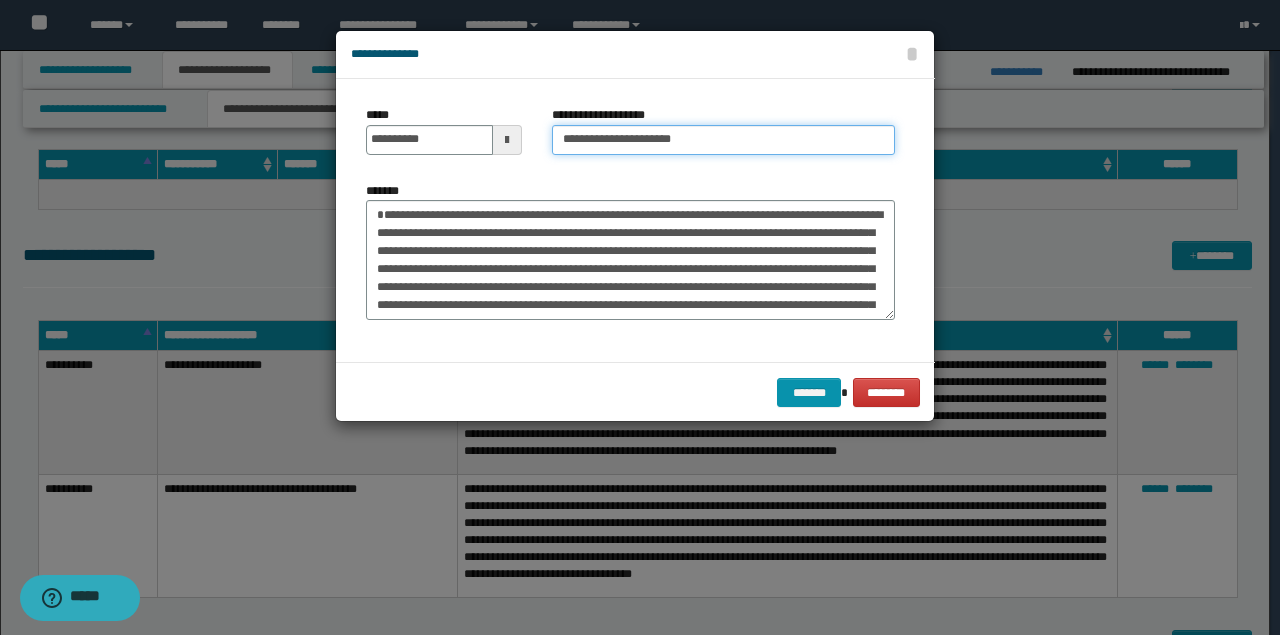 type on "**********" 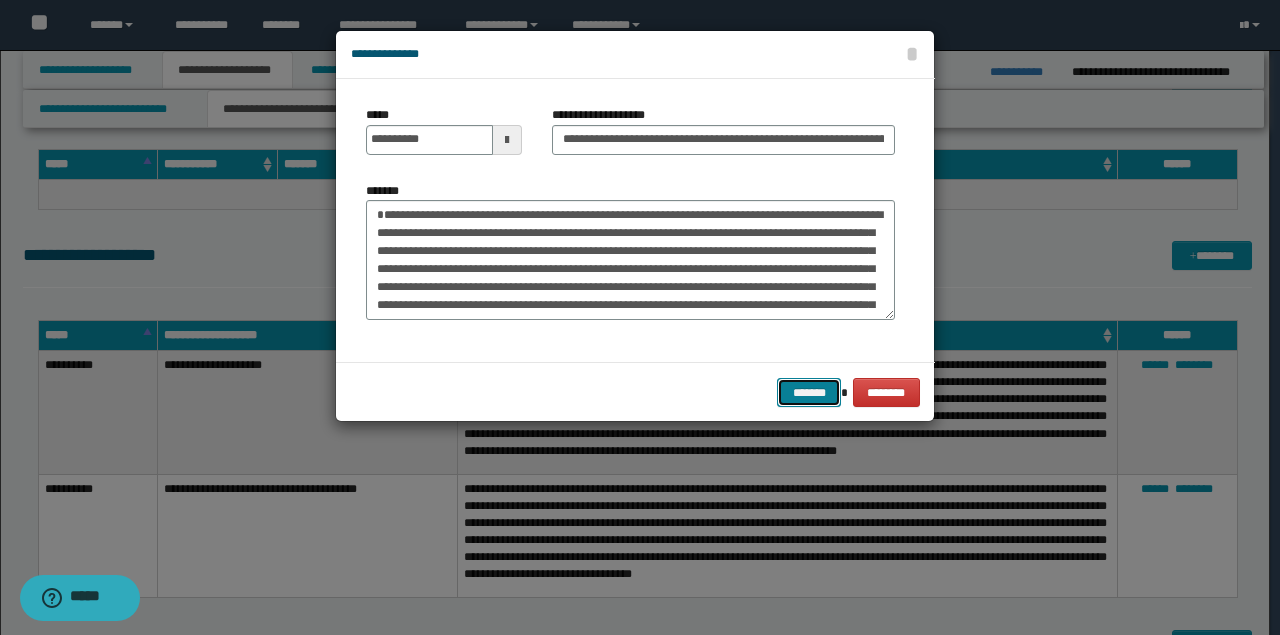 click on "*******" at bounding box center [809, 392] 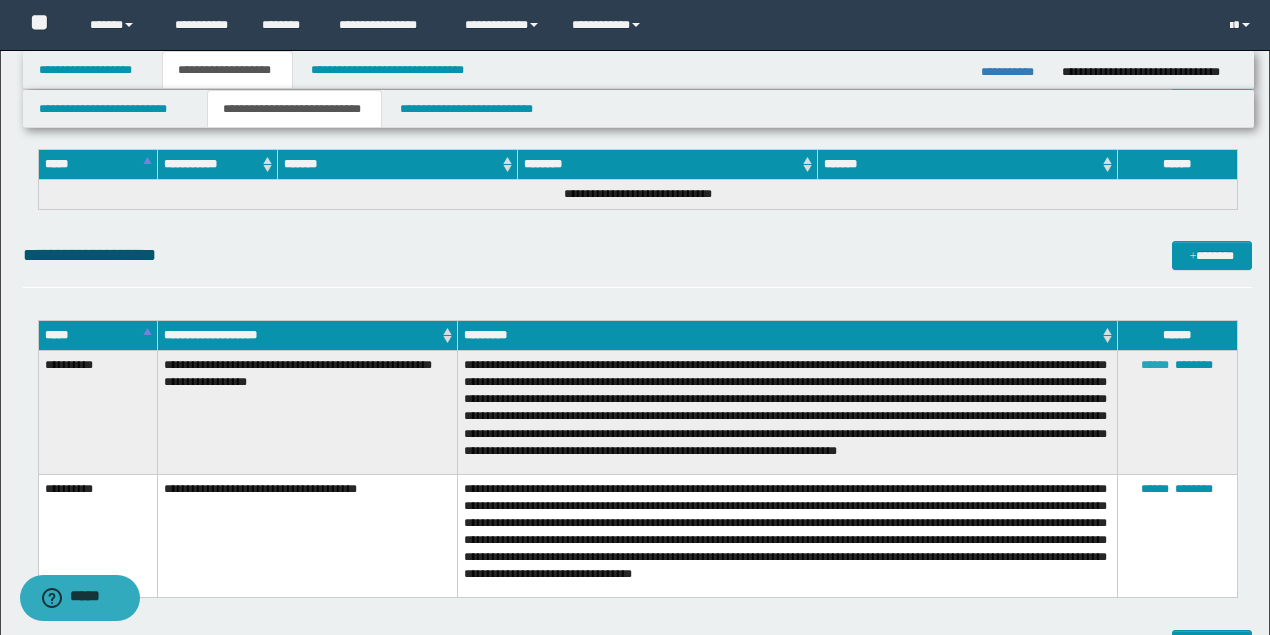 click on "******" at bounding box center [1155, 365] 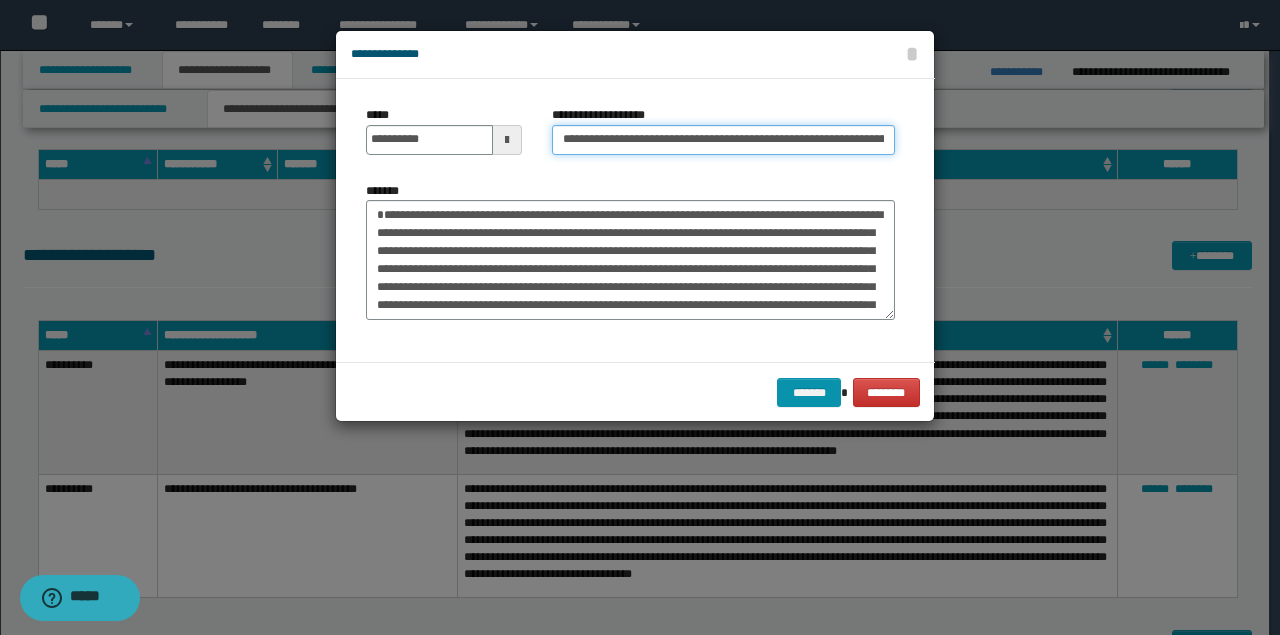 click on "**********" at bounding box center (723, 140) 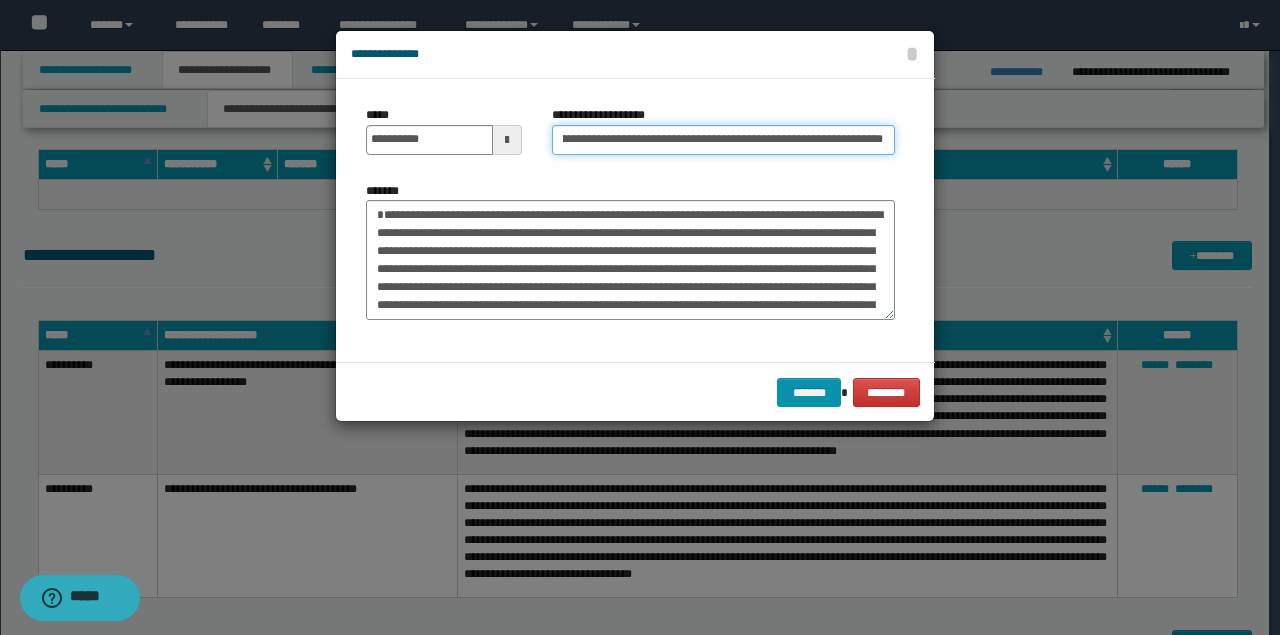 scroll, scrollTop: 0, scrollLeft: 67, axis: horizontal 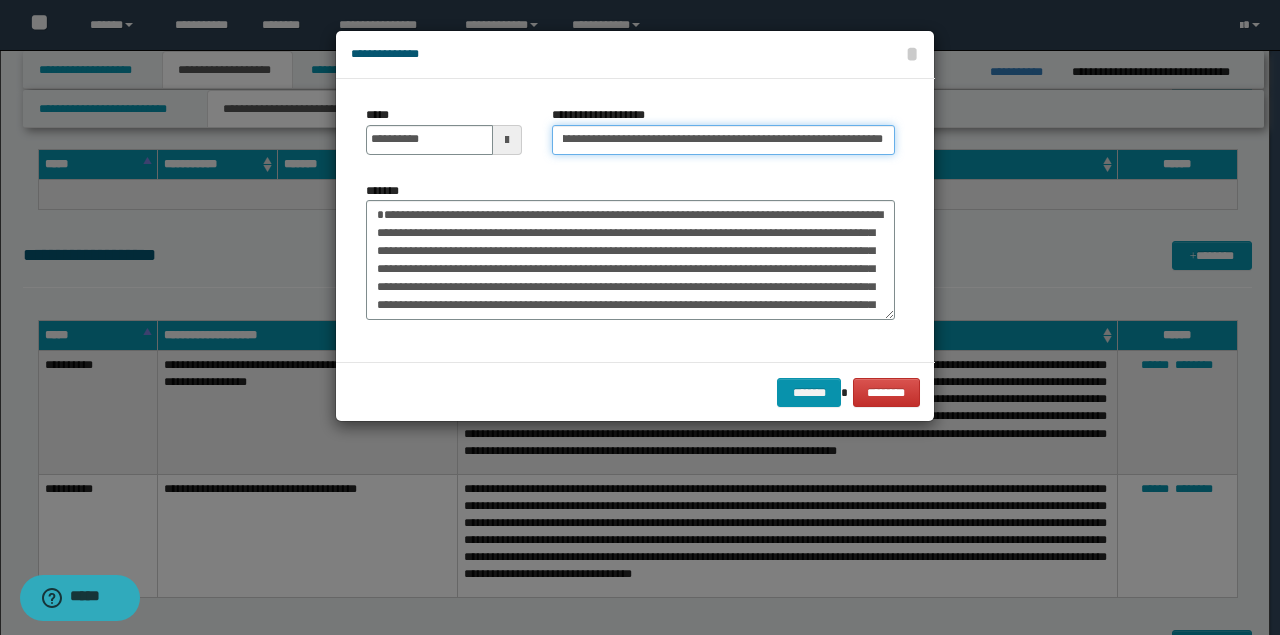 type on "**********" 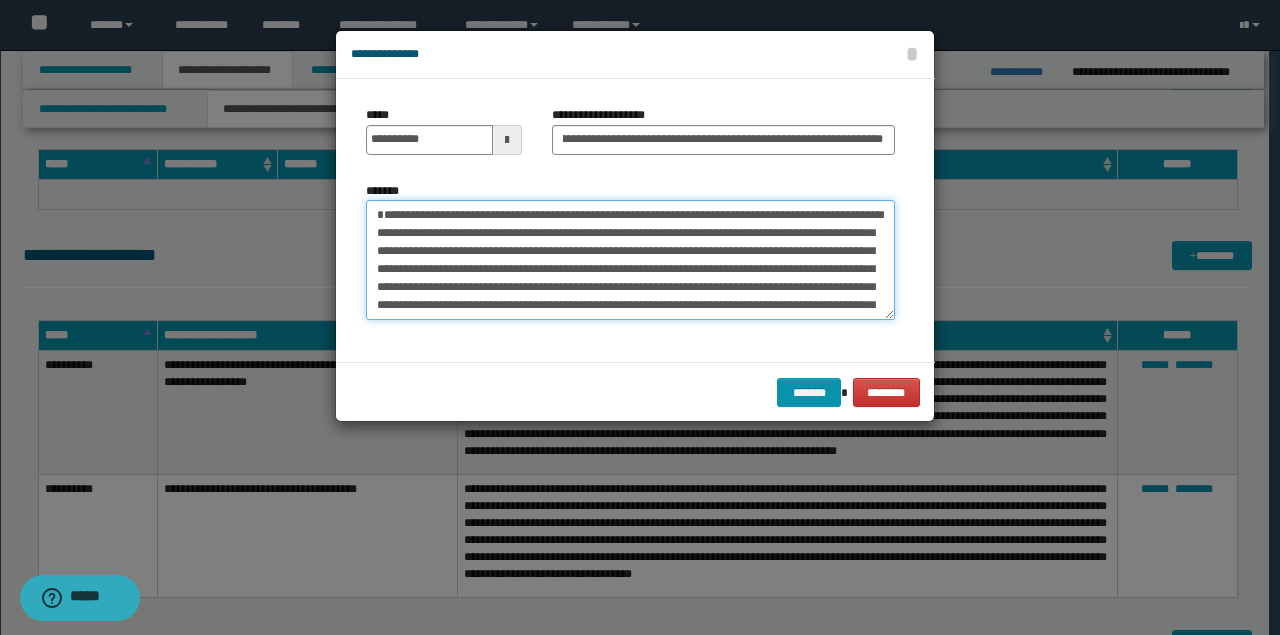 scroll, scrollTop: 0, scrollLeft: 0, axis: both 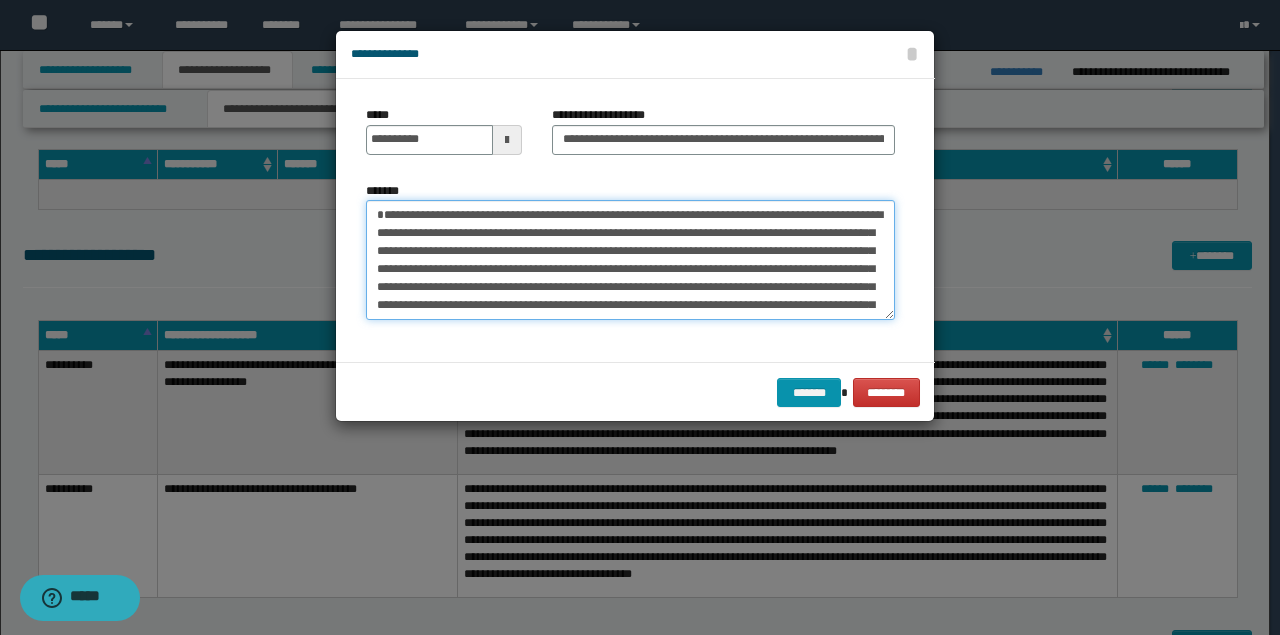 click on "**********" at bounding box center [630, 259] 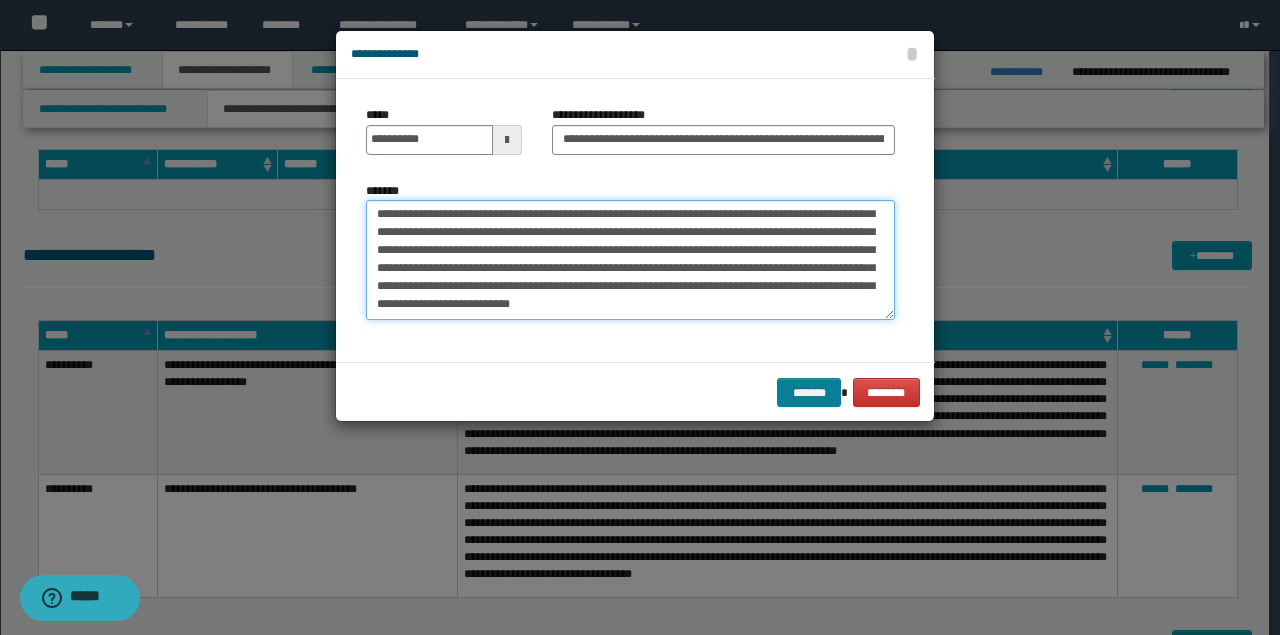 type on "**********" 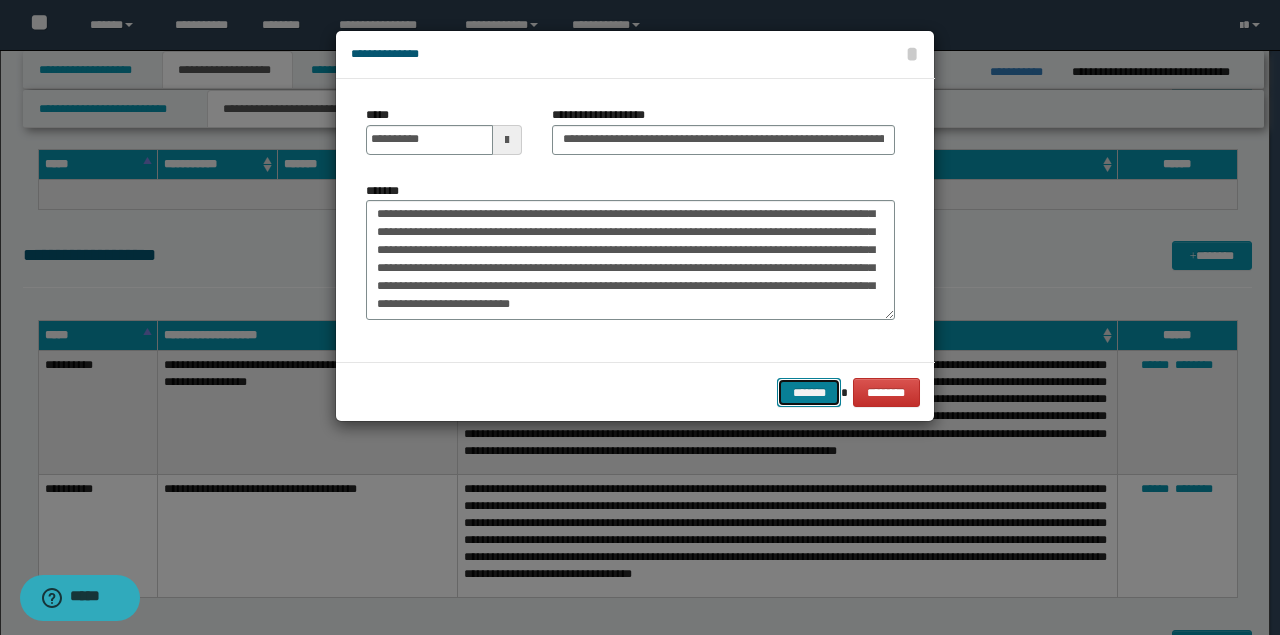 click on "*******" at bounding box center (809, 392) 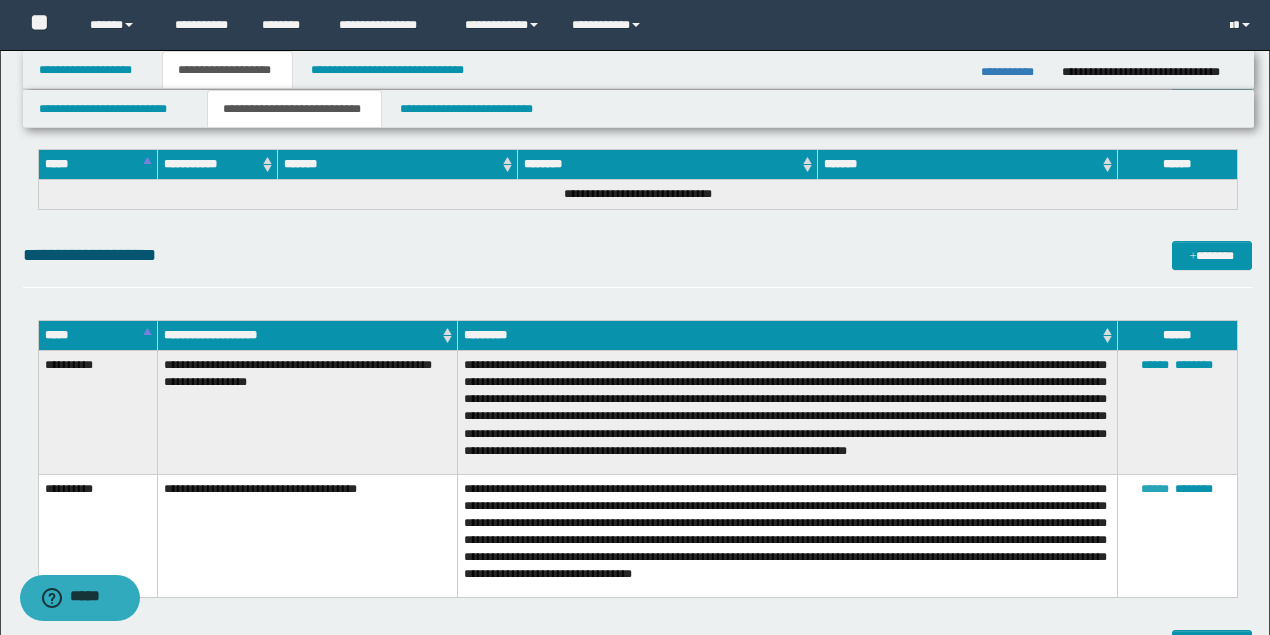 click on "******" at bounding box center (1155, 489) 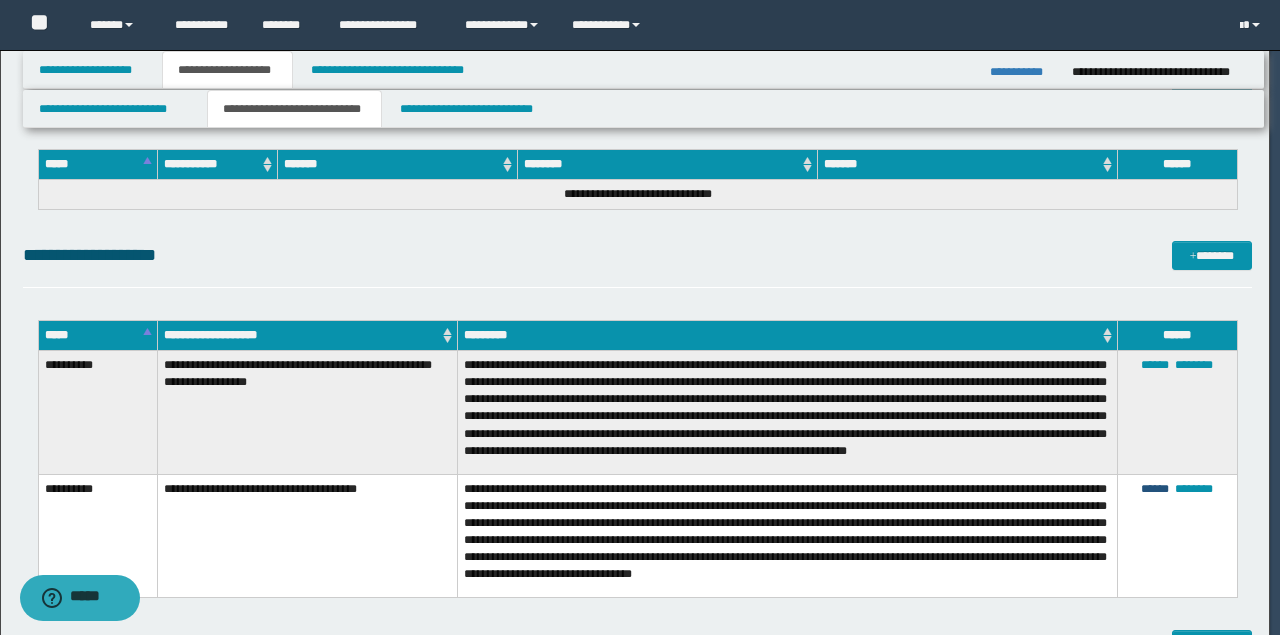 scroll, scrollTop: 36, scrollLeft: 0, axis: vertical 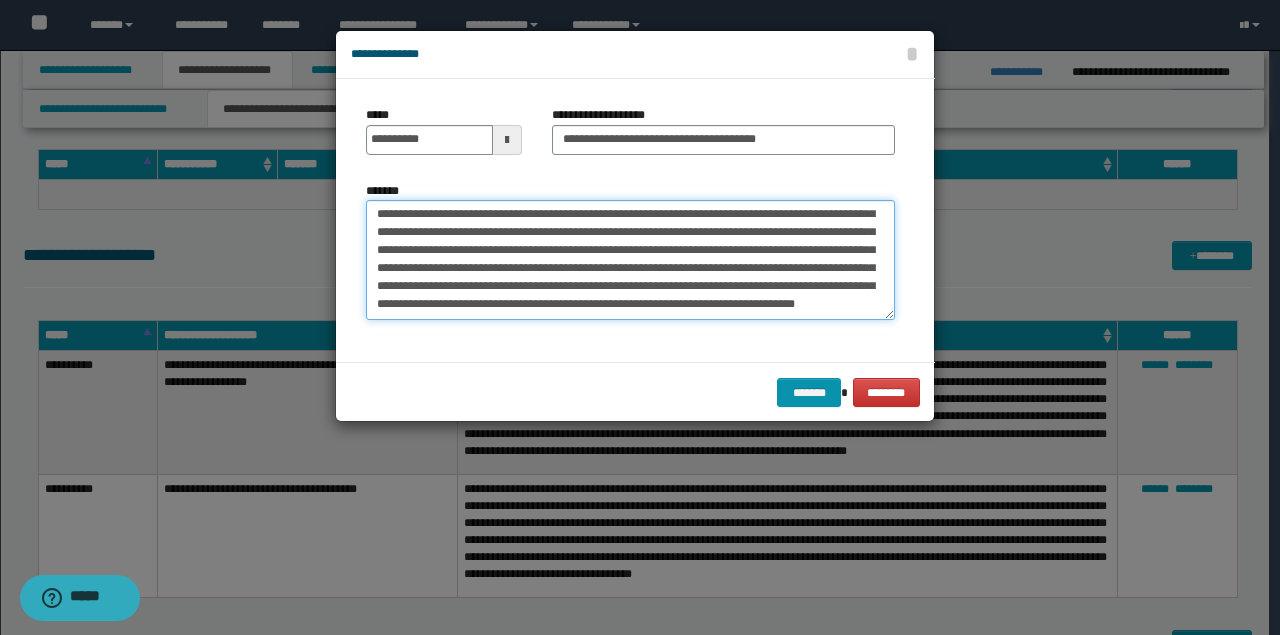 click on "**********" at bounding box center (630, 259) 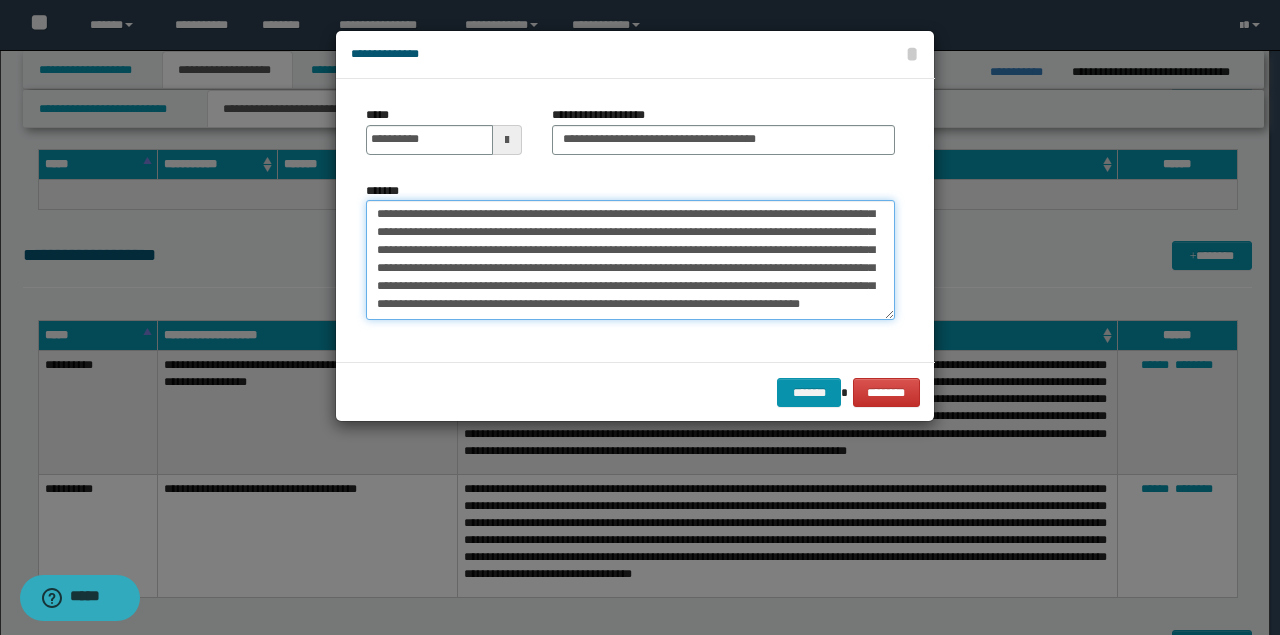click on "**********" at bounding box center (630, 259) 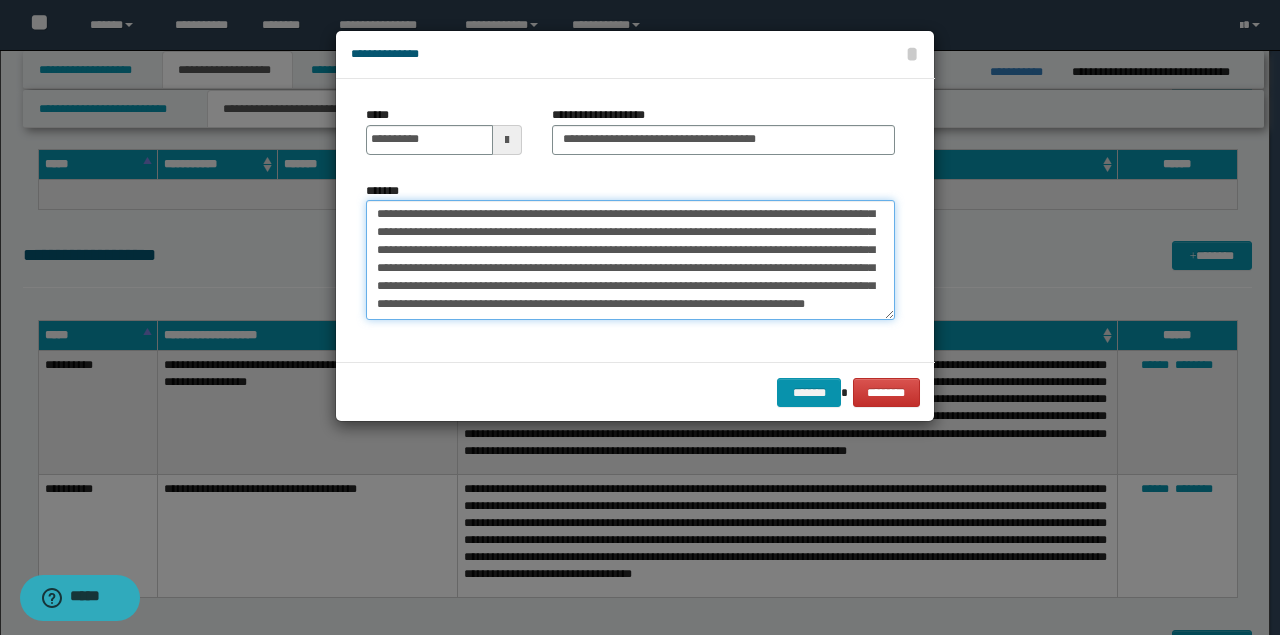 click on "**********" at bounding box center (630, 259) 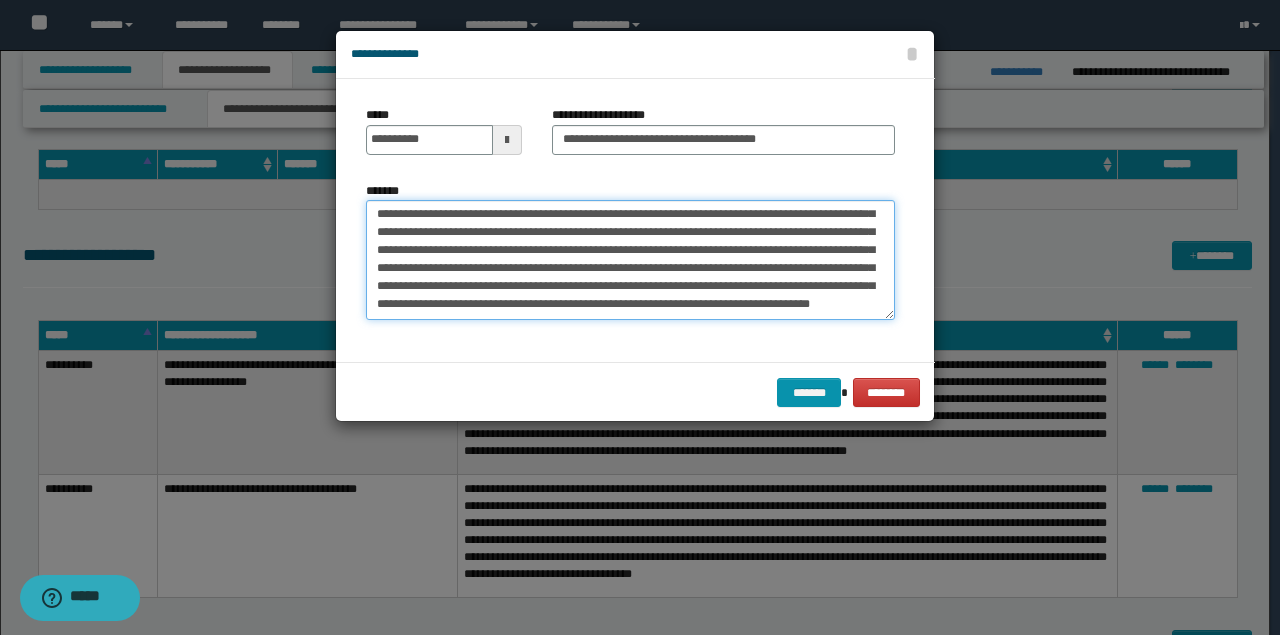 click on "**********" at bounding box center (630, 259) 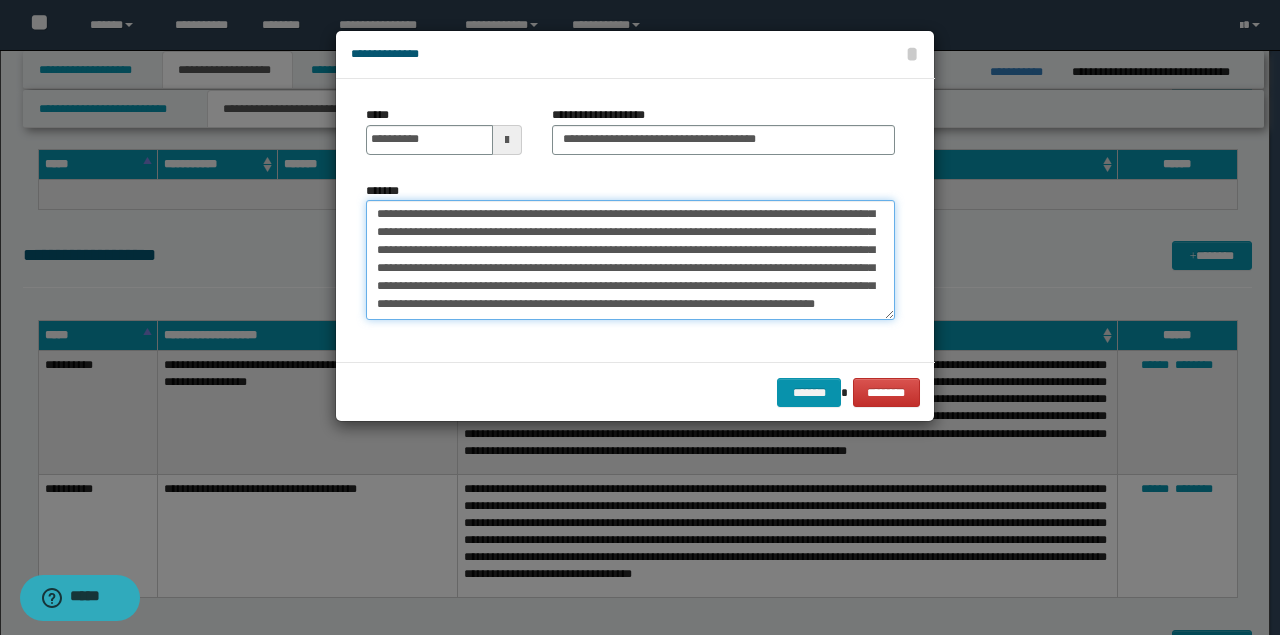 click on "**********" at bounding box center [630, 259] 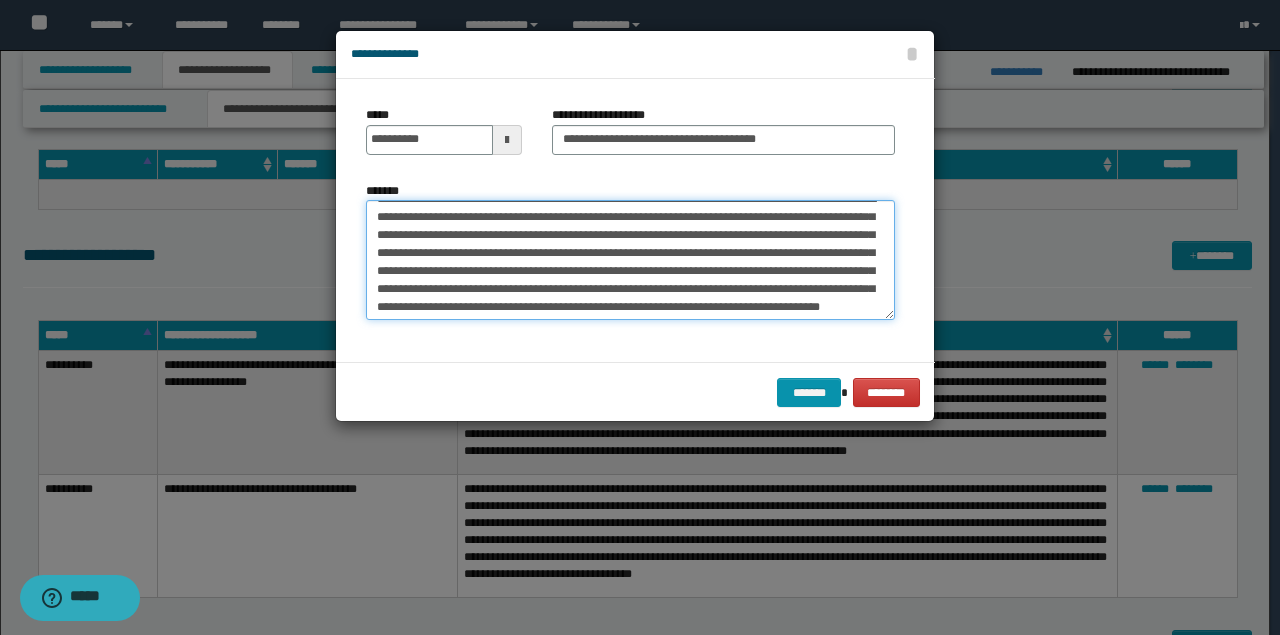 scroll, scrollTop: 0, scrollLeft: 0, axis: both 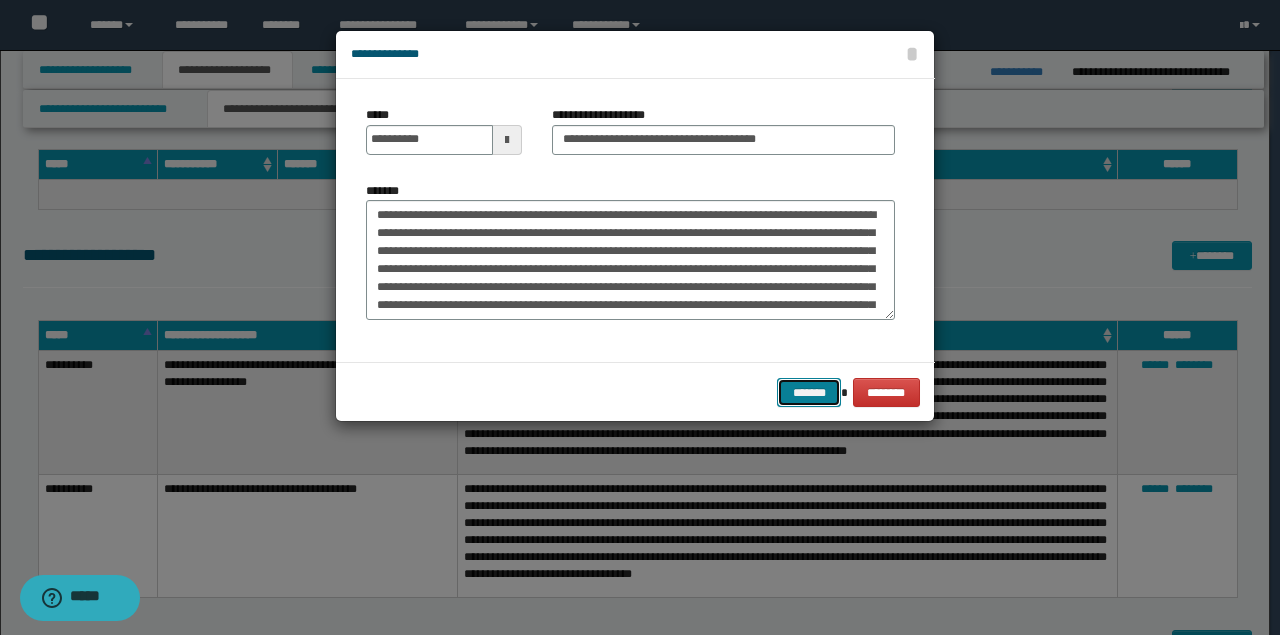 click on "*******" at bounding box center (809, 392) 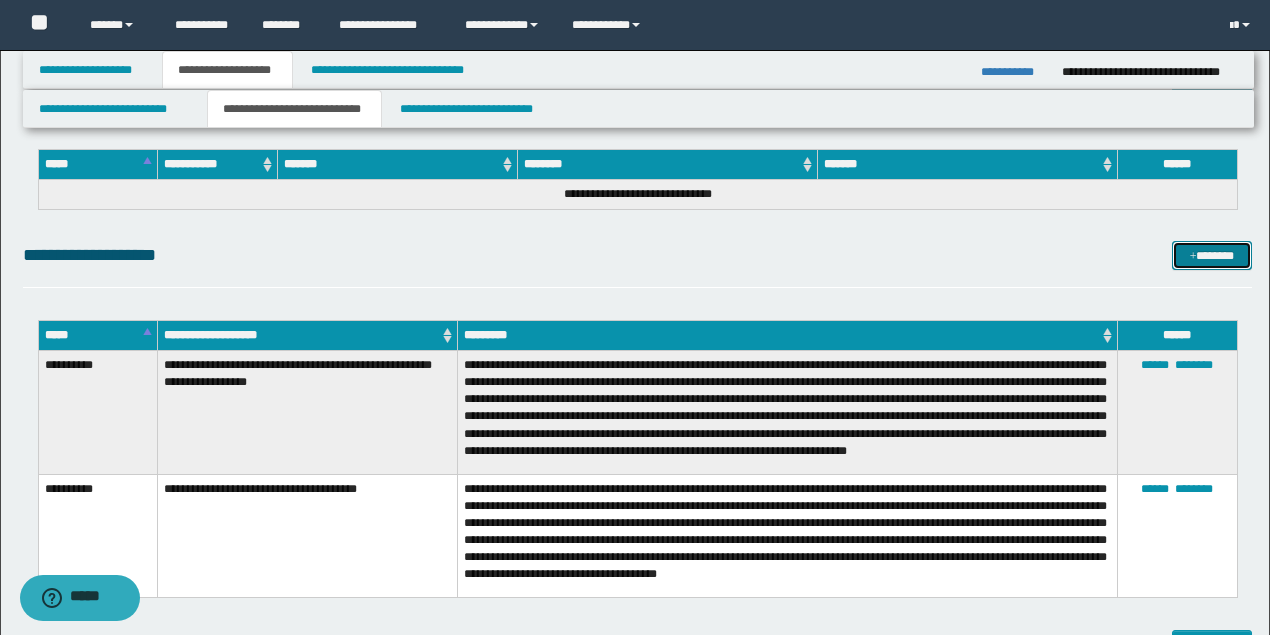 click at bounding box center [1193, 257] 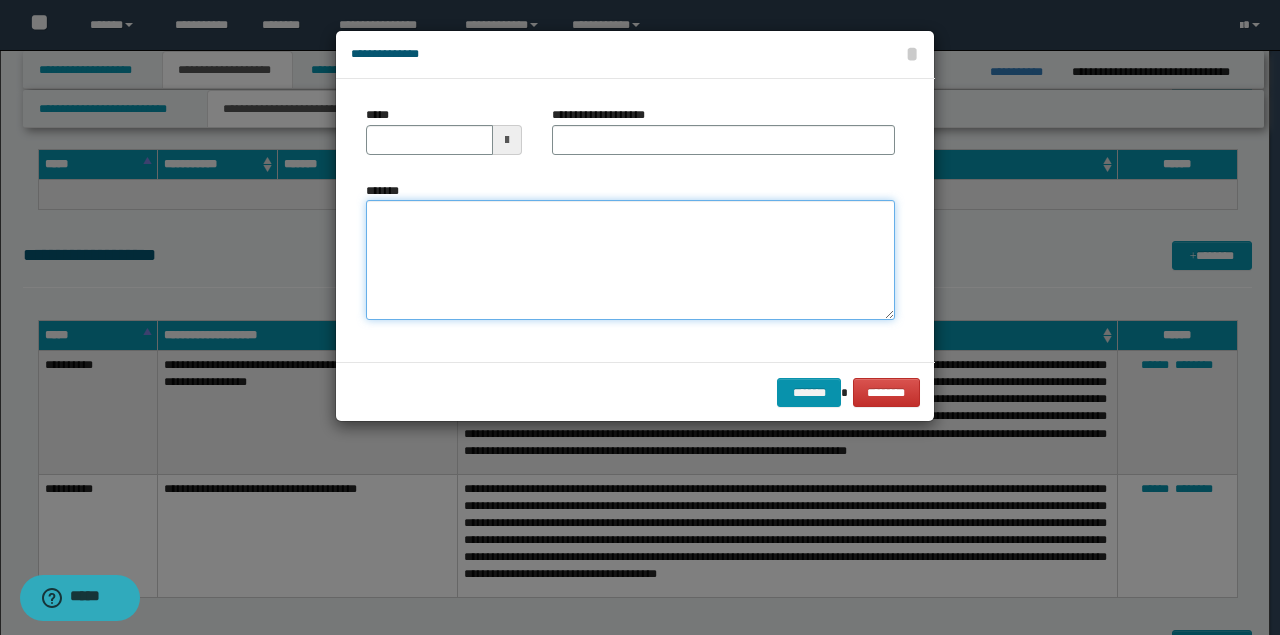 click on "*******" at bounding box center (630, 259) 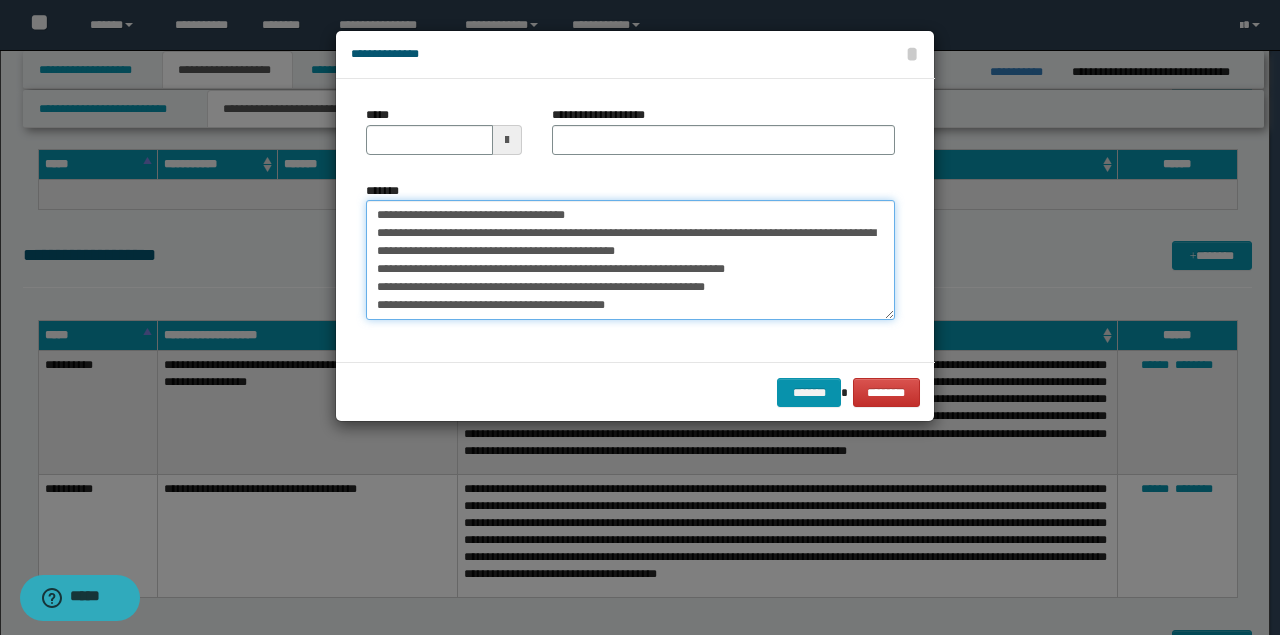 scroll, scrollTop: 174, scrollLeft: 0, axis: vertical 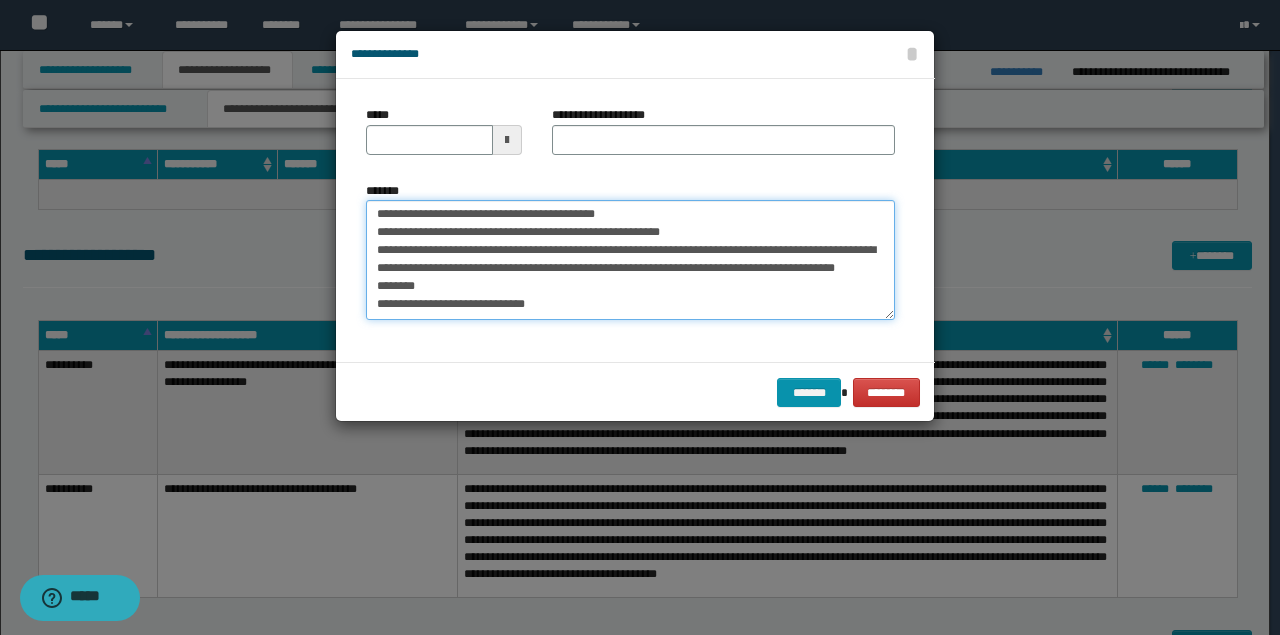 type 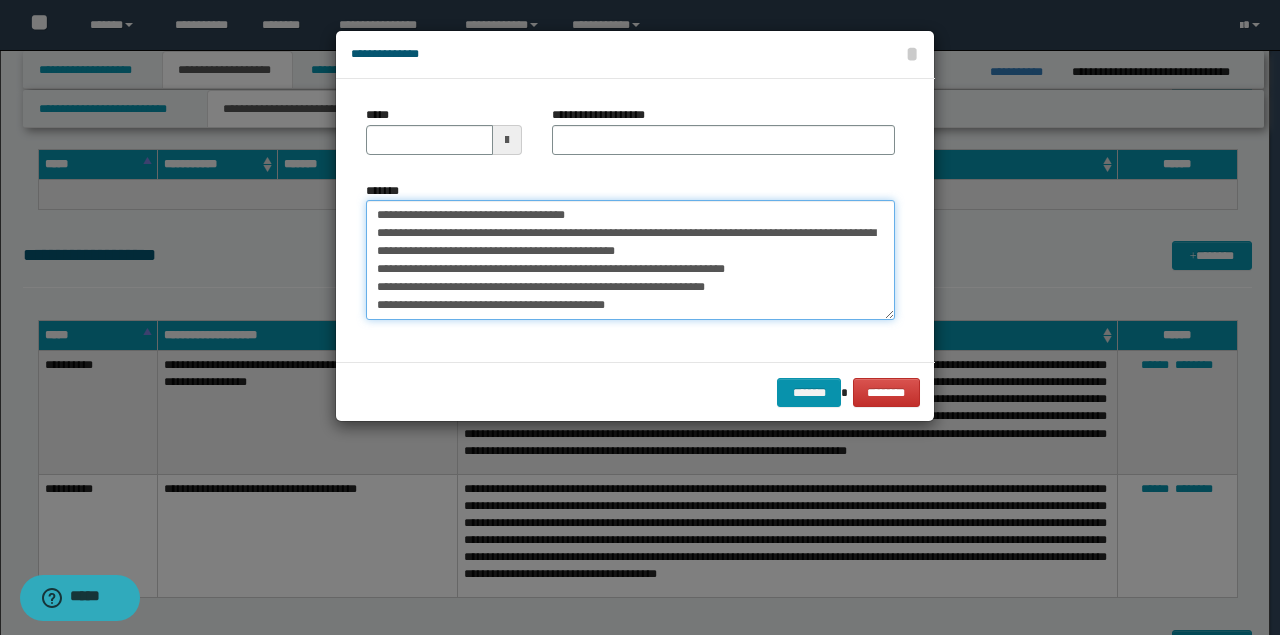 drag, startPoint x: 502, startPoint y: 216, endPoint x: 318, endPoint y: 201, distance: 184.6104 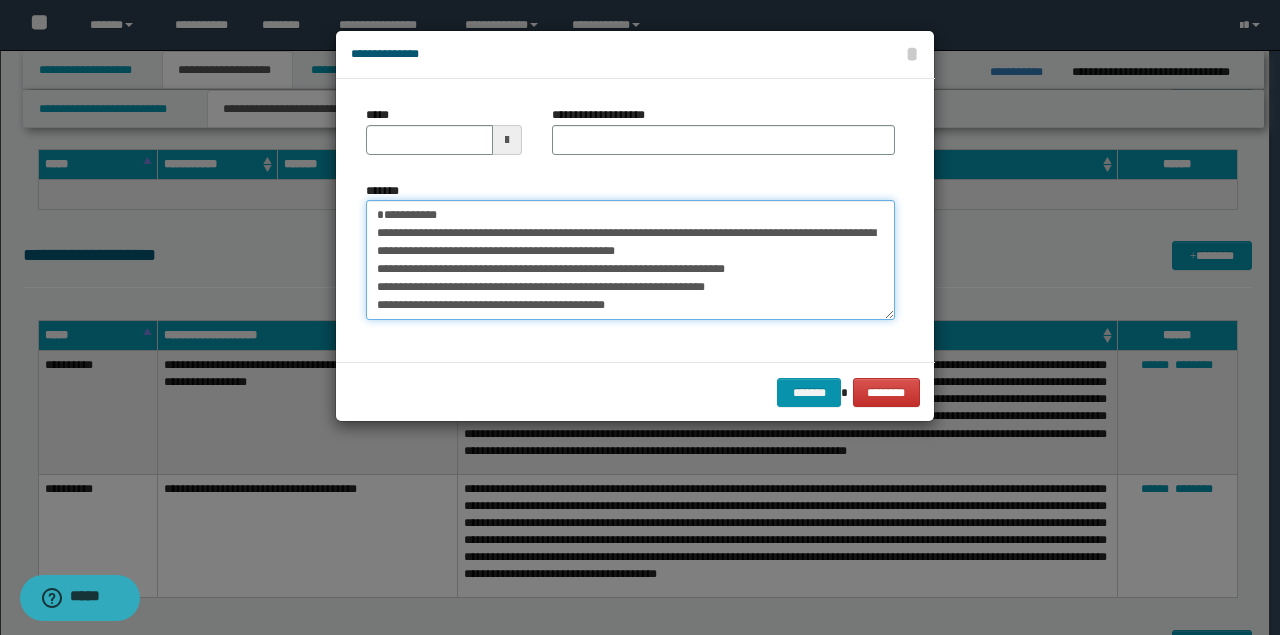 type on "**********" 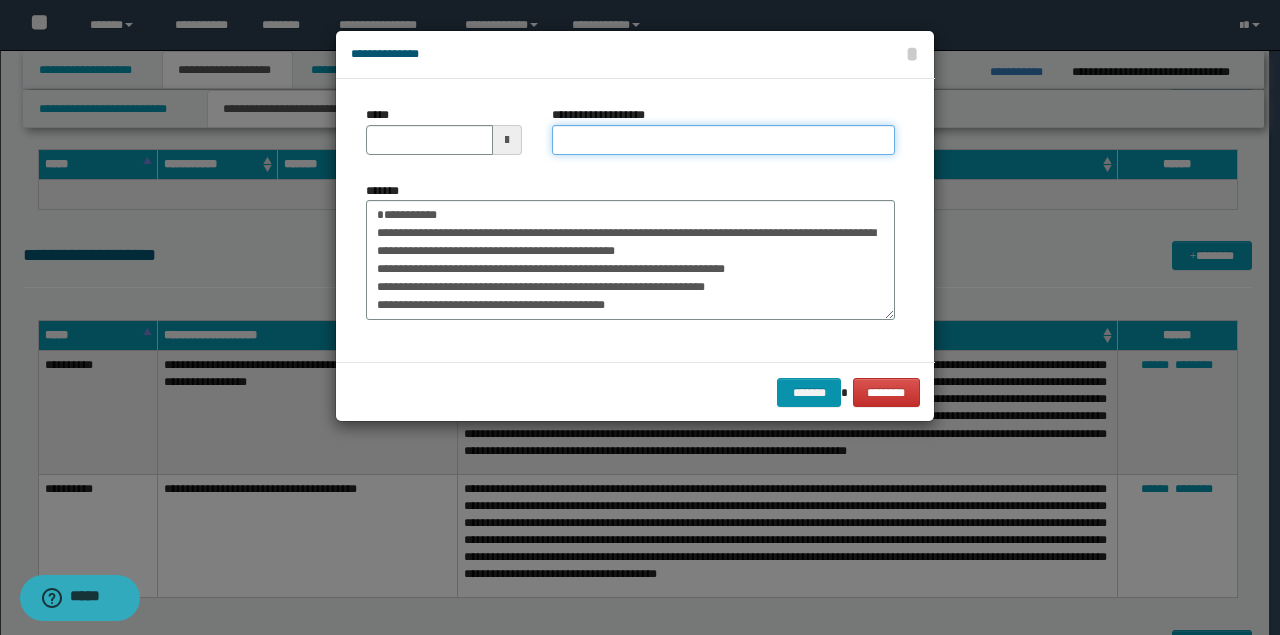 click on "**********" at bounding box center [723, 140] 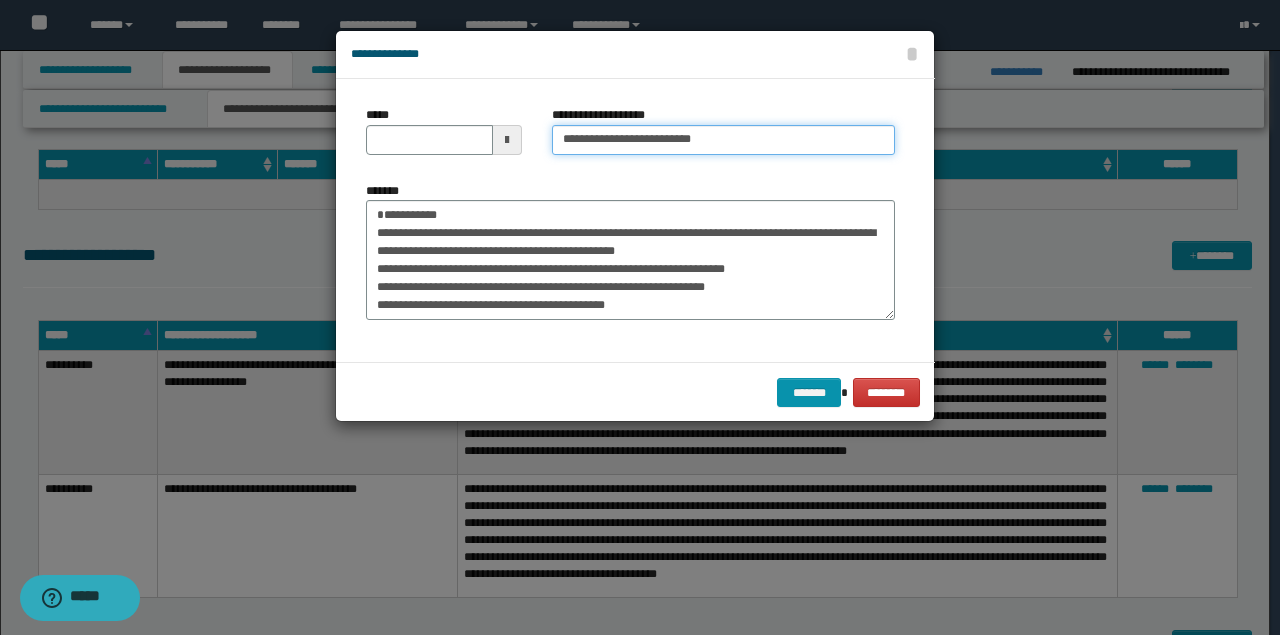 type on "**********" 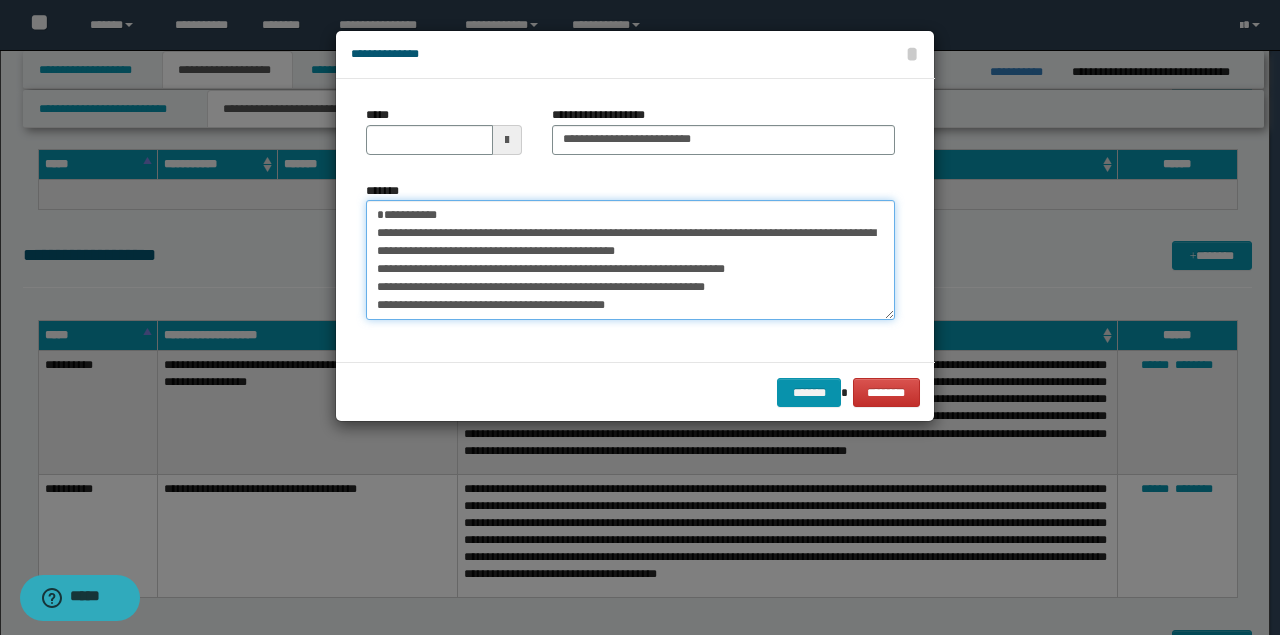 drag, startPoint x: 532, startPoint y: 203, endPoint x: 310, endPoint y: 208, distance: 222.0563 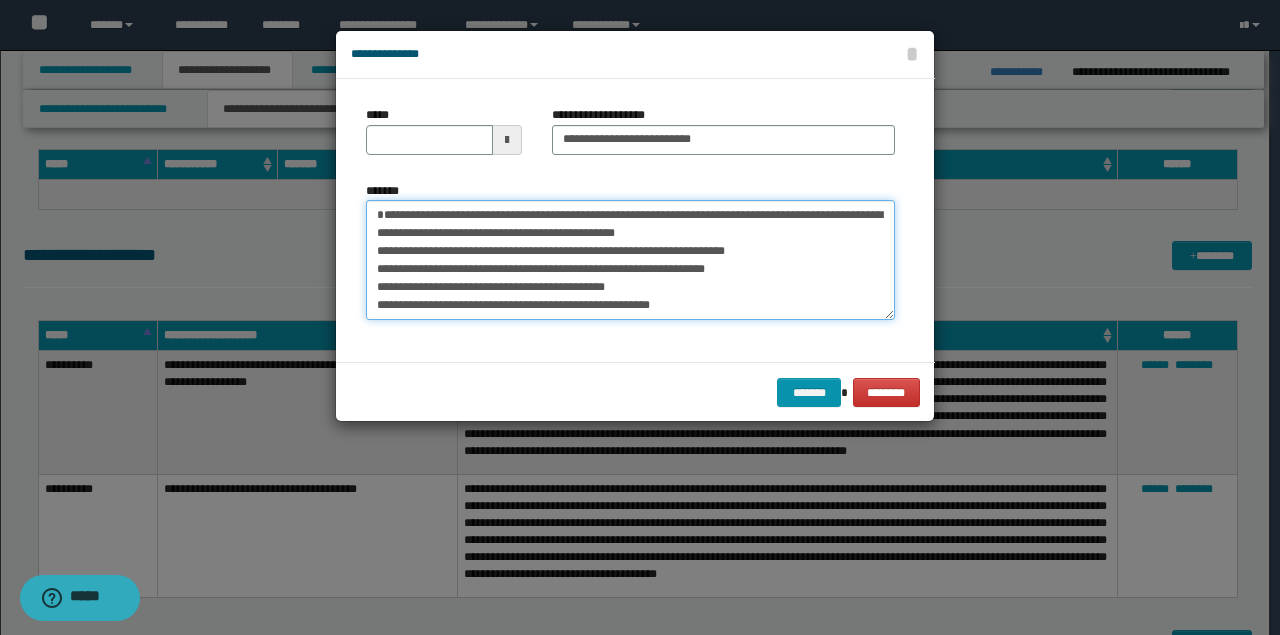 type 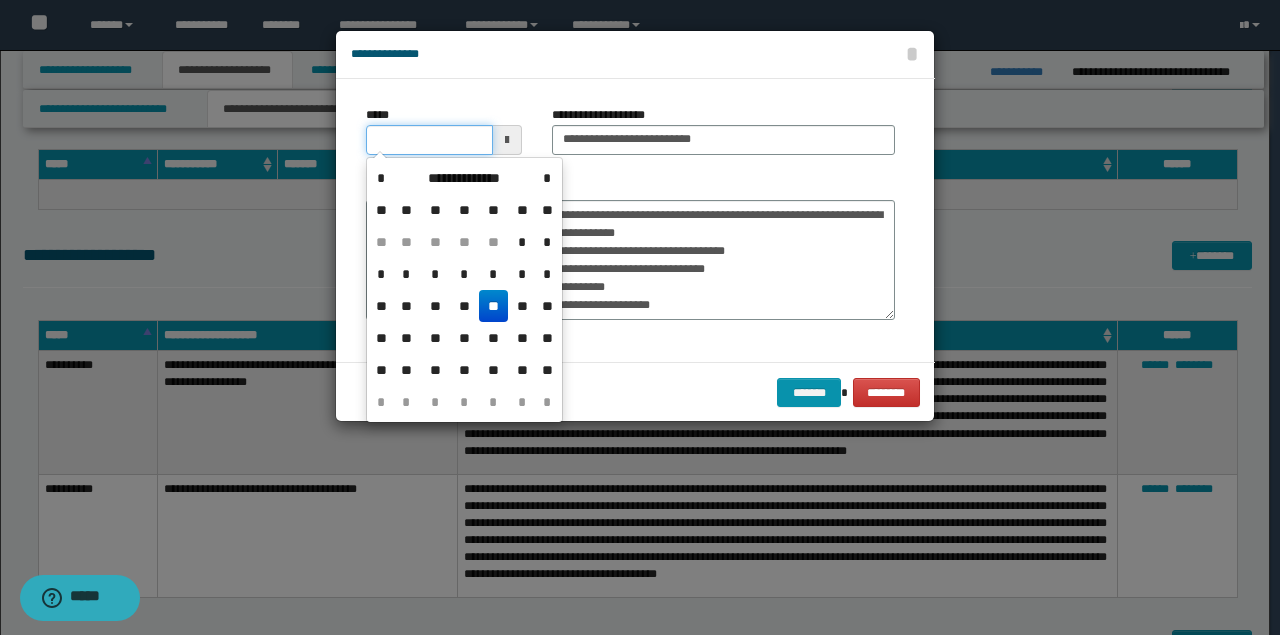 click on "*****" at bounding box center [429, 140] 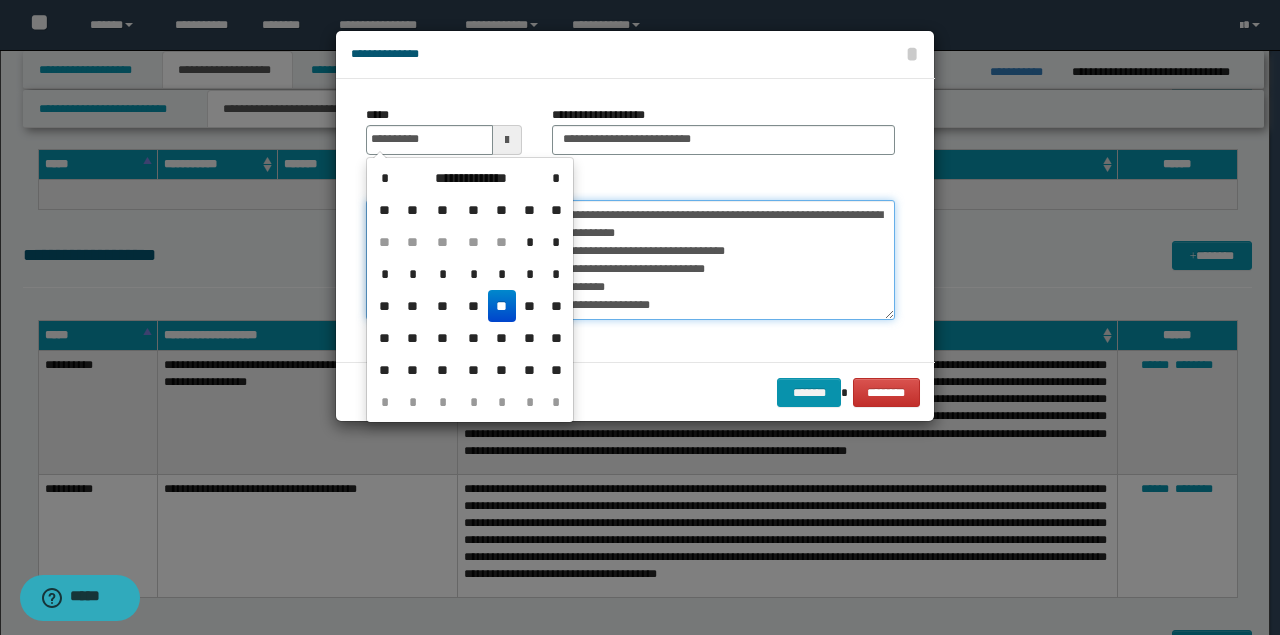type on "**********" 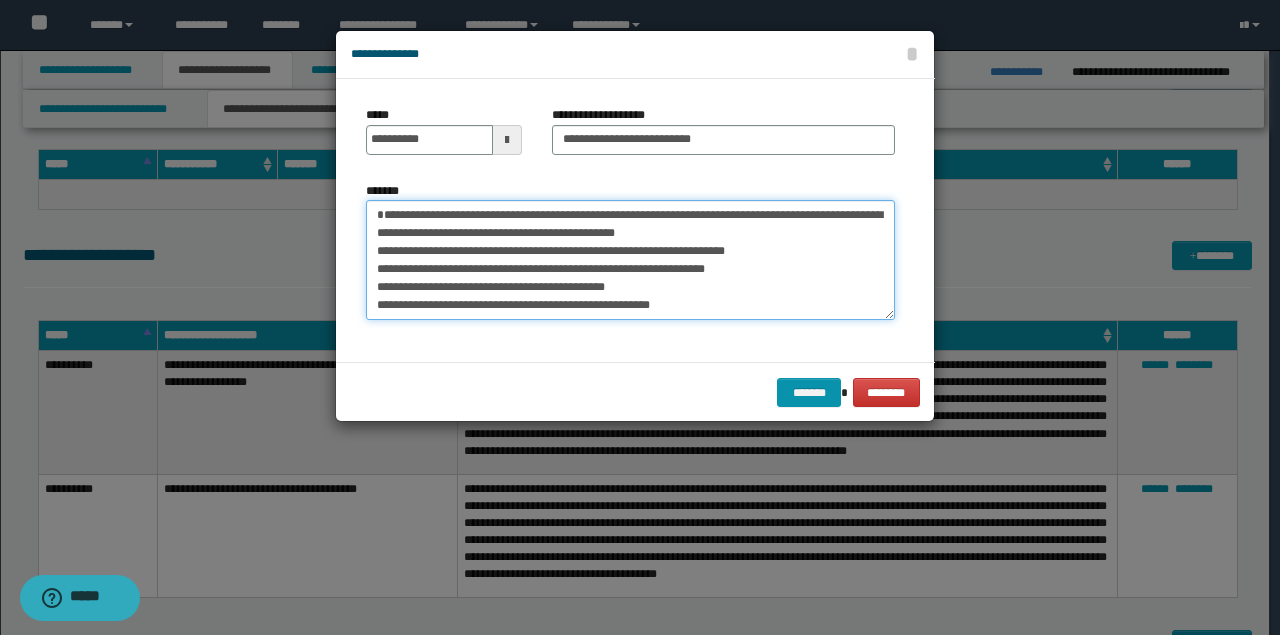 click on "**********" at bounding box center [630, 259] 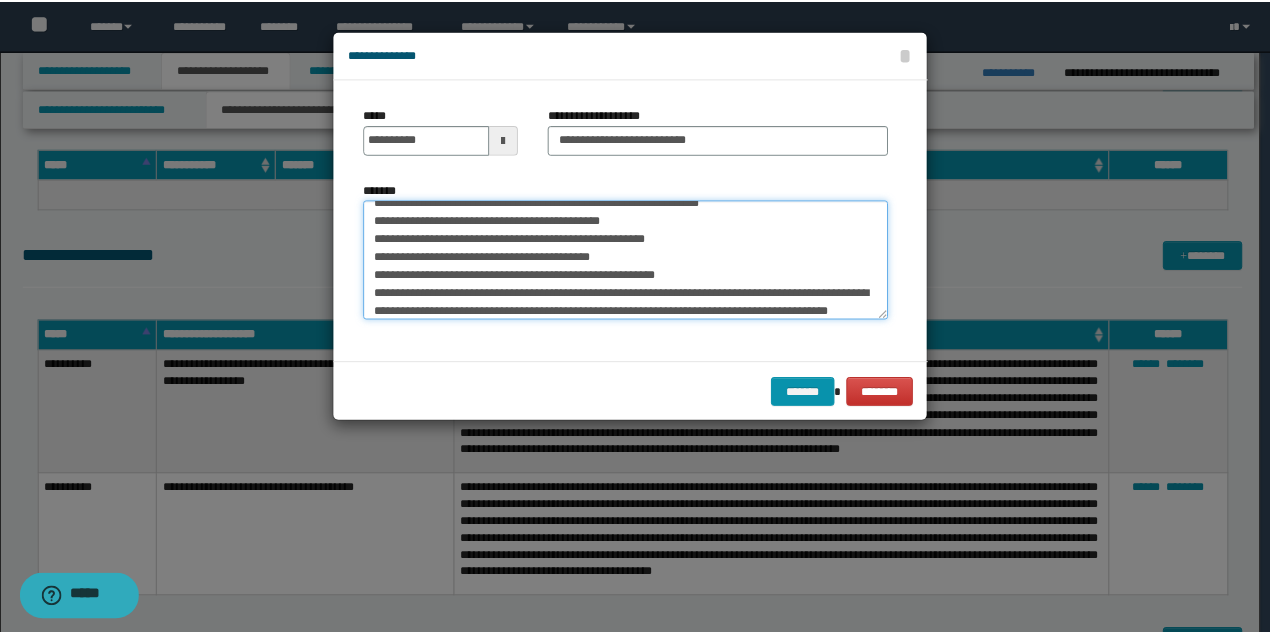 scroll, scrollTop: 0, scrollLeft: 0, axis: both 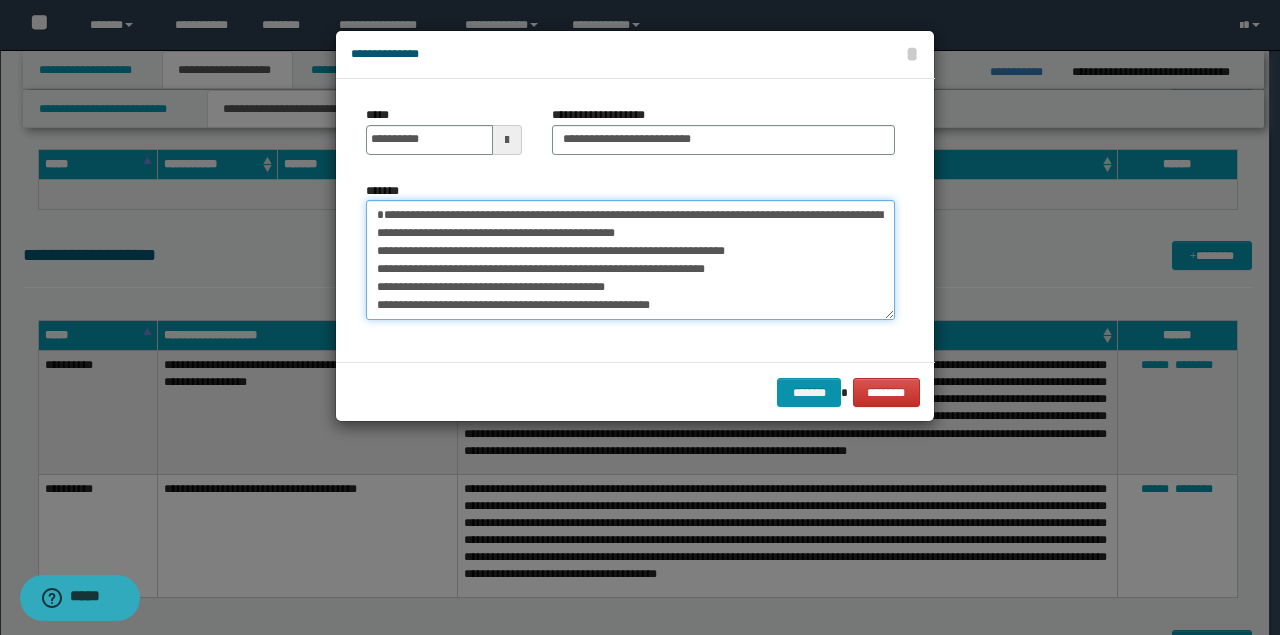 drag, startPoint x: 708, startPoint y: 248, endPoint x: 359, endPoint y: 215, distance: 350.5567 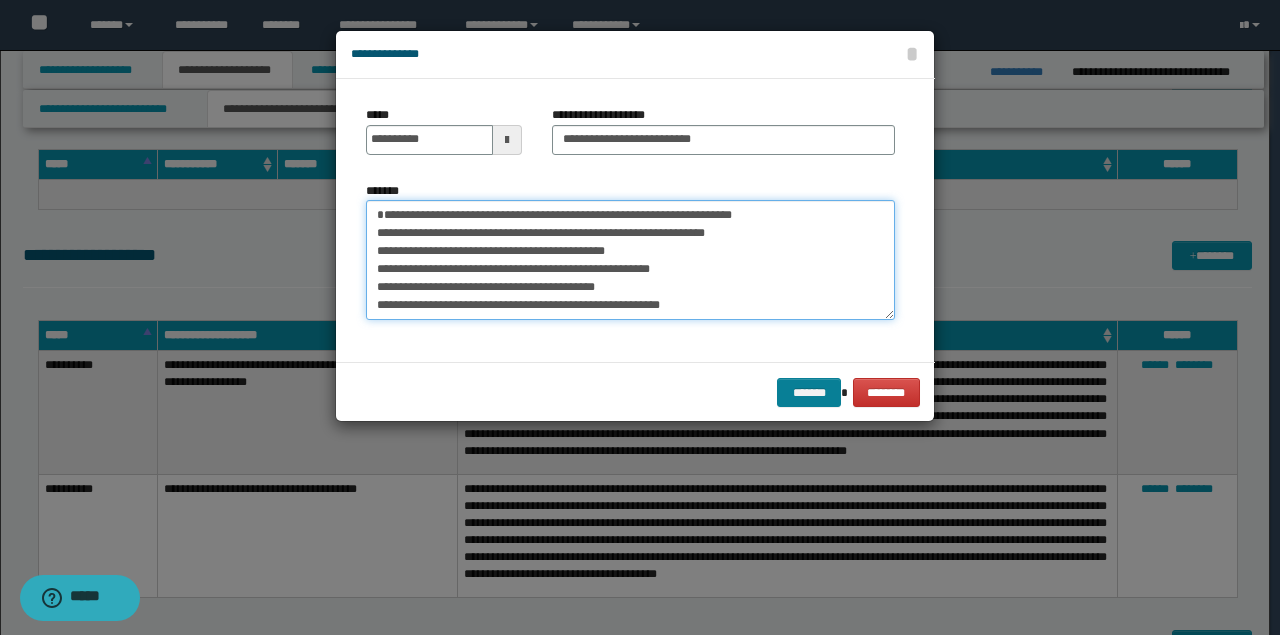 type on "**********" 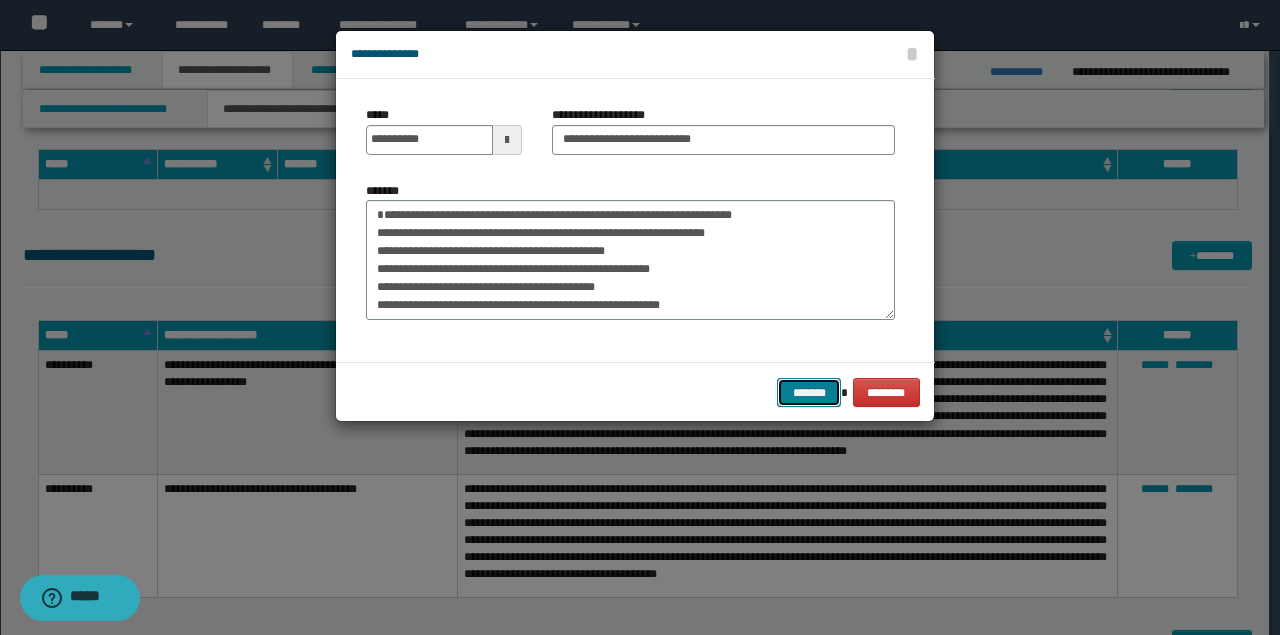 click on "*******" at bounding box center (809, 392) 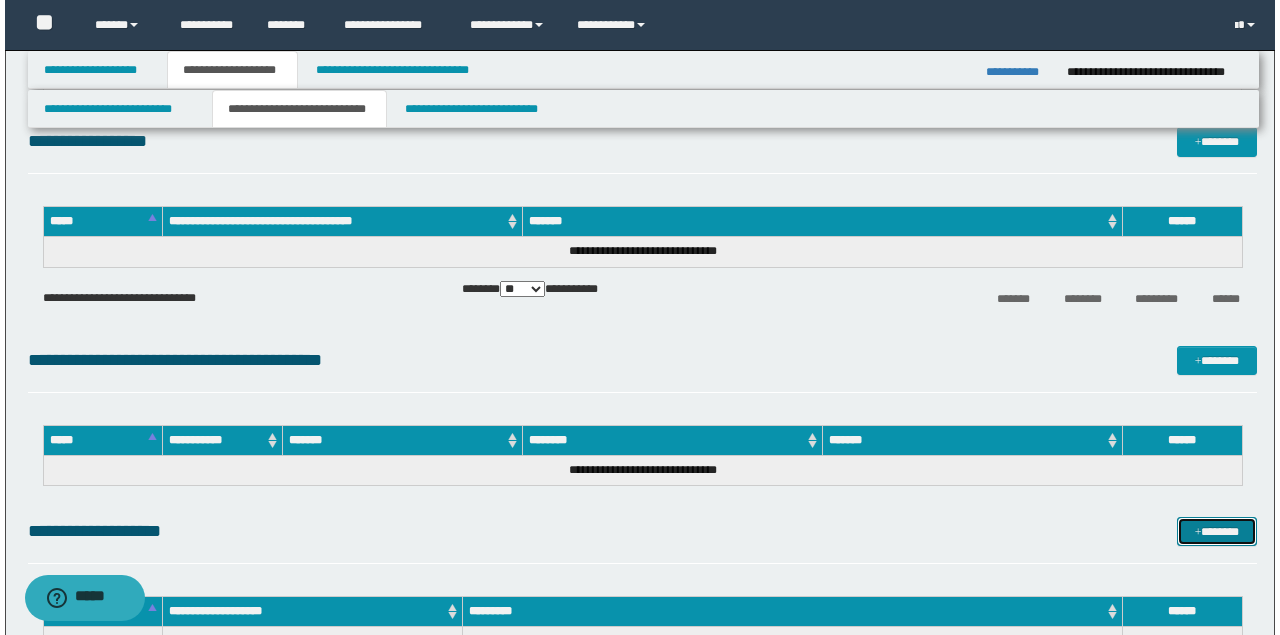scroll, scrollTop: 1733, scrollLeft: 0, axis: vertical 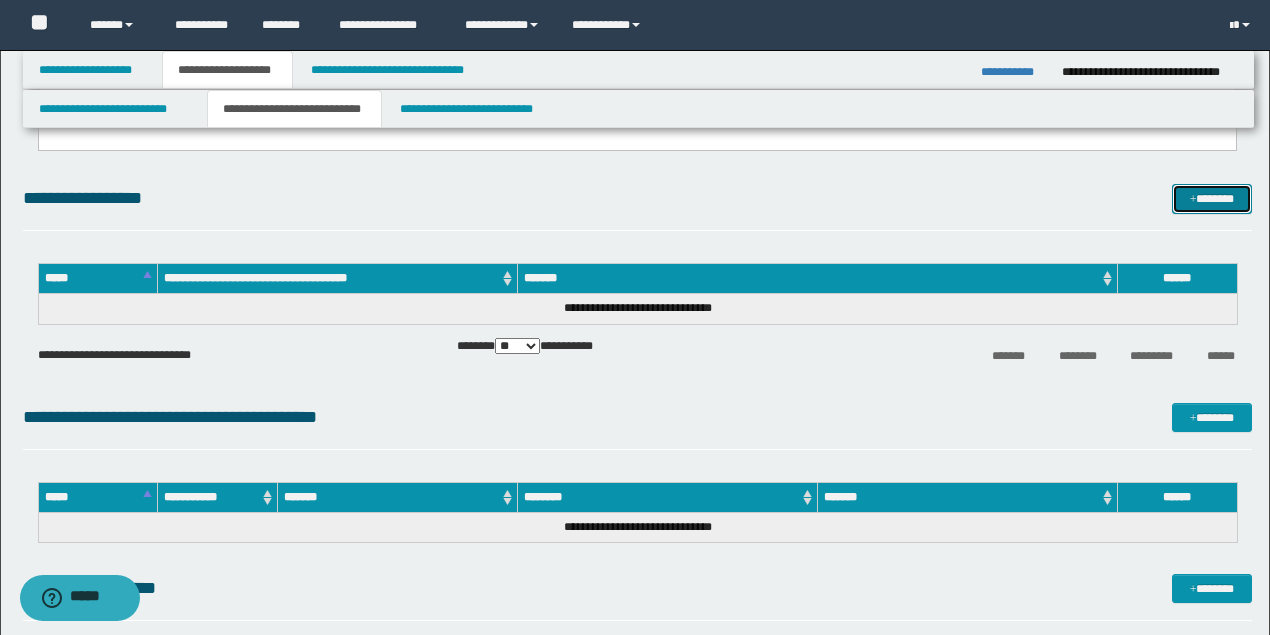 click on "*******" at bounding box center (1211, 198) 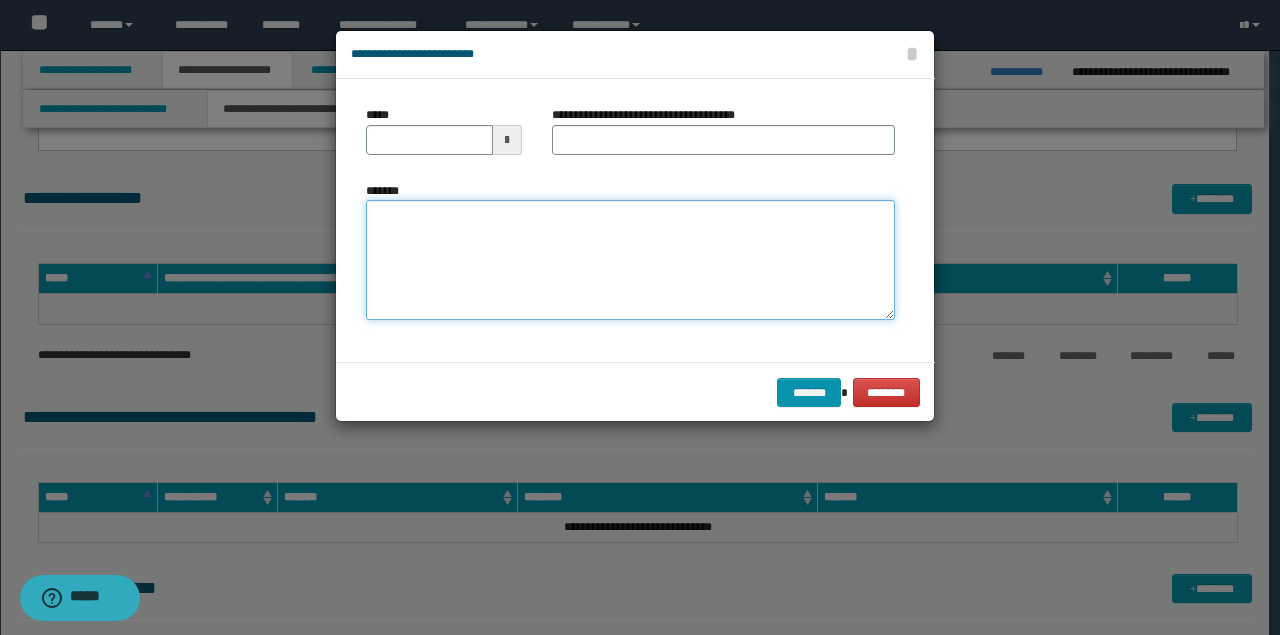 click on "*******" at bounding box center [630, 260] 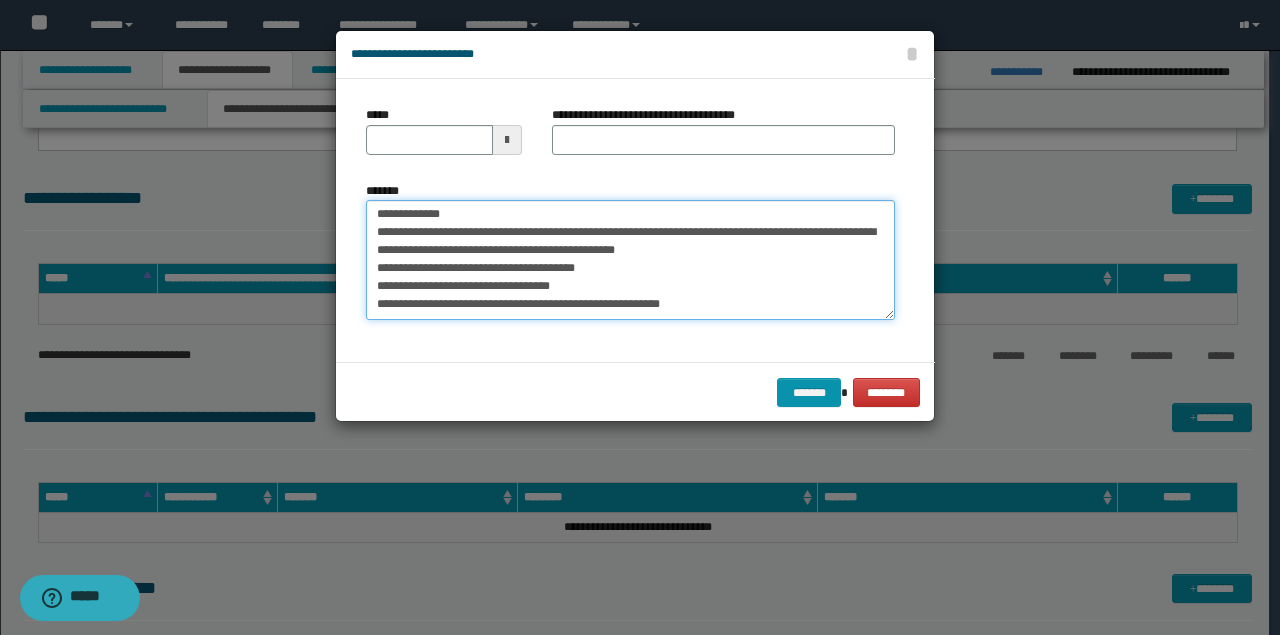 scroll, scrollTop: 0, scrollLeft: 0, axis: both 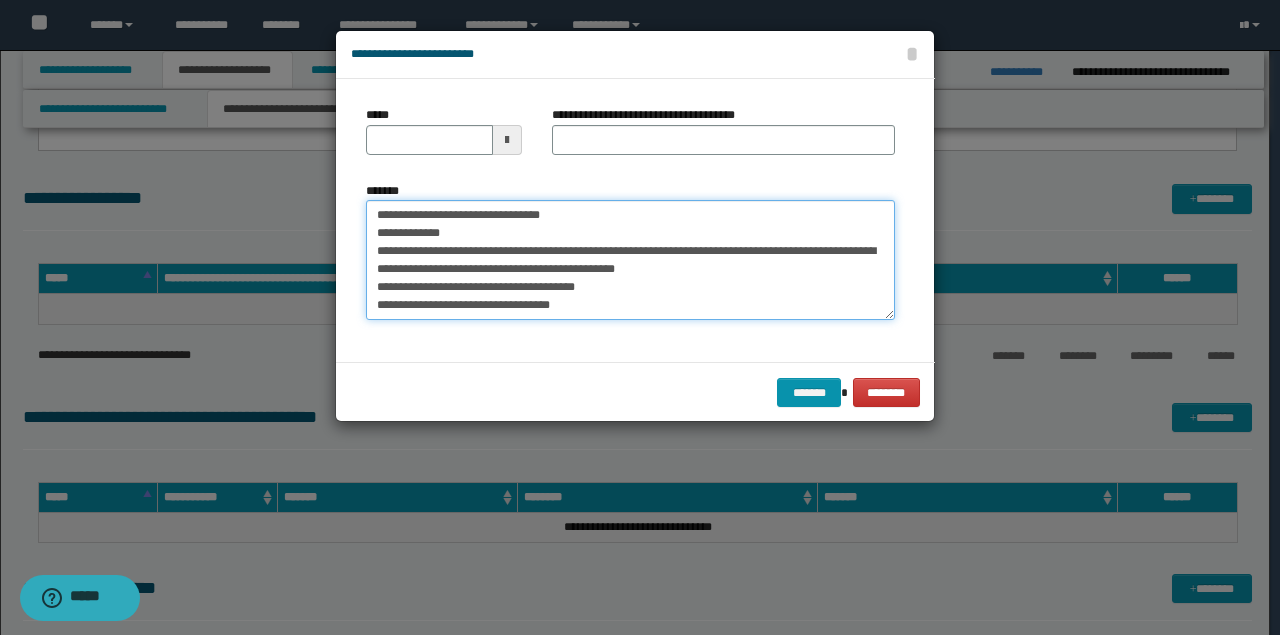 drag, startPoint x: 486, startPoint y: 215, endPoint x: 137, endPoint y: 156, distance: 353.95197 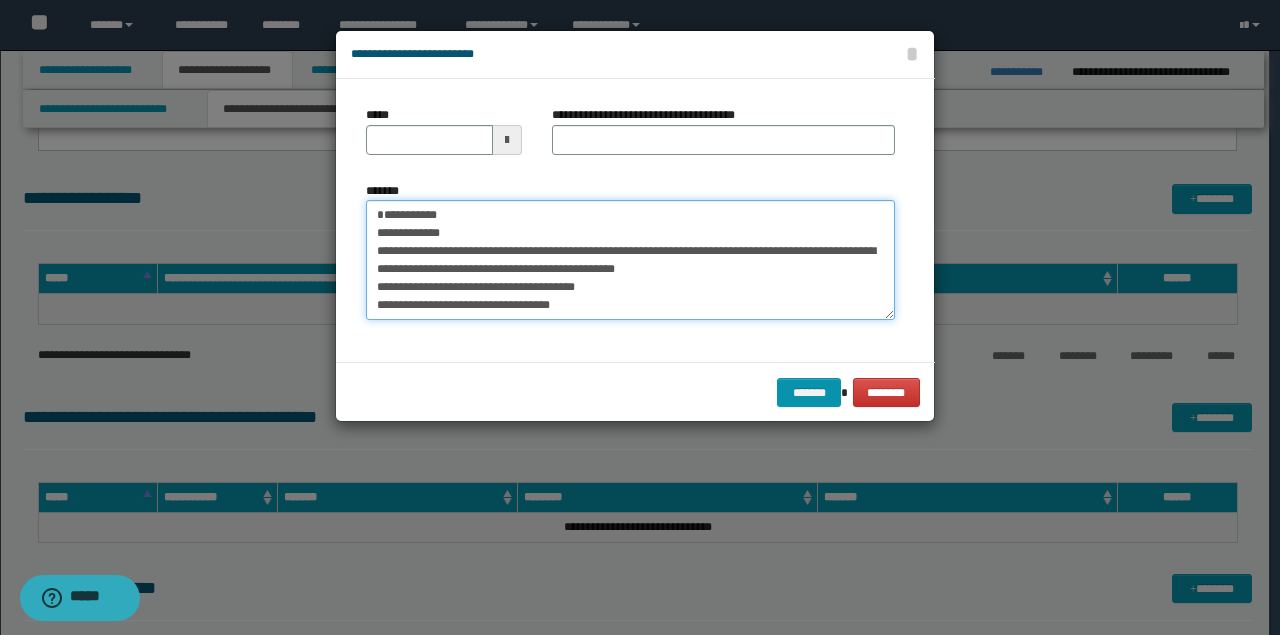 type on "**********" 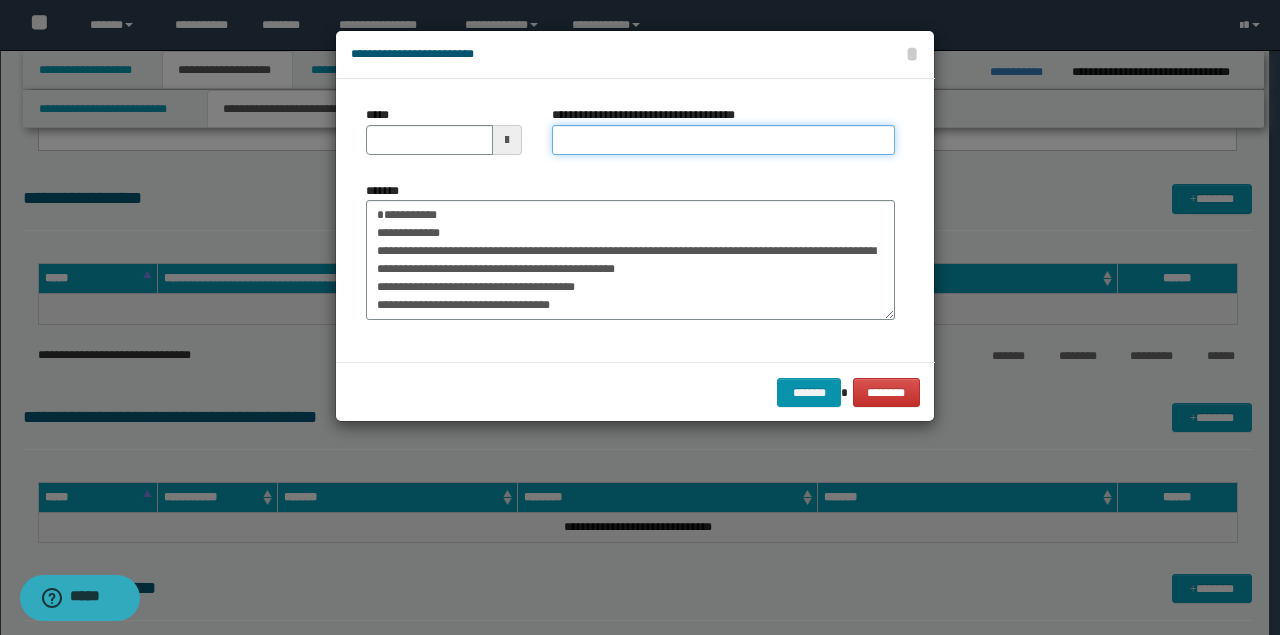 click on "**********" at bounding box center [723, 140] 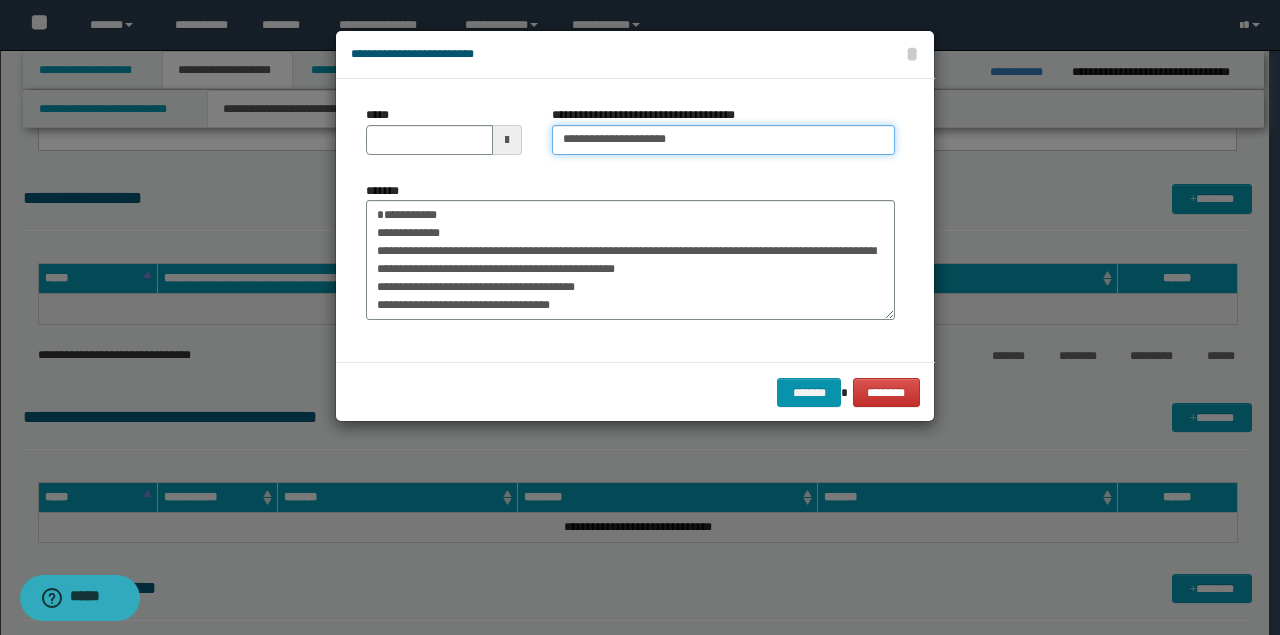 type on "**********" 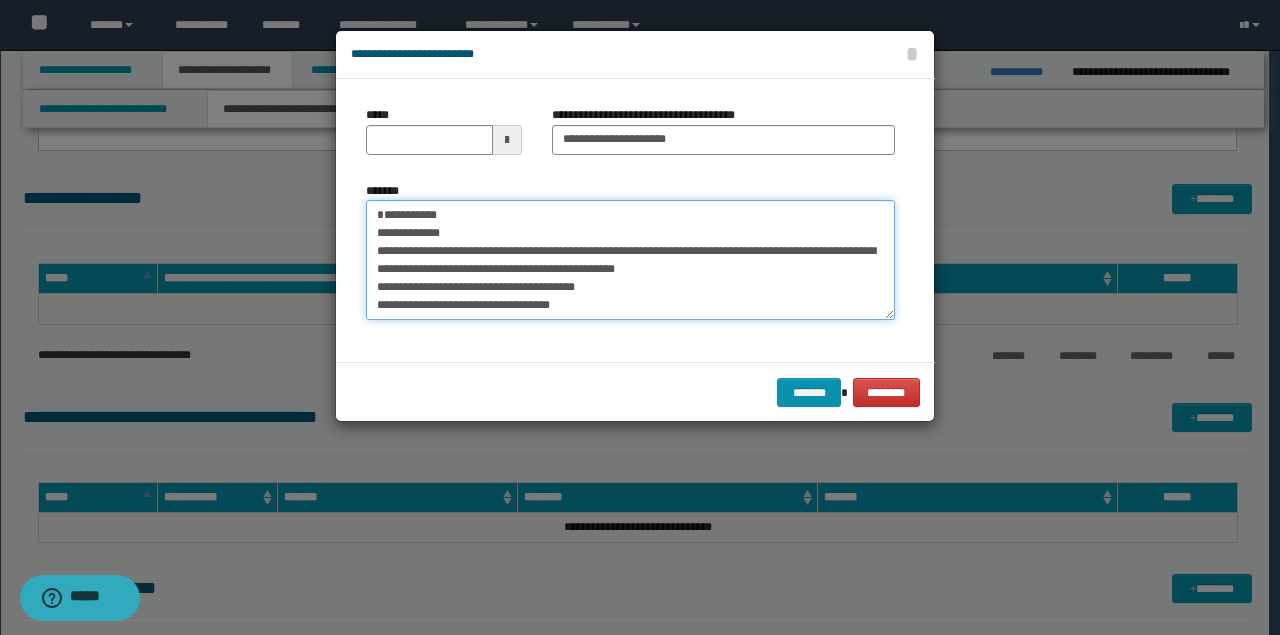 drag, startPoint x: 498, startPoint y: 210, endPoint x: 371, endPoint y: 162, distance: 135.76819 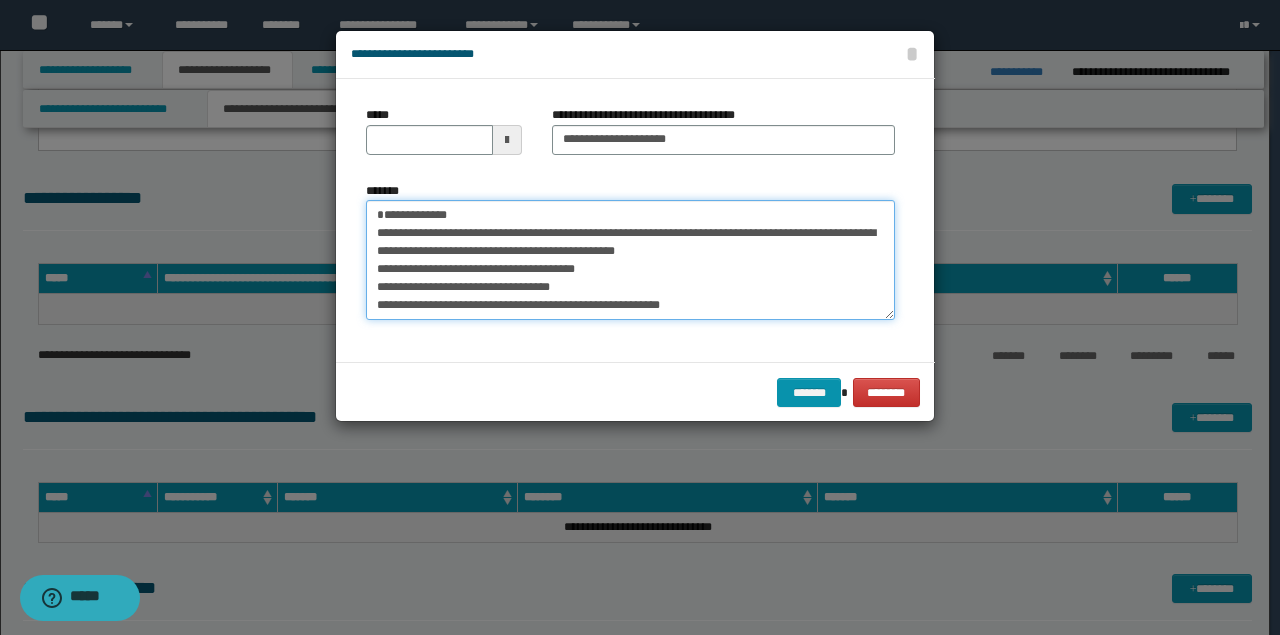 type 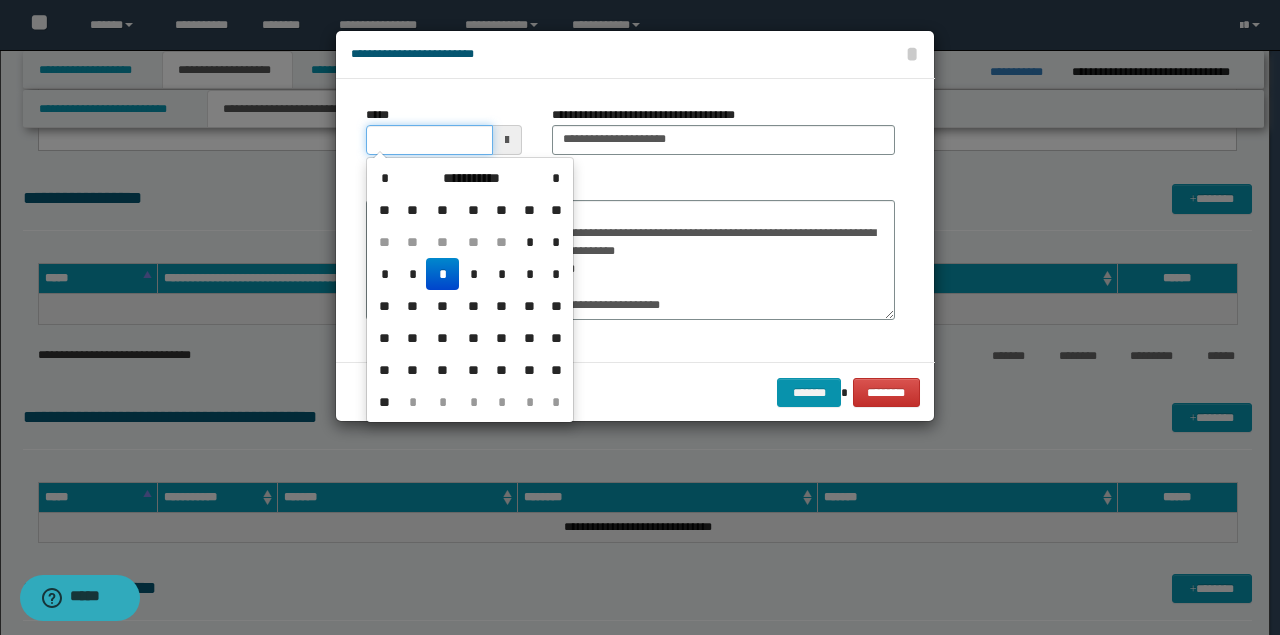 click on "*****" at bounding box center [429, 140] 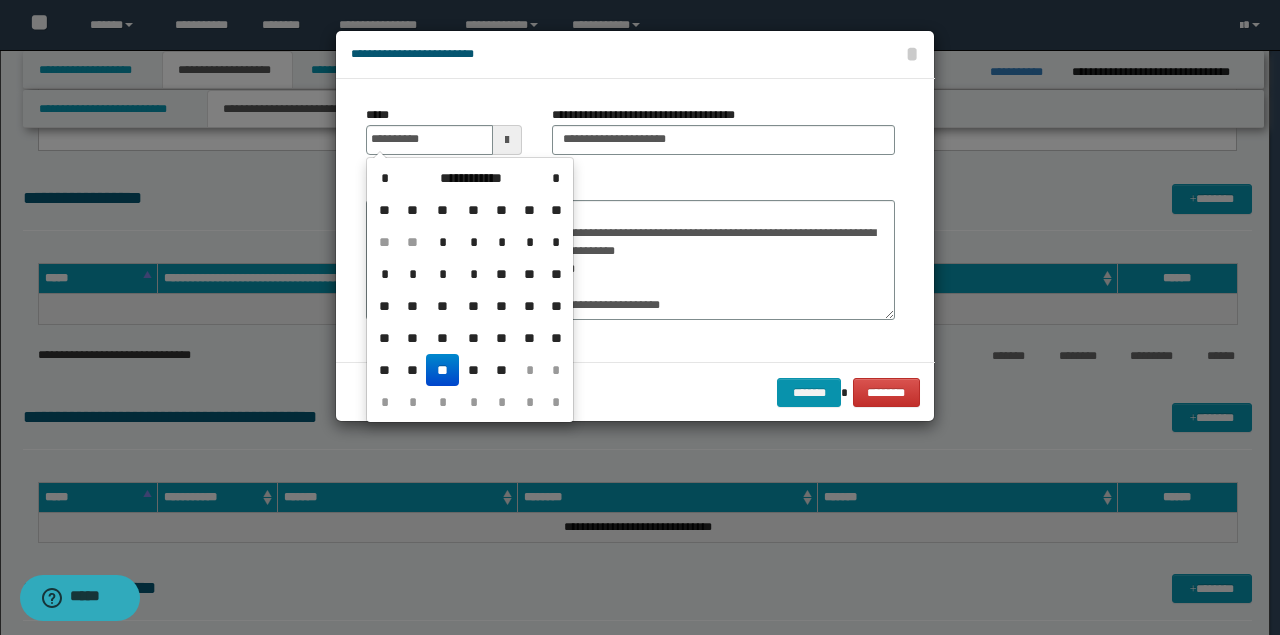 type on "**********" 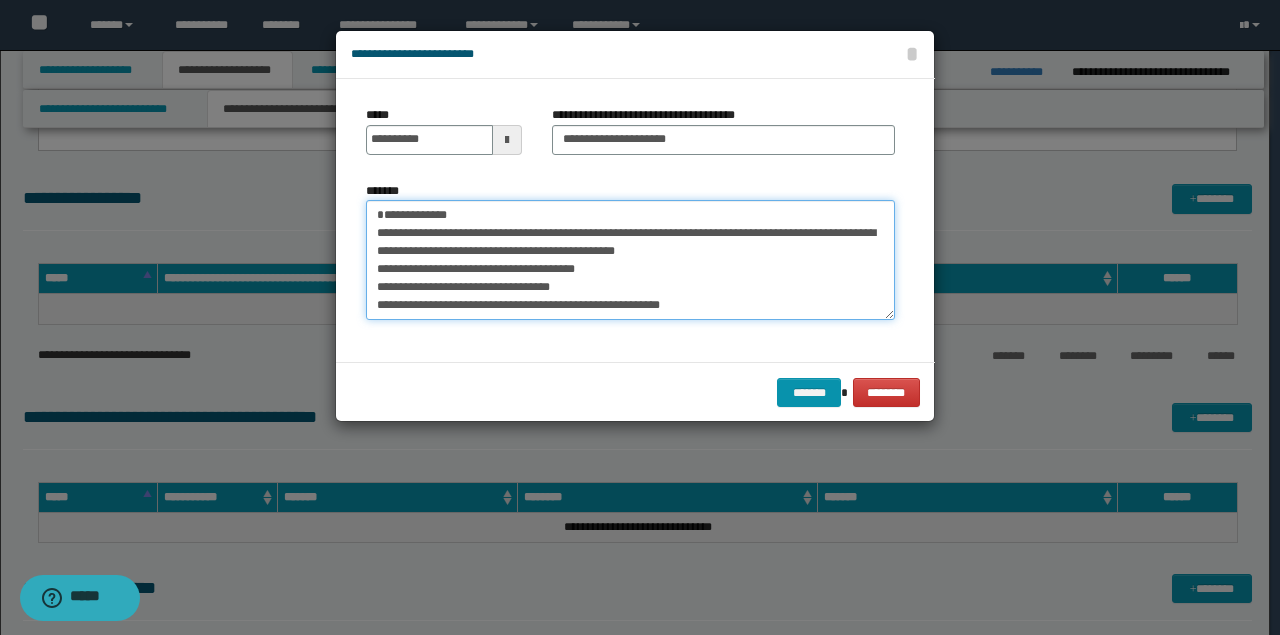 click on "**********" at bounding box center (630, 259) 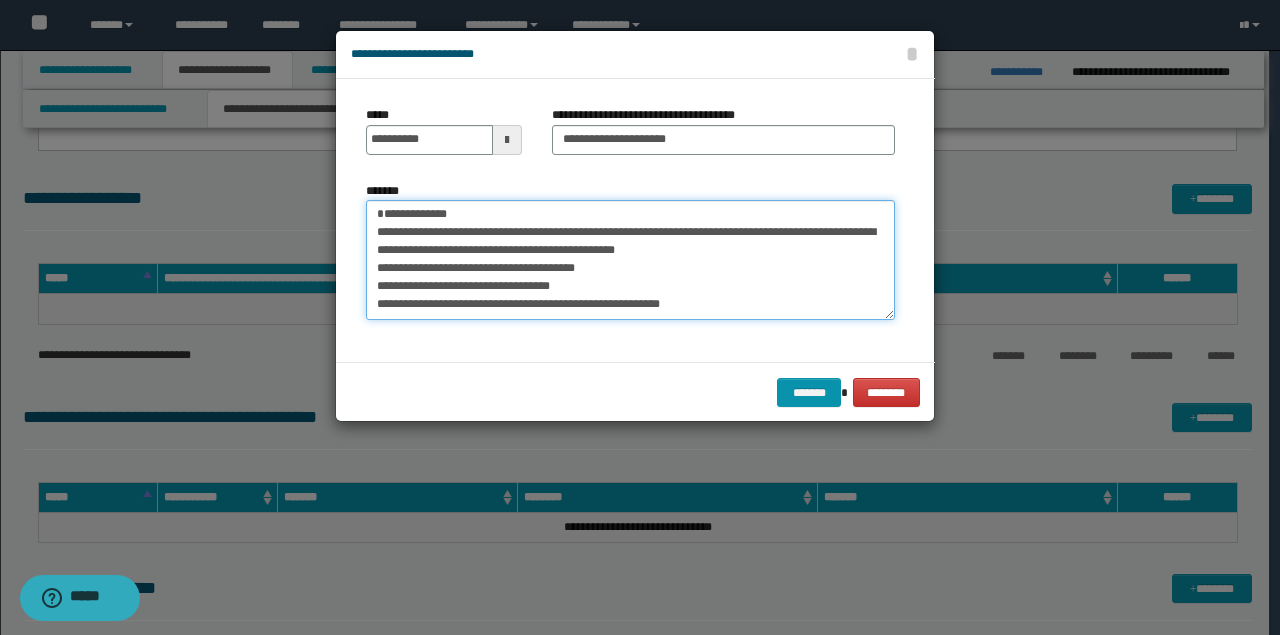 scroll, scrollTop: 0, scrollLeft: 0, axis: both 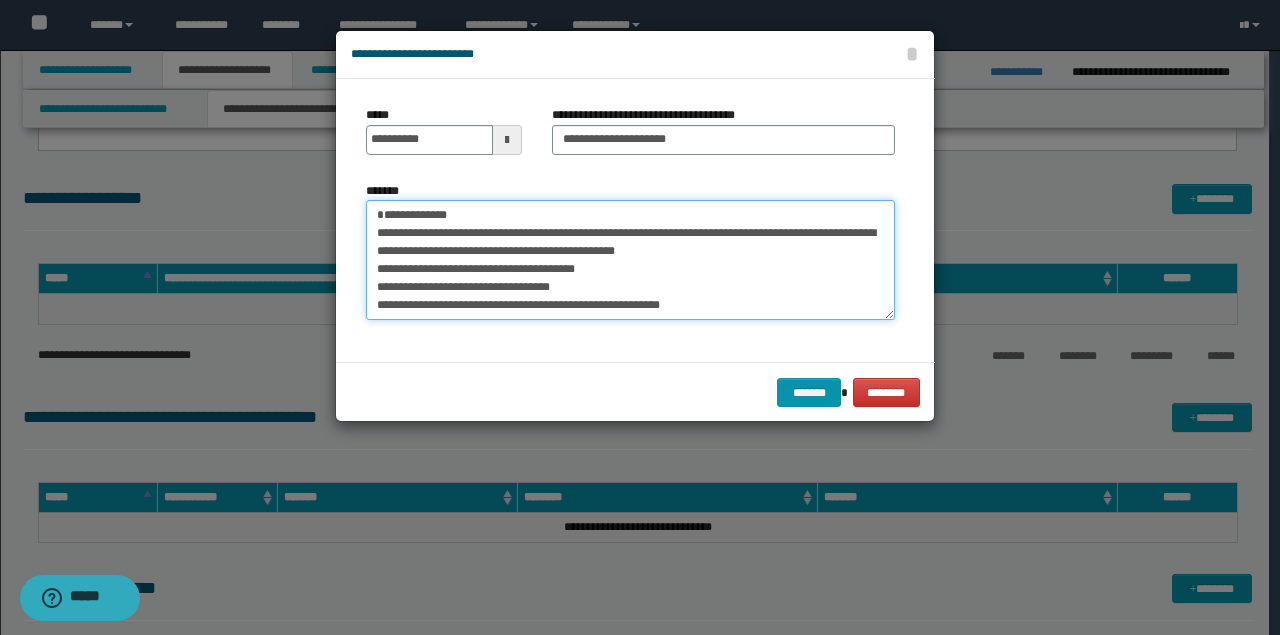 click on "**********" at bounding box center (630, 259) 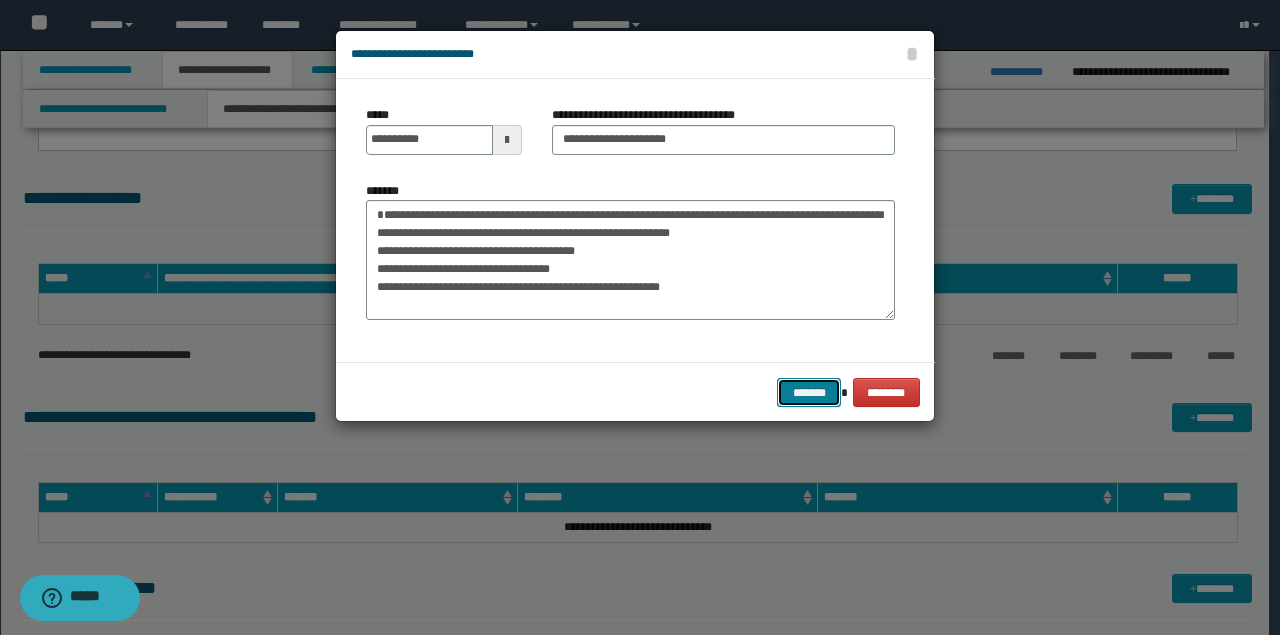 click on "*******" at bounding box center [809, 392] 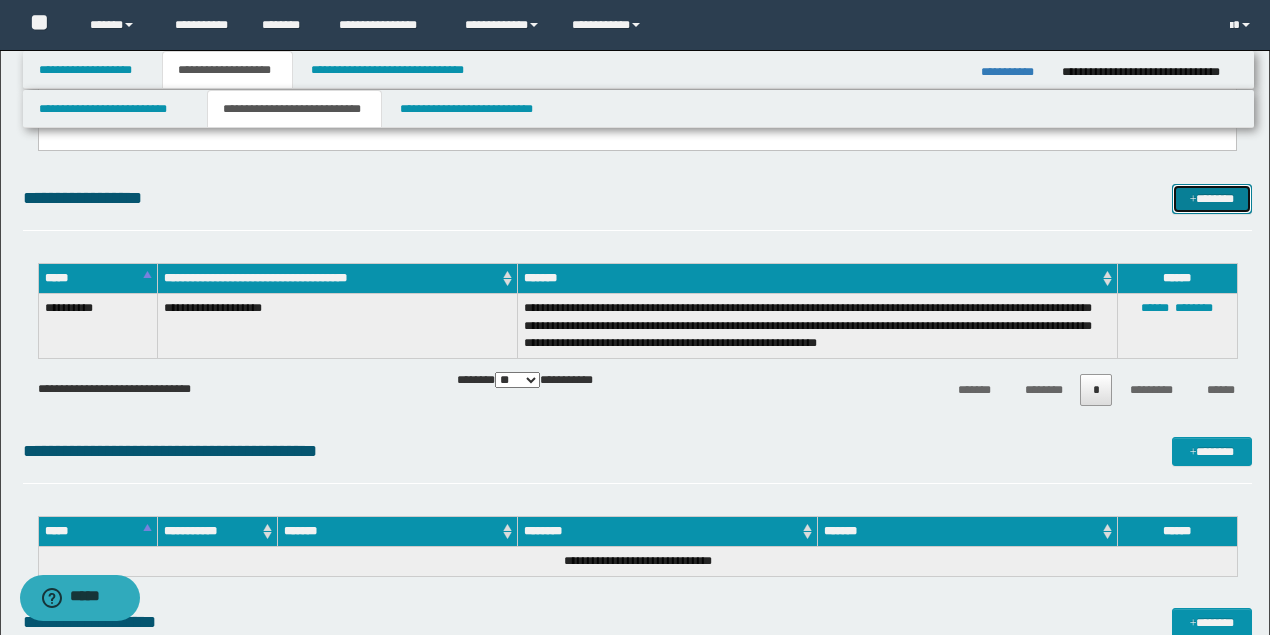 click on "*******" at bounding box center [1211, 198] 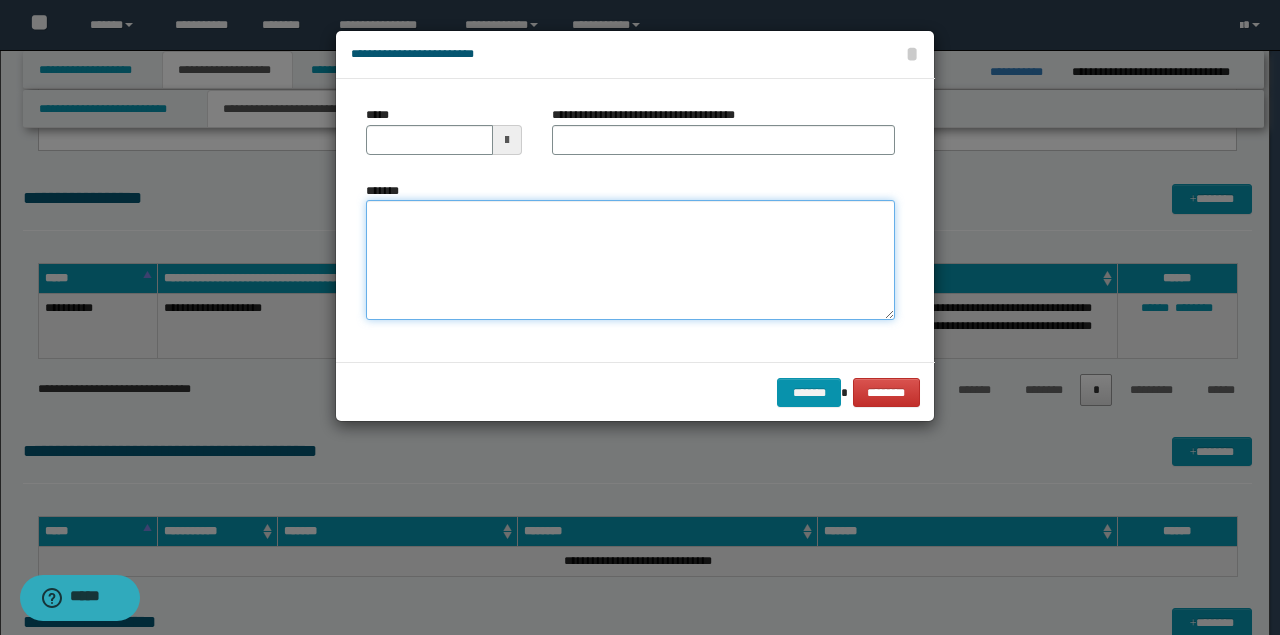 click on "*******" at bounding box center [630, 259] 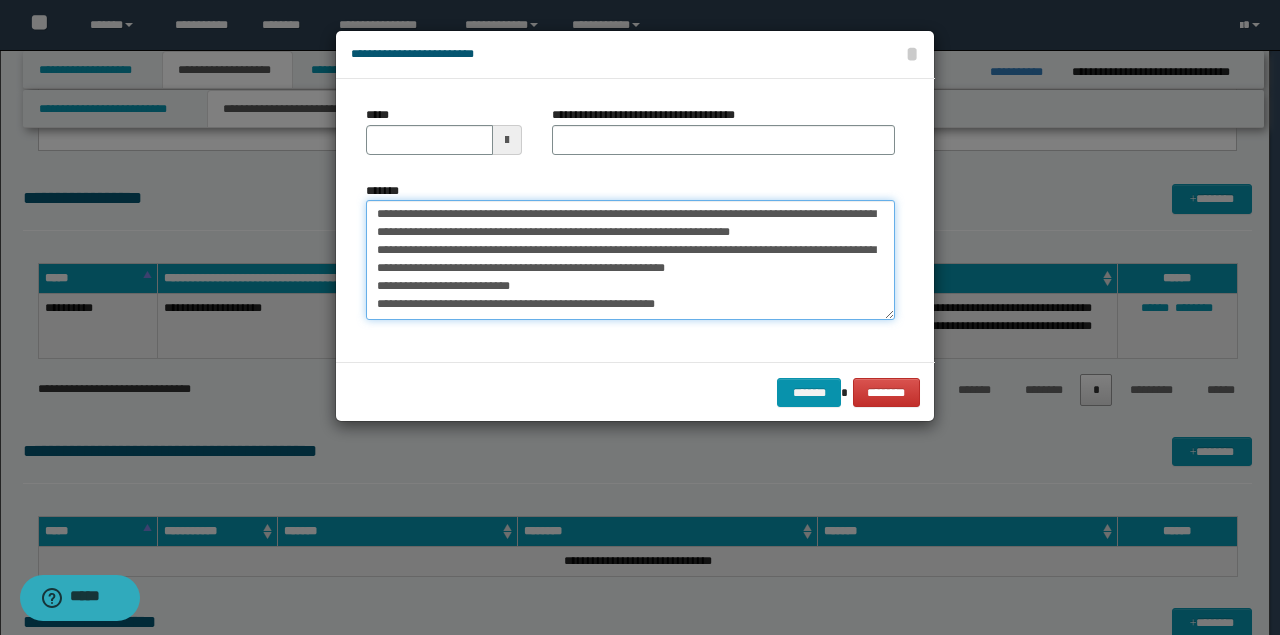 scroll, scrollTop: 0, scrollLeft: 0, axis: both 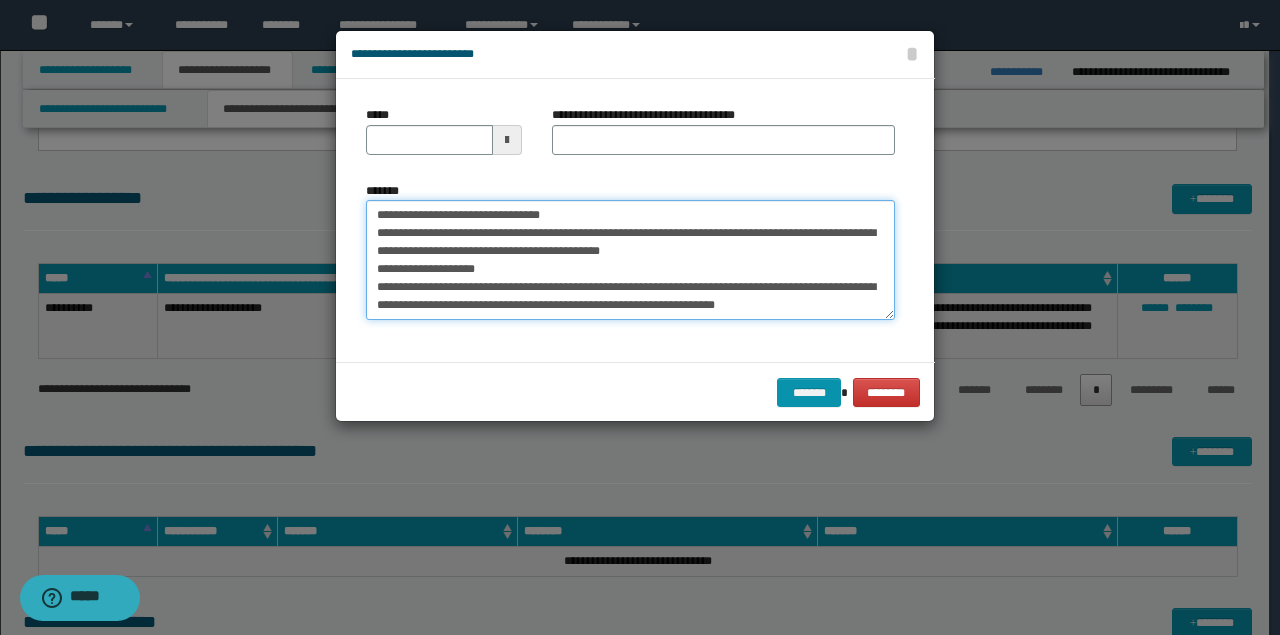 drag, startPoint x: 490, startPoint y: 214, endPoint x: 22, endPoint y: 157, distance: 471.45837 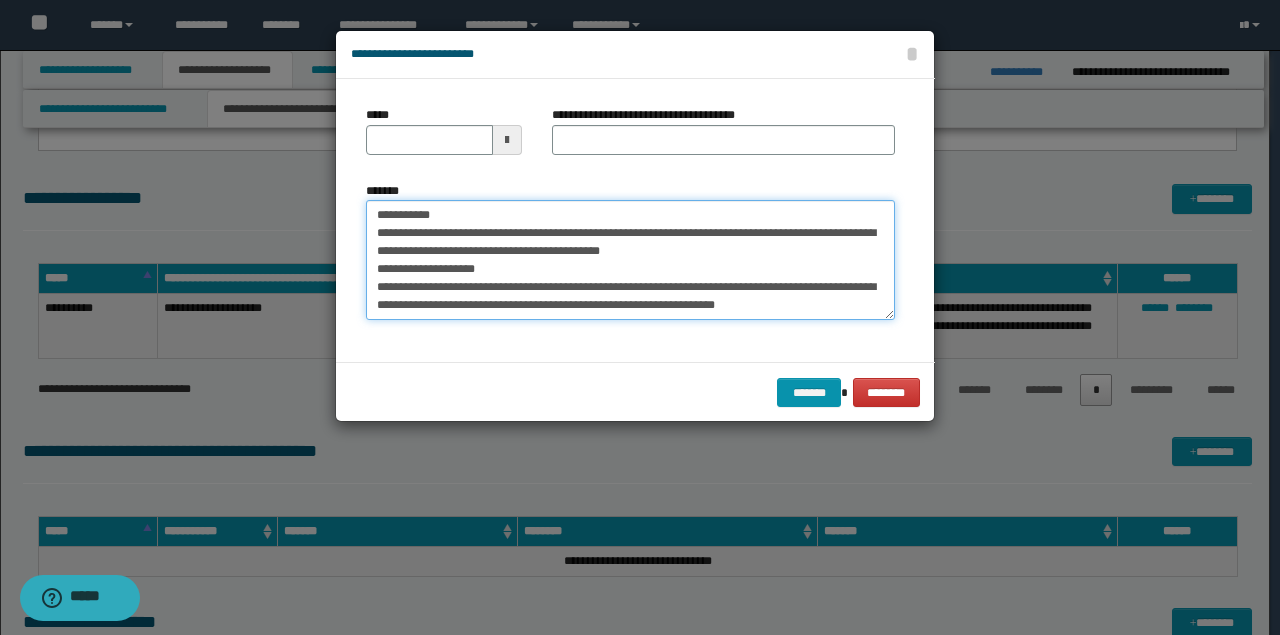 type on "**********" 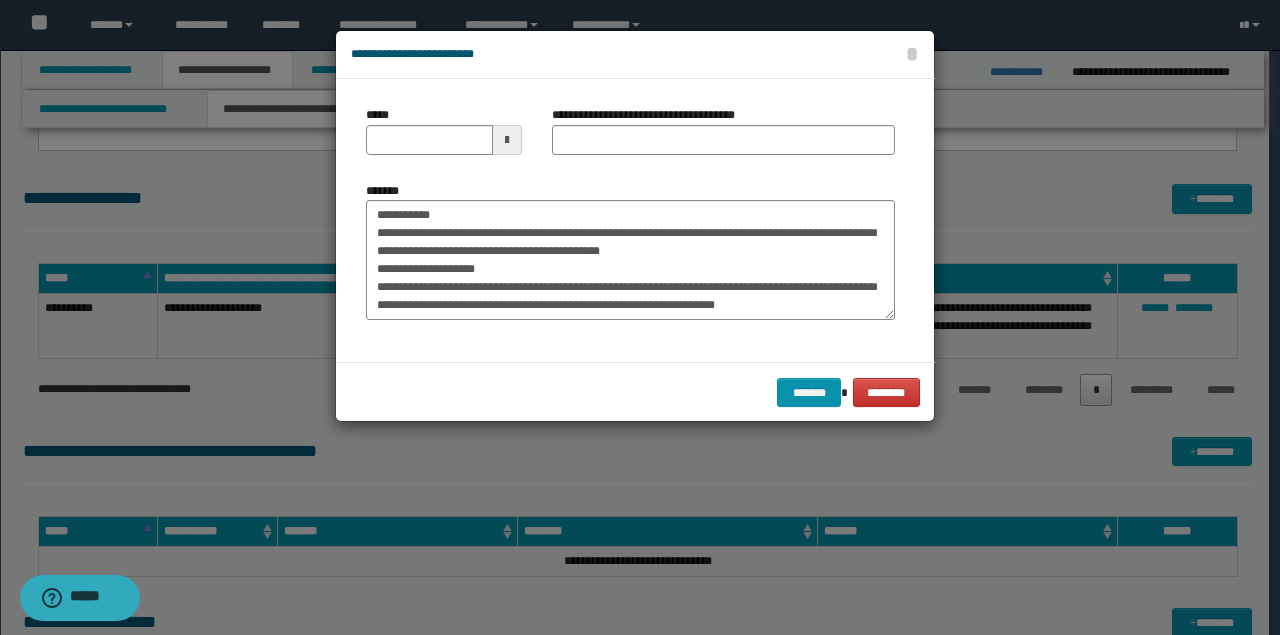 click on "**********" at bounding box center [723, 138] 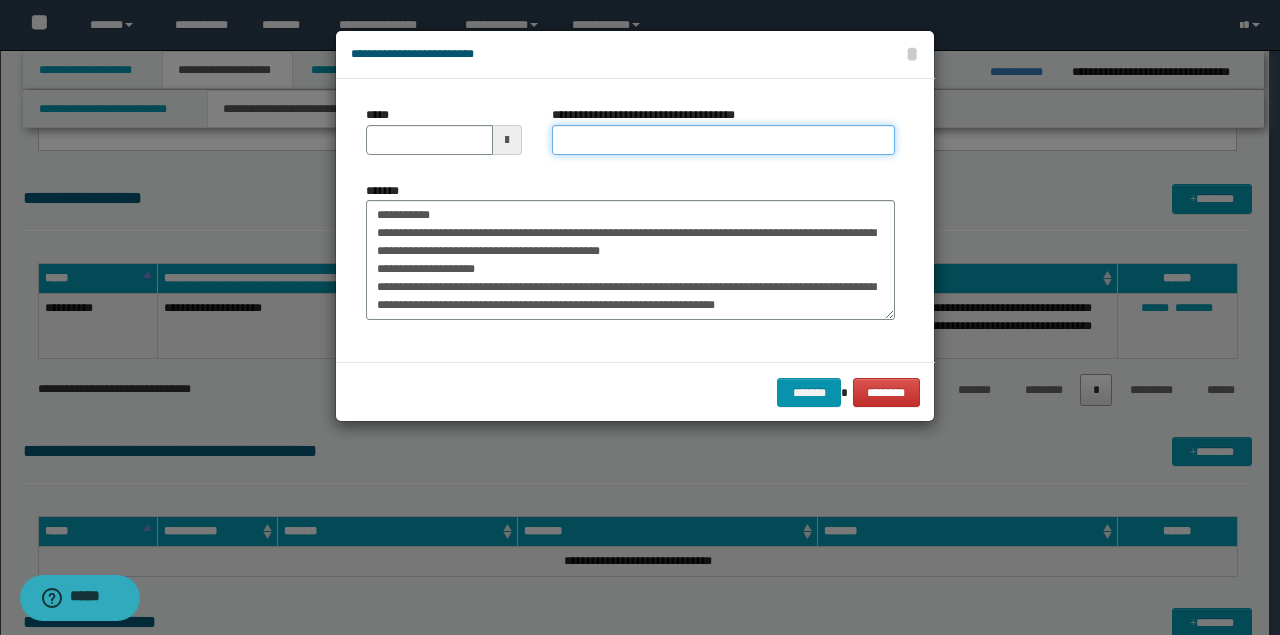 click on "**********" at bounding box center [723, 140] 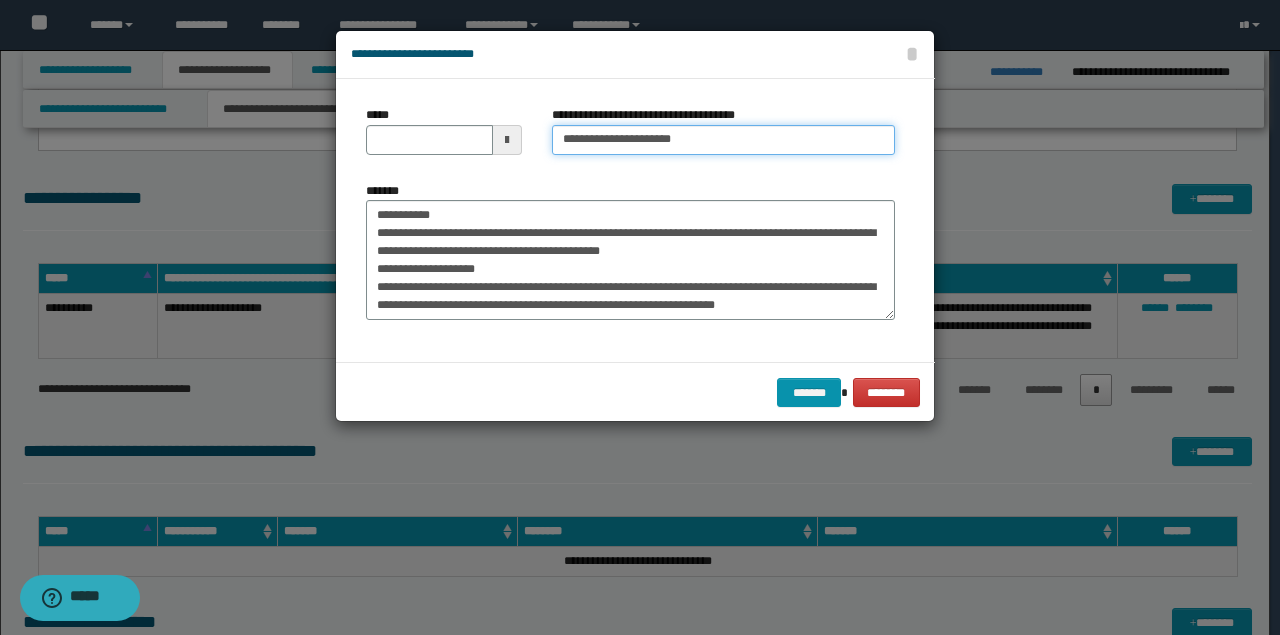 type on "**********" 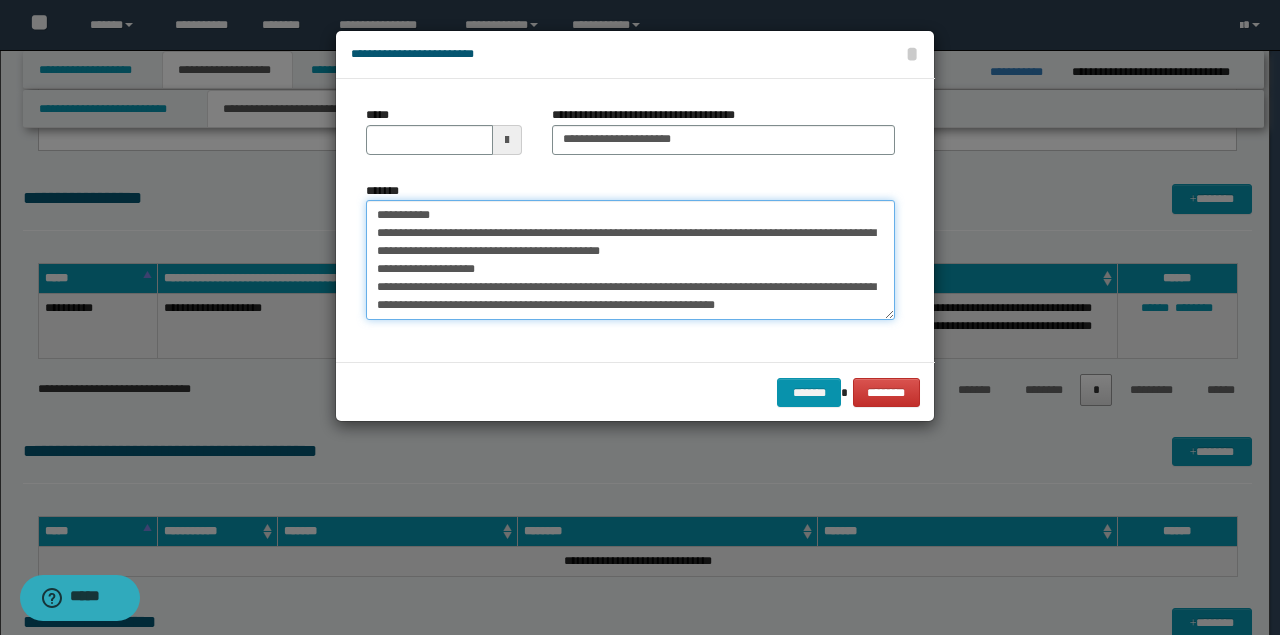 drag, startPoint x: 559, startPoint y: 218, endPoint x: 242, endPoint y: 206, distance: 317.22705 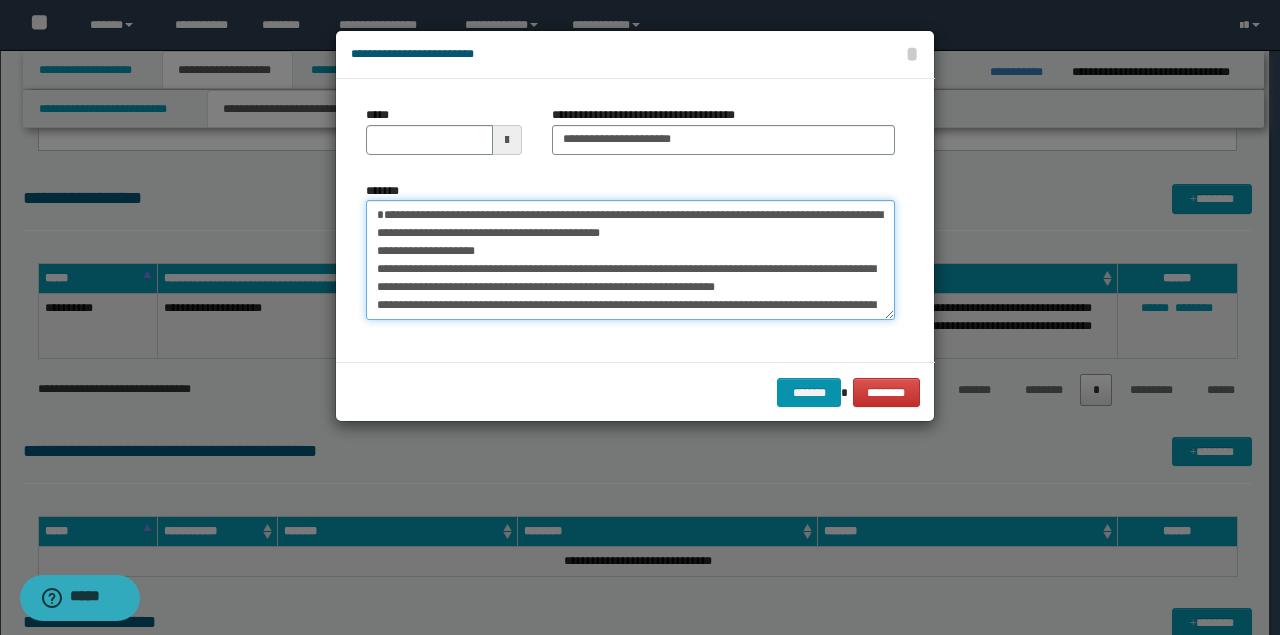 type 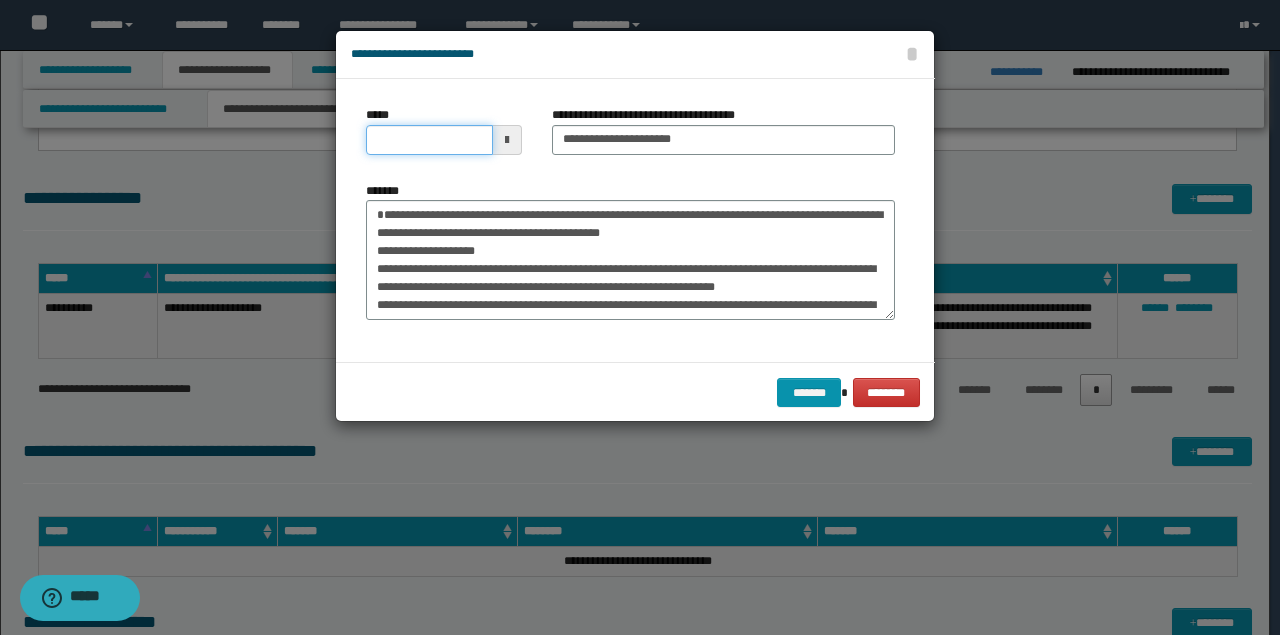 click on "*****" at bounding box center (429, 140) 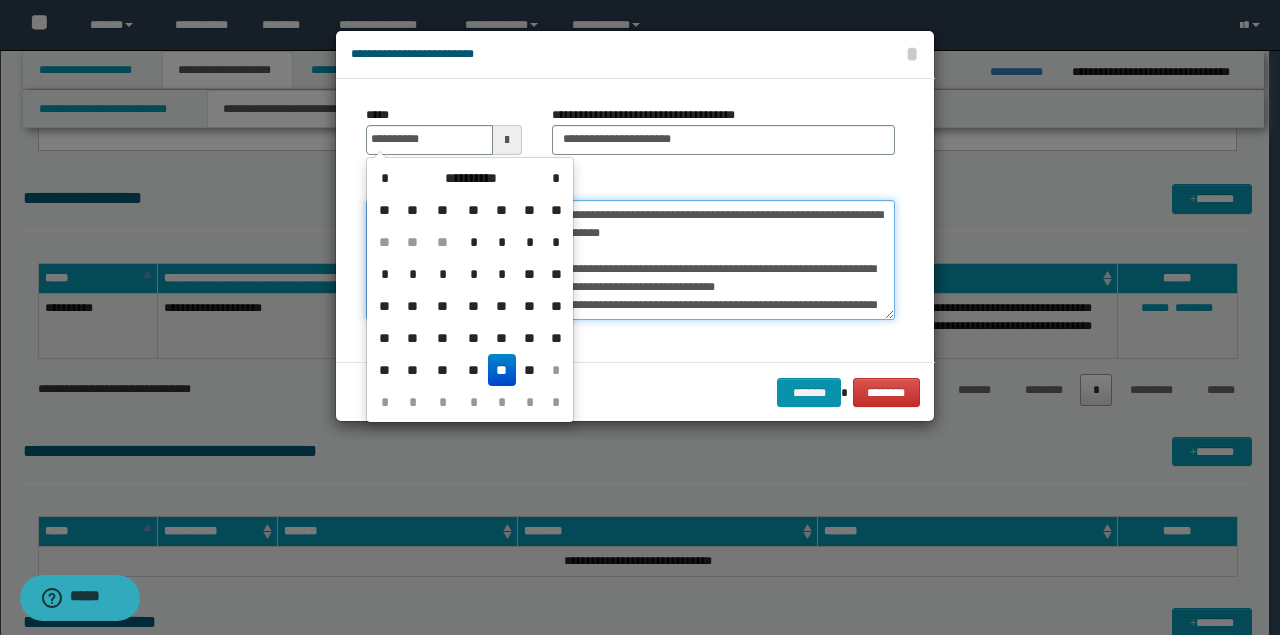 type on "**********" 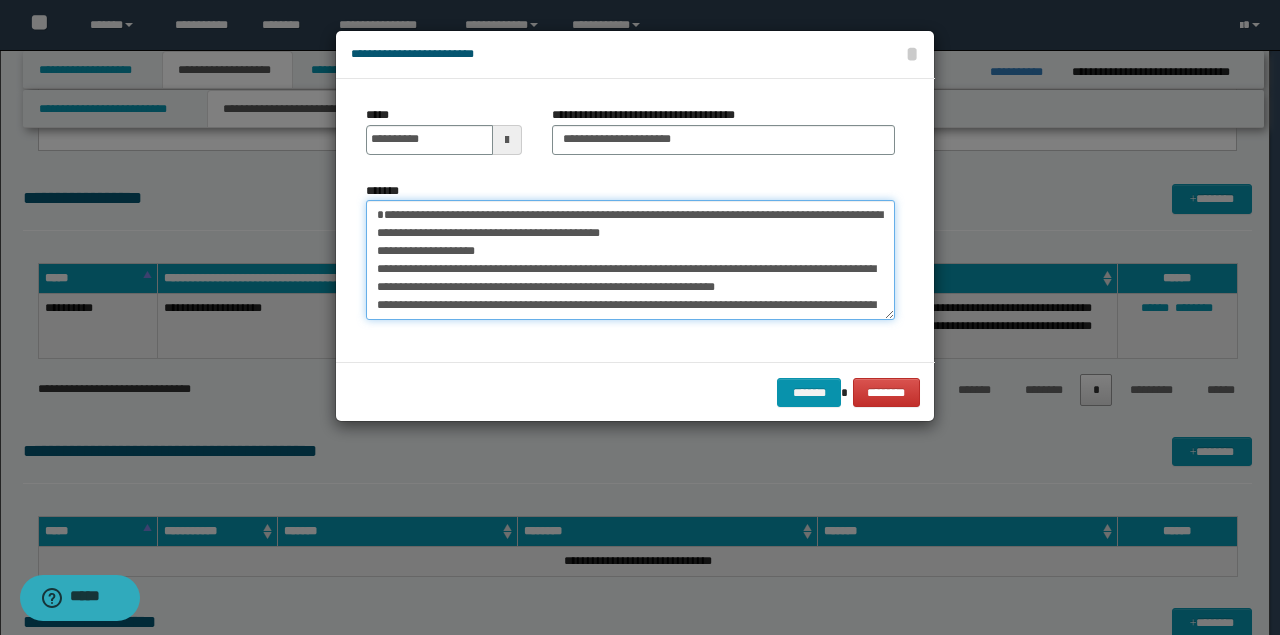 click on "**********" at bounding box center [630, 259] 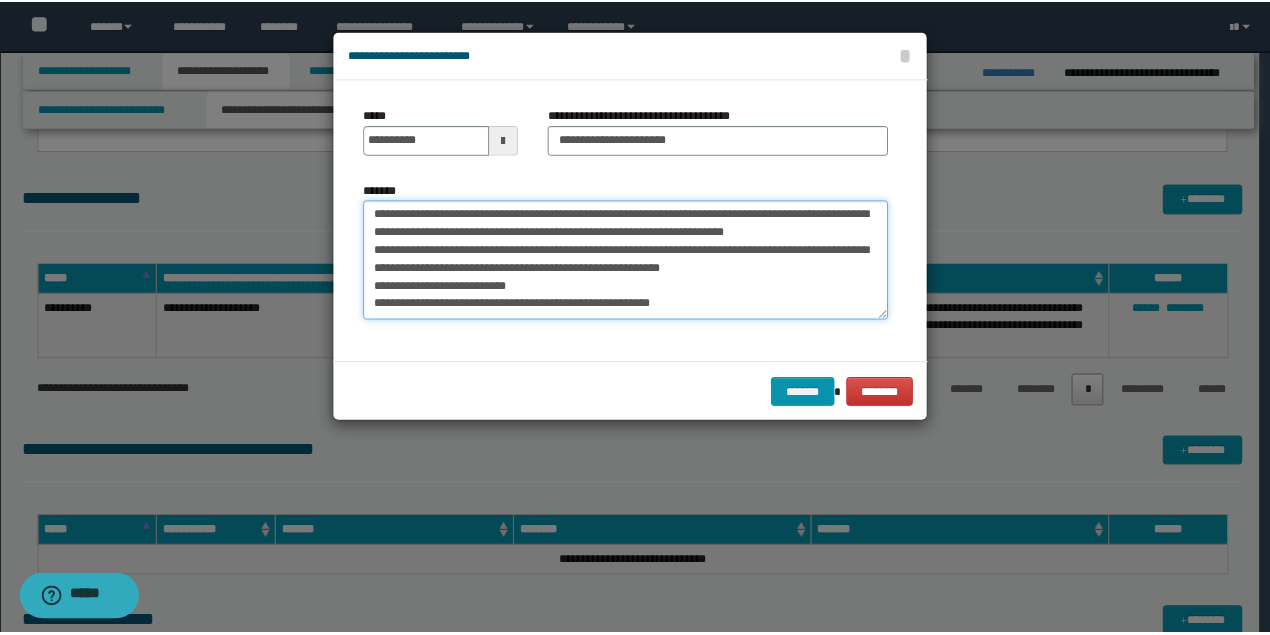 scroll, scrollTop: 126, scrollLeft: 0, axis: vertical 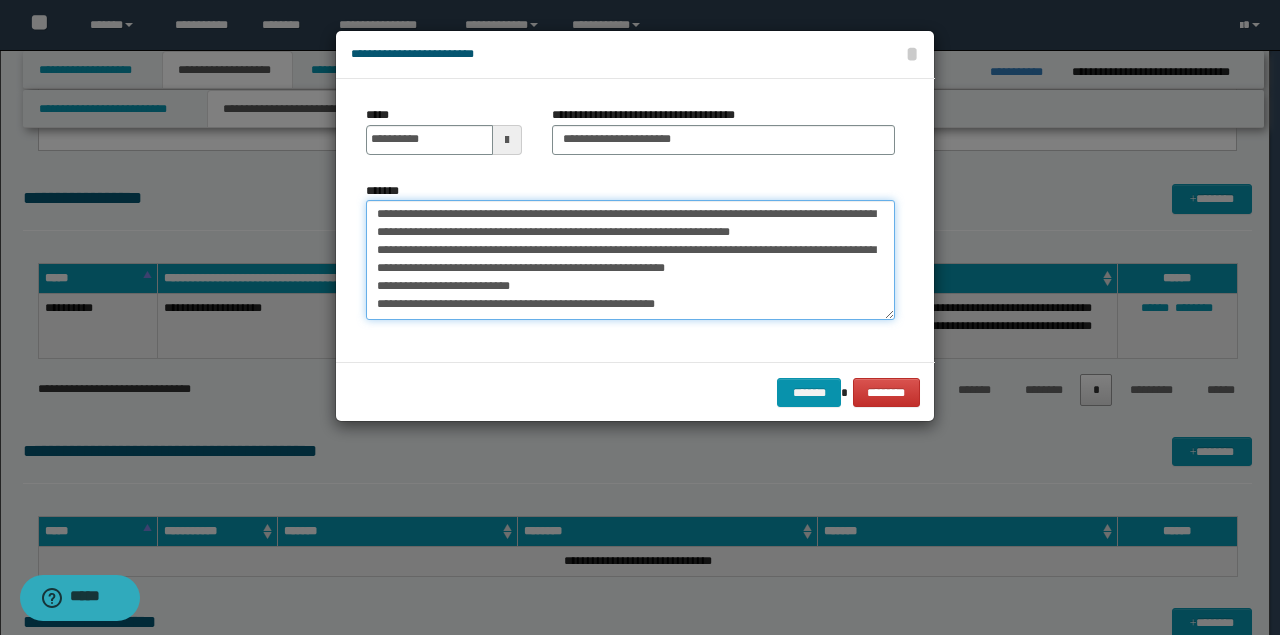 click on "**********" at bounding box center [630, 259] 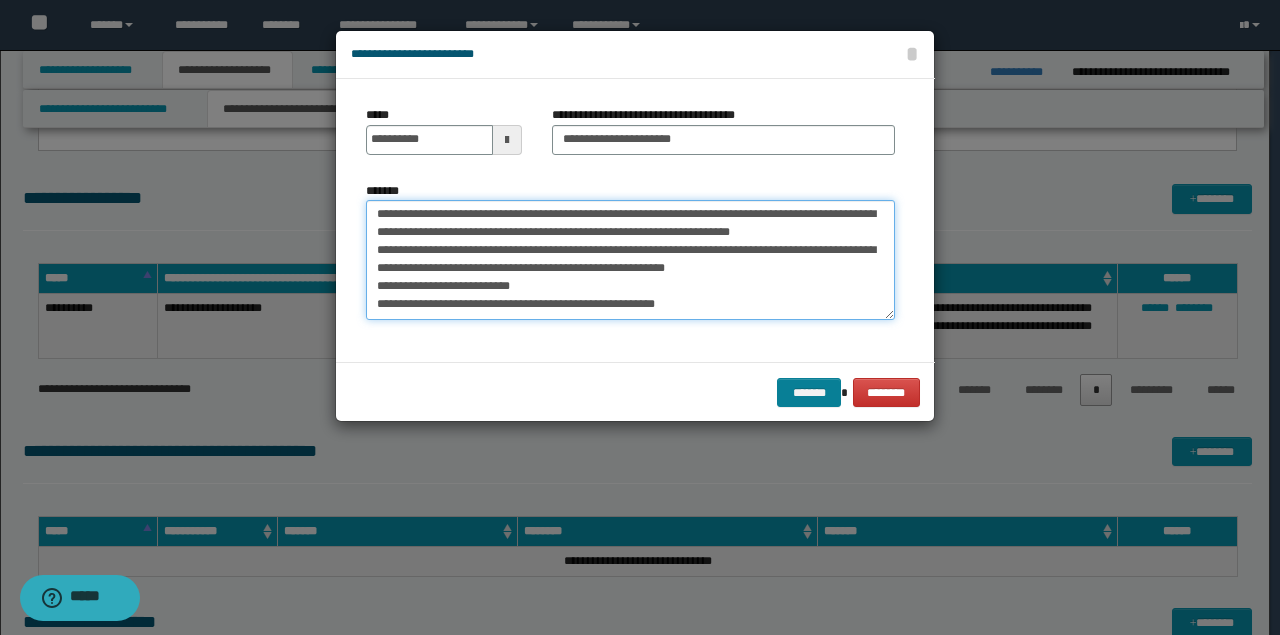type on "**********" 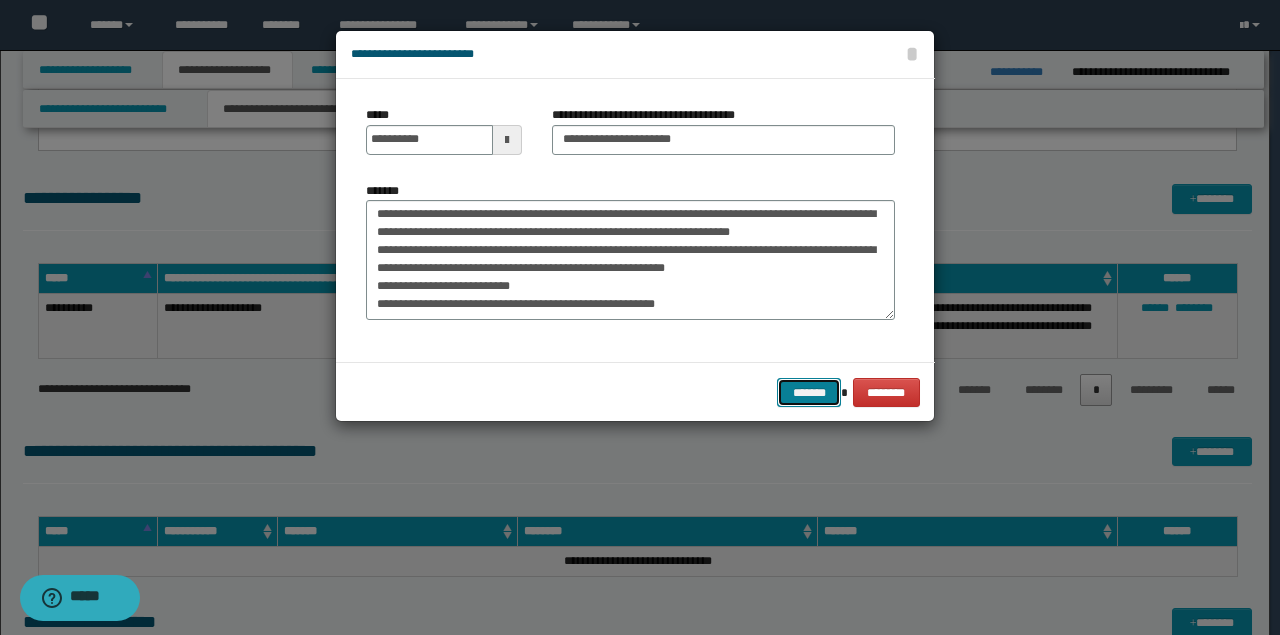 click on "*******" at bounding box center [809, 392] 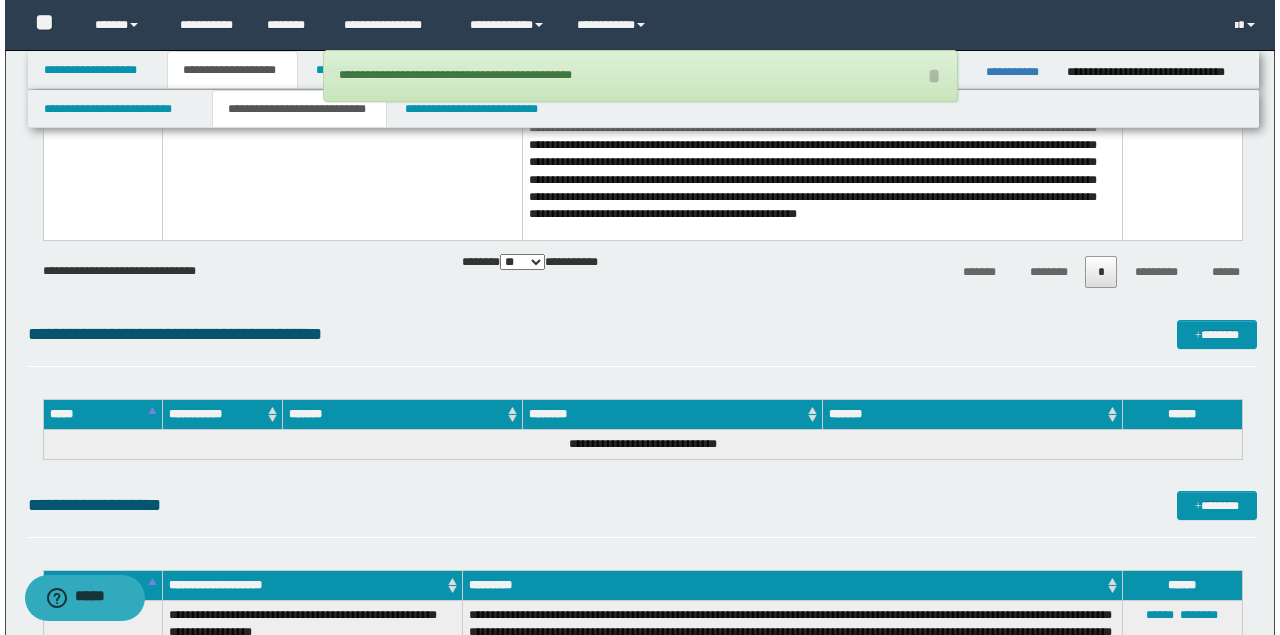 scroll, scrollTop: 2066, scrollLeft: 0, axis: vertical 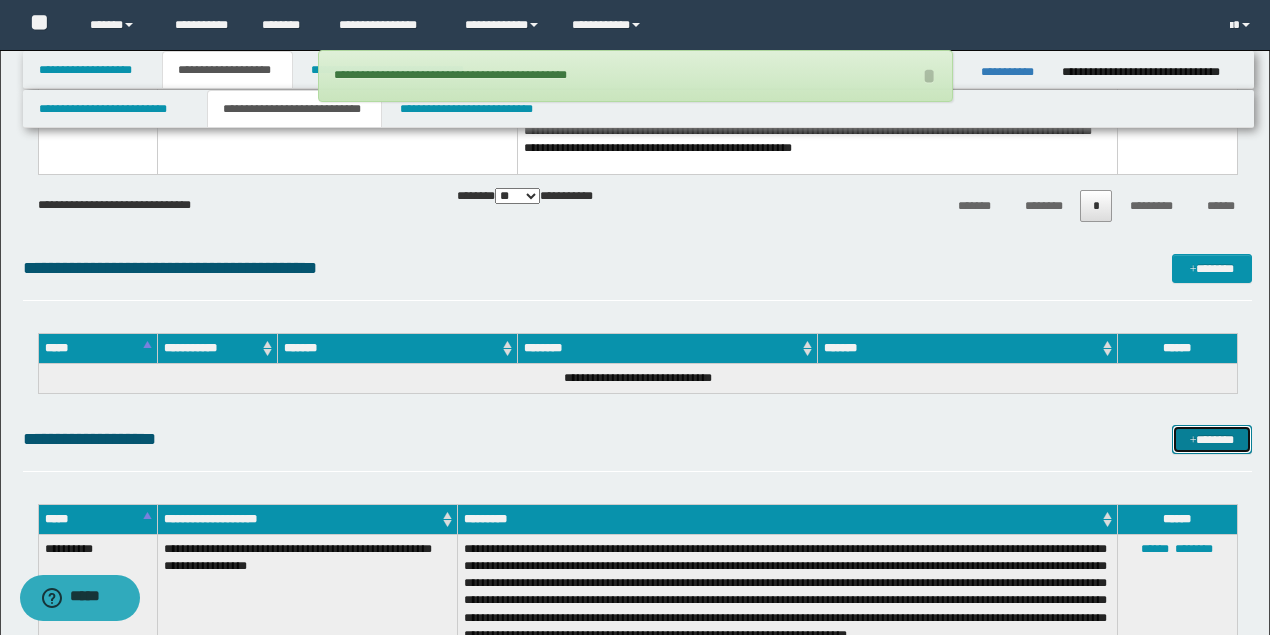 click at bounding box center (1193, 441) 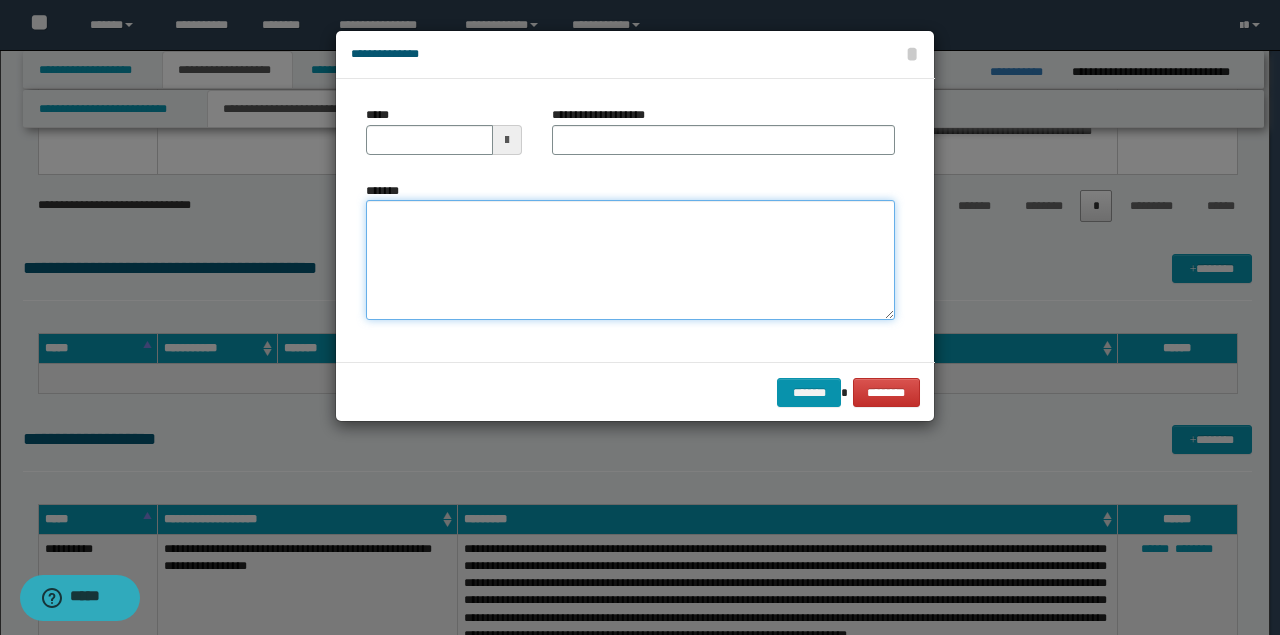 click on "*******" at bounding box center [630, 259] 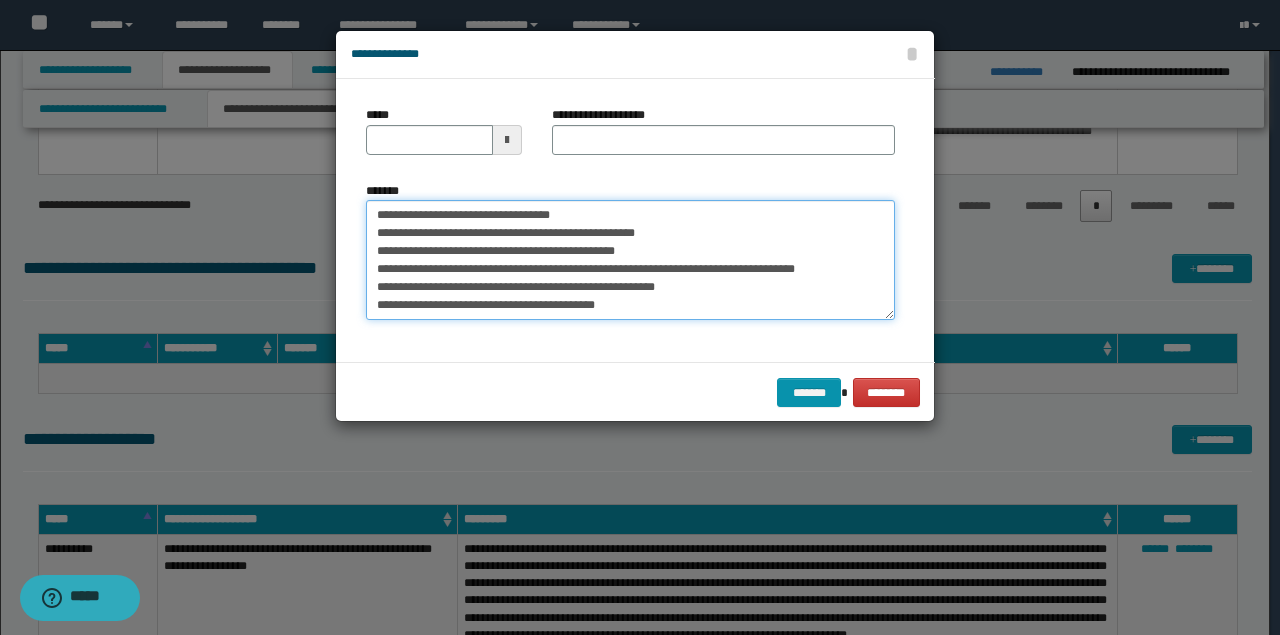 scroll, scrollTop: 48, scrollLeft: 0, axis: vertical 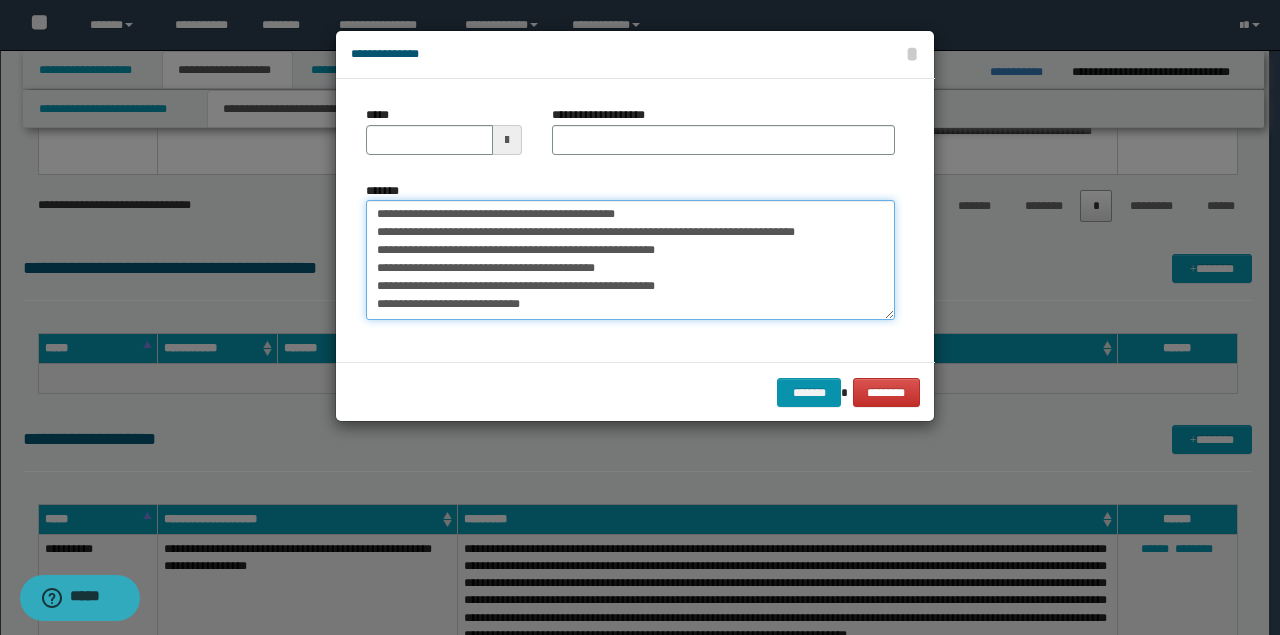 click on "**********" at bounding box center (630, 259) 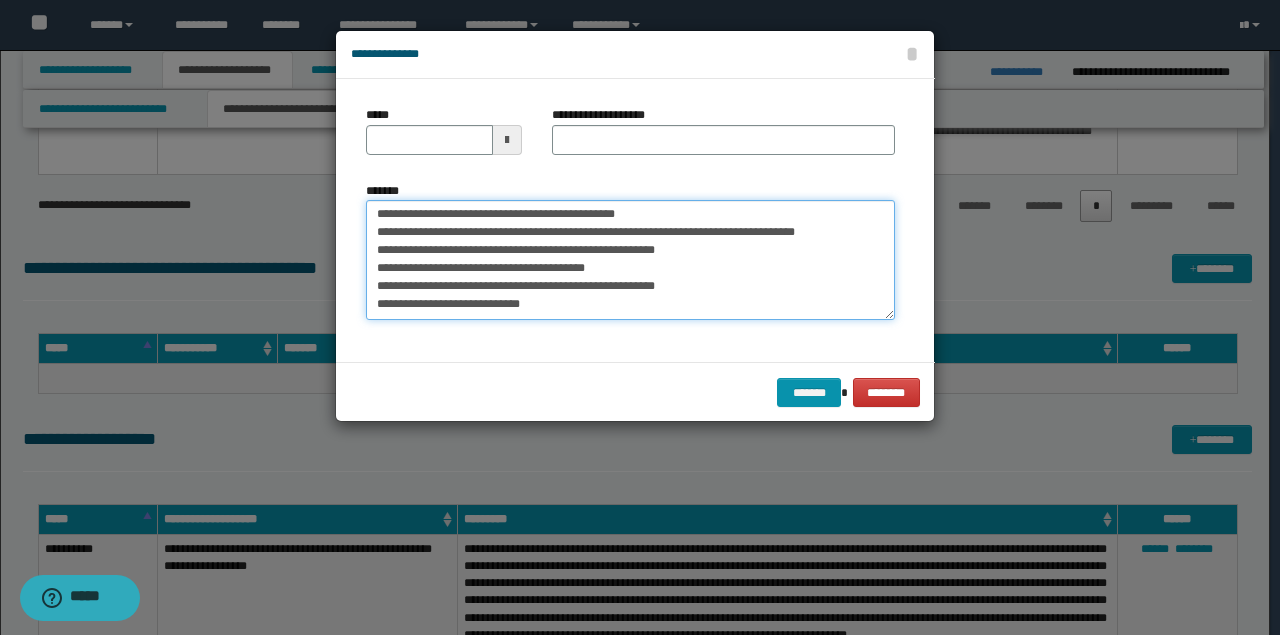 click on "**********" at bounding box center [630, 259] 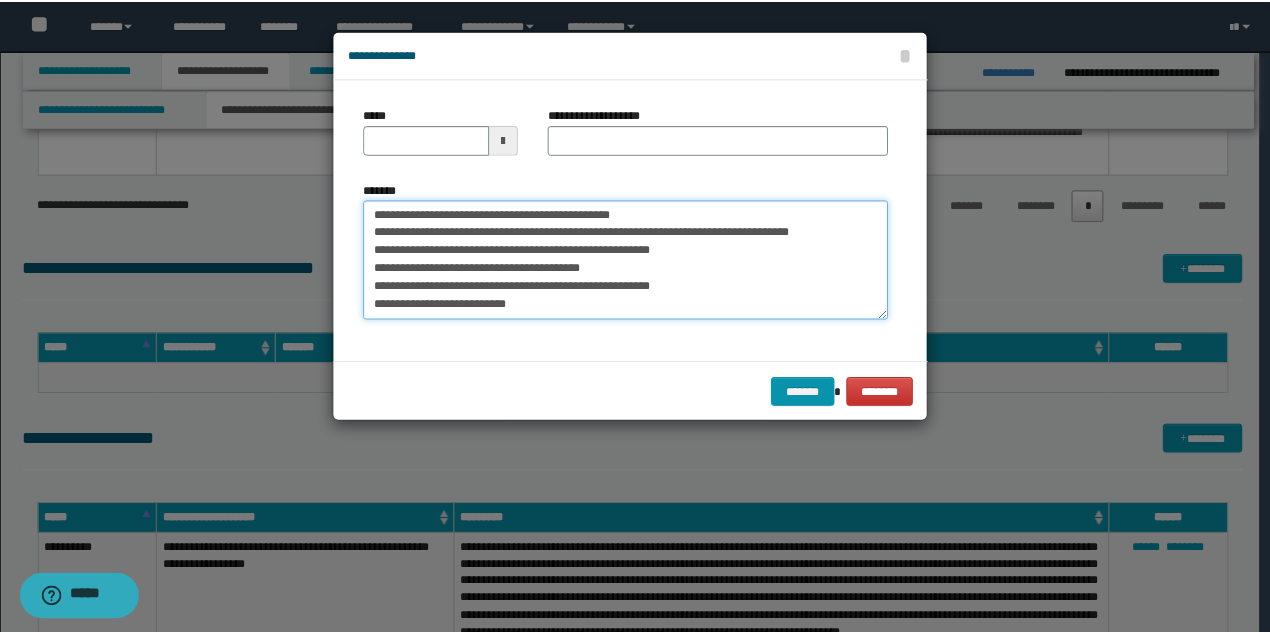 scroll, scrollTop: 0, scrollLeft: 0, axis: both 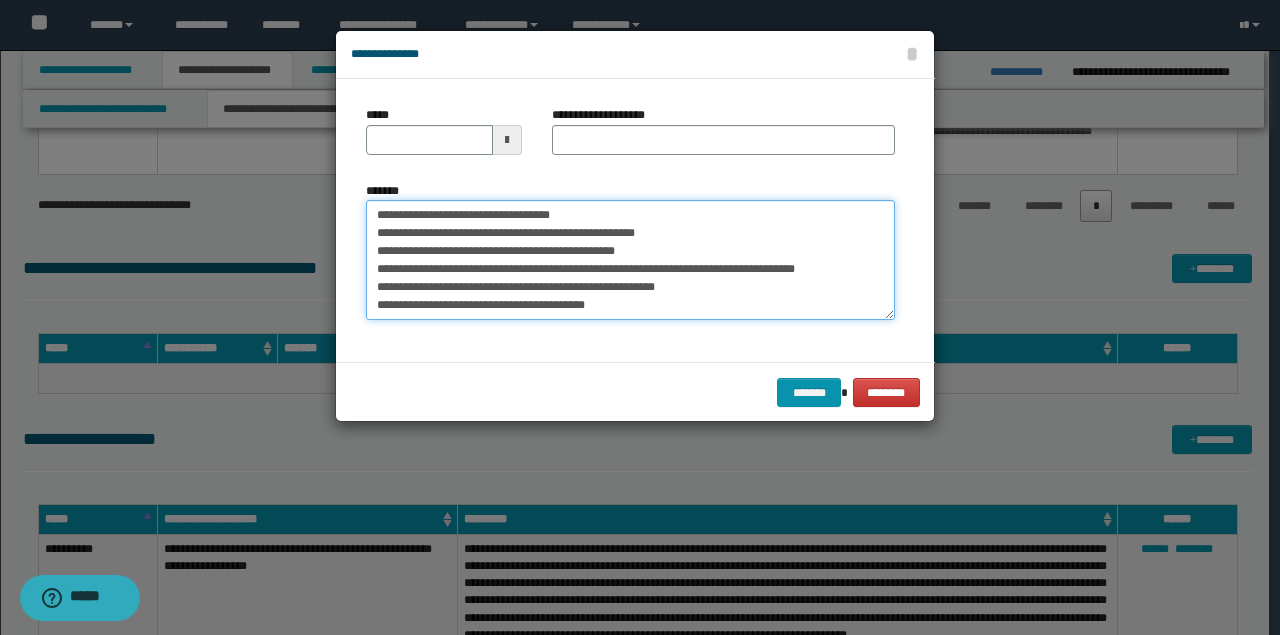 drag, startPoint x: 487, startPoint y: 212, endPoint x: 125, endPoint y: 204, distance: 362.08838 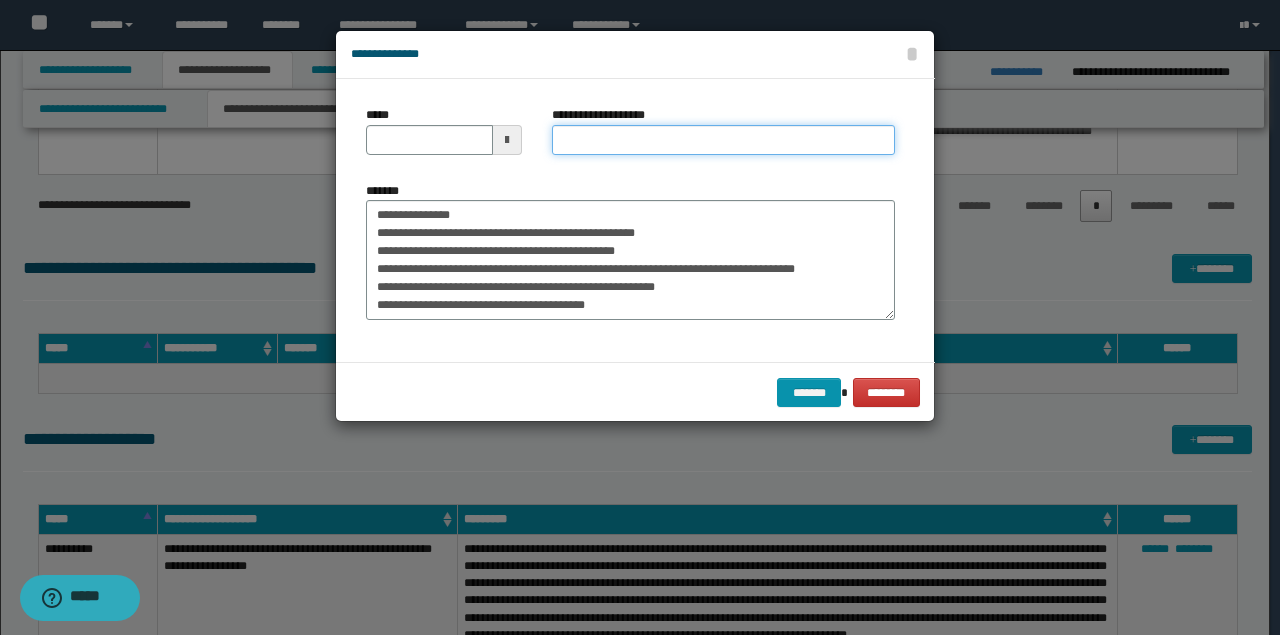 click on "**********" at bounding box center (723, 140) 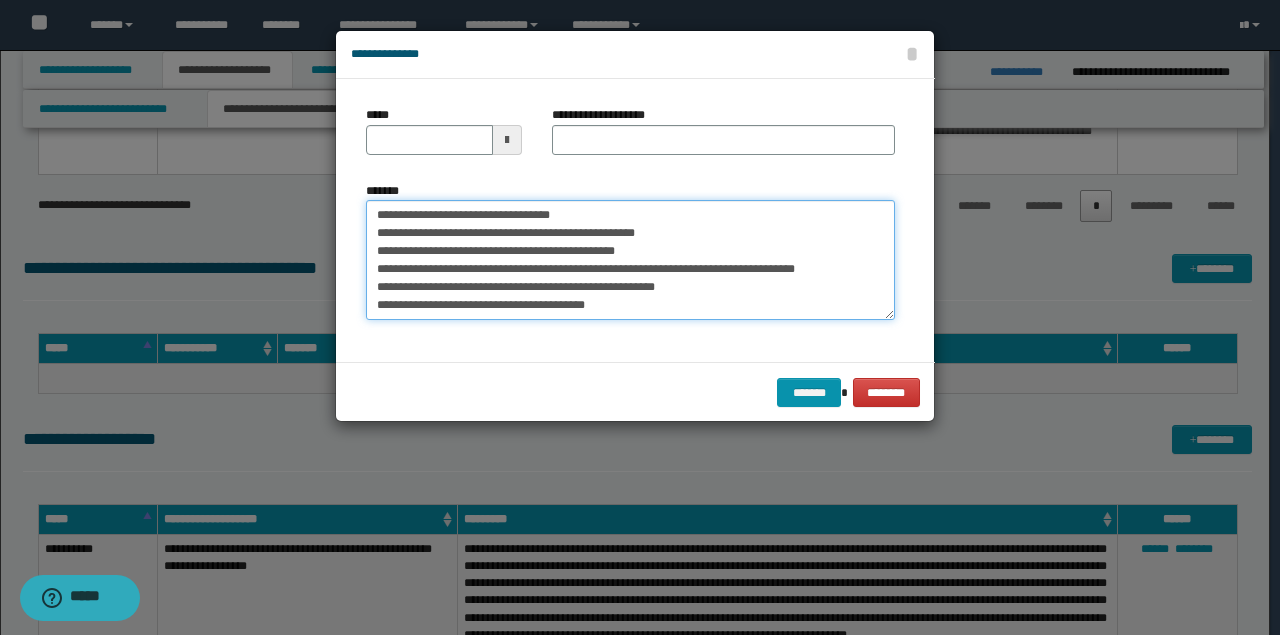 click on "**********" at bounding box center [630, 259] 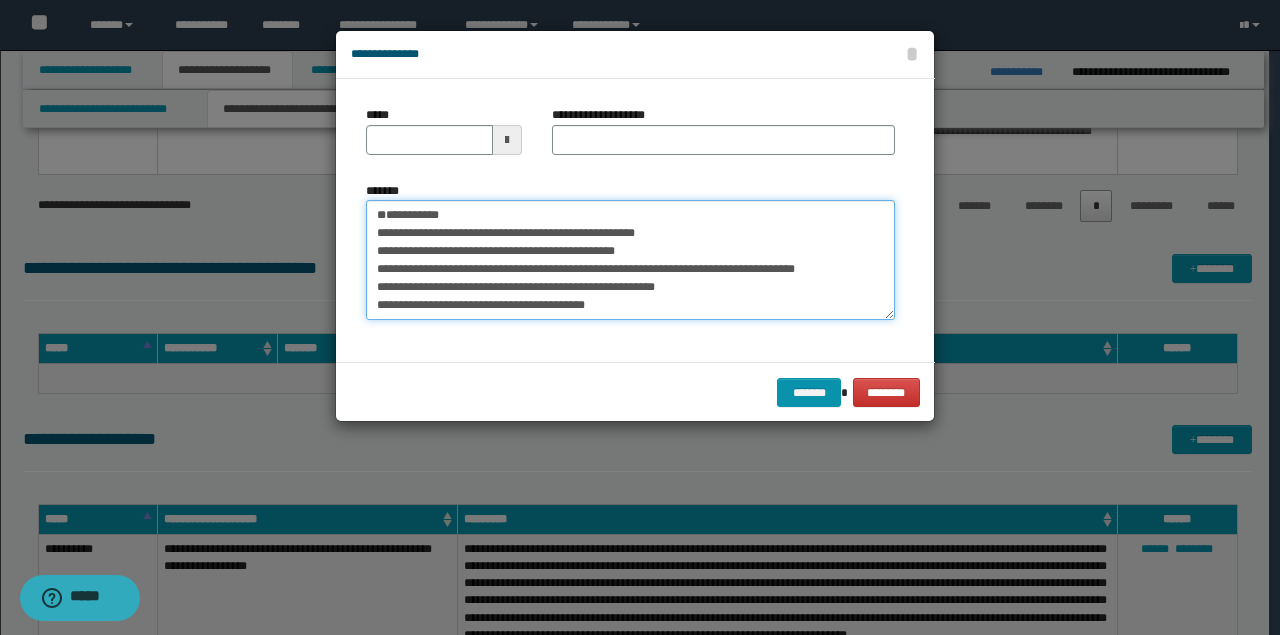 type on "**********" 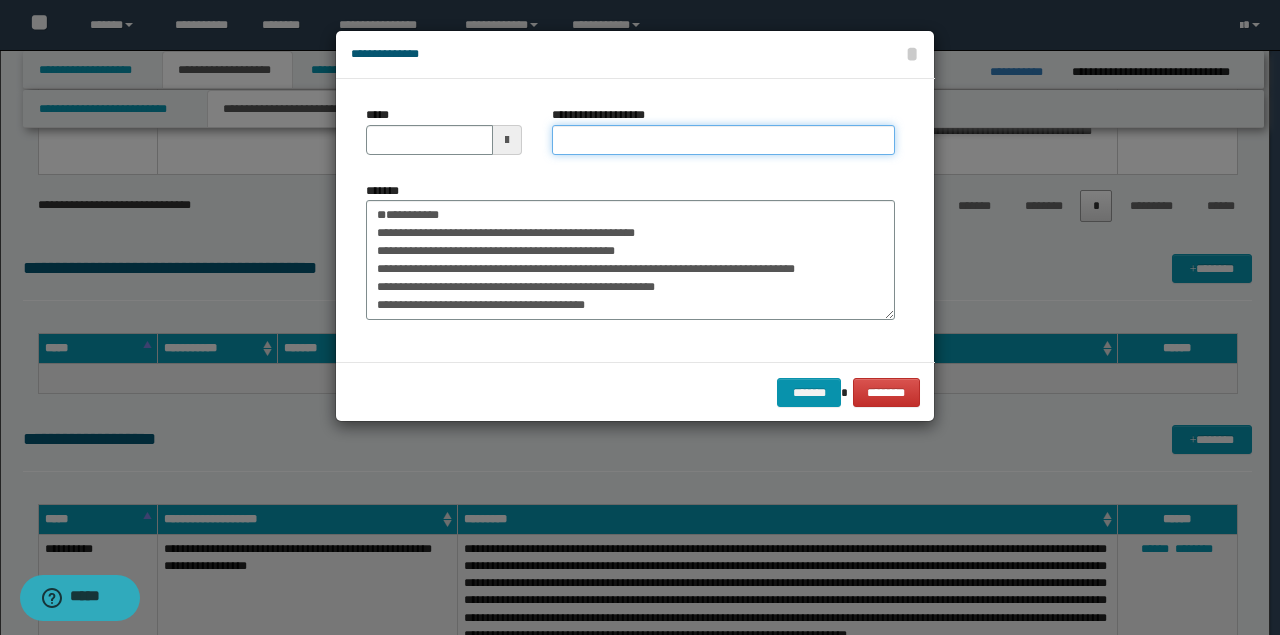 click on "**********" at bounding box center [723, 140] 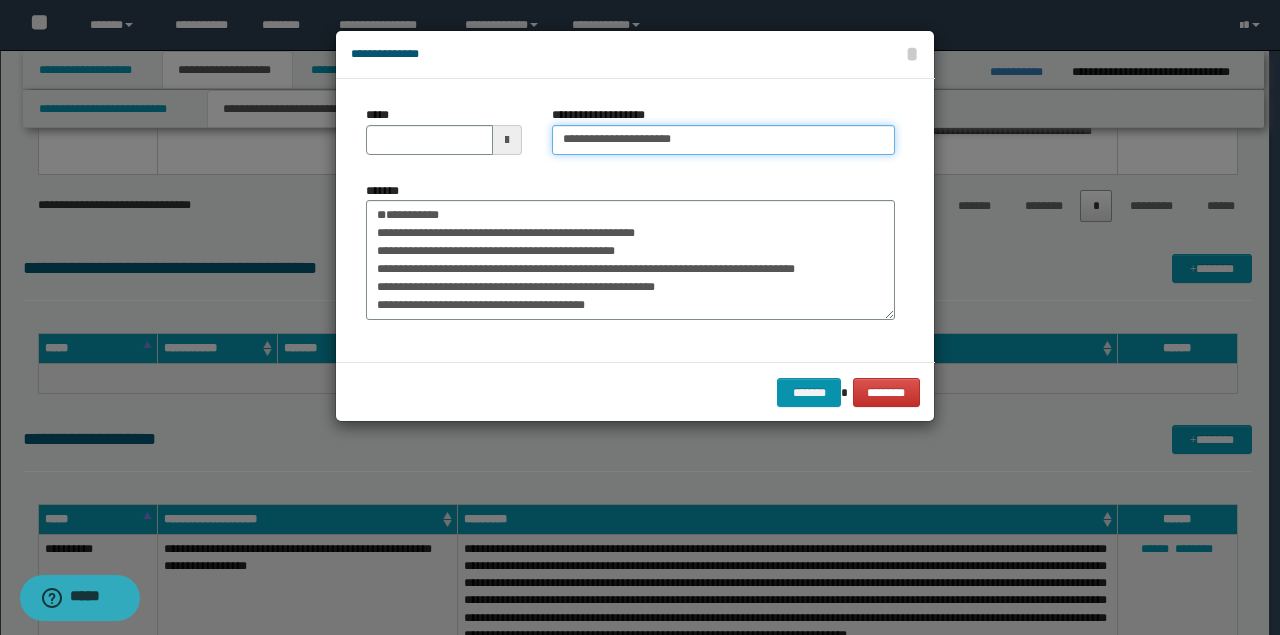 type on "**********" 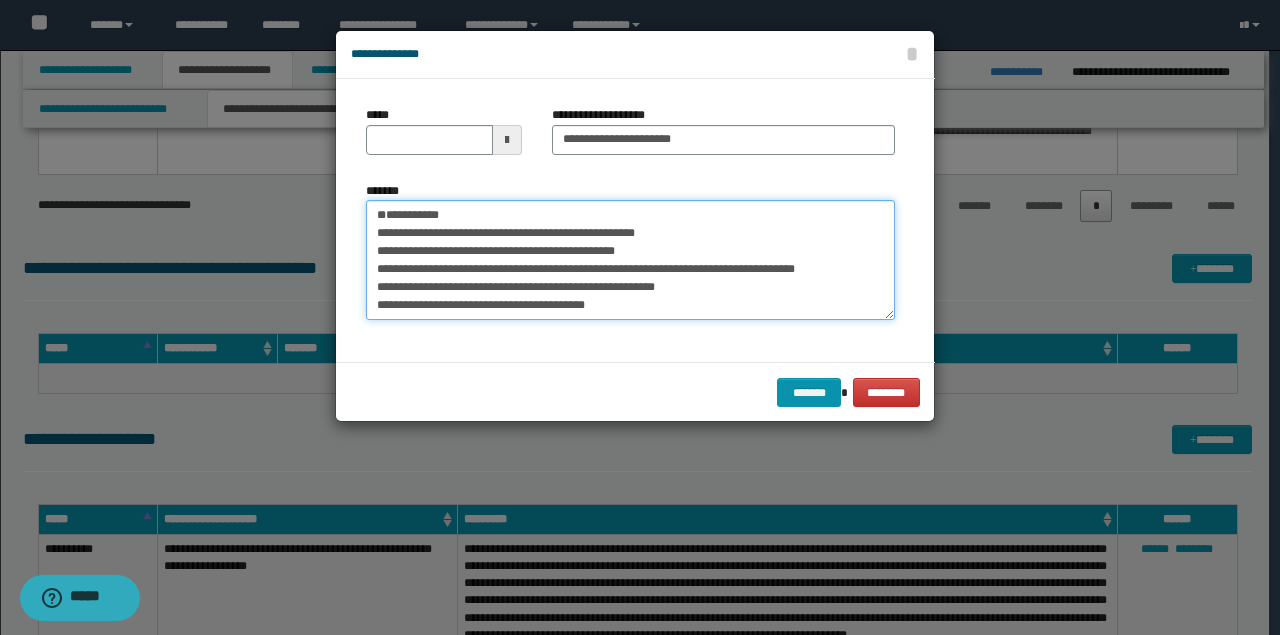 drag, startPoint x: 431, startPoint y: 211, endPoint x: 276, endPoint y: 211, distance: 155 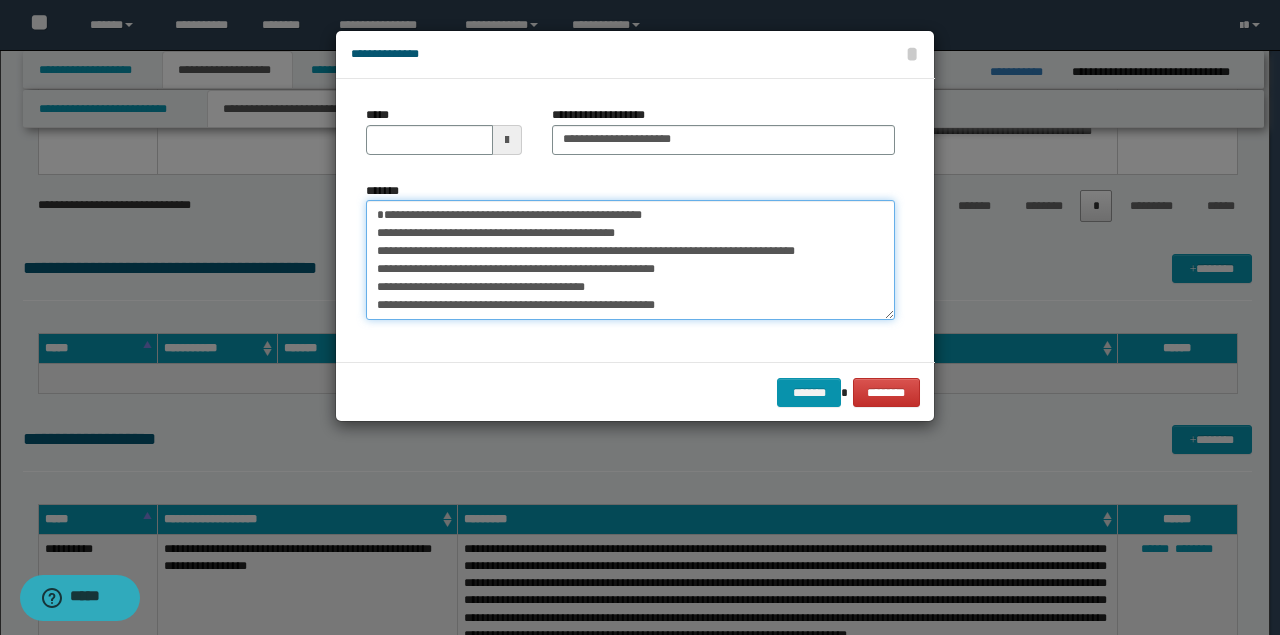 type 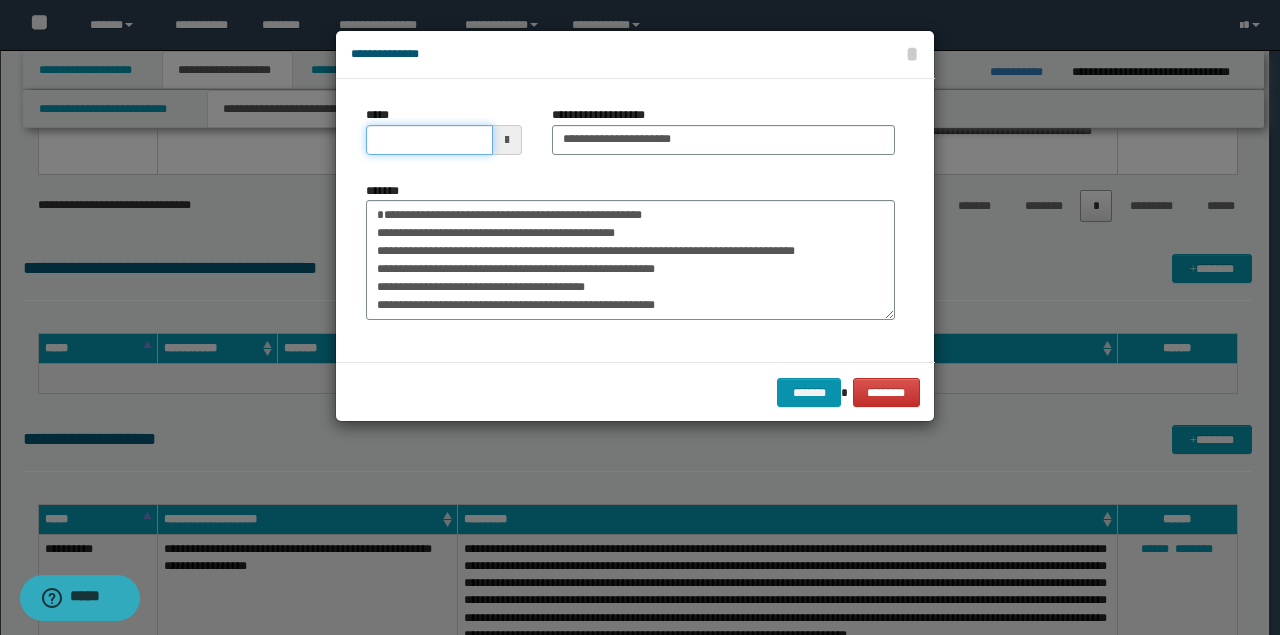 click on "*****" at bounding box center [429, 140] 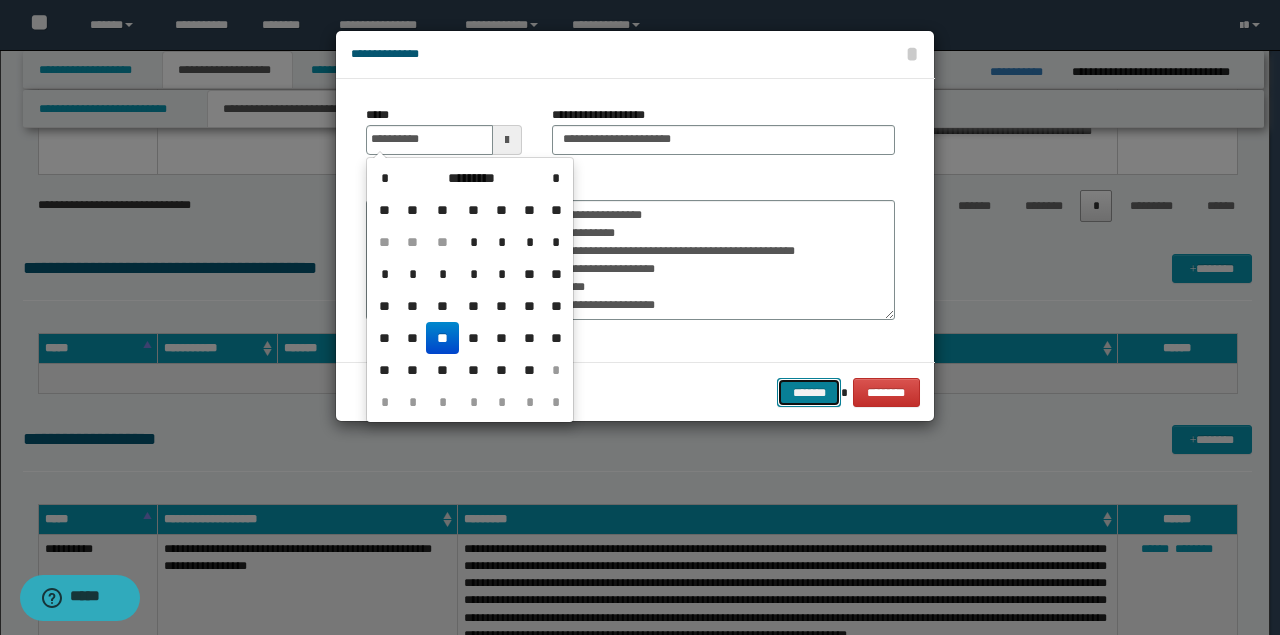 type on "**********" 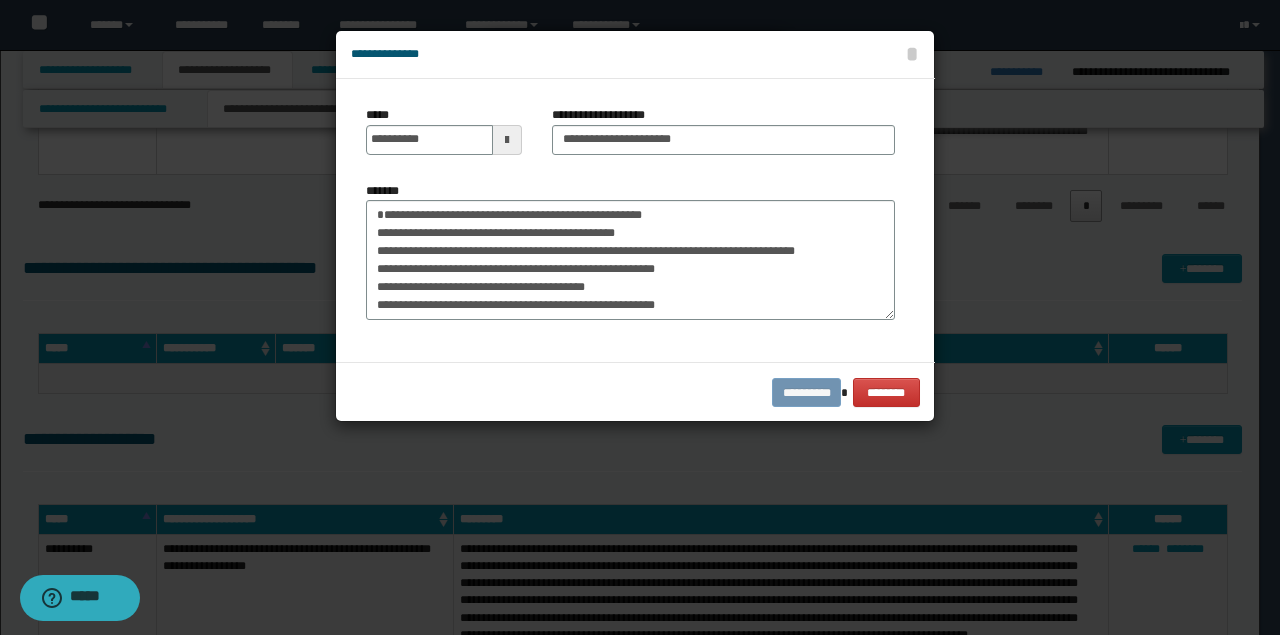 click on "**********" at bounding box center (635, 392) 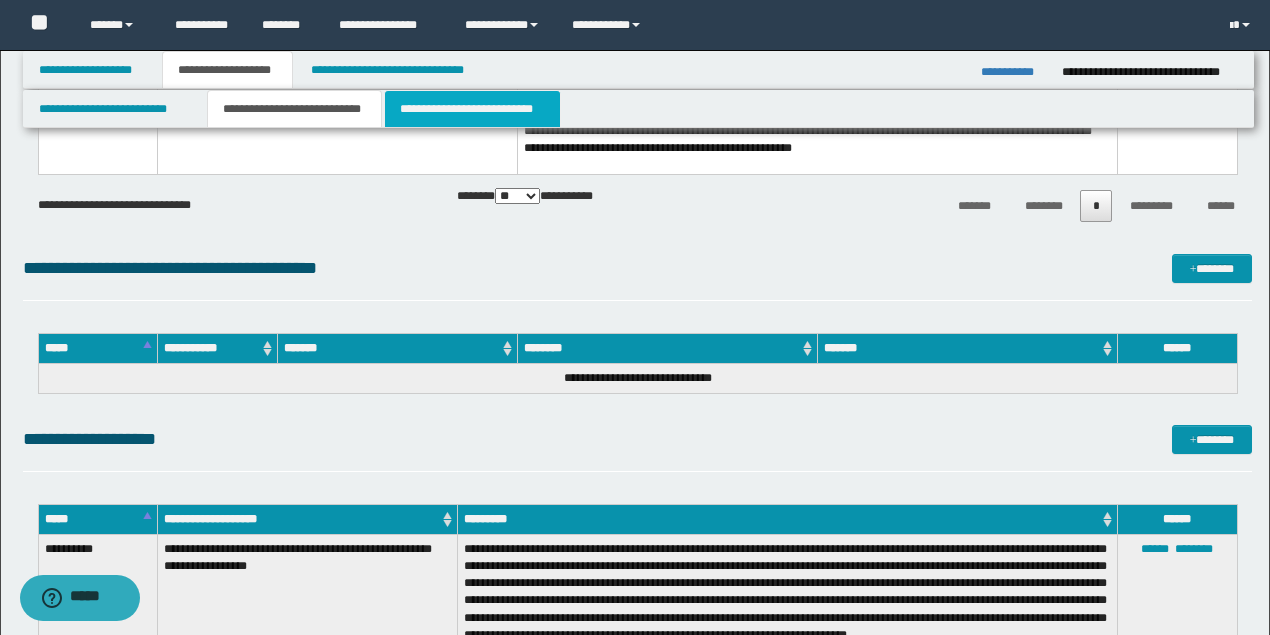 click on "**********" at bounding box center (472, 109) 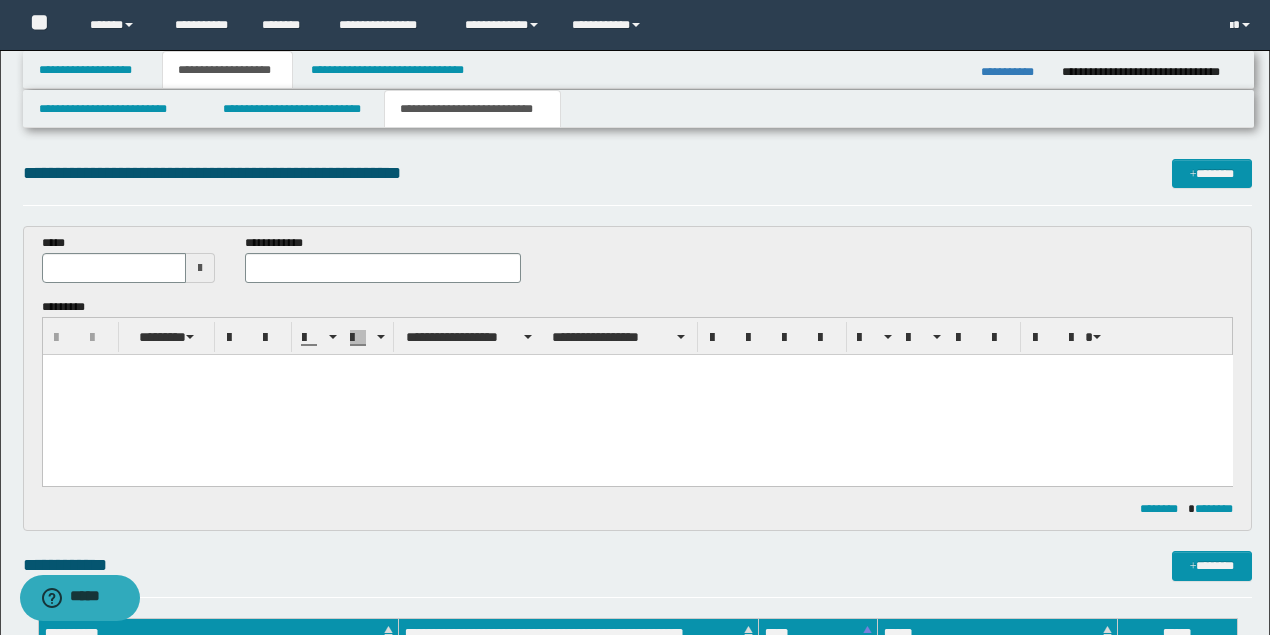 scroll, scrollTop: 0, scrollLeft: 0, axis: both 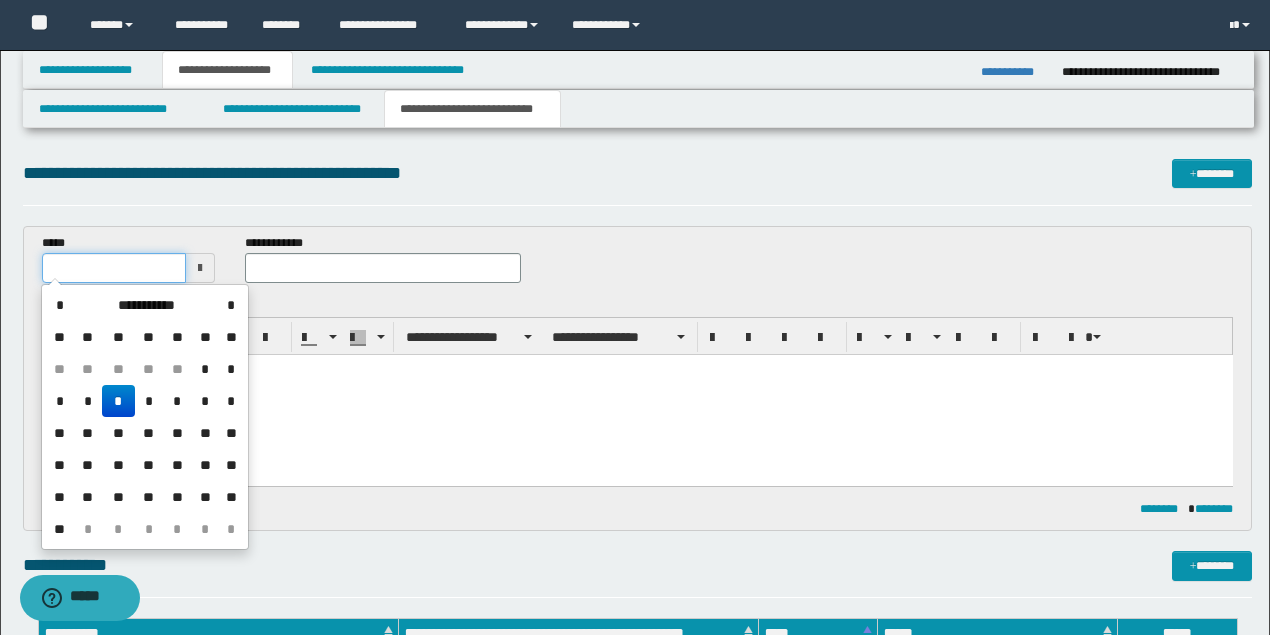 click at bounding box center (114, 268) 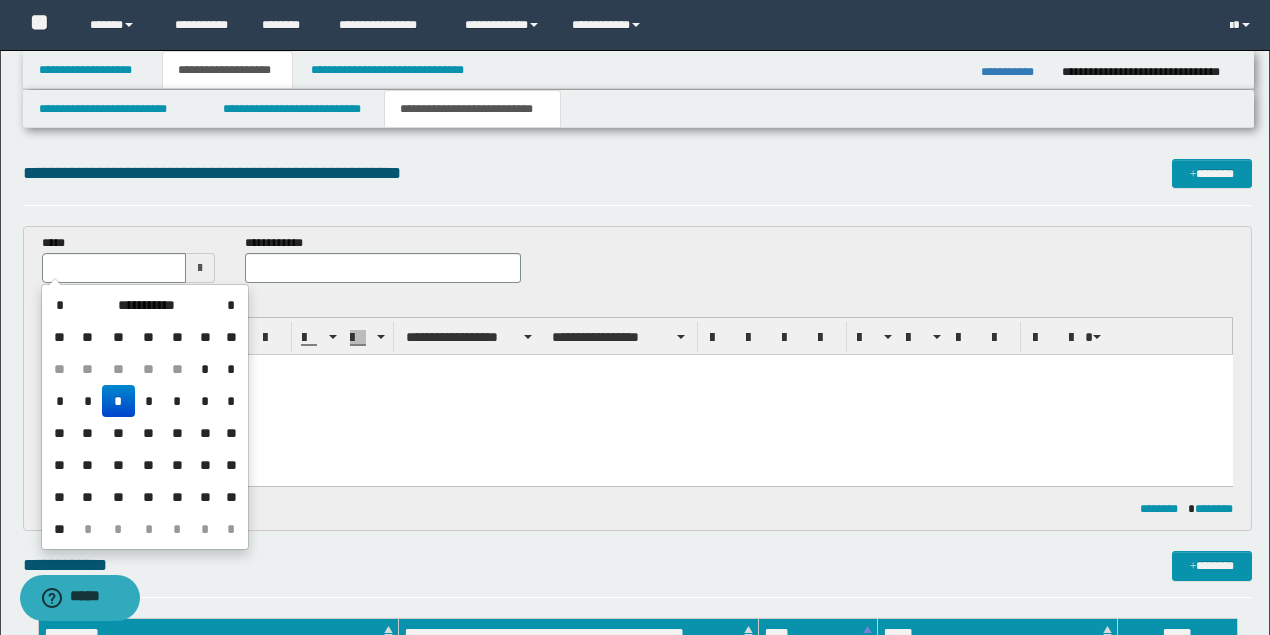 drag, startPoint x: 121, startPoint y: 460, endPoint x: 284, endPoint y: 310, distance: 221.51524 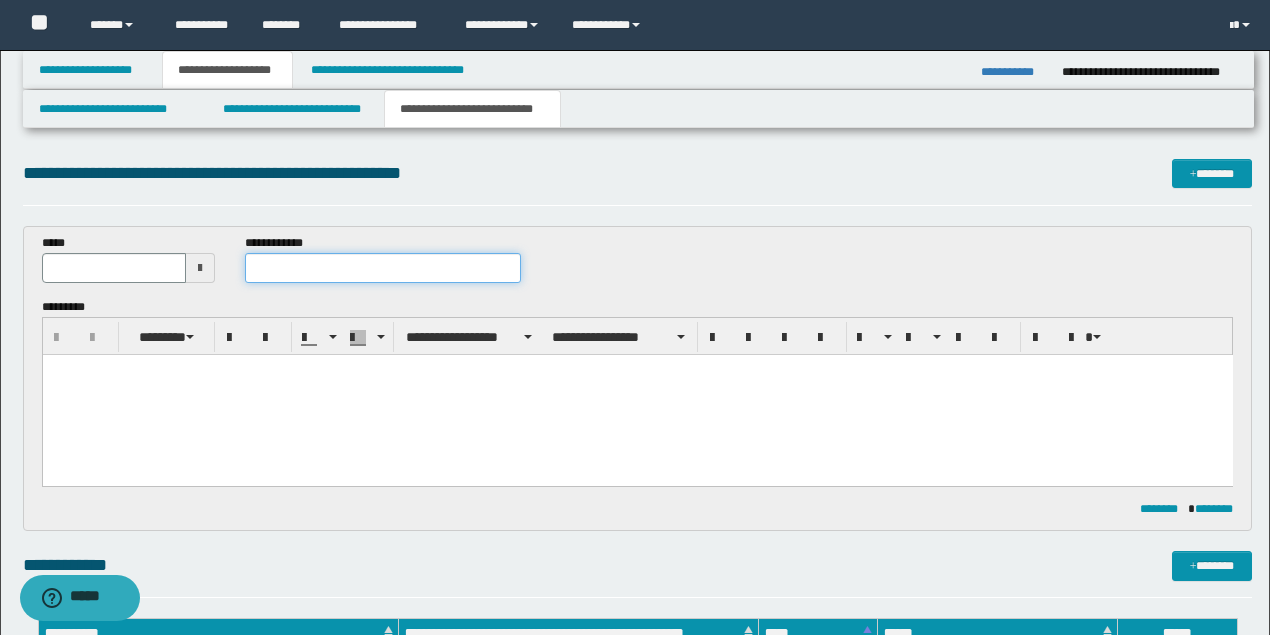 click at bounding box center [382, 268] 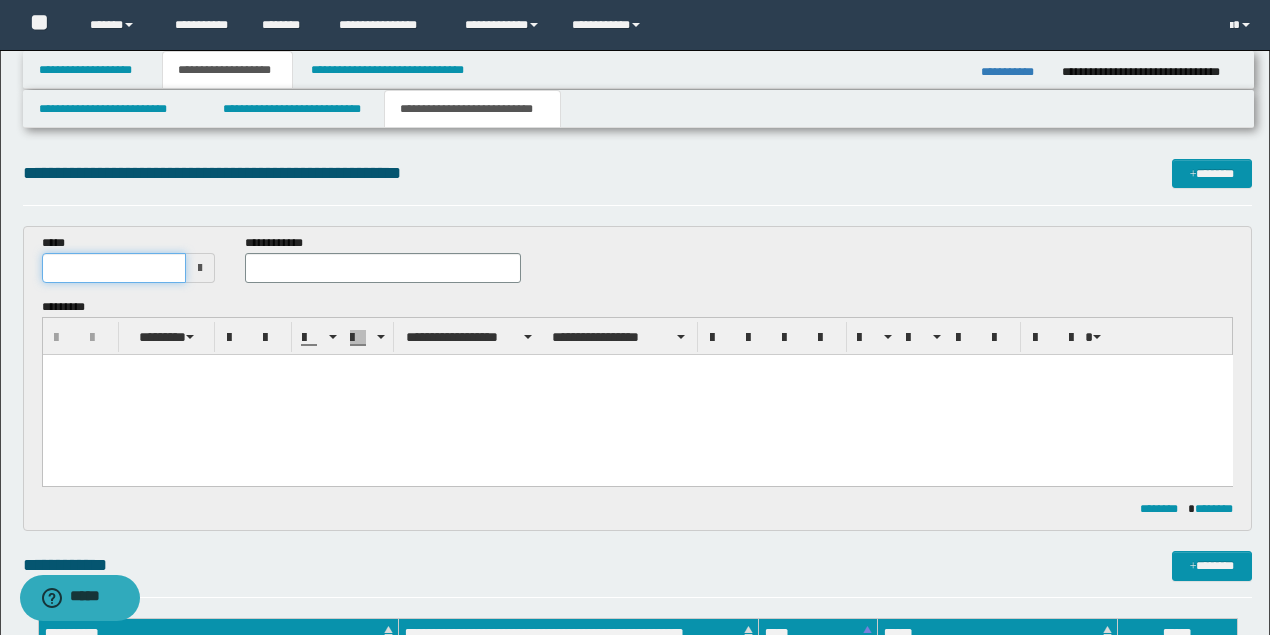 click at bounding box center [114, 268] 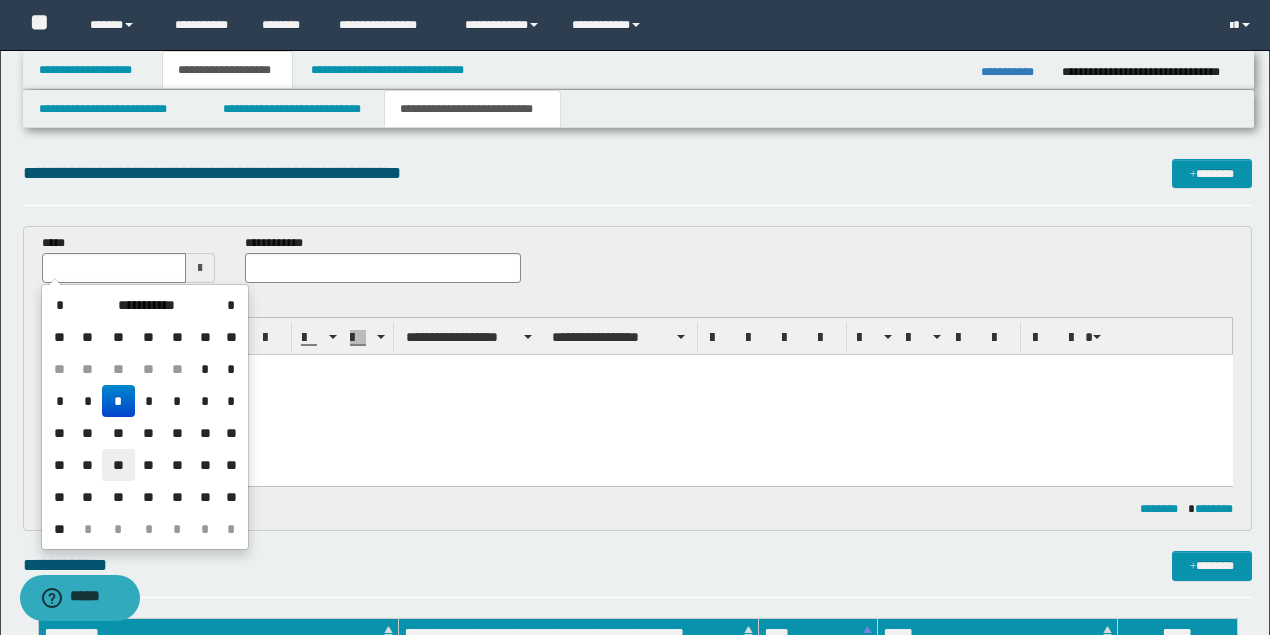 click on "**" at bounding box center (118, 465) 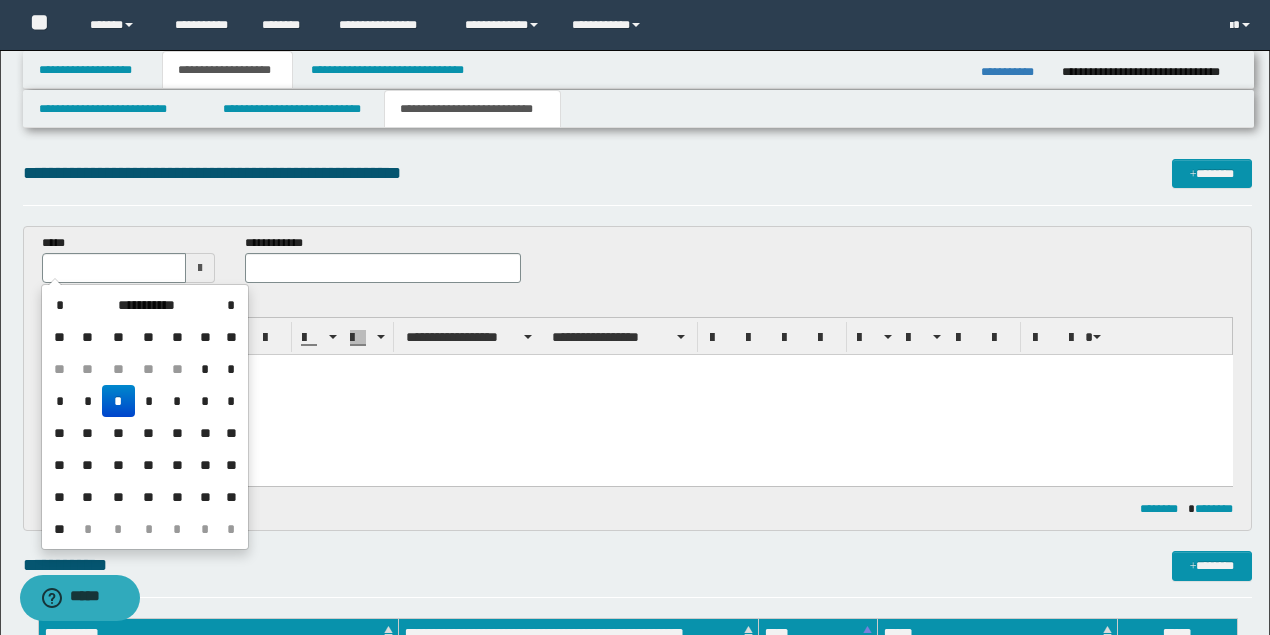 type on "**********" 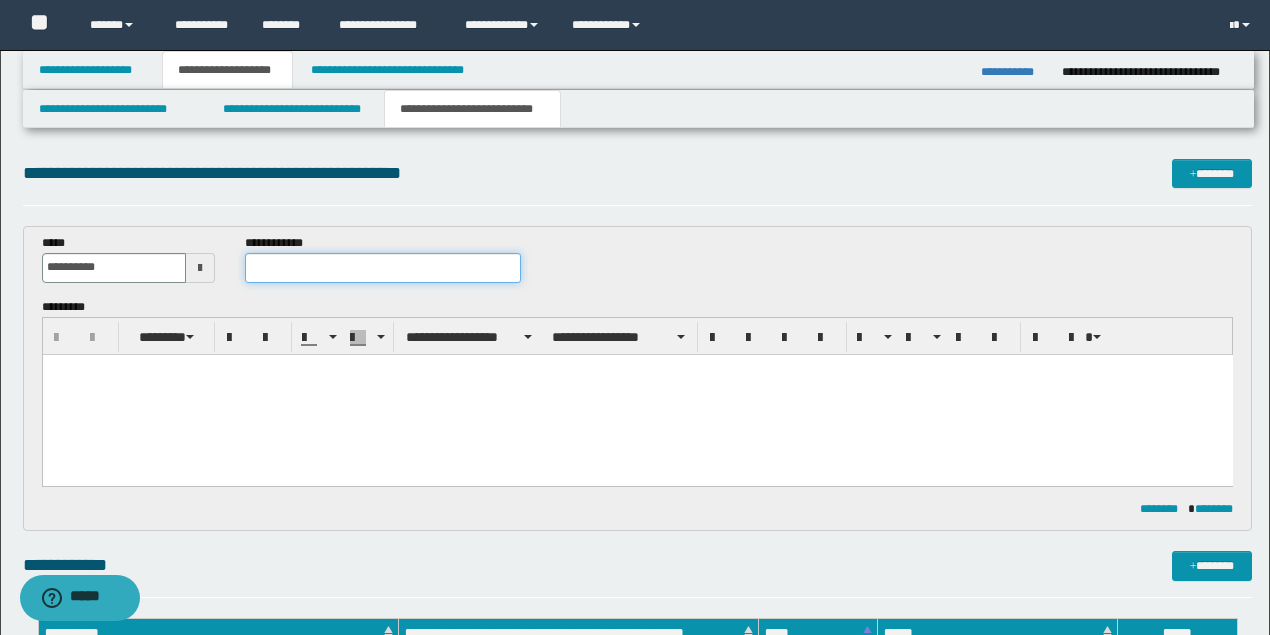 click at bounding box center (382, 268) 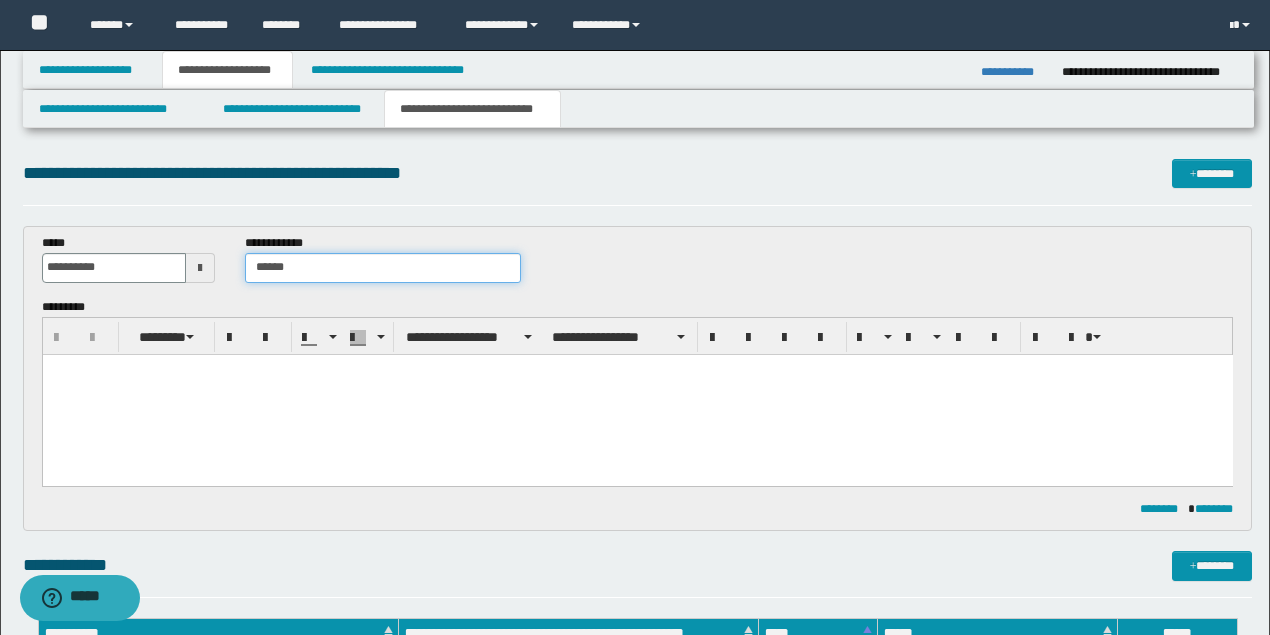 type on "*****" 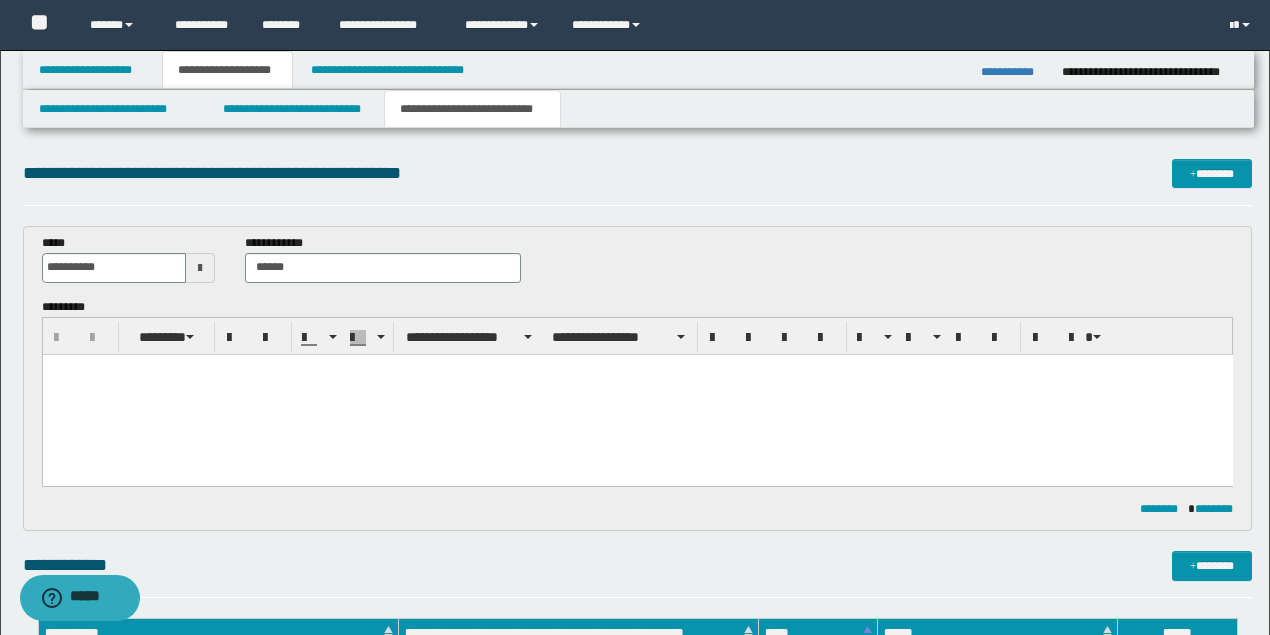 click at bounding box center (637, 369) 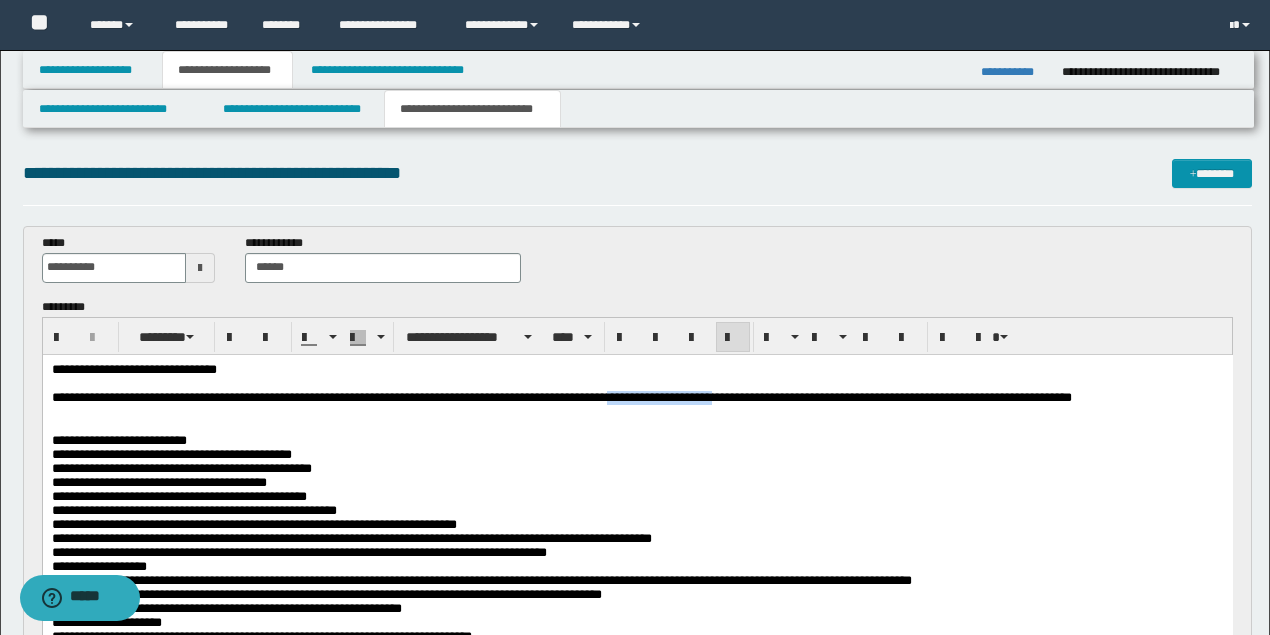 drag, startPoint x: 769, startPoint y: 400, endPoint x: 657, endPoint y: 395, distance: 112.11155 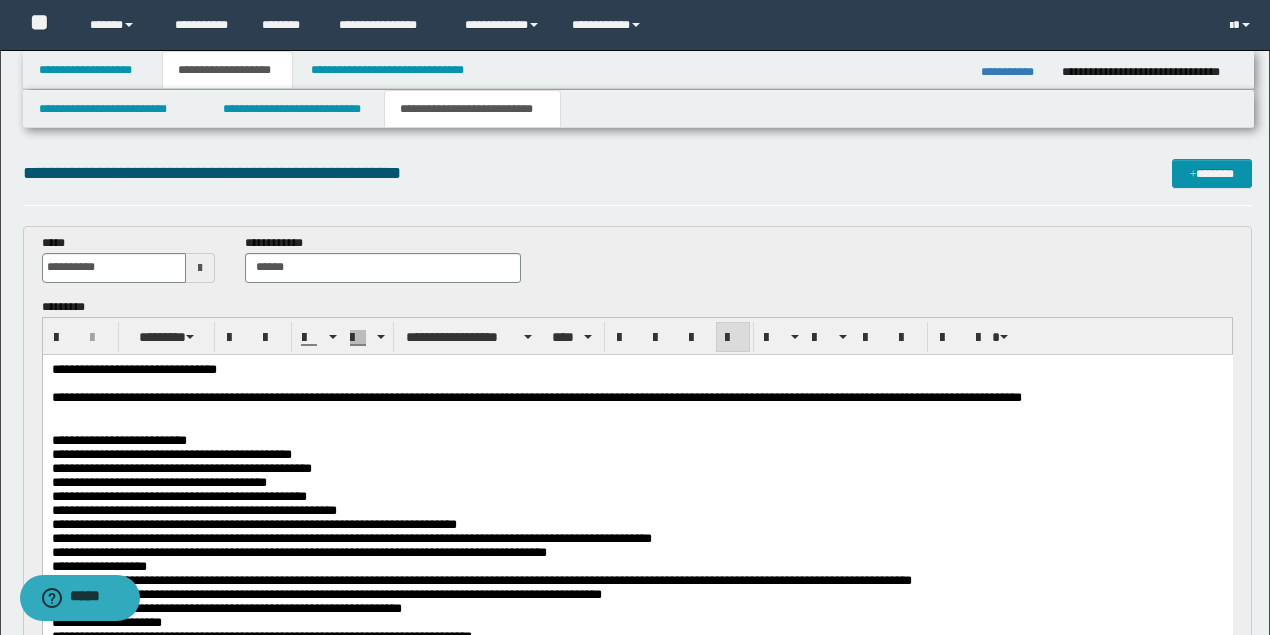 click at bounding box center [635, 411] 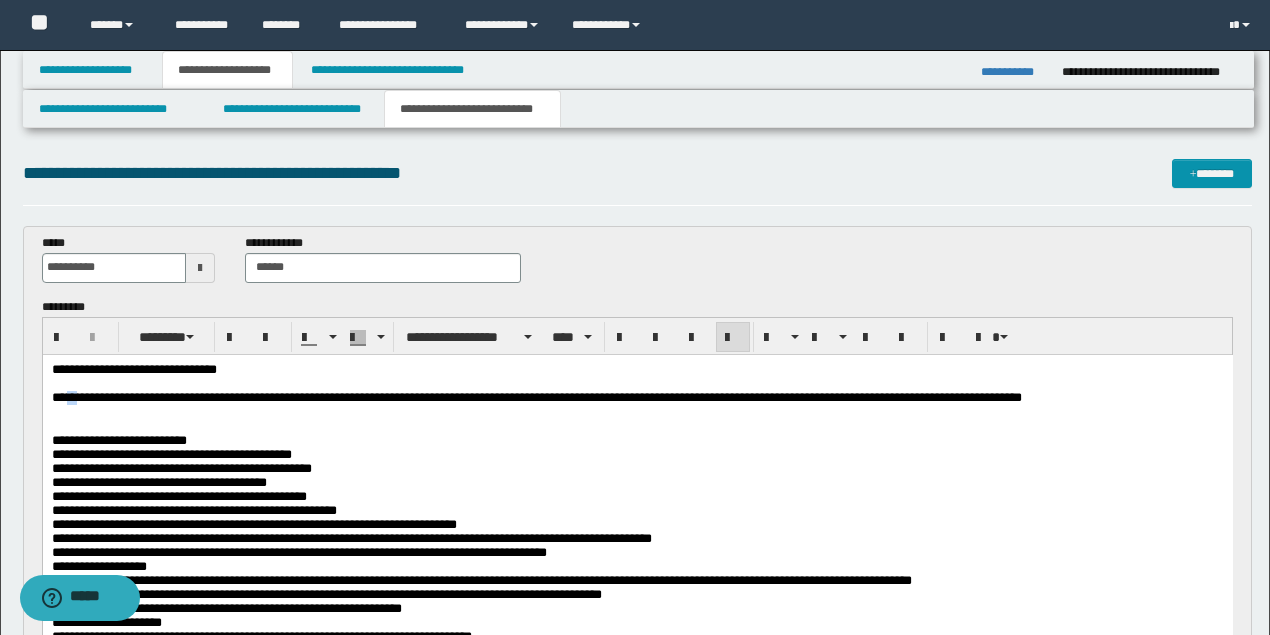 drag, startPoint x: 77, startPoint y: 400, endPoint x: 66, endPoint y: 401, distance: 11.045361 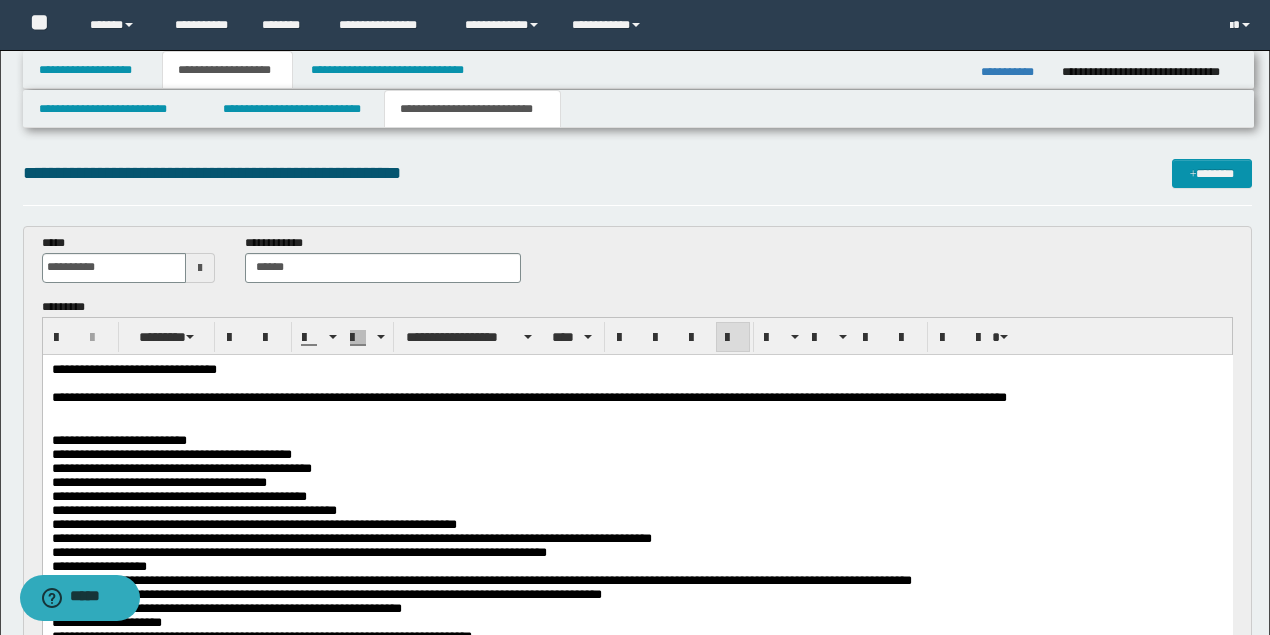 click at bounding box center (637, 425) 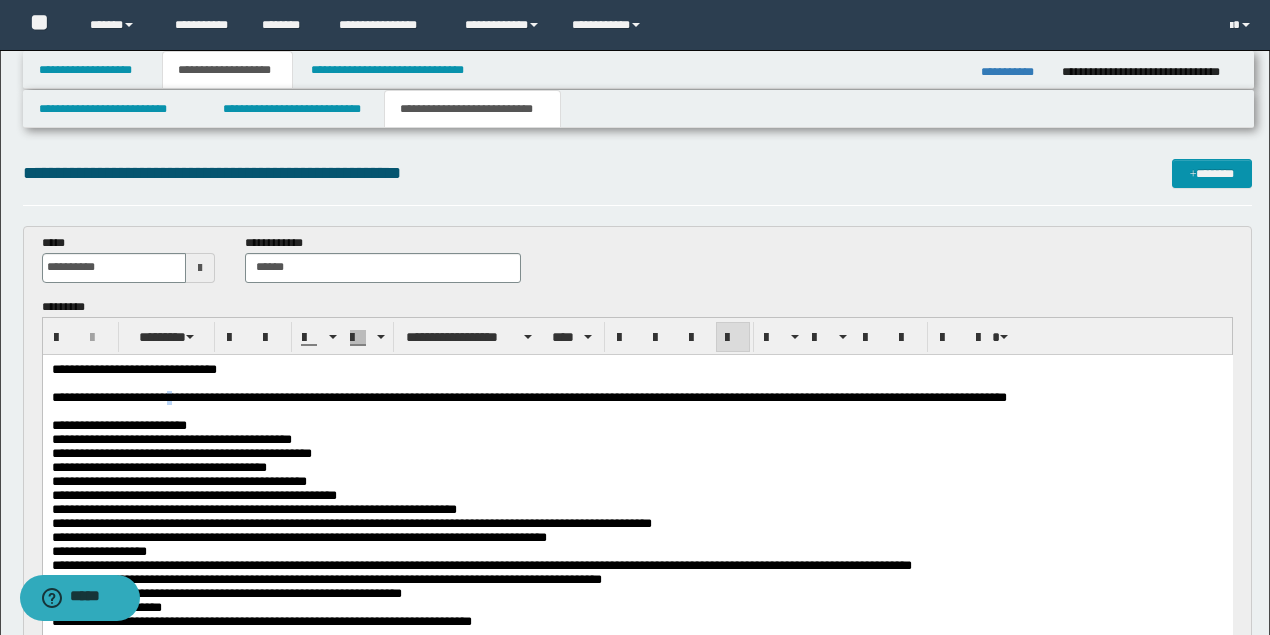 click on "**********" at bounding box center (528, 396) 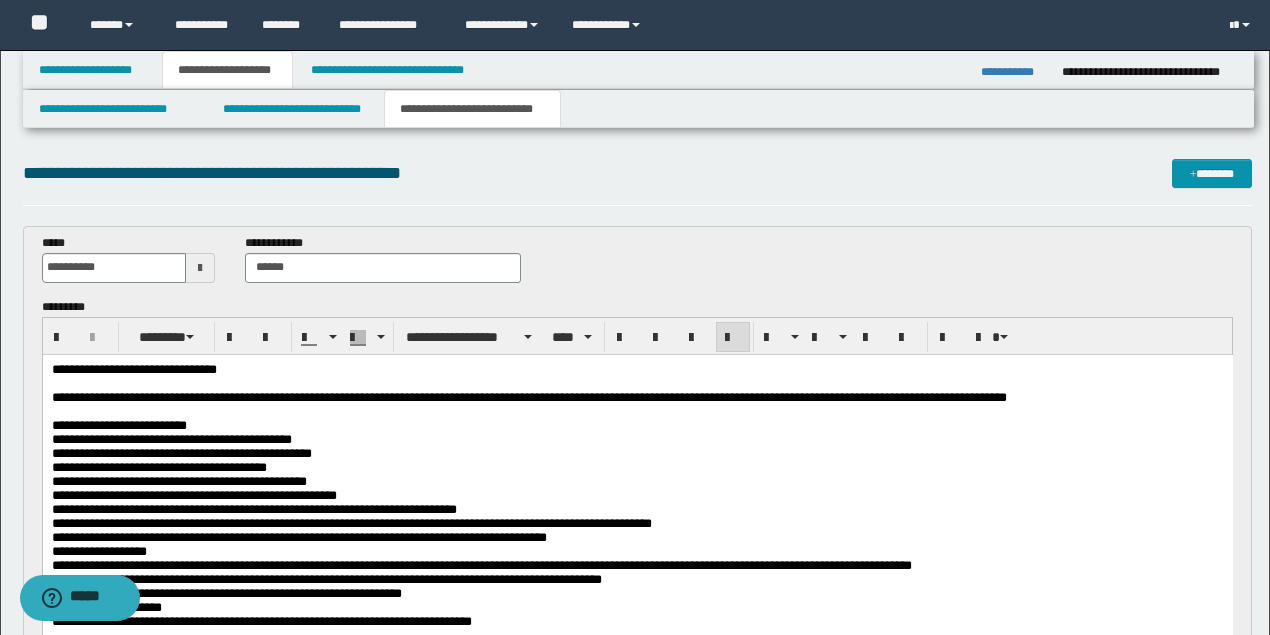 click on "**********" at bounding box center [637, 537] 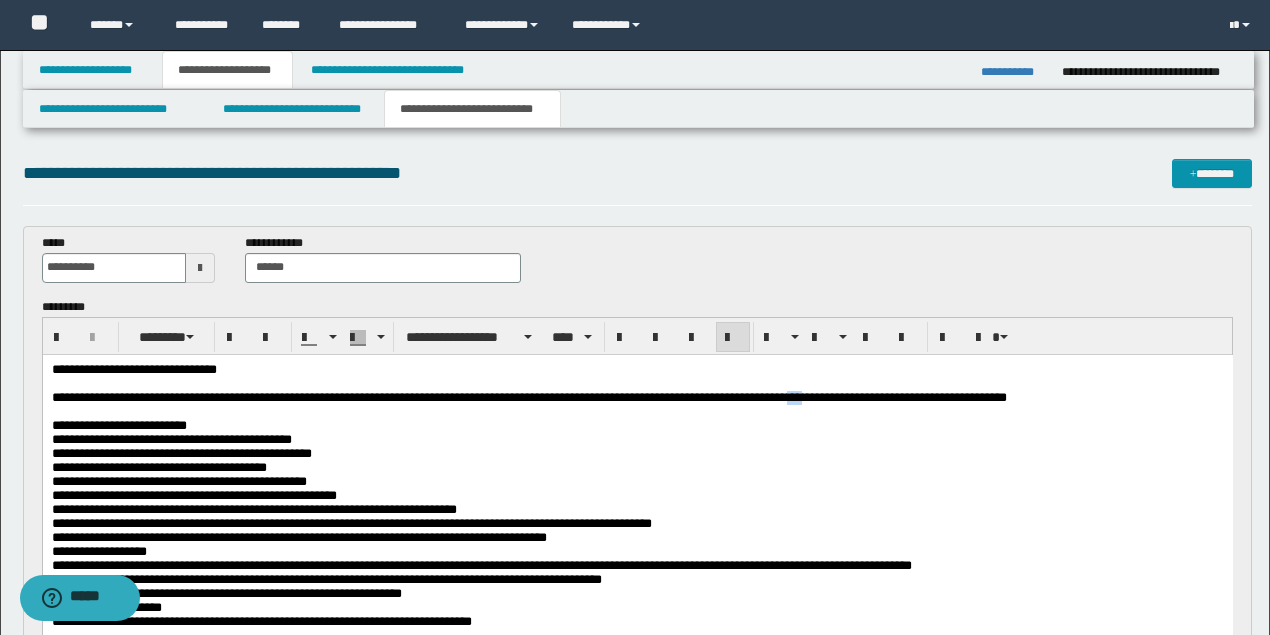 drag, startPoint x: 871, startPoint y: 399, endPoint x: 859, endPoint y: 399, distance: 12 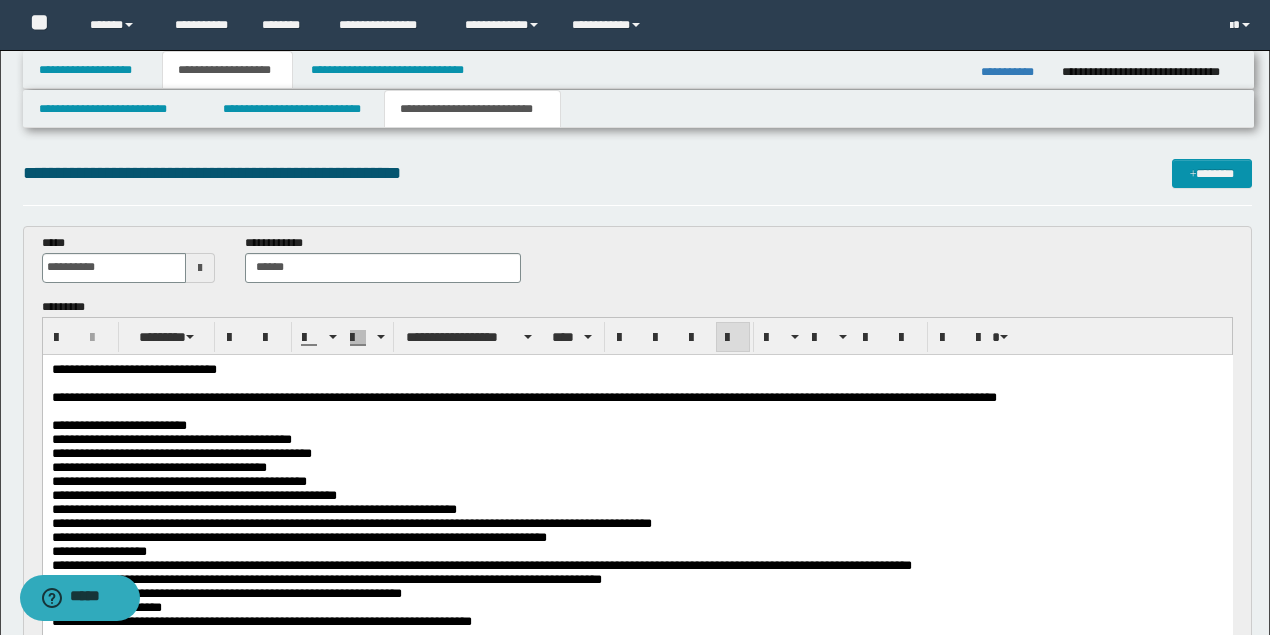 click on "**********" at bounding box center [637, 439] 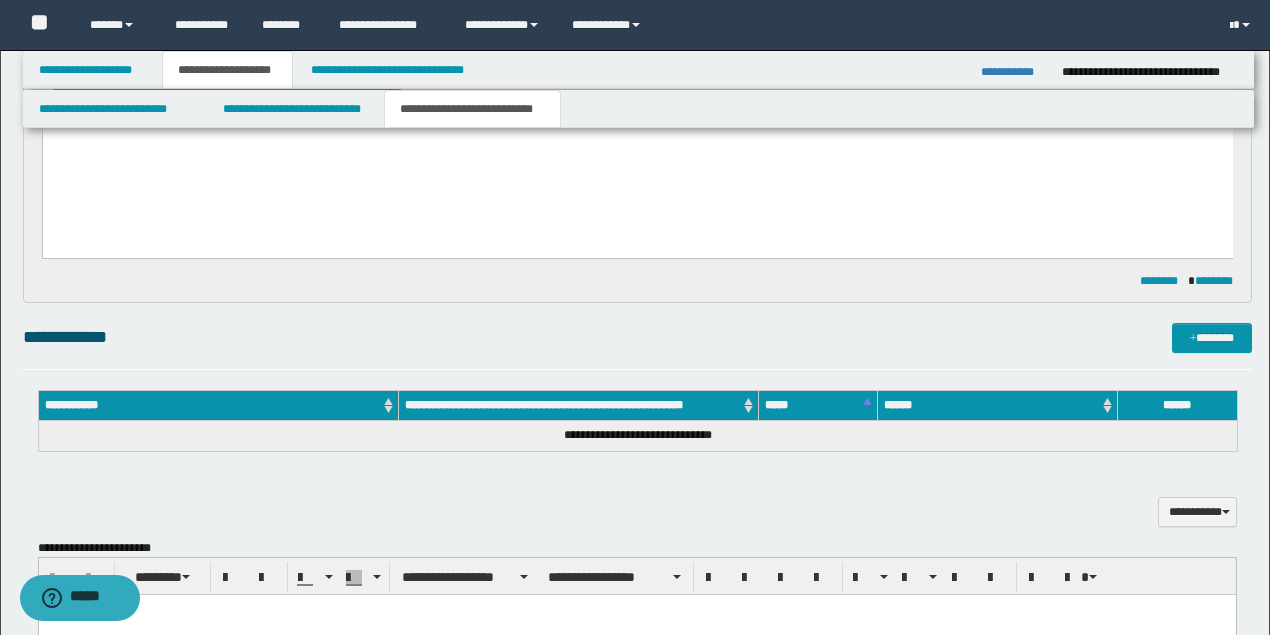 scroll, scrollTop: 600, scrollLeft: 0, axis: vertical 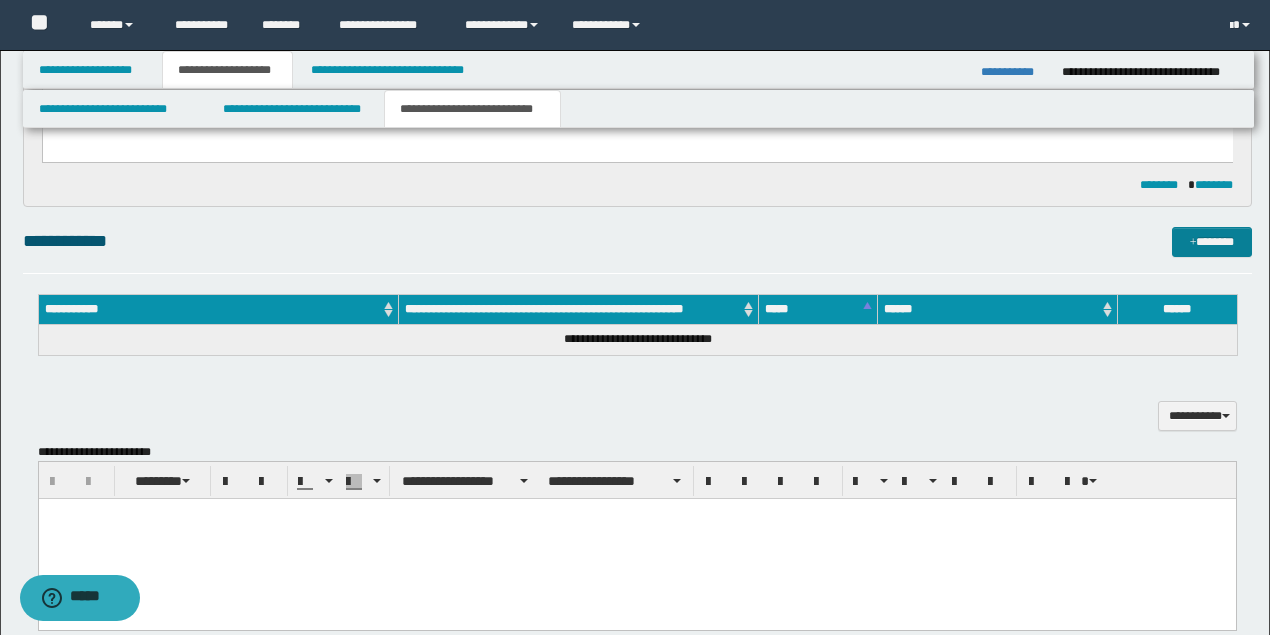 click on "*******" at bounding box center (1211, 241) 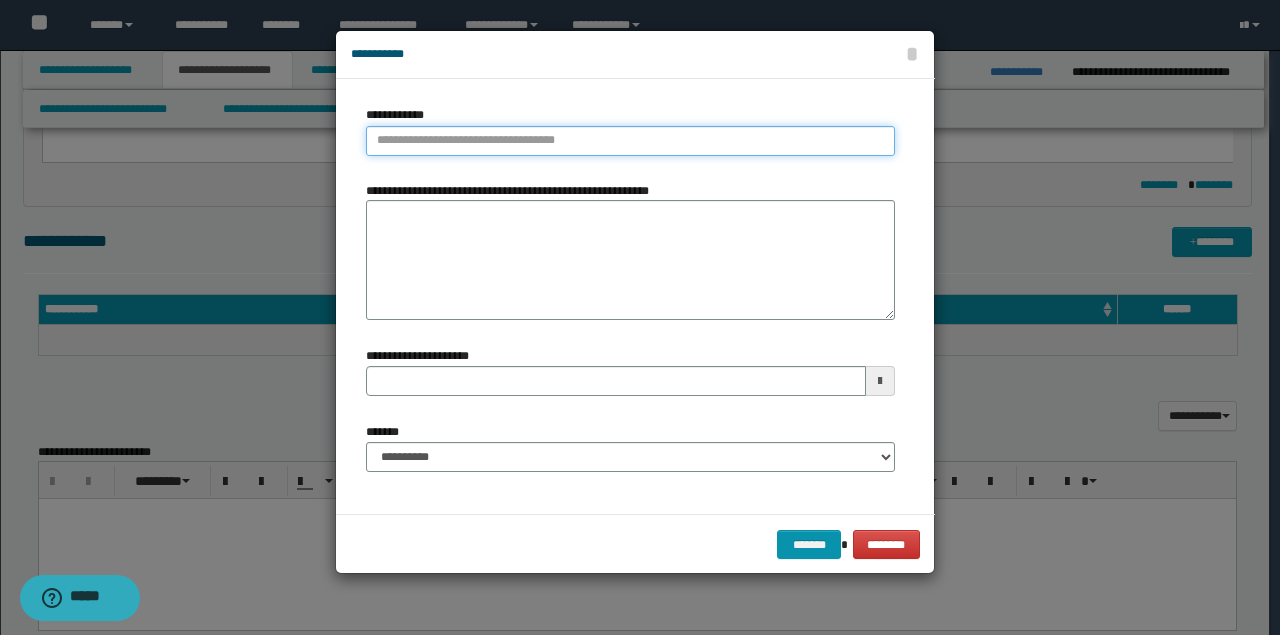 click on "**********" at bounding box center [630, 141] 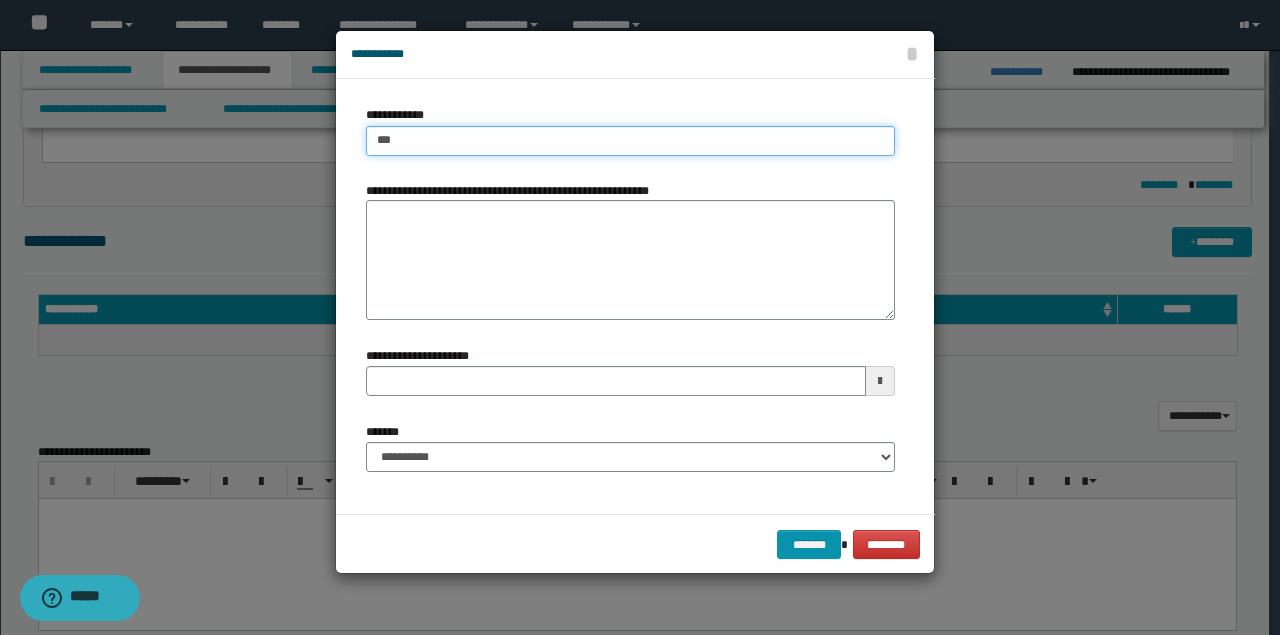 type on "****" 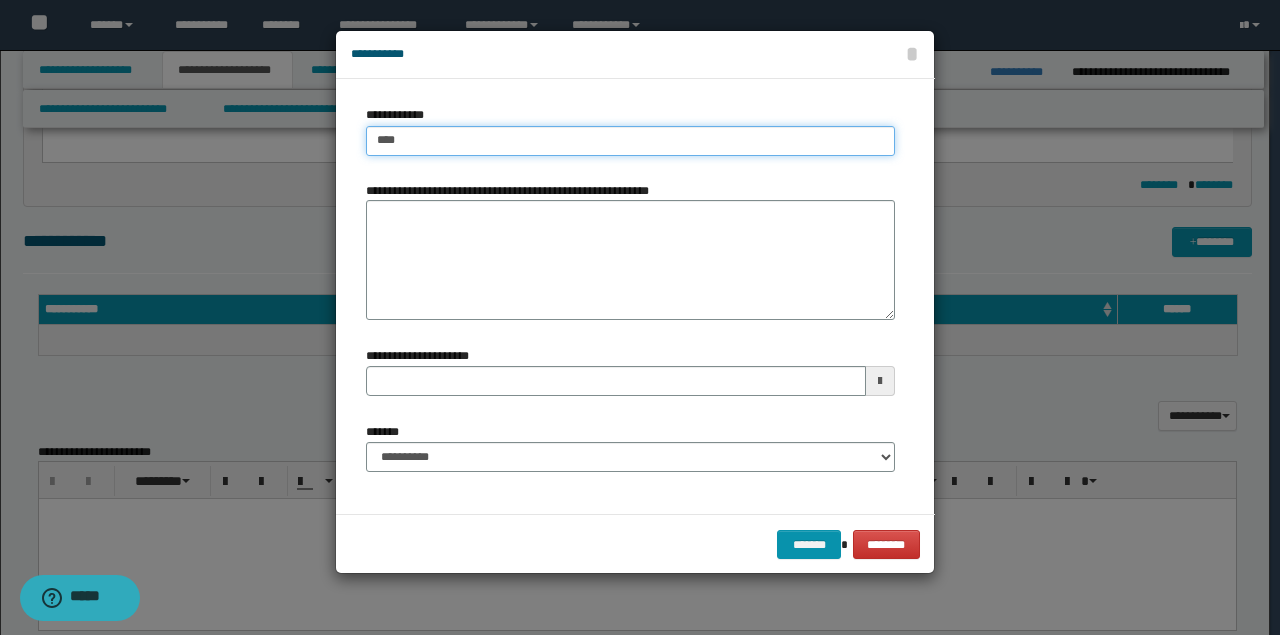 type on "****" 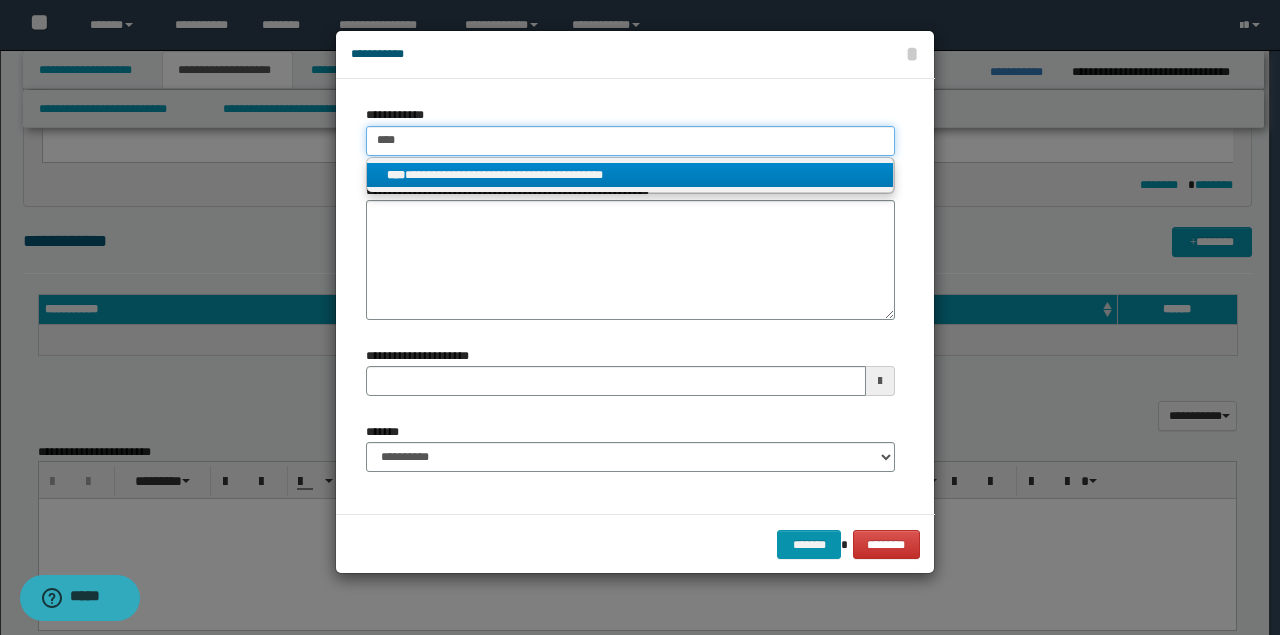 type on "****" 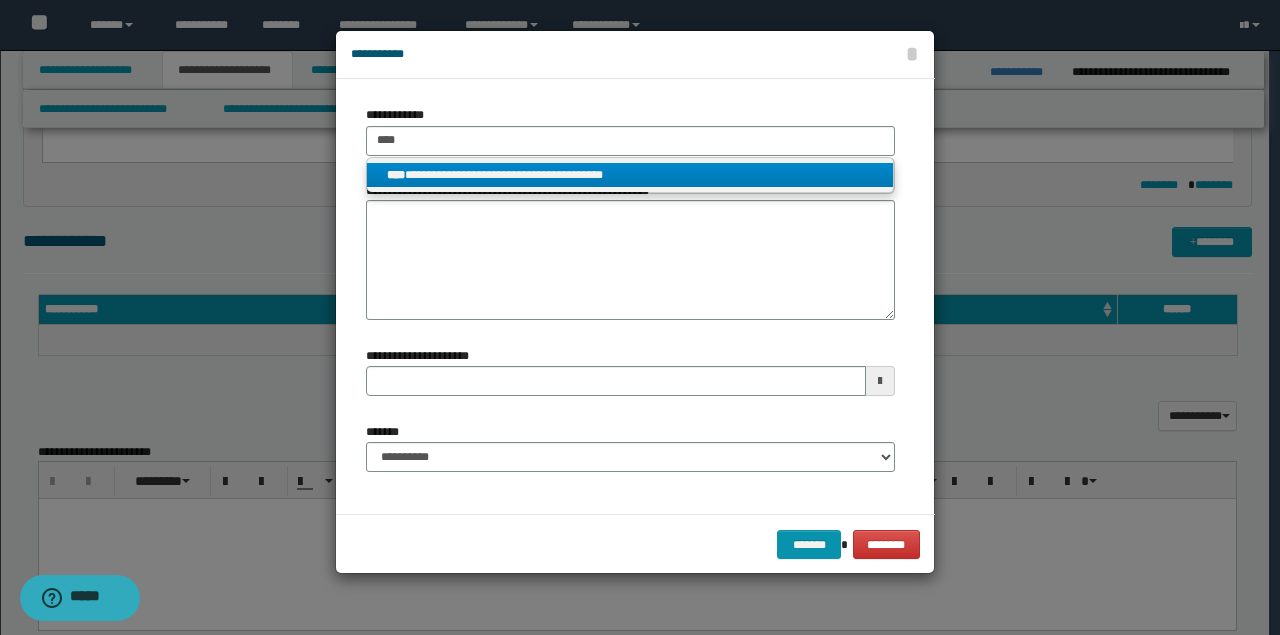 click on "**********" at bounding box center [630, 175] 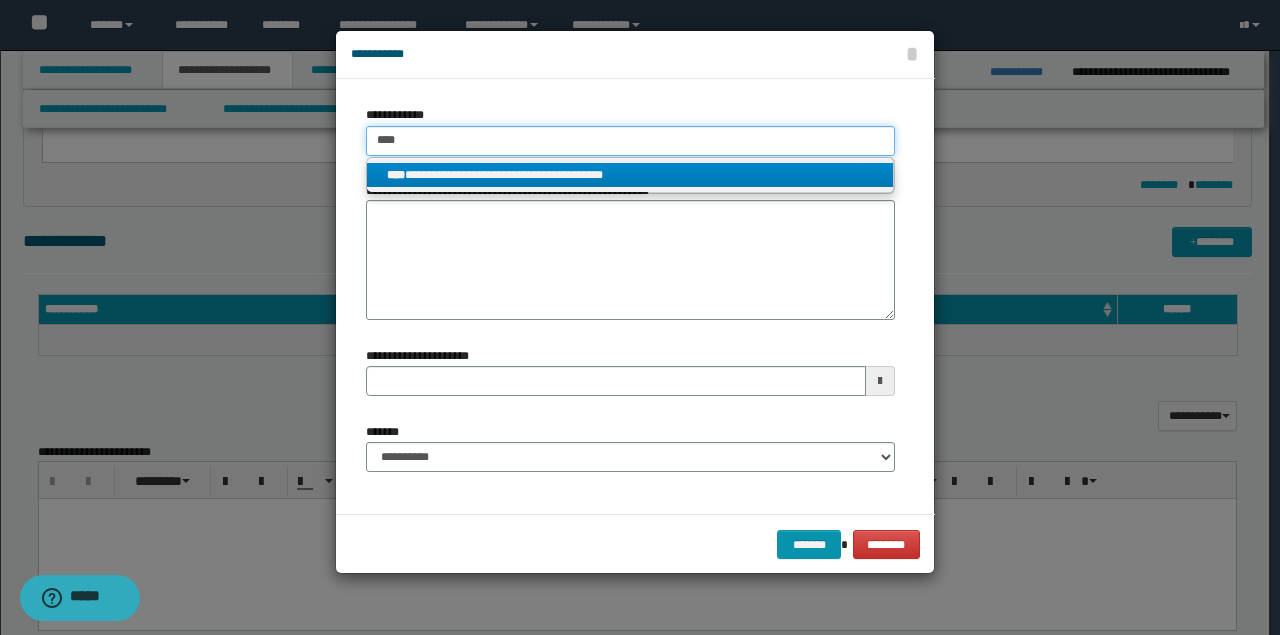 type 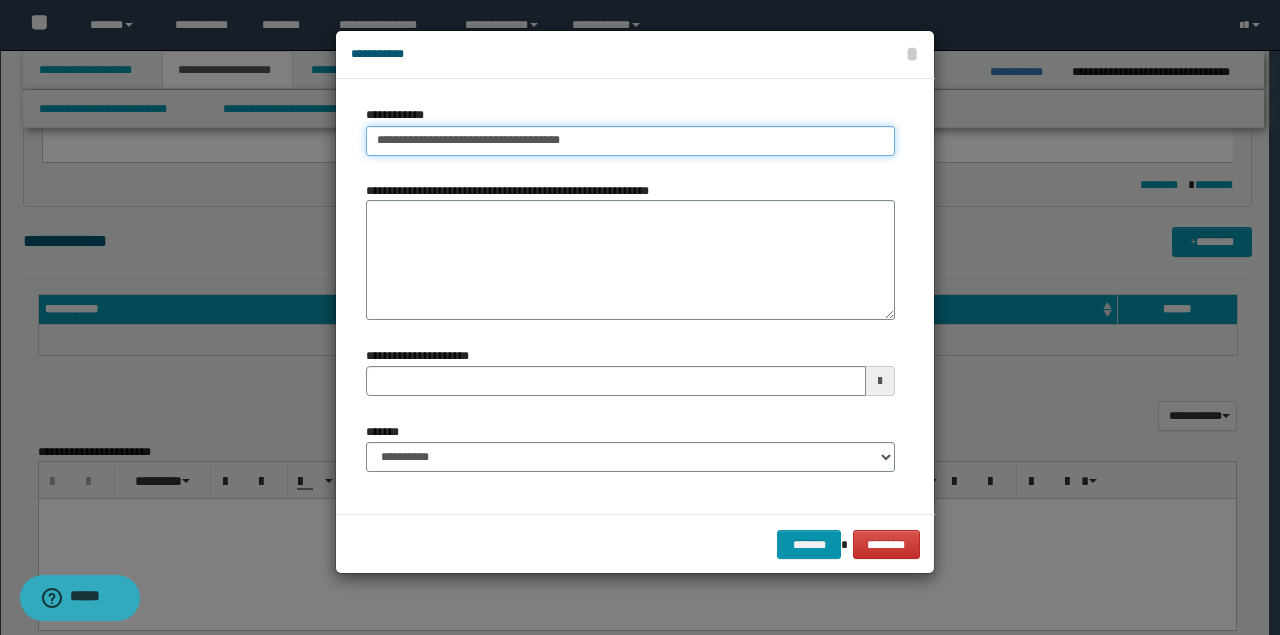 type 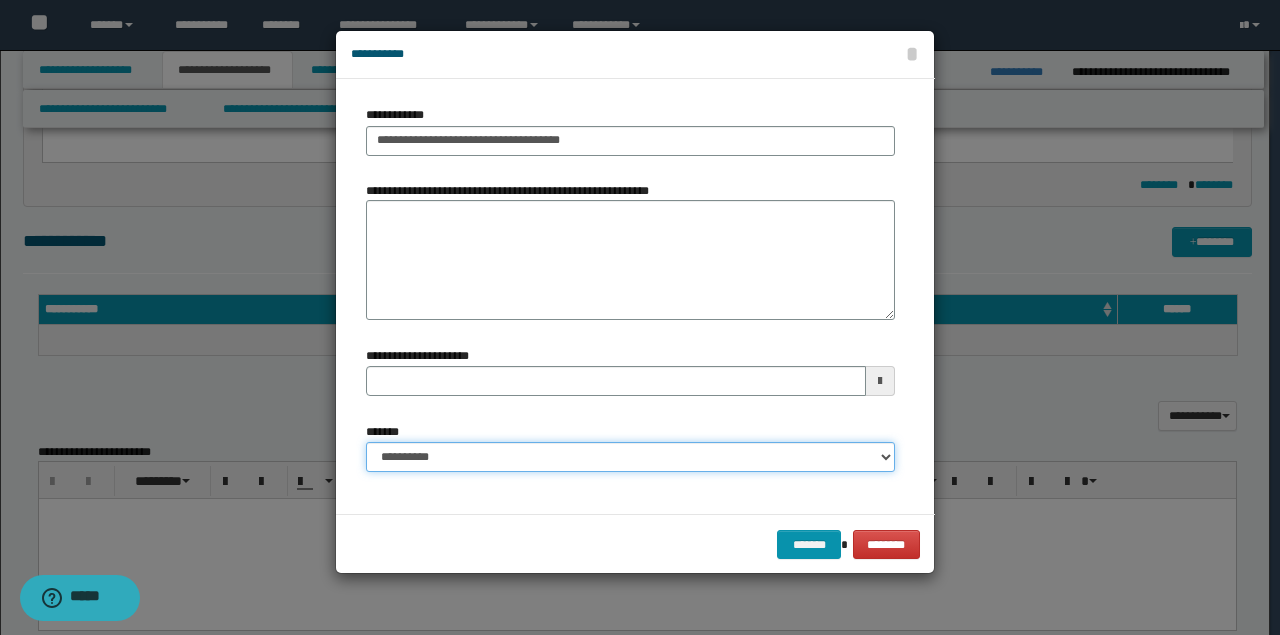 click on "**********" at bounding box center (630, 457) 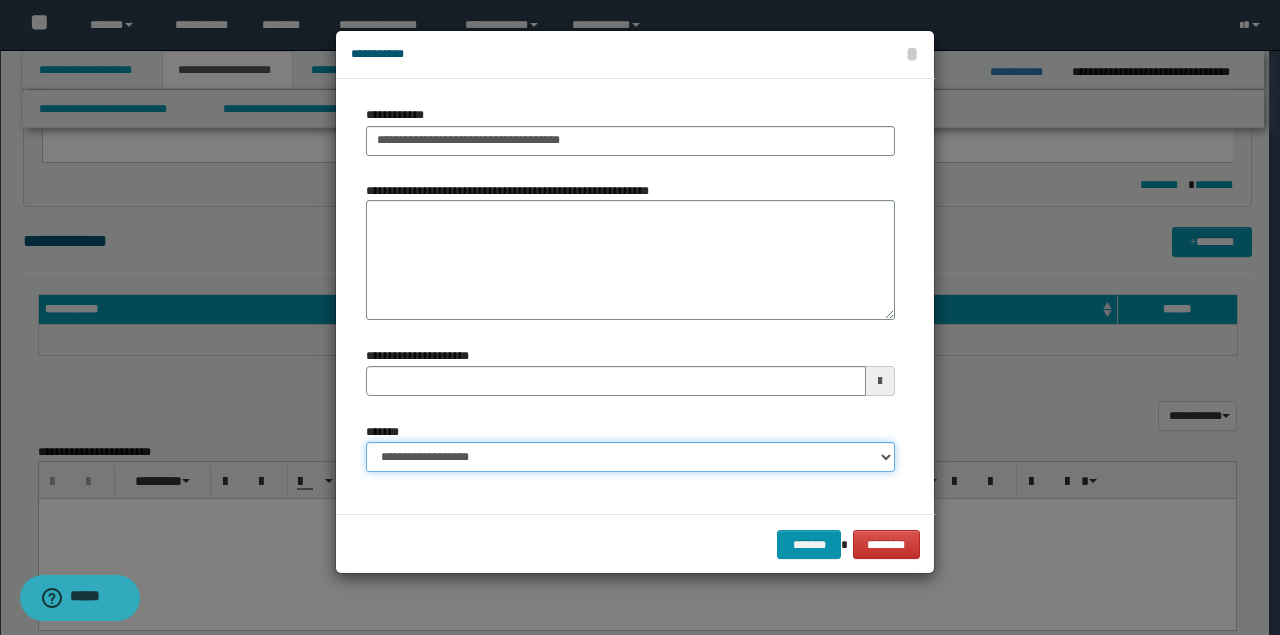 type 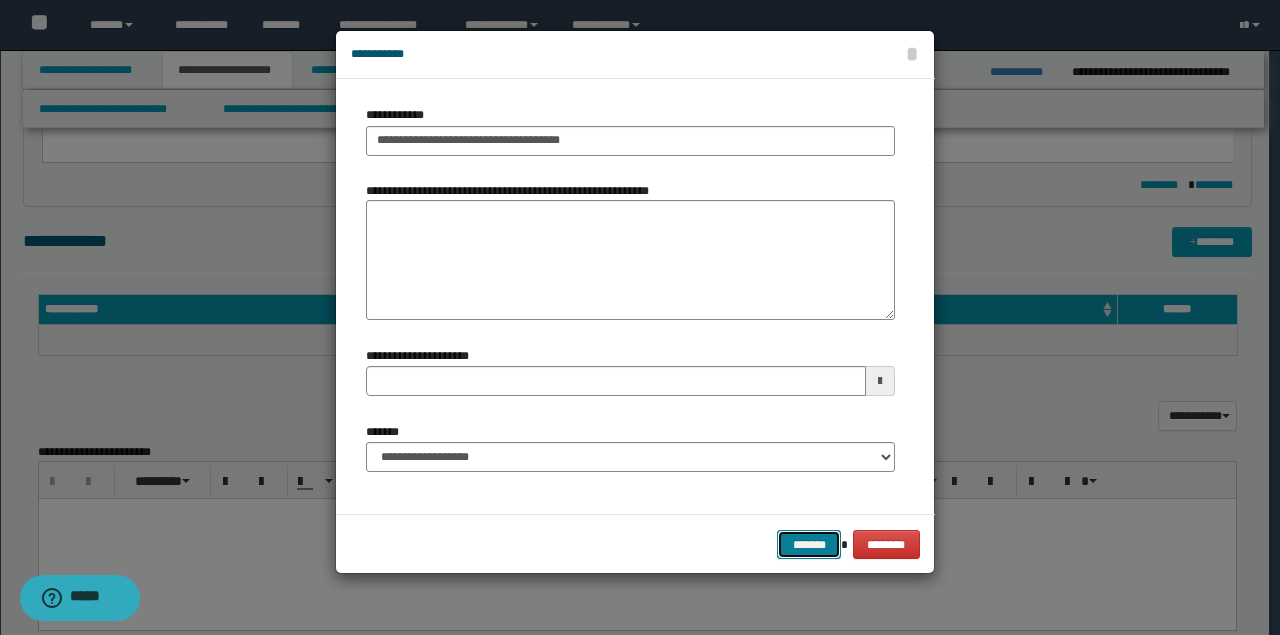 click on "*******" at bounding box center (809, 544) 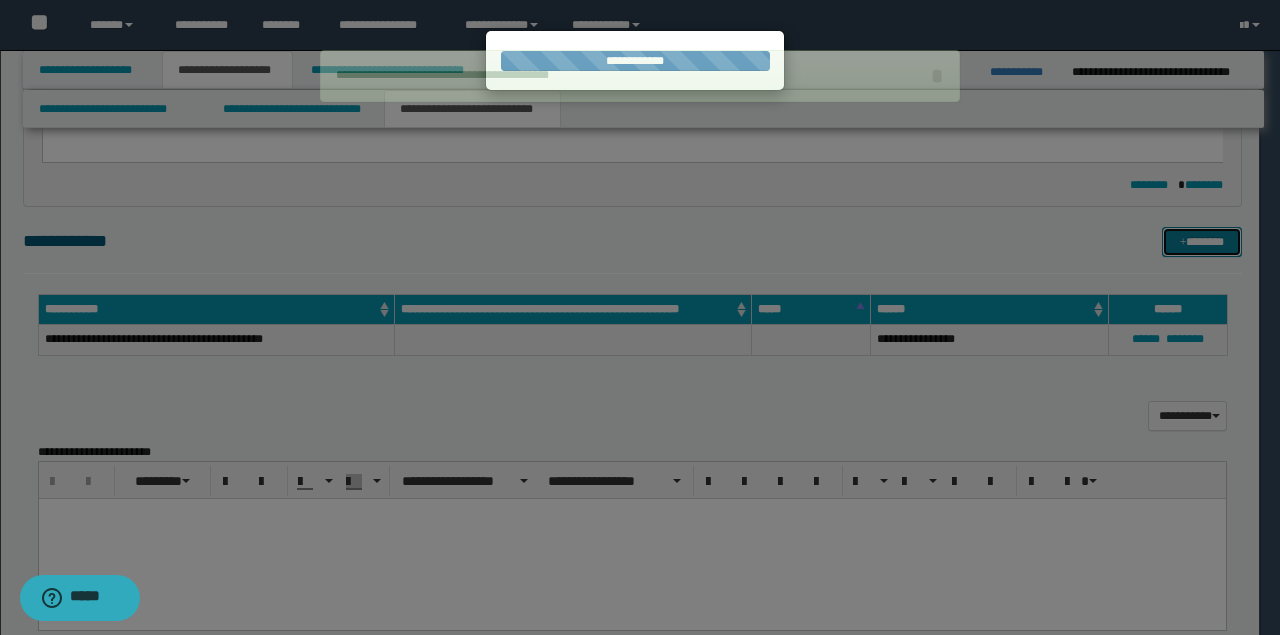 type 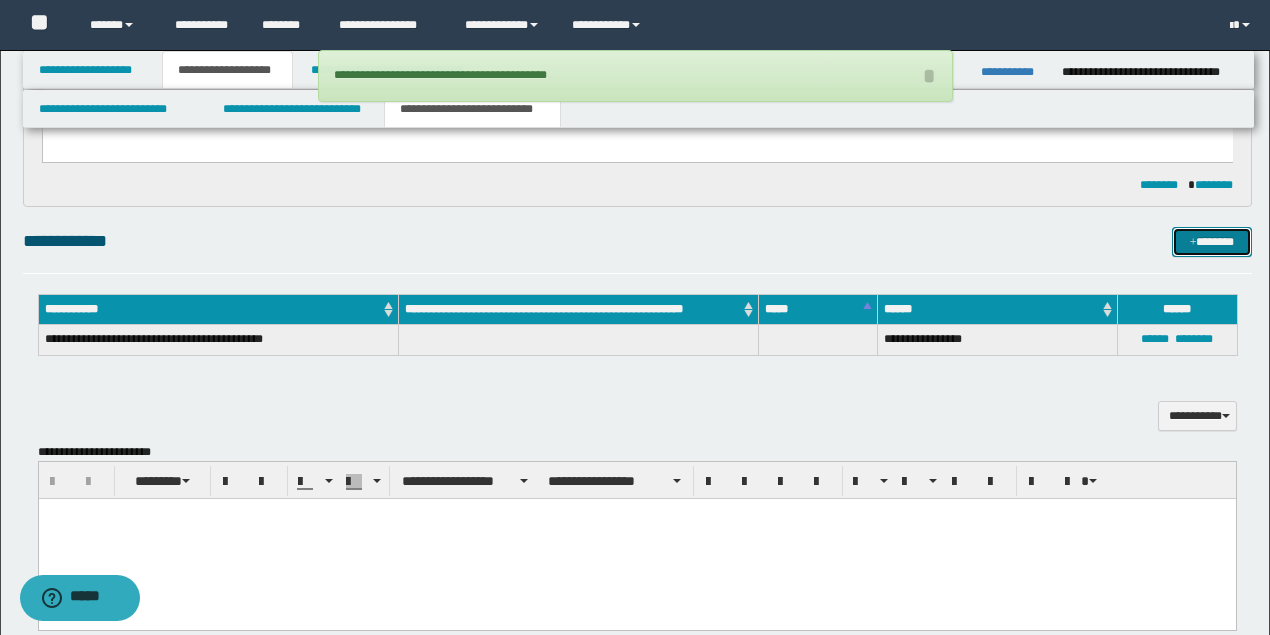 type 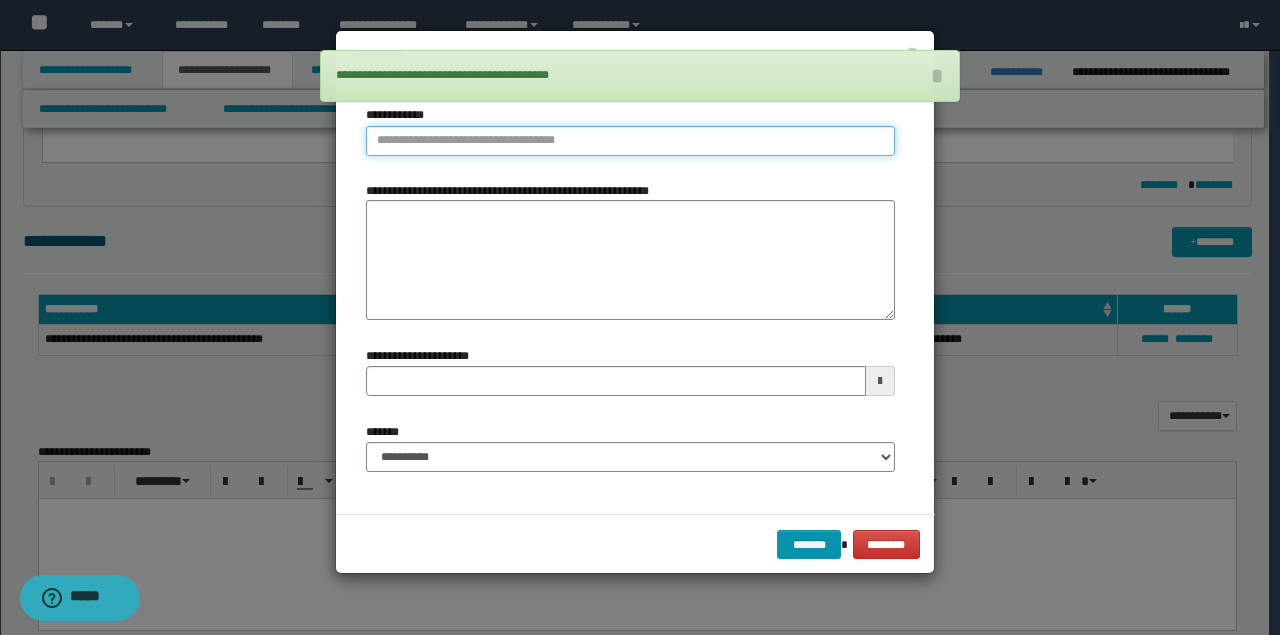 type on "**********" 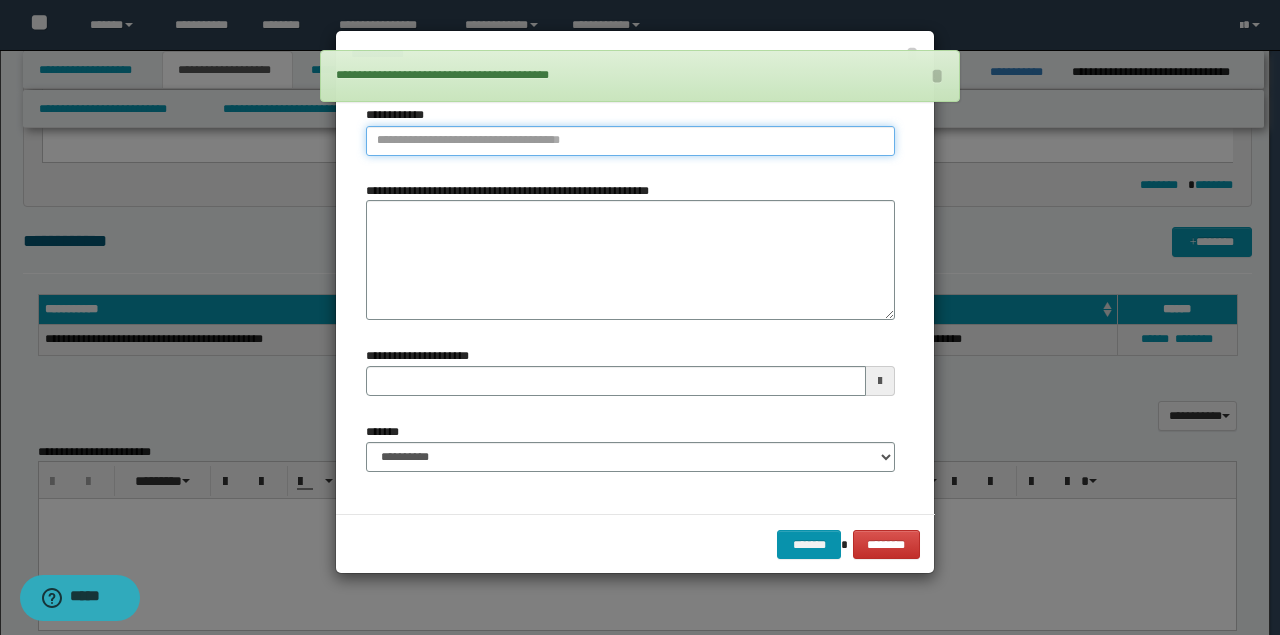 click on "**********" at bounding box center (630, 141) 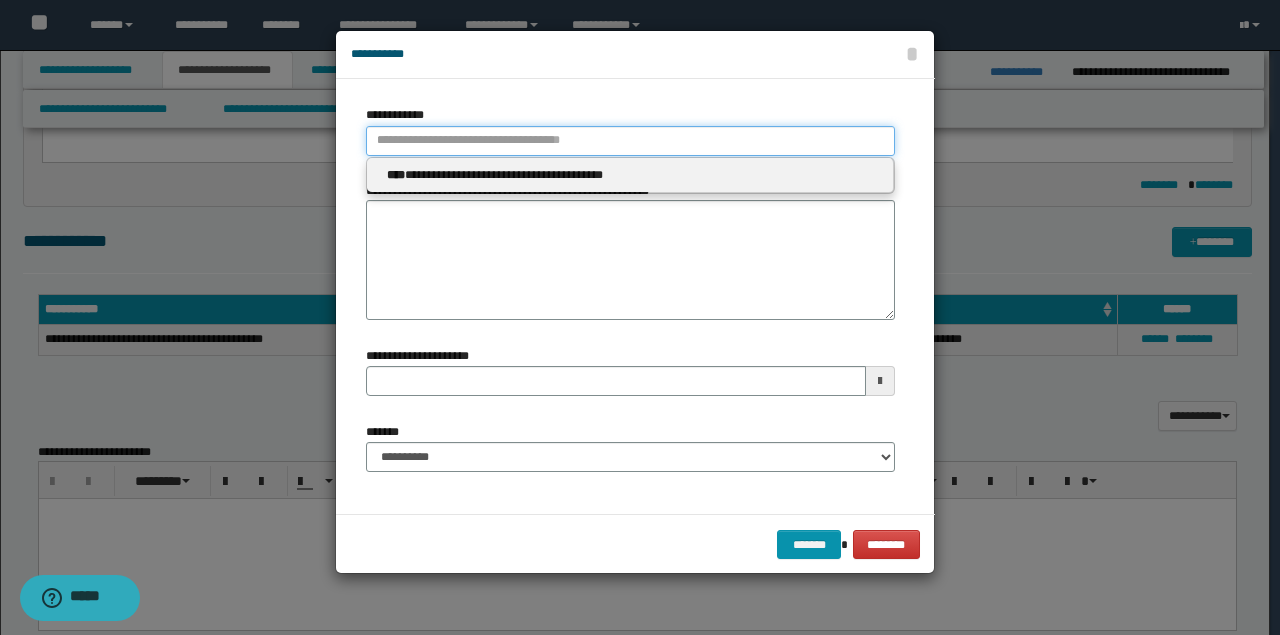 type 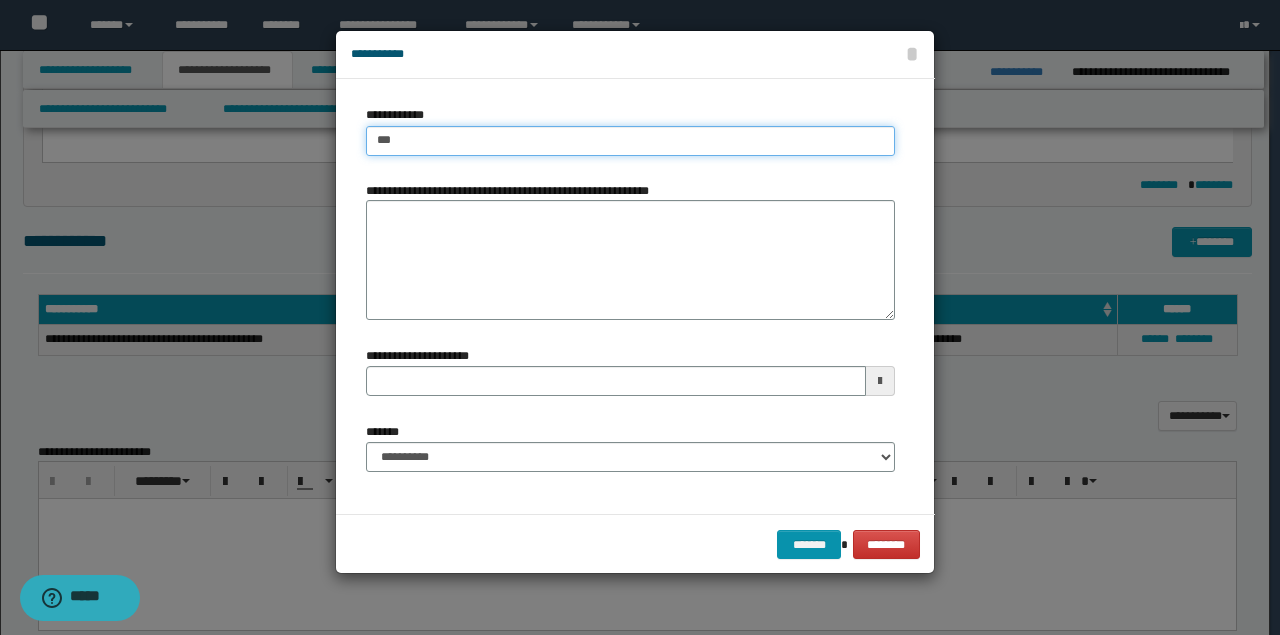 click on "*******" at bounding box center (809, 544) 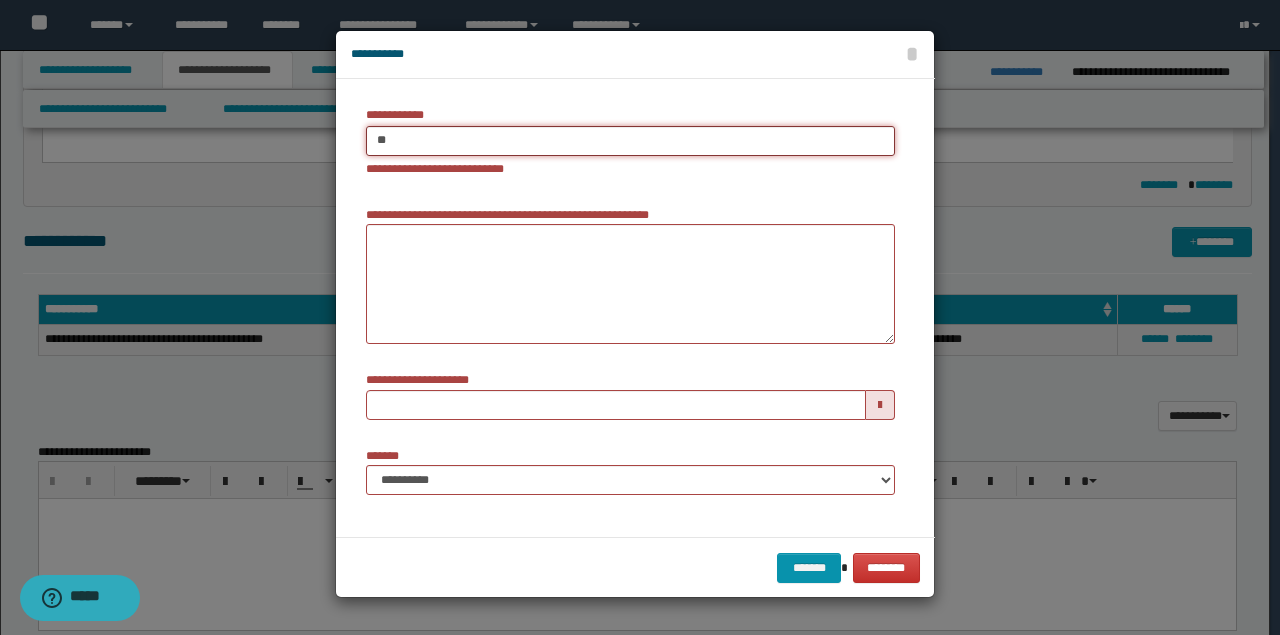 type on "*" 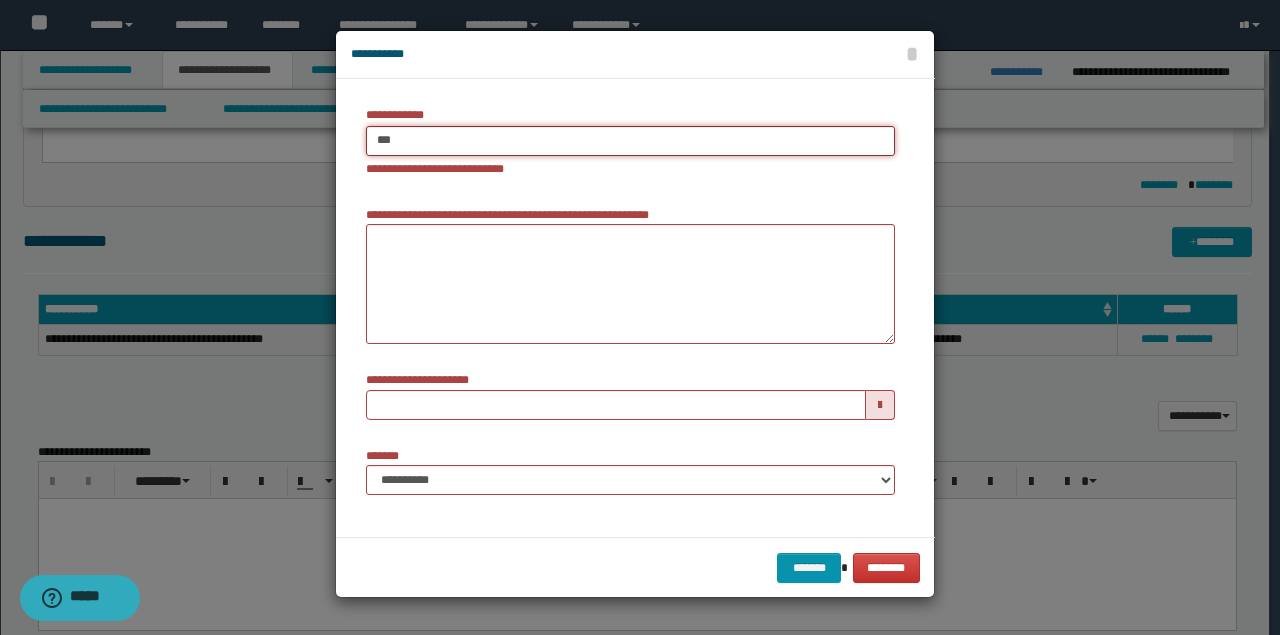type on "****" 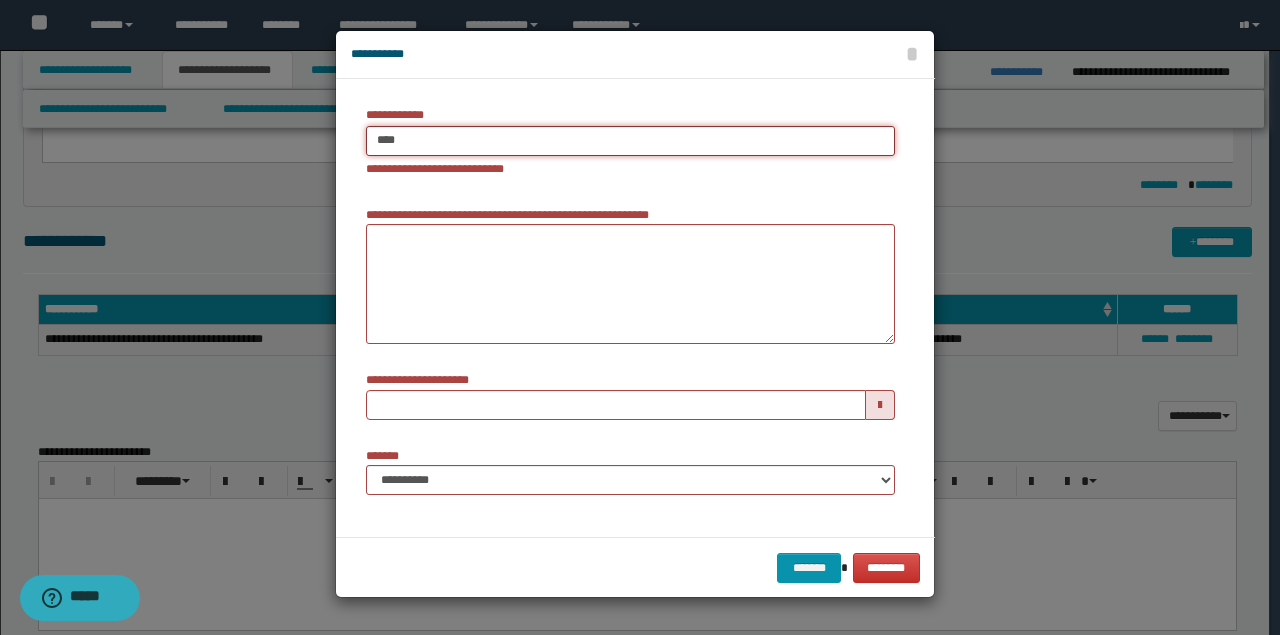 type on "****" 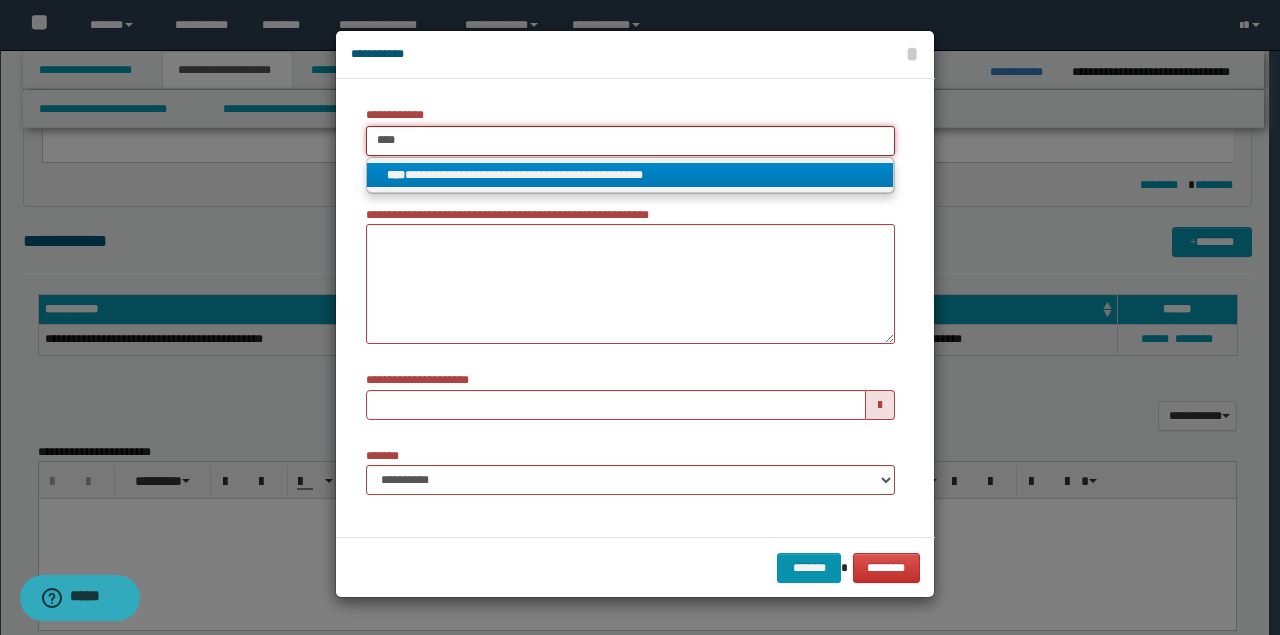 type on "****" 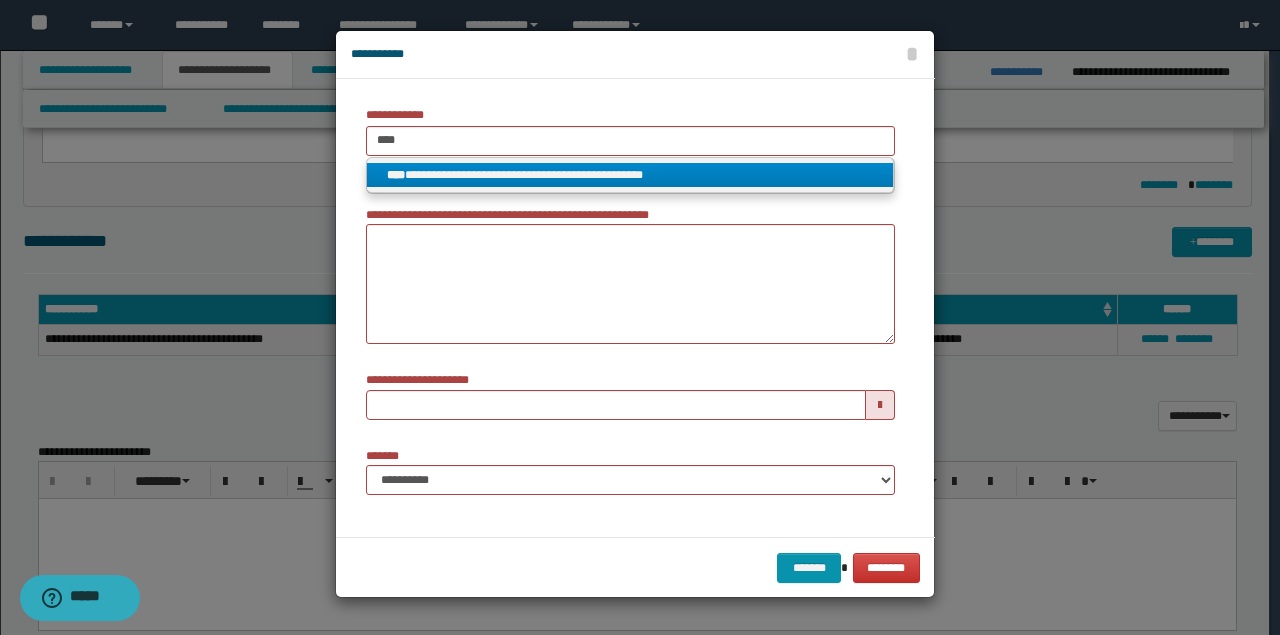 click on "**********" at bounding box center [630, 175] 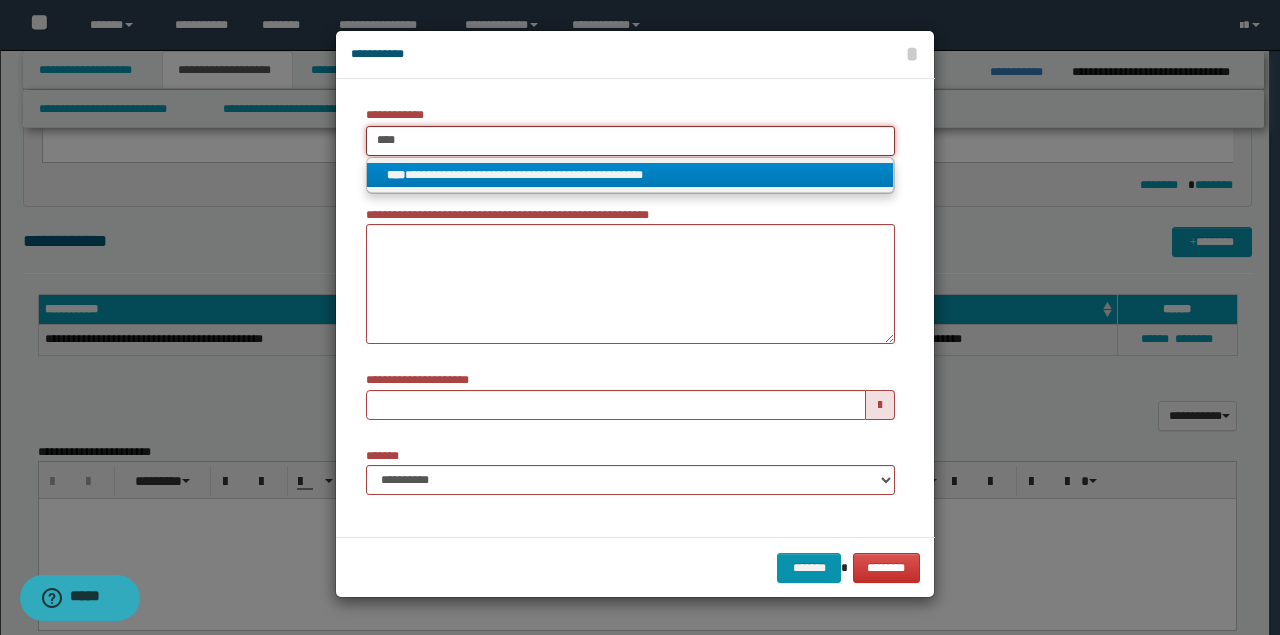 type 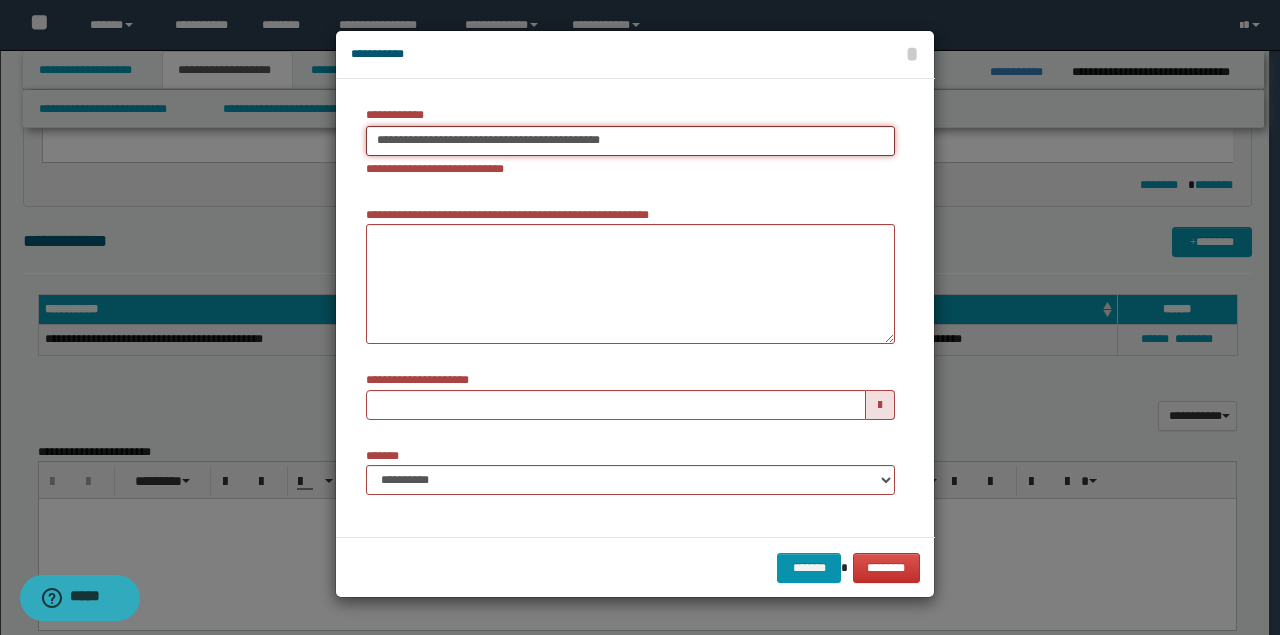 type 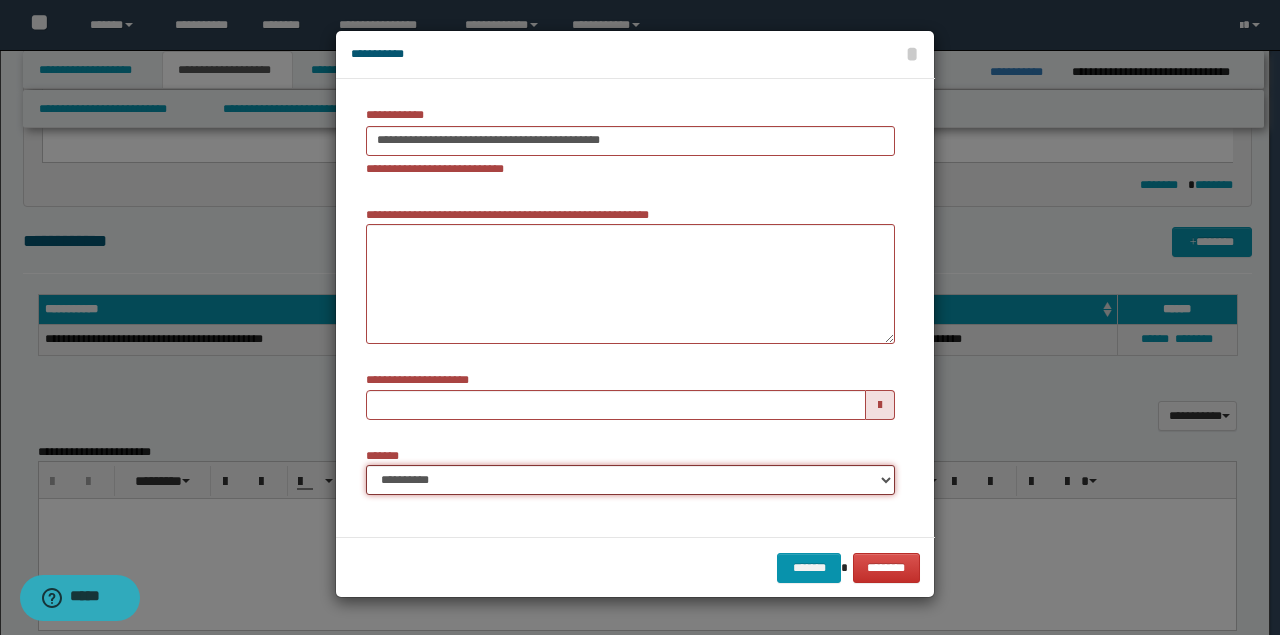 click on "**********" at bounding box center (630, 480) 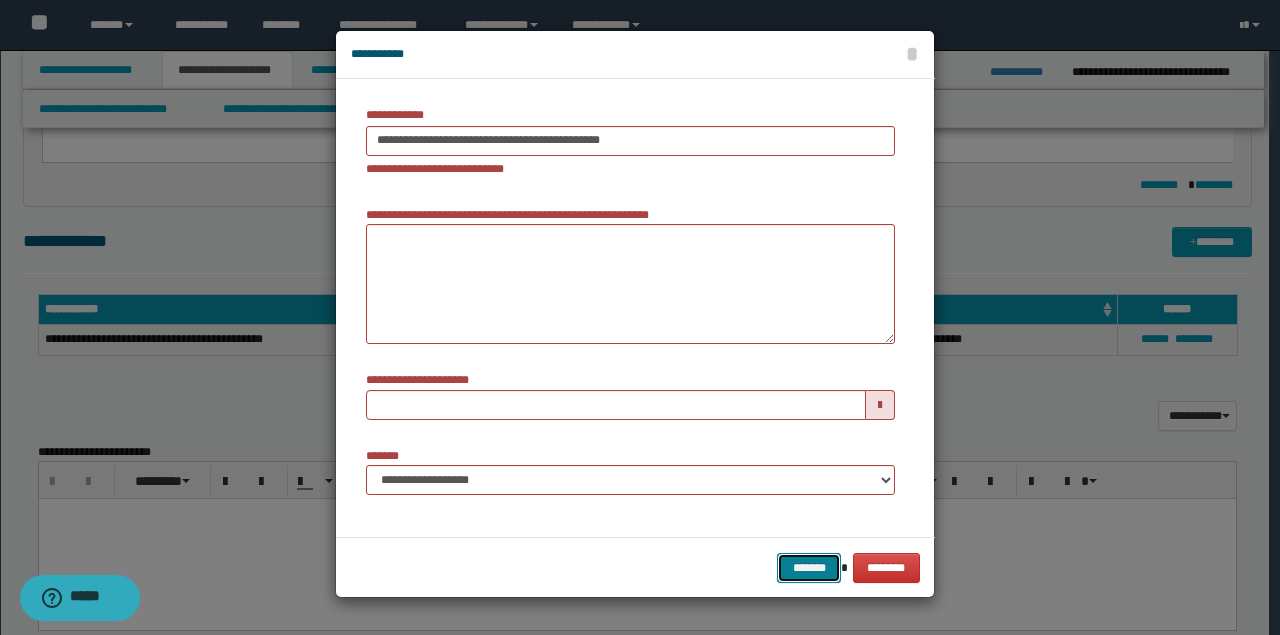 click on "*******" at bounding box center [809, 567] 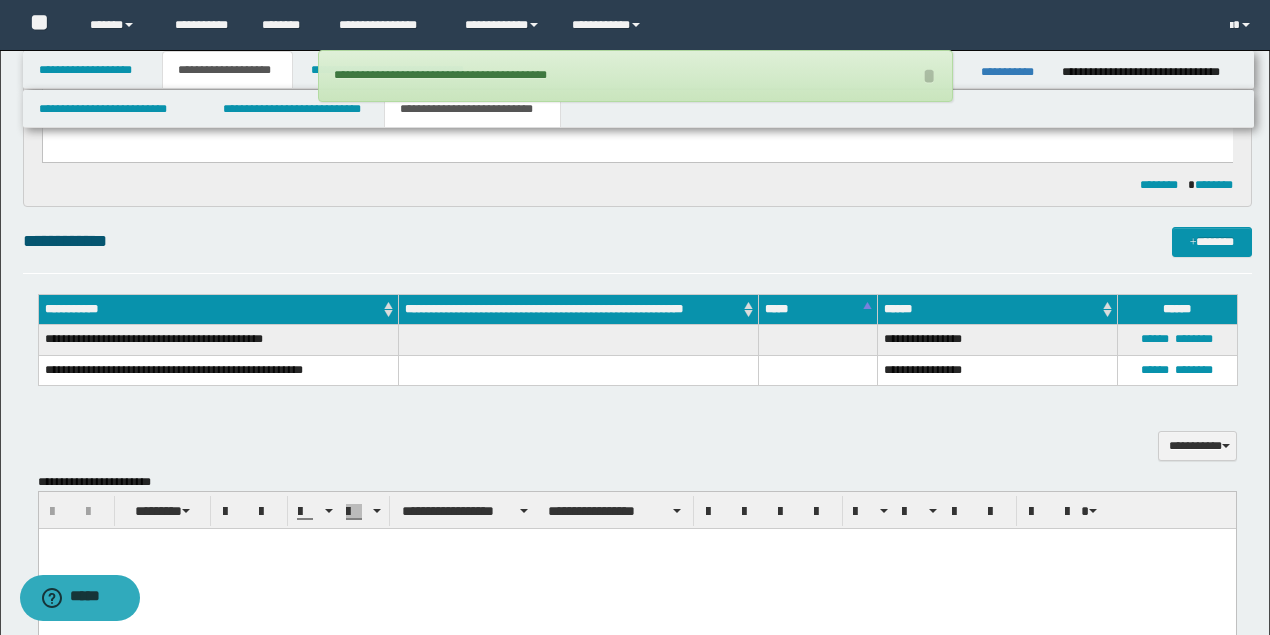 click on "**********" at bounding box center (637, 330) 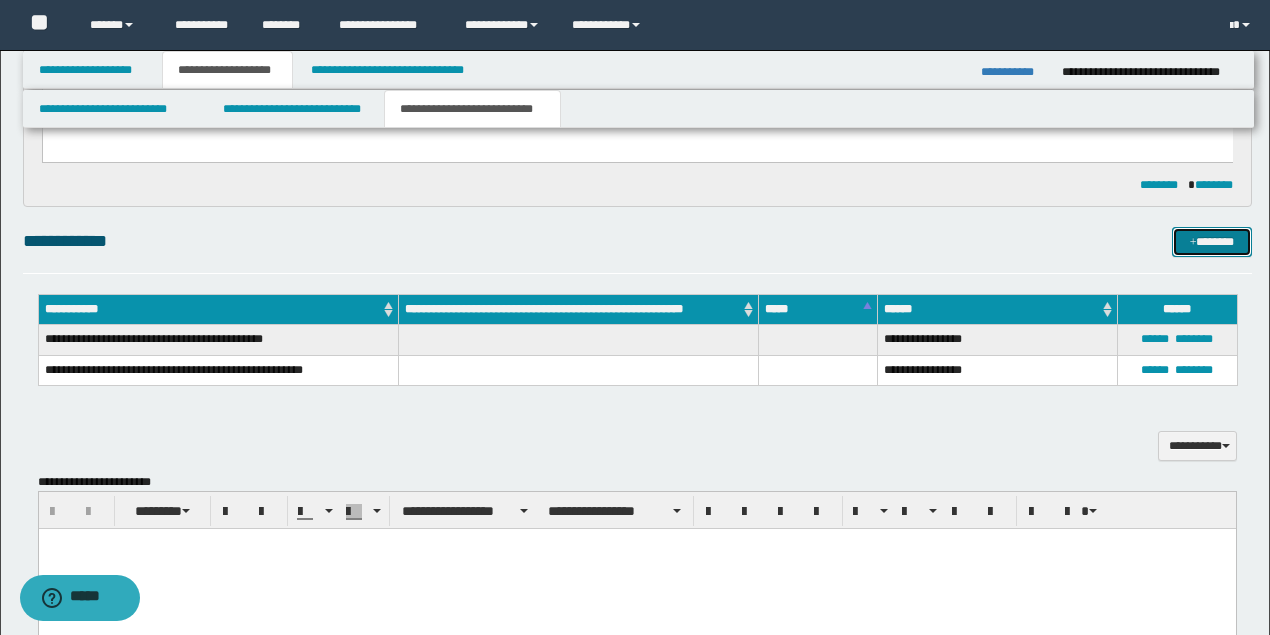 click on "*******" at bounding box center (1211, 241) 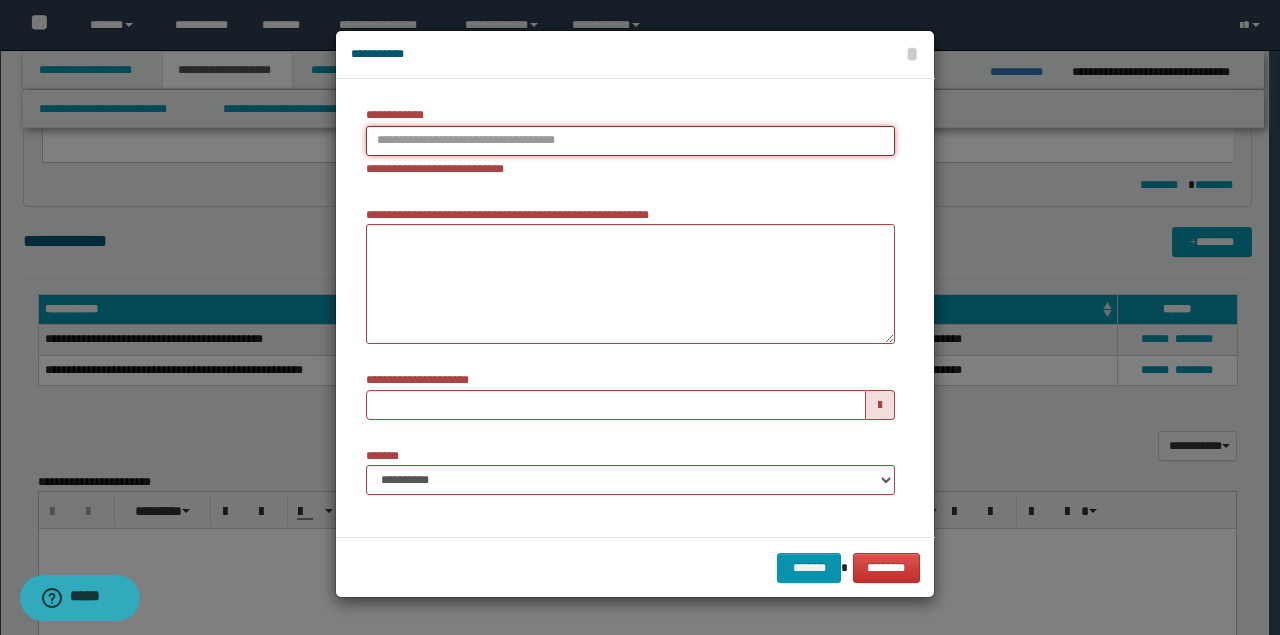 type on "**********" 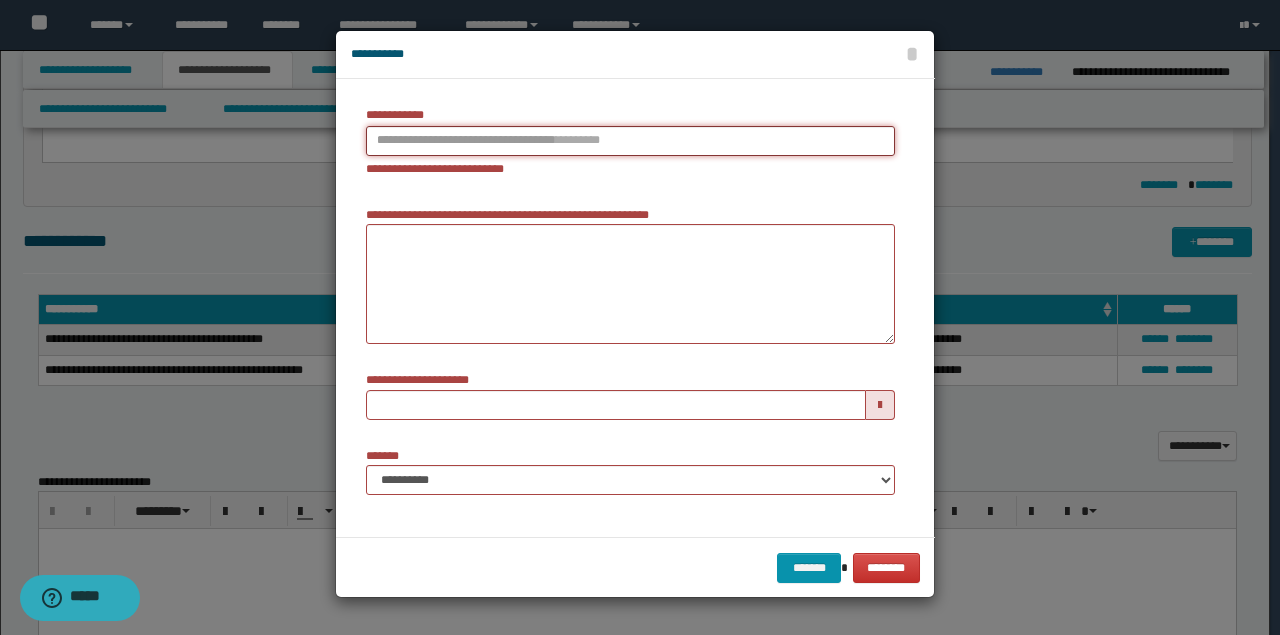 click on "**********" at bounding box center (630, 141) 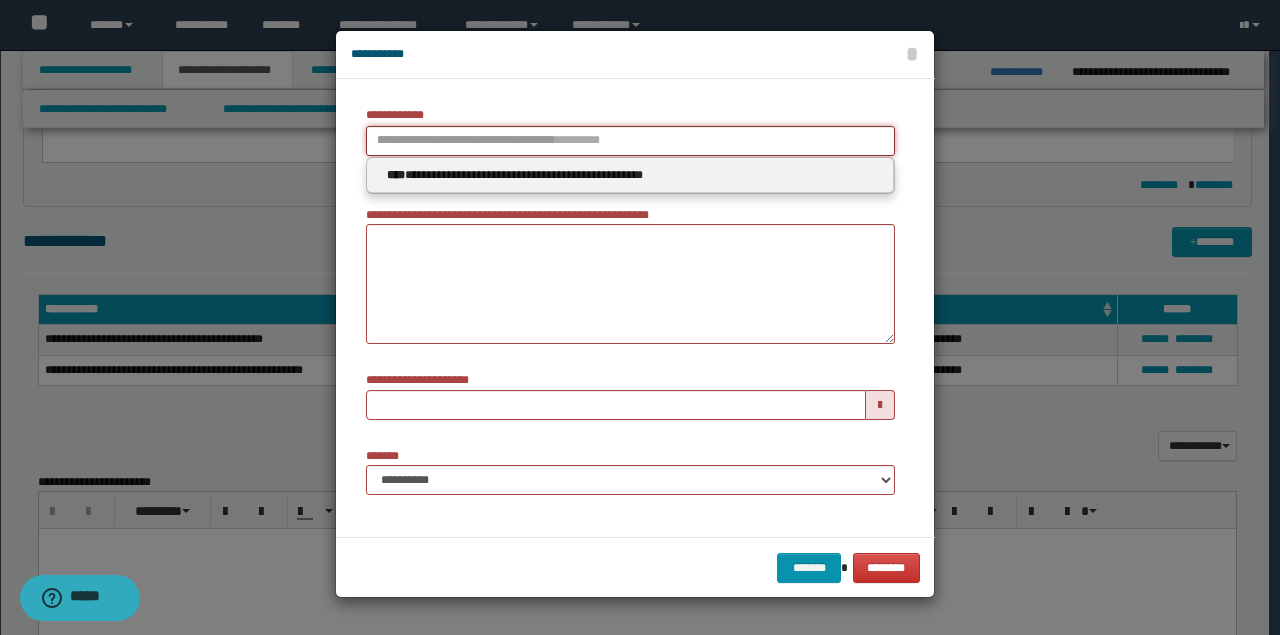 type 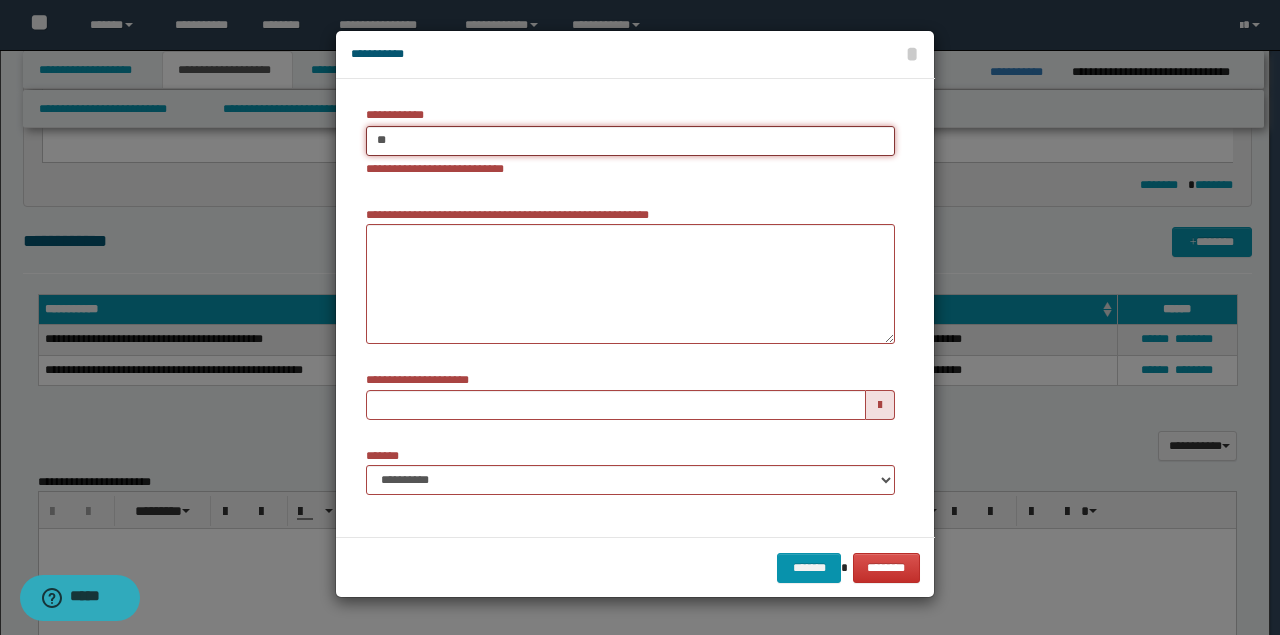 type on "***" 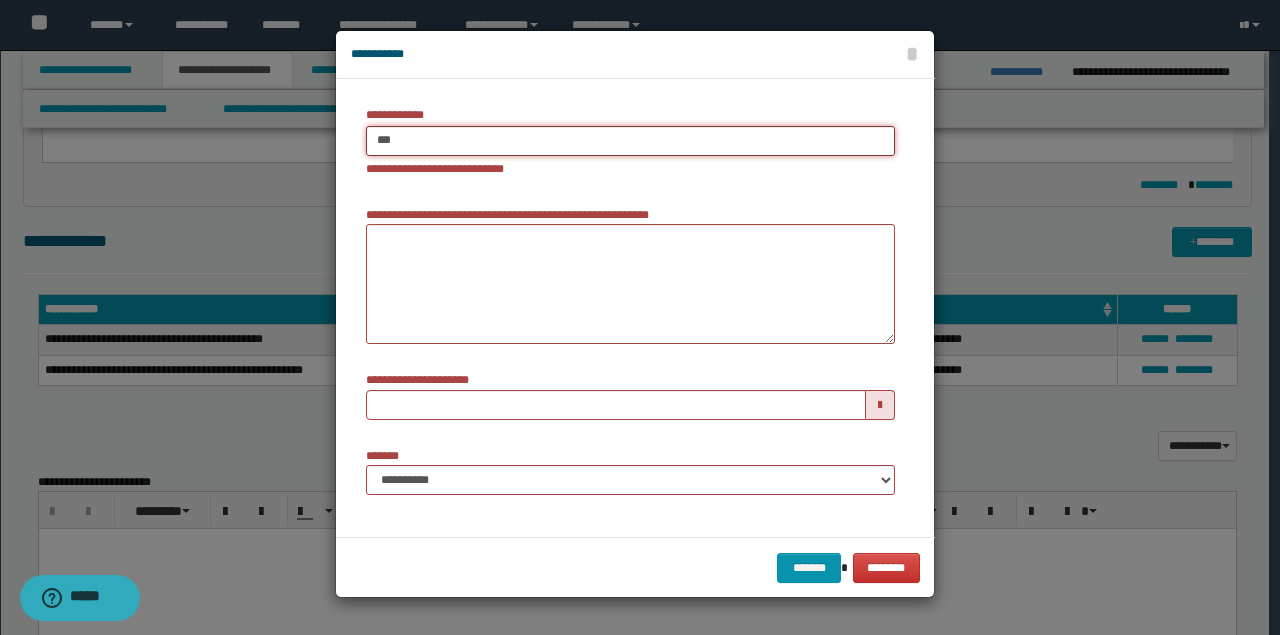 type on "***" 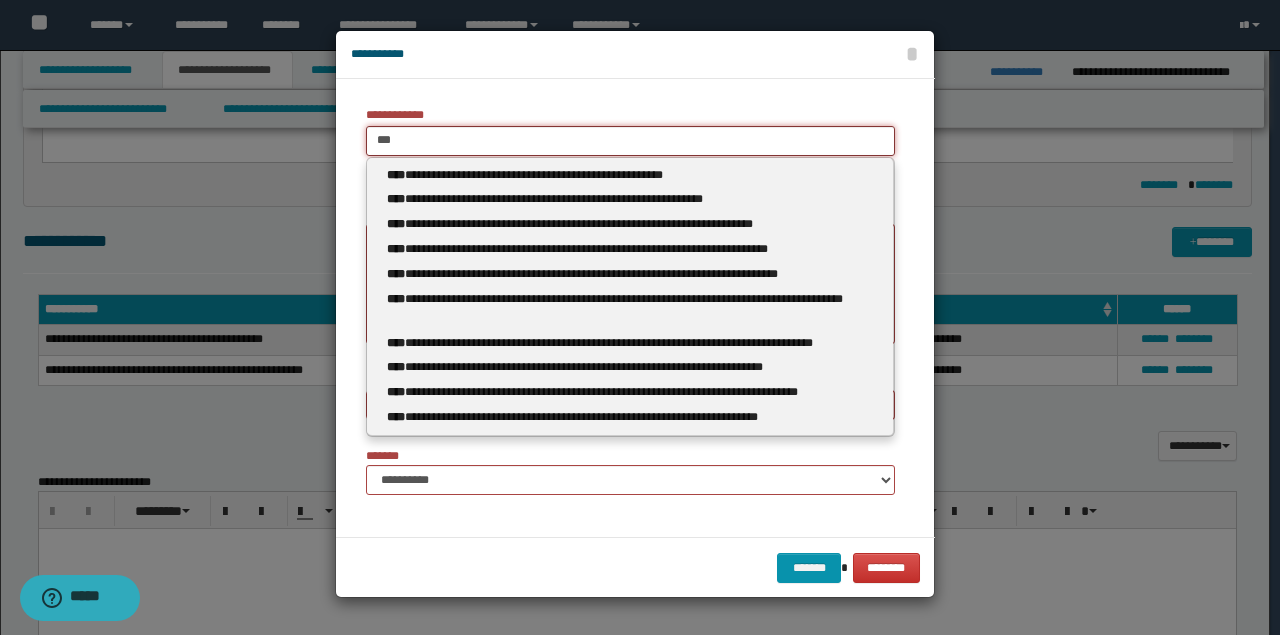 type 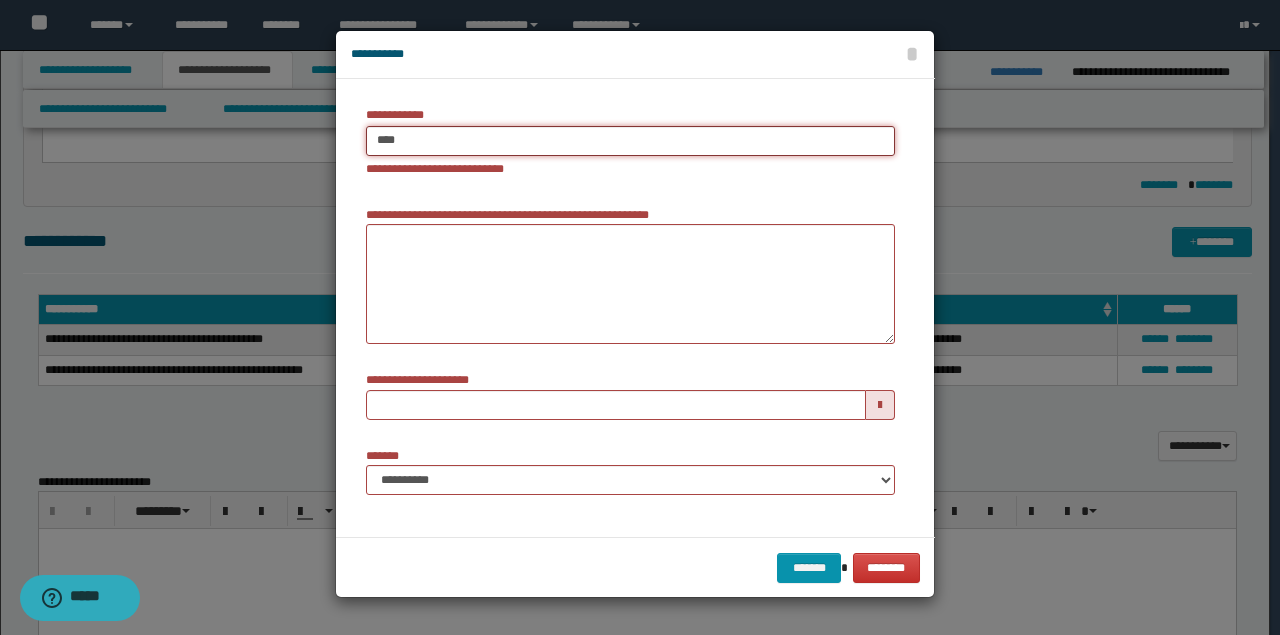 type on "****" 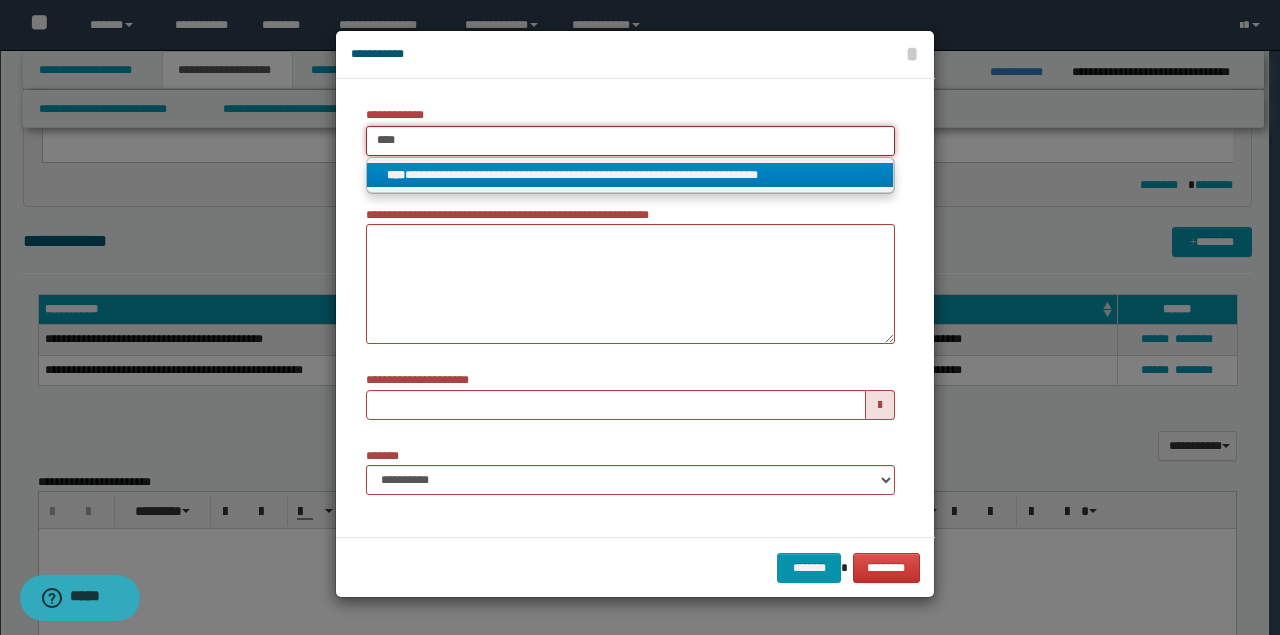 type on "****" 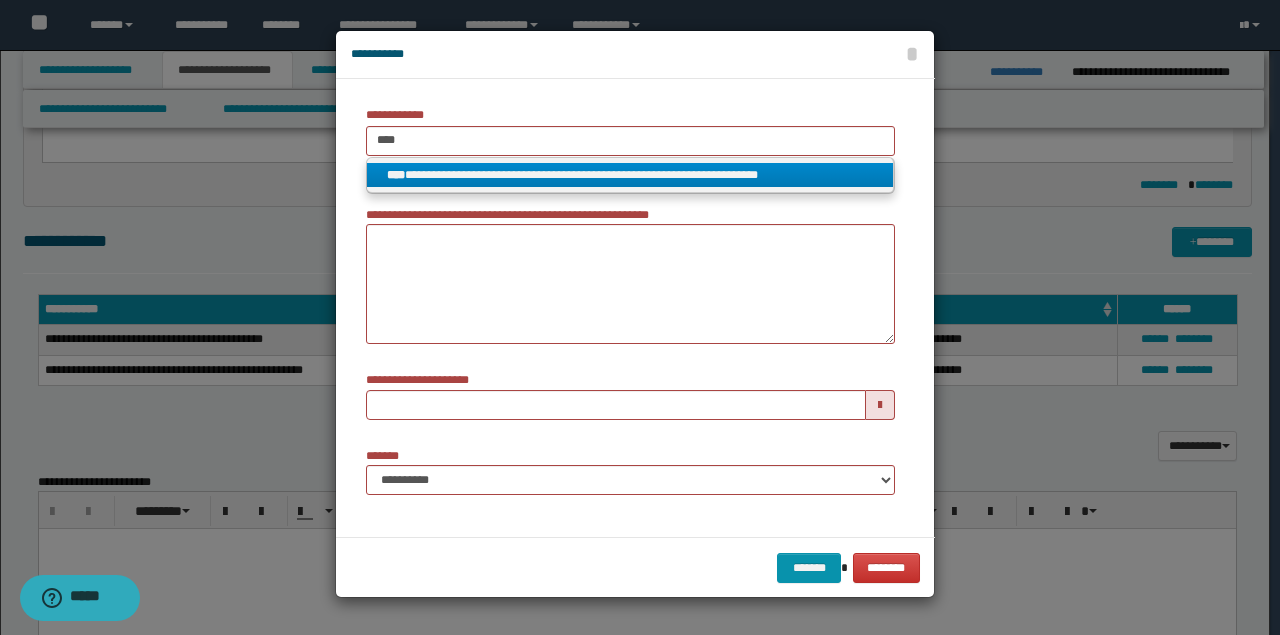click on "**********" at bounding box center (630, 175) 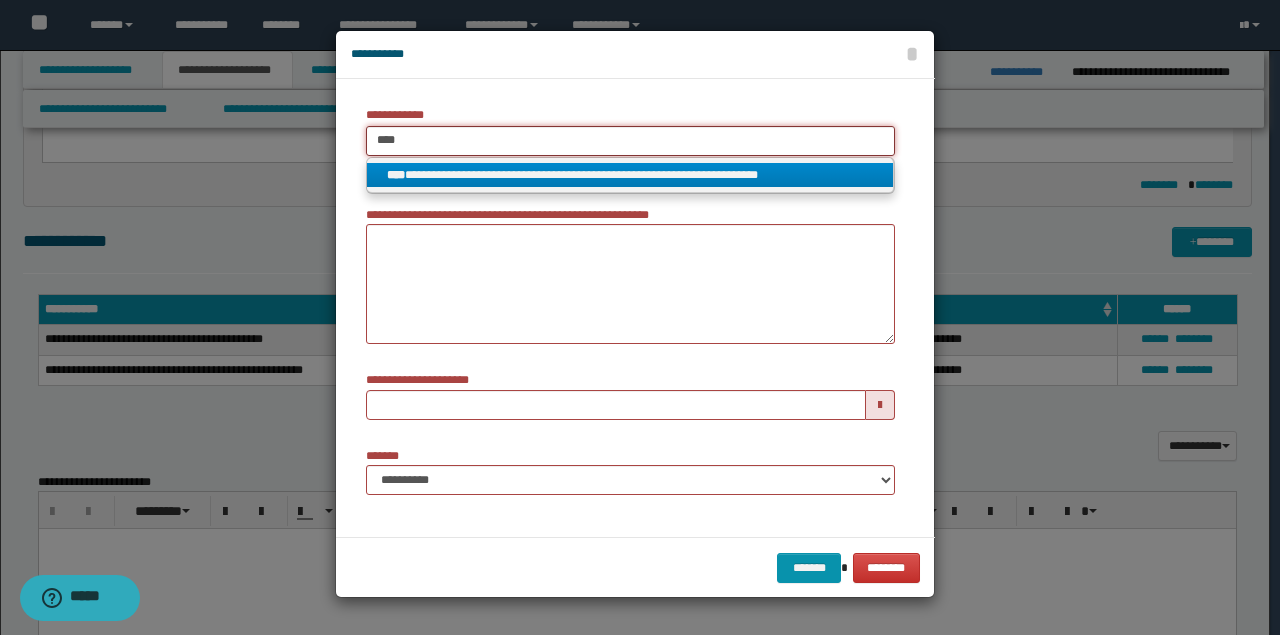 type 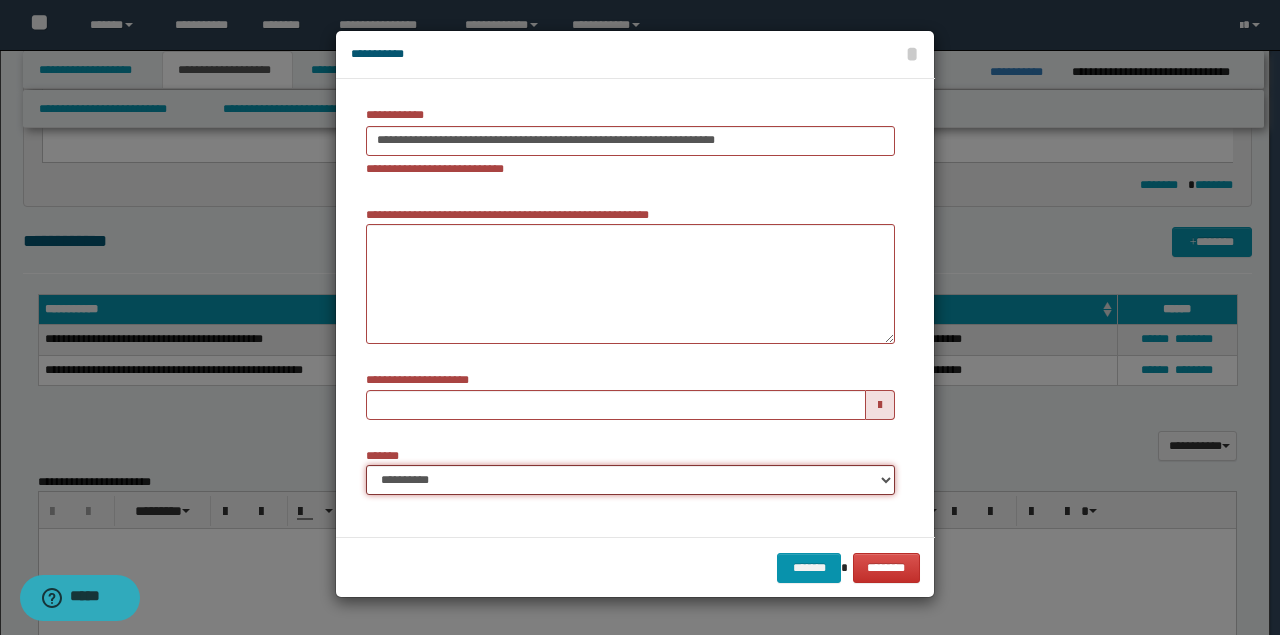 click on "**********" at bounding box center (630, 480) 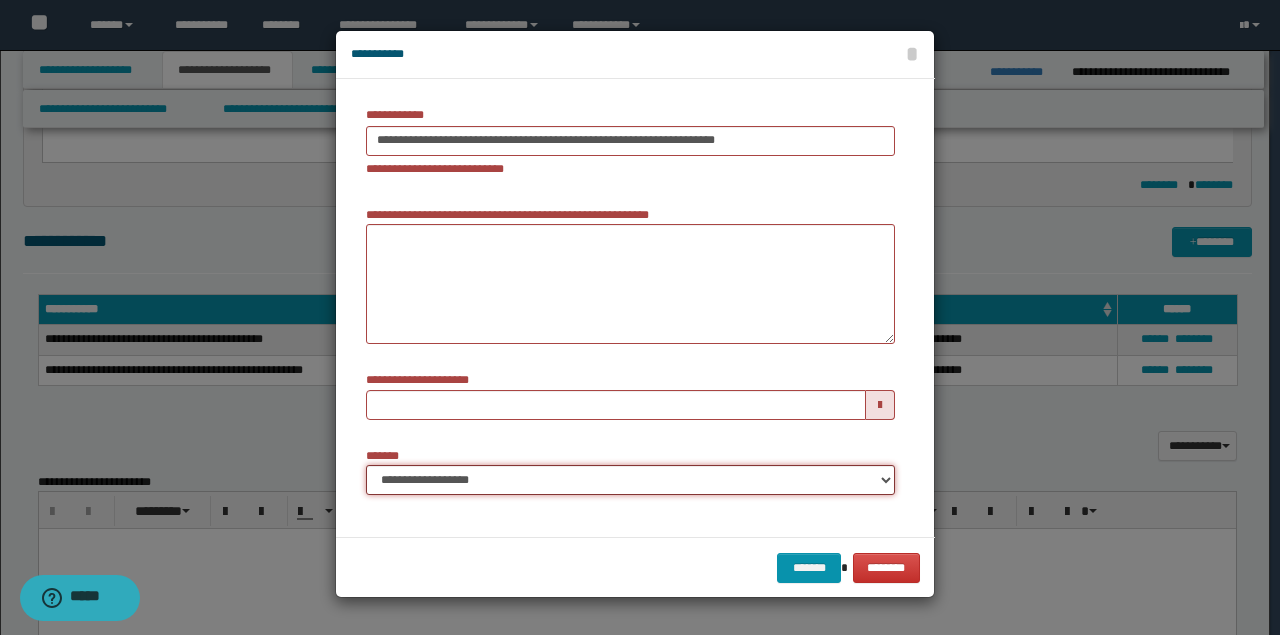 type 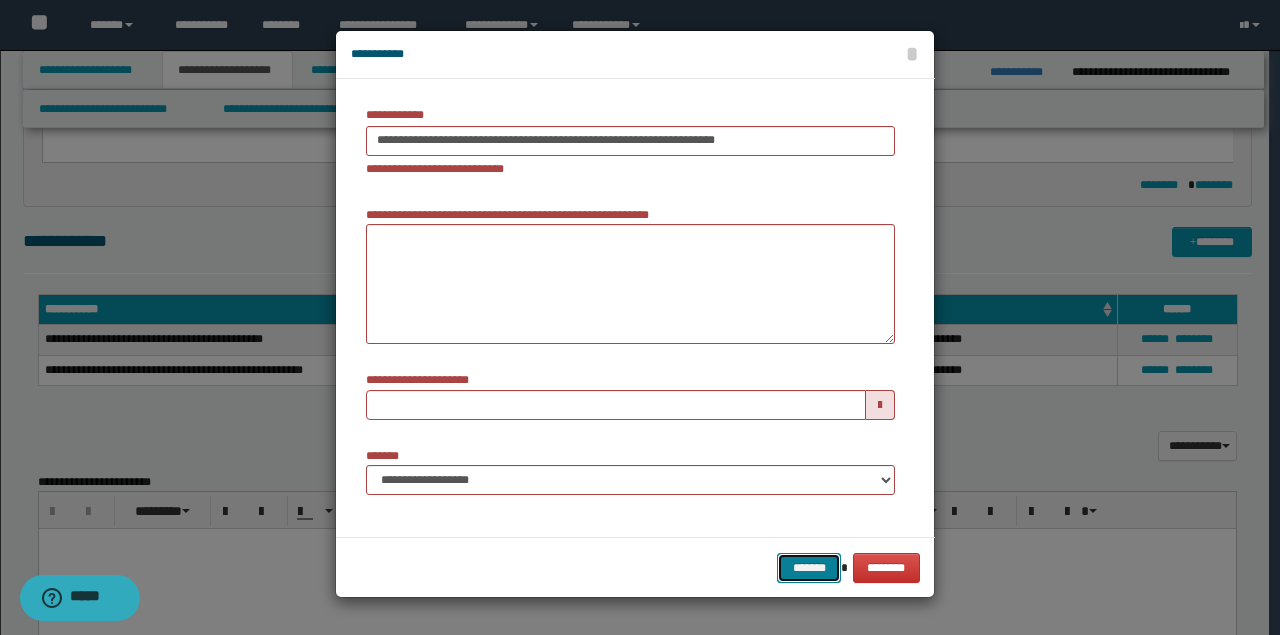 click on "*******" at bounding box center [809, 567] 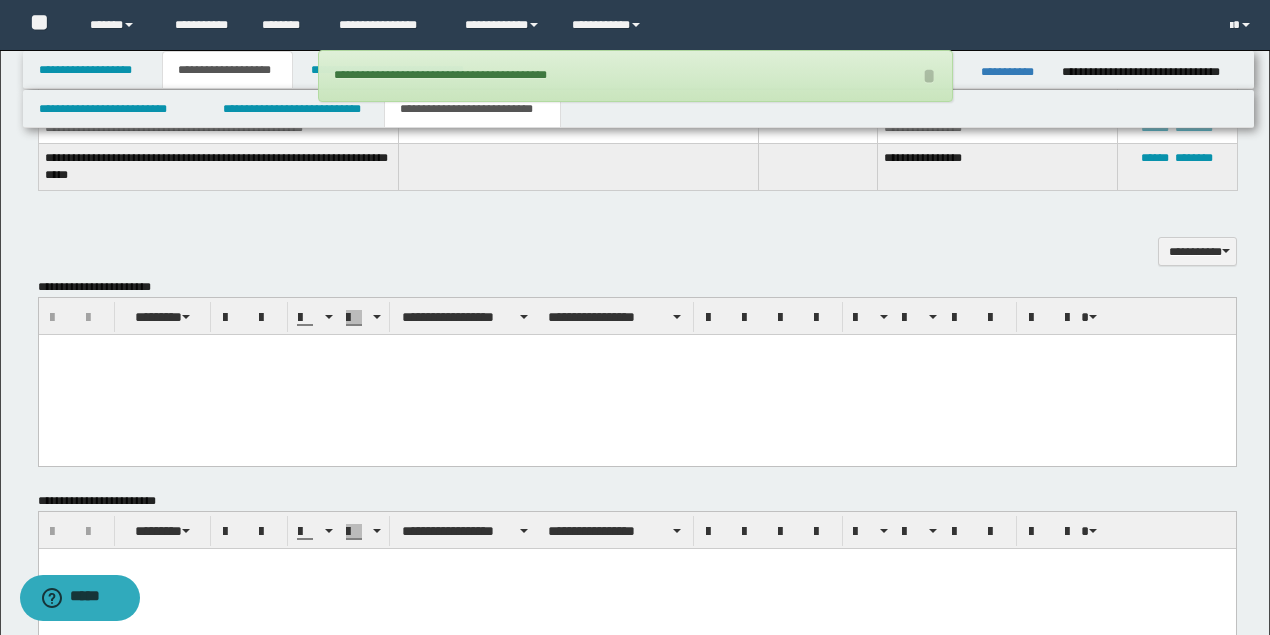 scroll, scrollTop: 866, scrollLeft: 0, axis: vertical 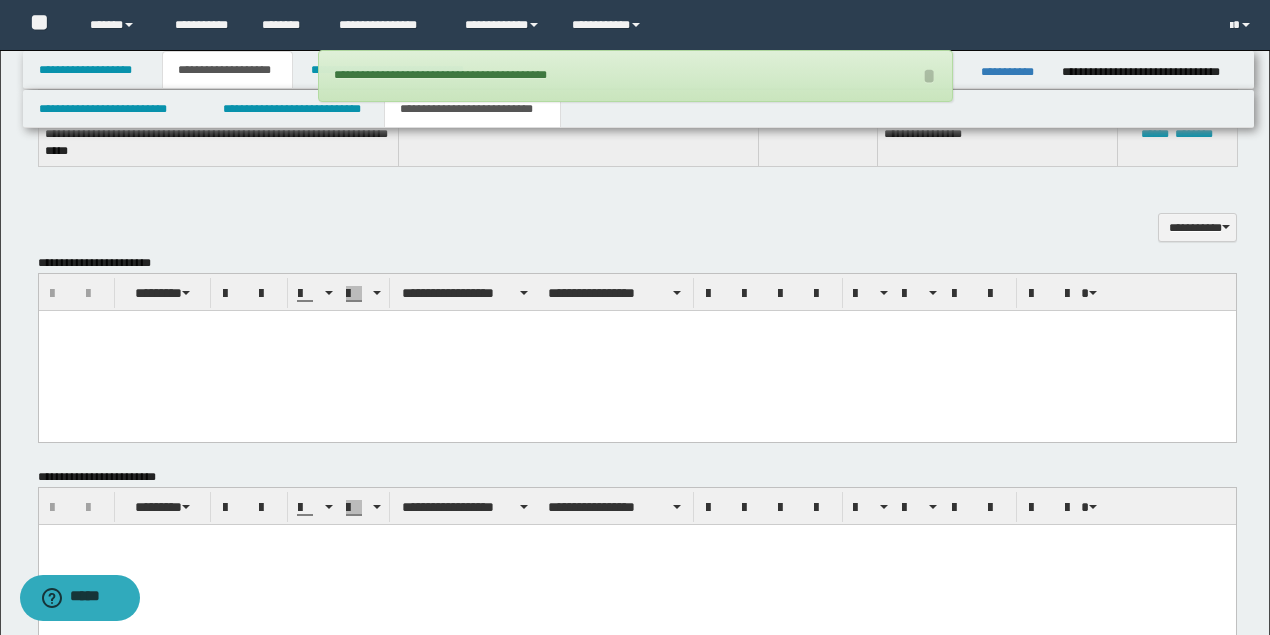 click at bounding box center [636, 350] 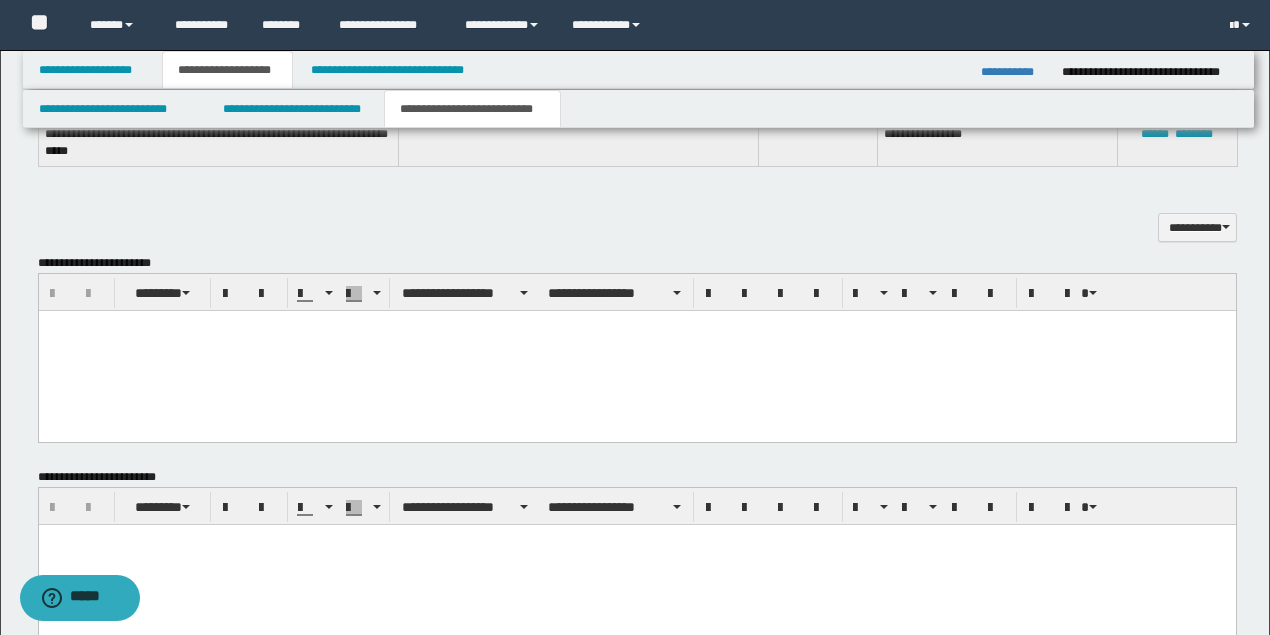 paste 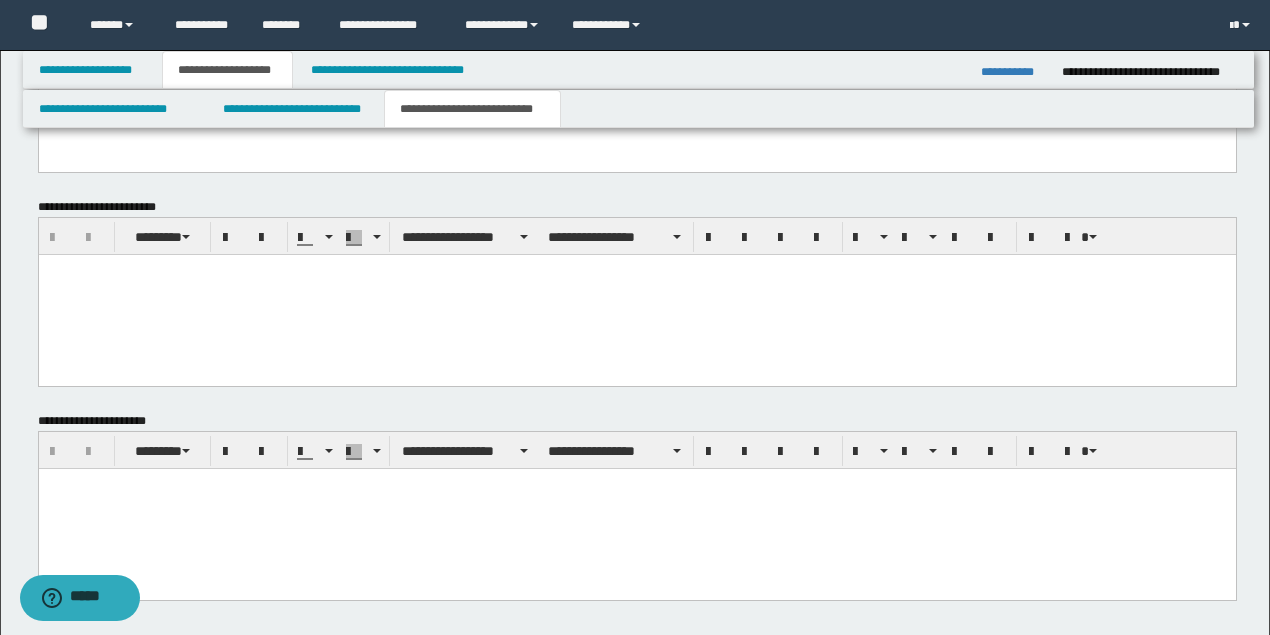 scroll, scrollTop: 1200, scrollLeft: 0, axis: vertical 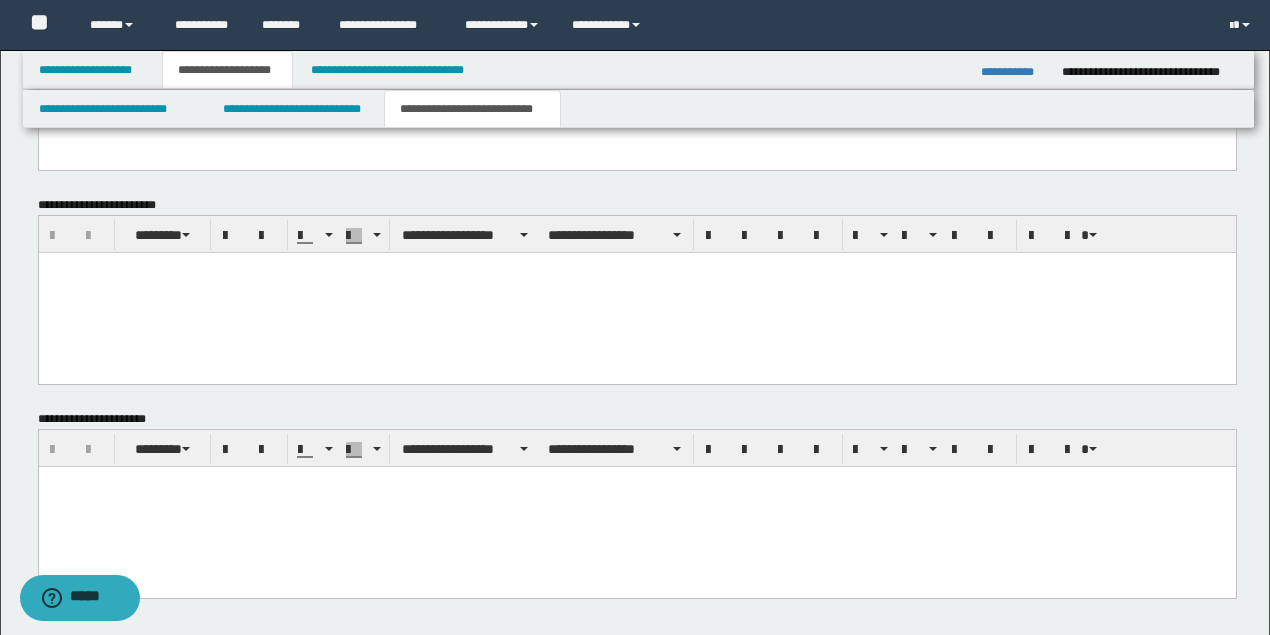 click at bounding box center (636, 507) 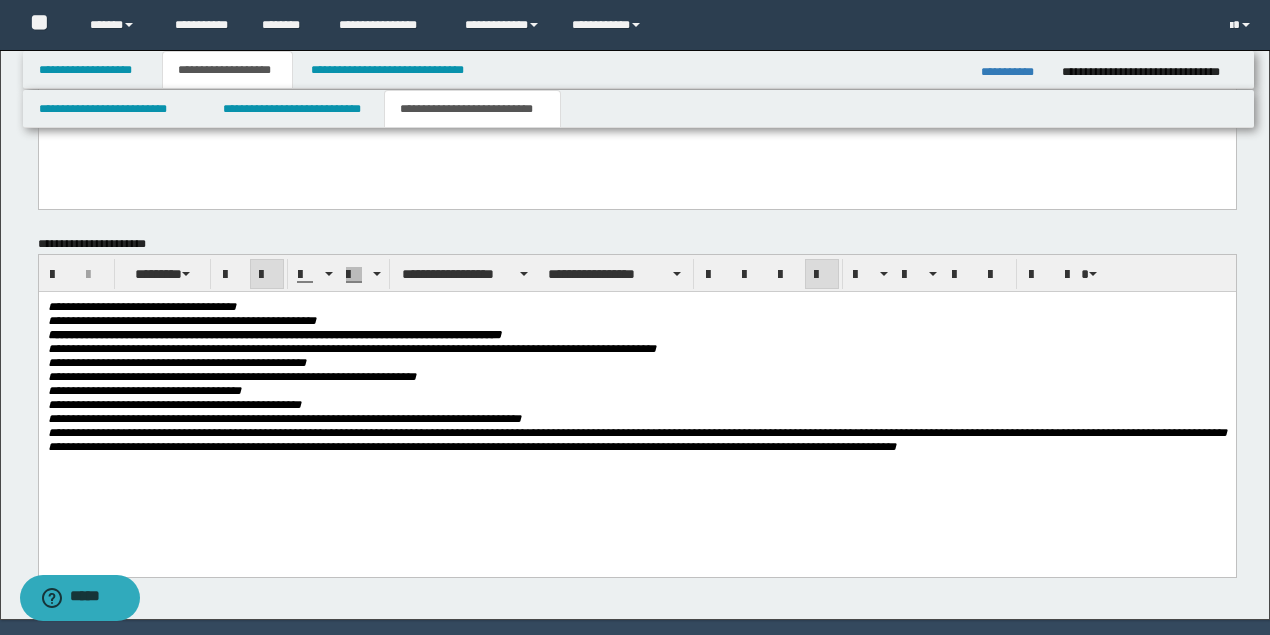 scroll, scrollTop: 1437, scrollLeft: 0, axis: vertical 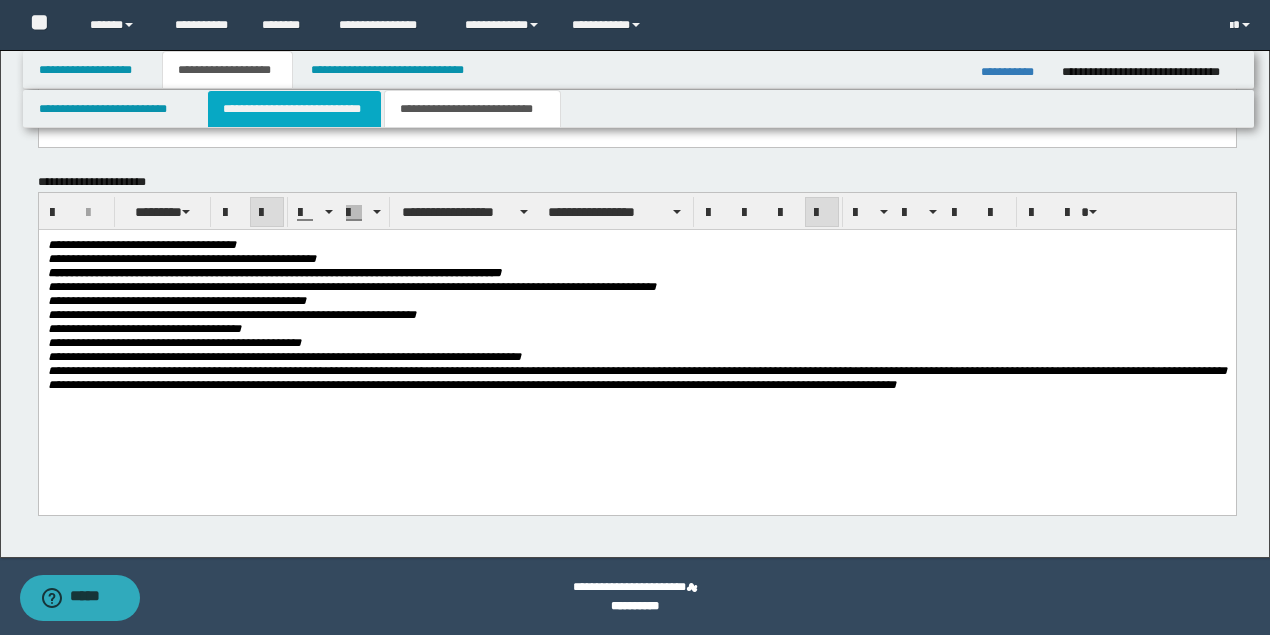 click on "**********" at bounding box center (294, 109) 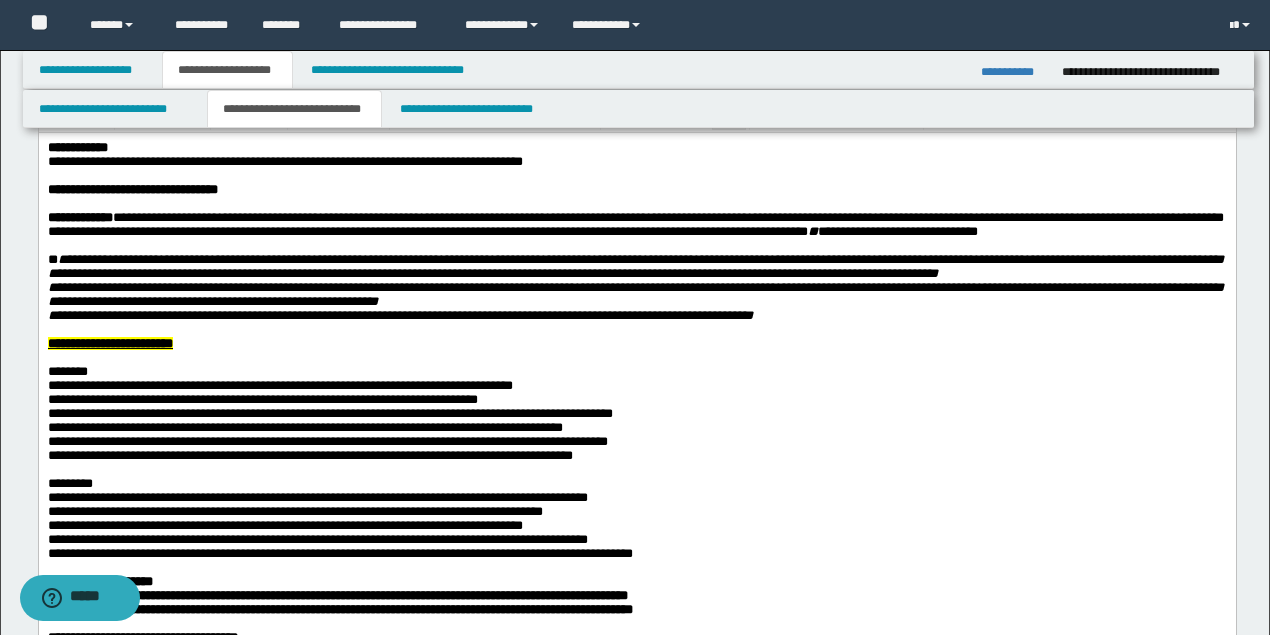 scroll, scrollTop: 0, scrollLeft: 0, axis: both 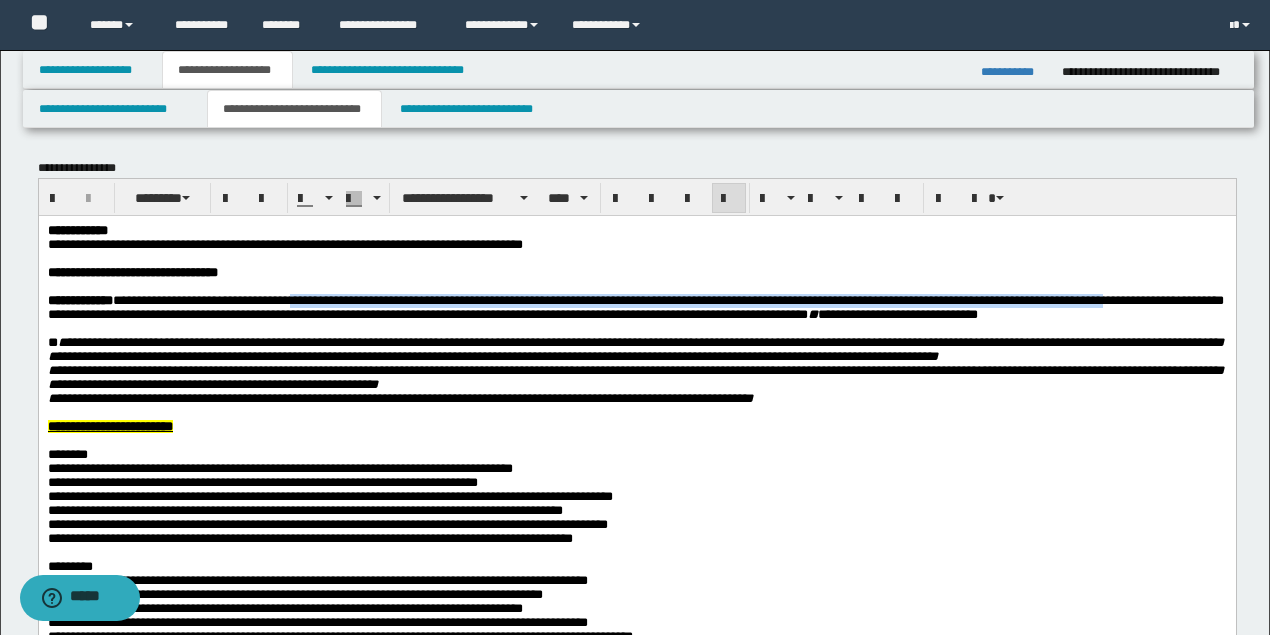 drag, startPoint x: 329, startPoint y: 300, endPoint x: 1229, endPoint y: 302, distance: 900.0022 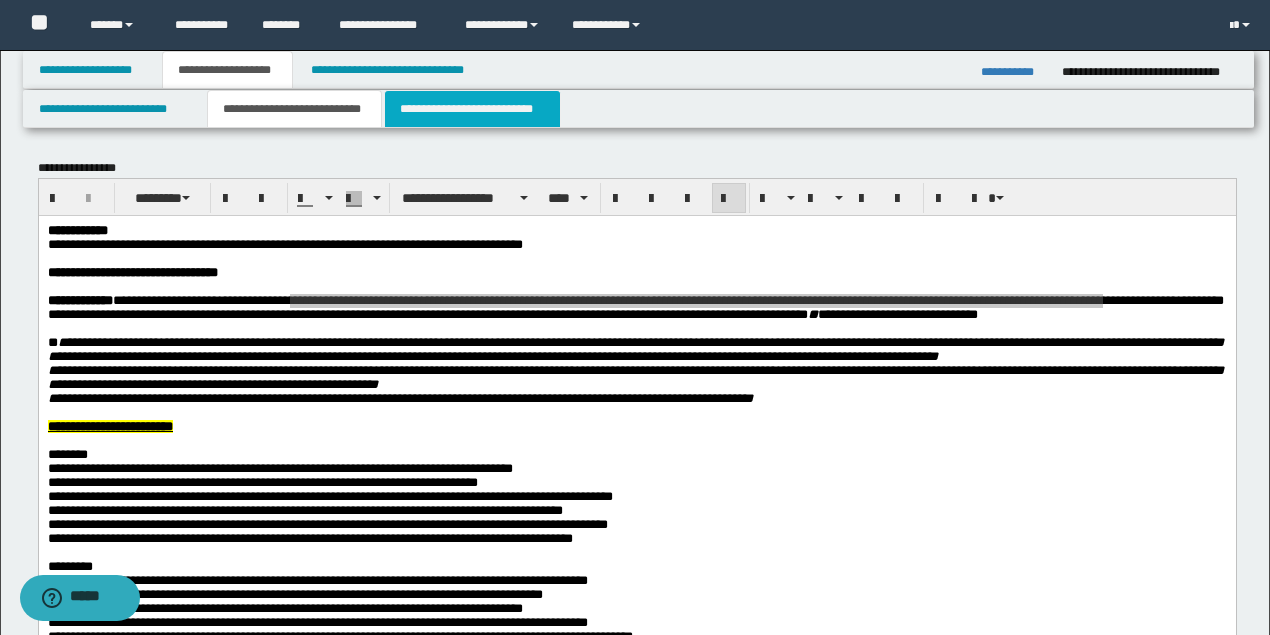 click on "**********" at bounding box center (472, 109) 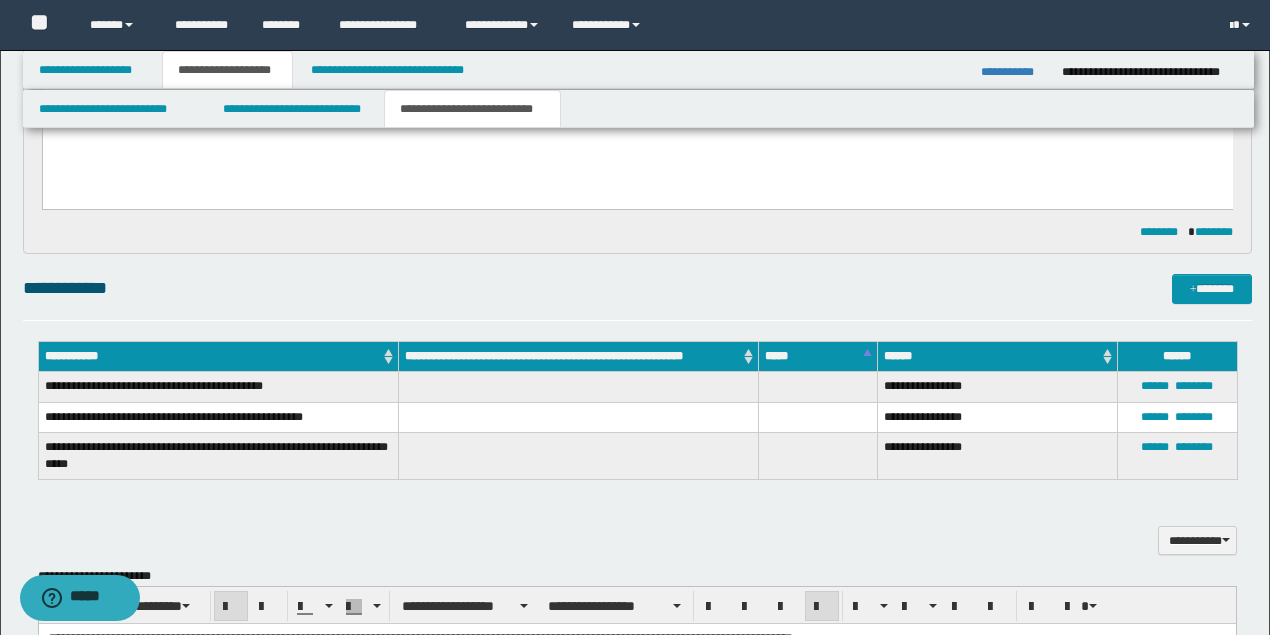 scroll, scrollTop: 733, scrollLeft: 0, axis: vertical 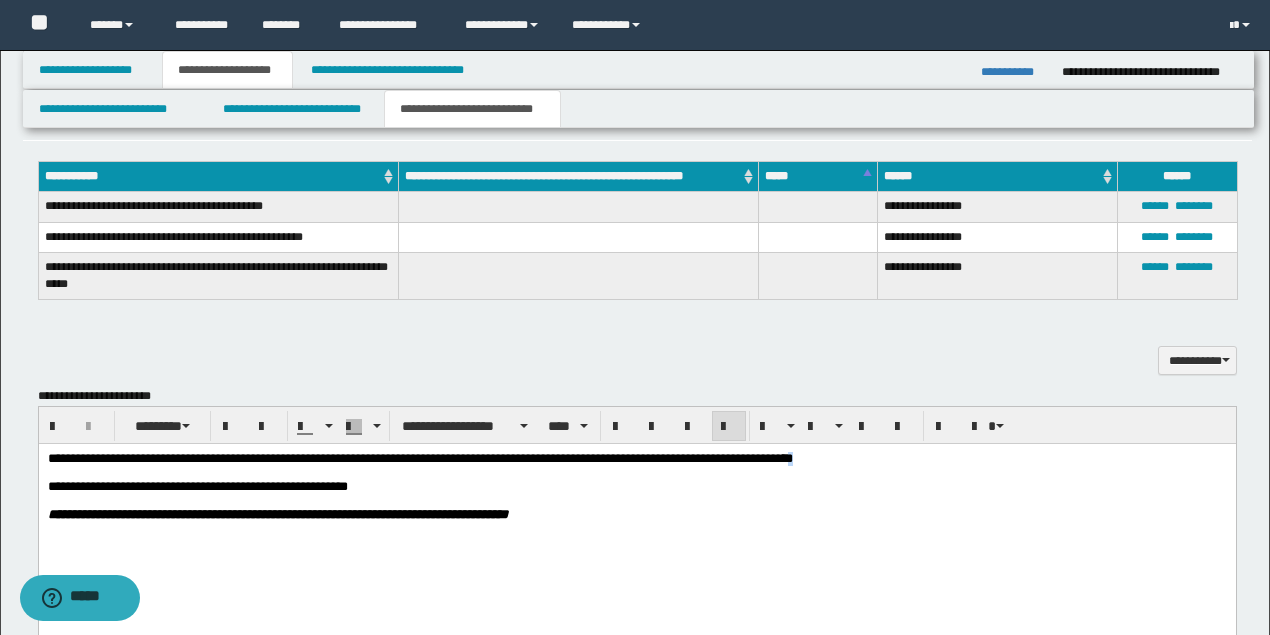 drag, startPoint x: 851, startPoint y: 452, endPoint x: 836, endPoint y: 457, distance: 15.811388 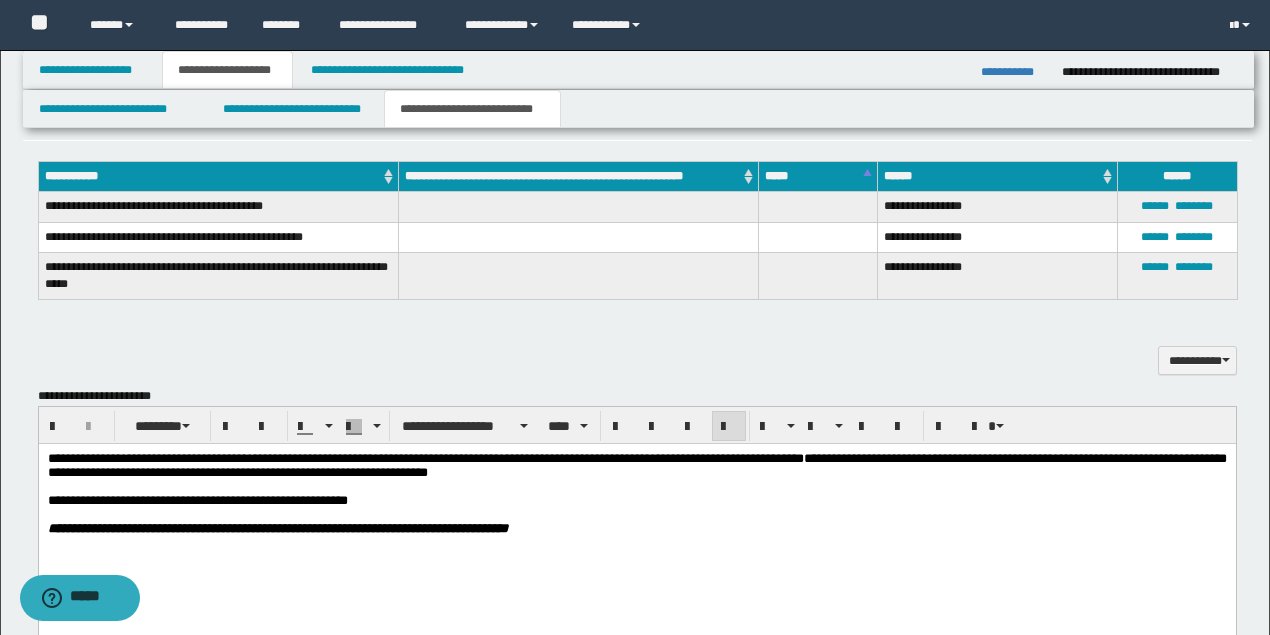 click on "**********" at bounding box center (636, 464) 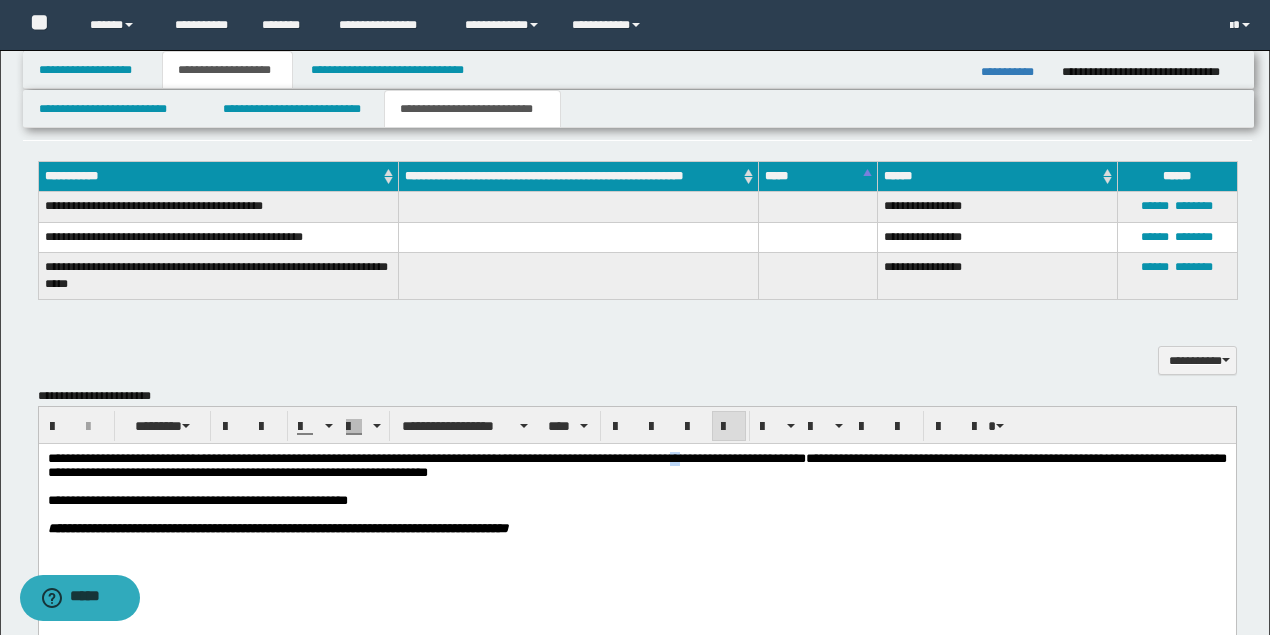click on "**********" at bounding box center [636, 464] 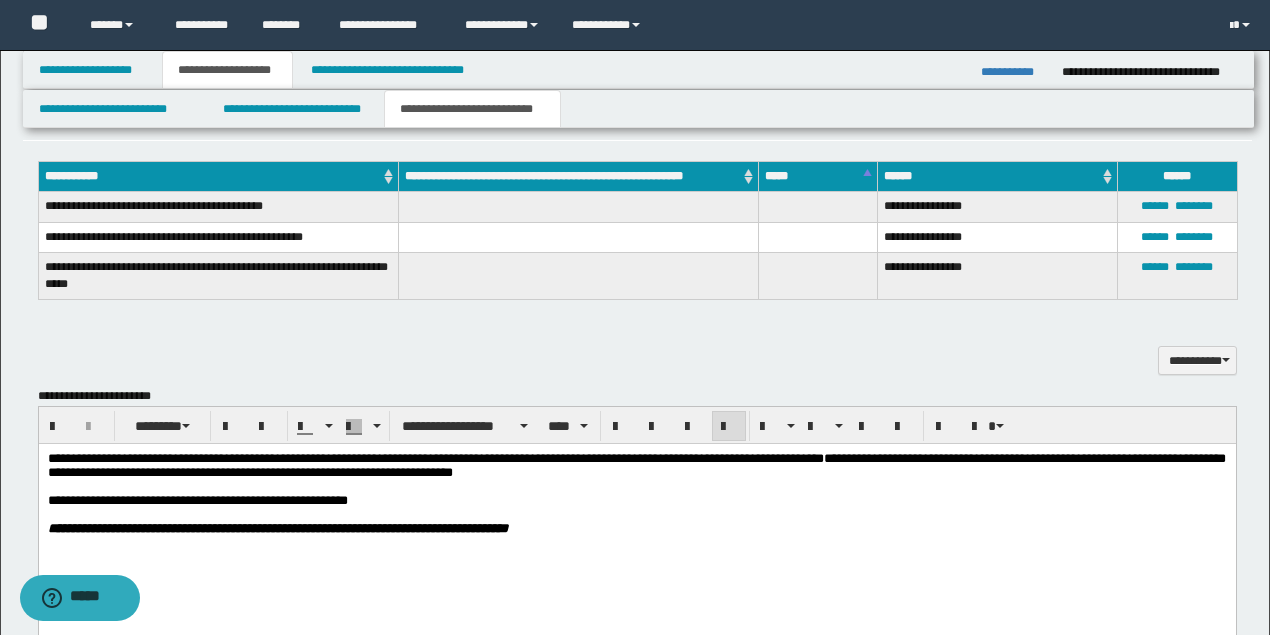click on "**********" at bounding box center (636, 464) 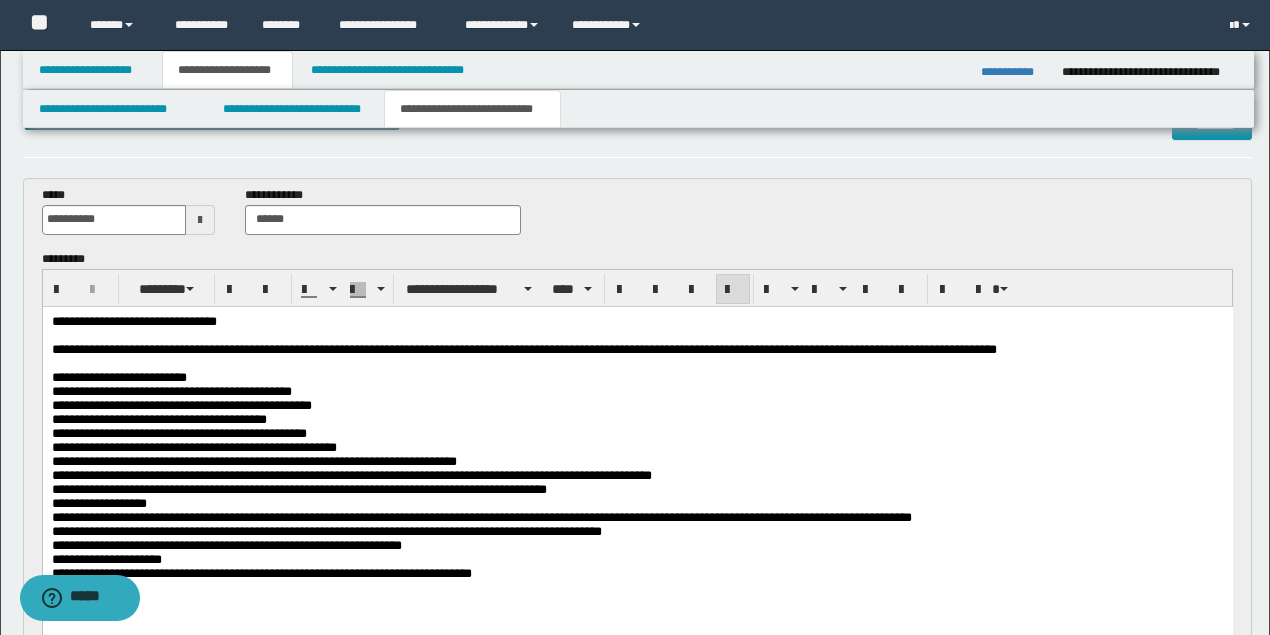 scroll, scrollTop: 0, scrollLeft: 0, axis: both 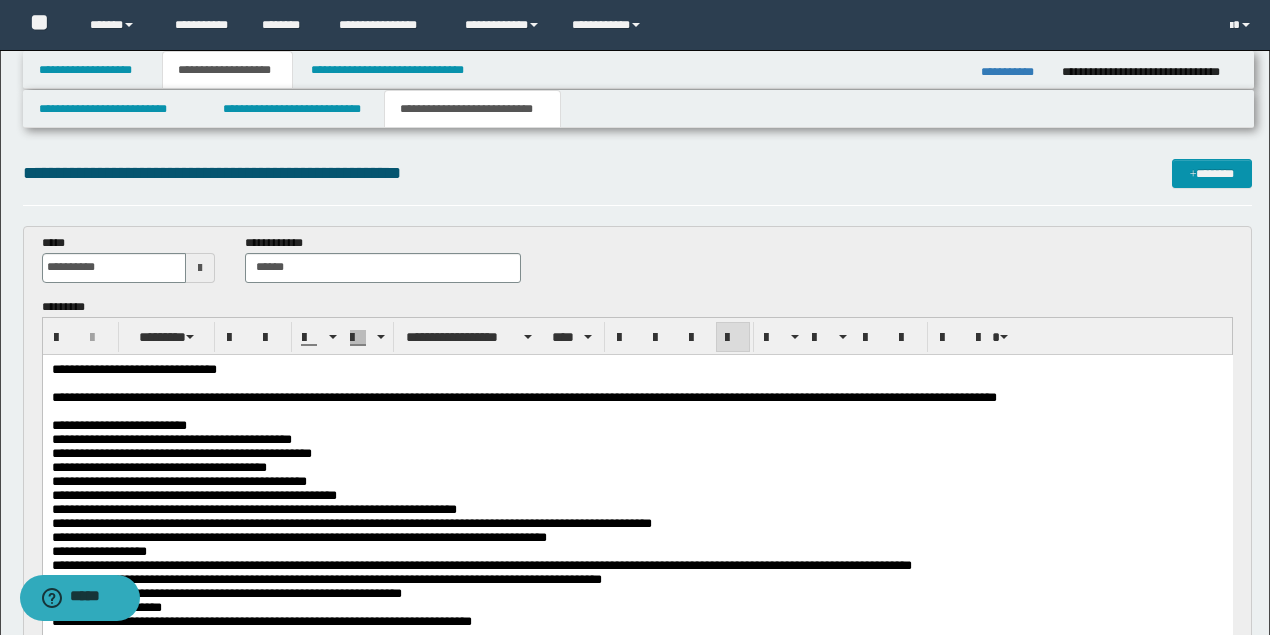 click on "**********" at bounding box center (351, 522) 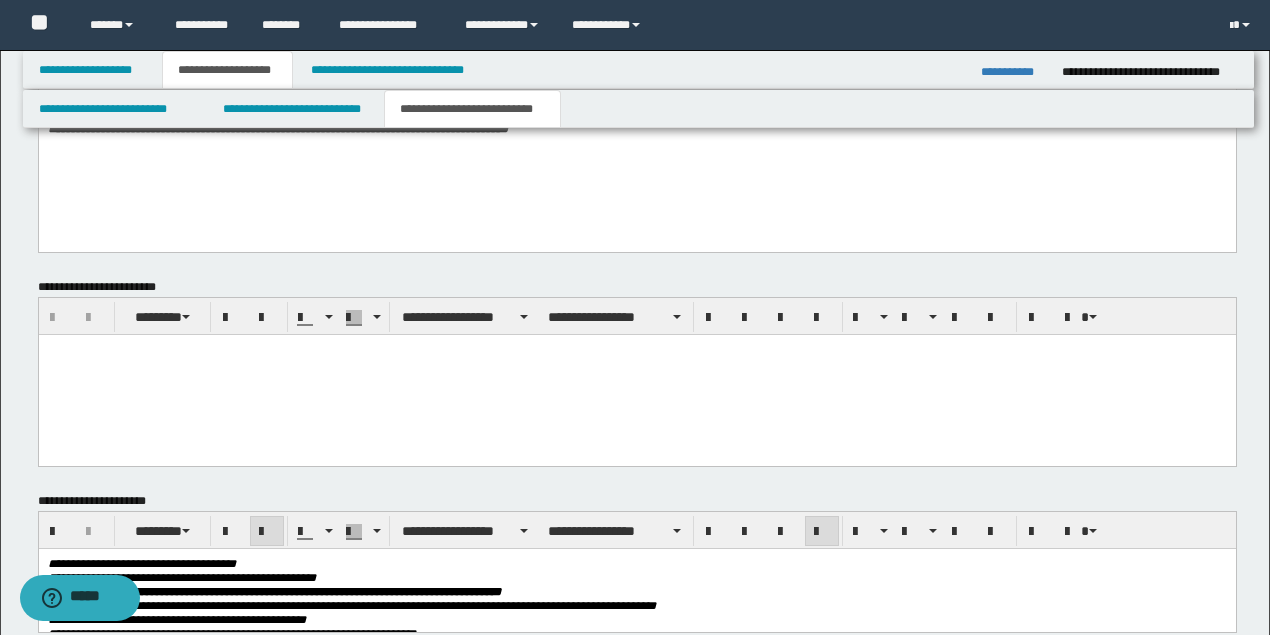 scroll, scrollTop: 1250, scrollLeft: 0, axis: vertical 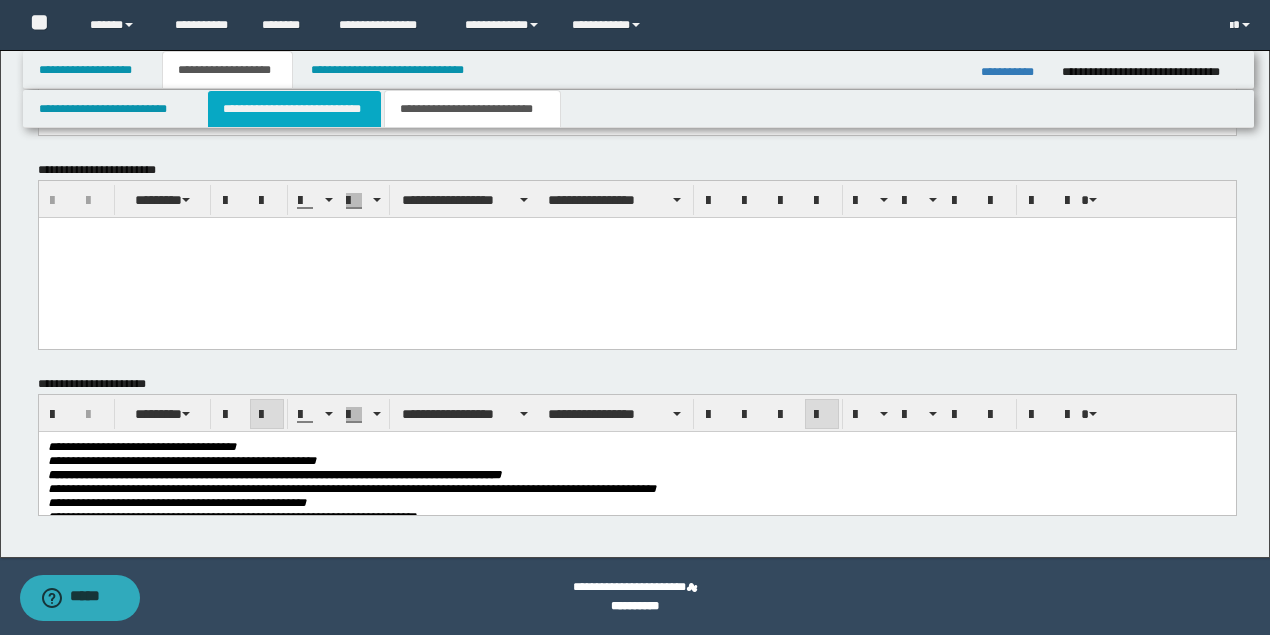 click on "**********" at bounding box center (294, 109) 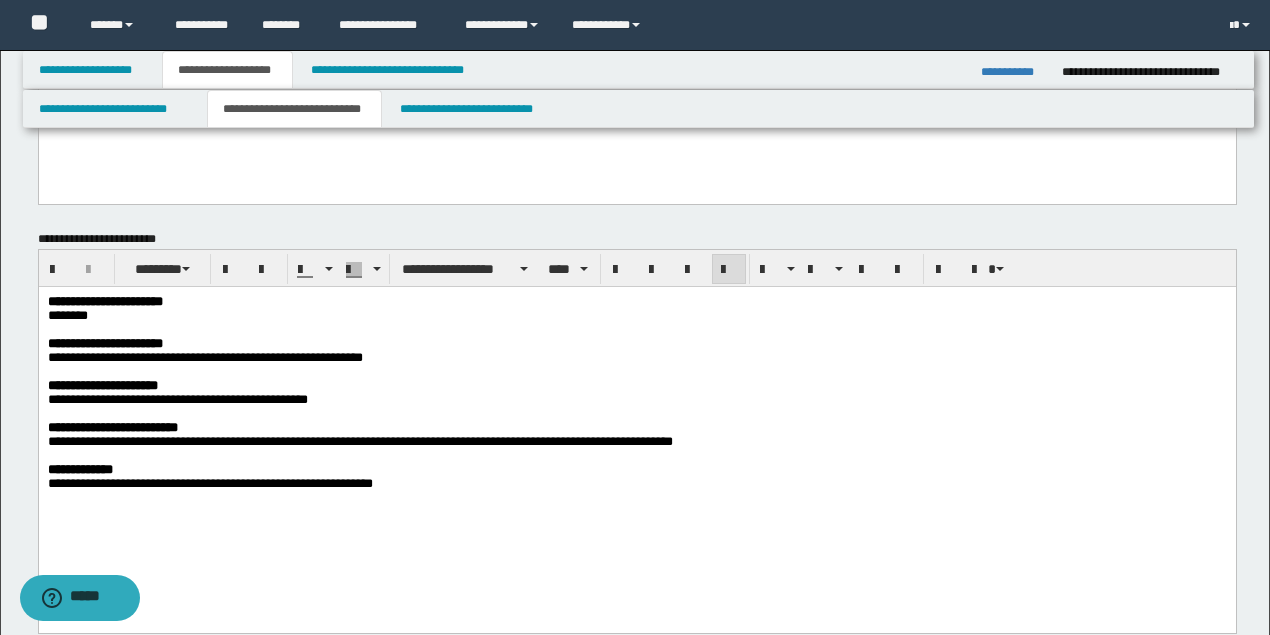 click on "**********" at bounding box center [636, 425] 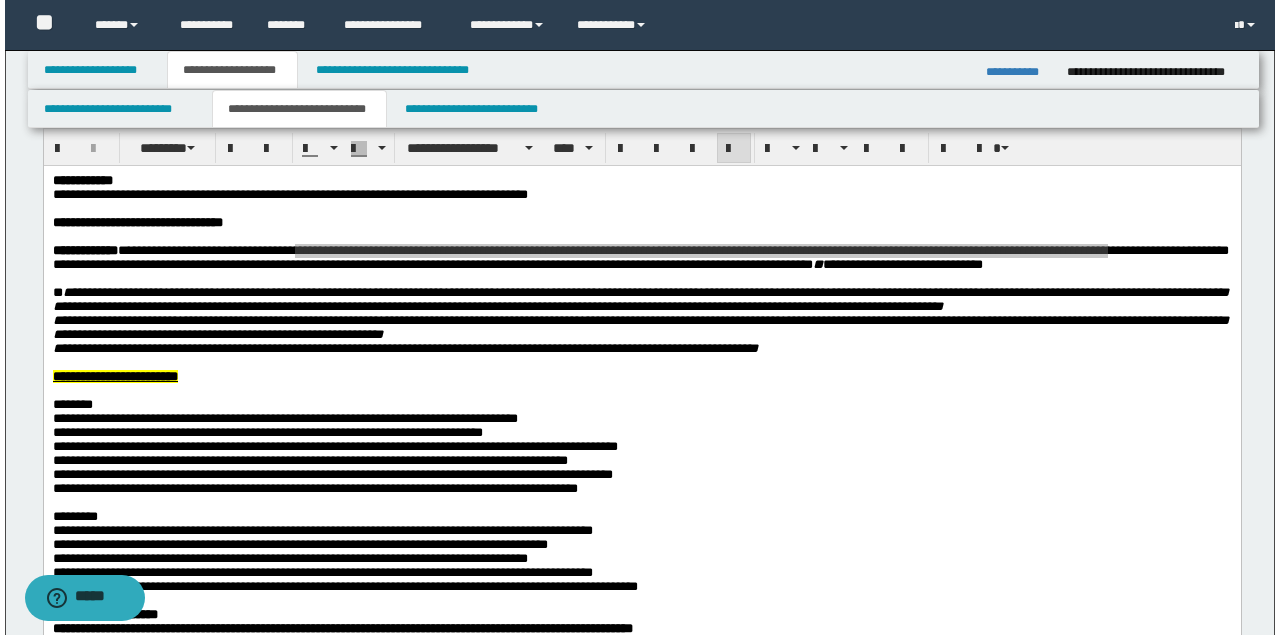 scroll, scrollTop: 0, scrollLeft: 0, axis: both 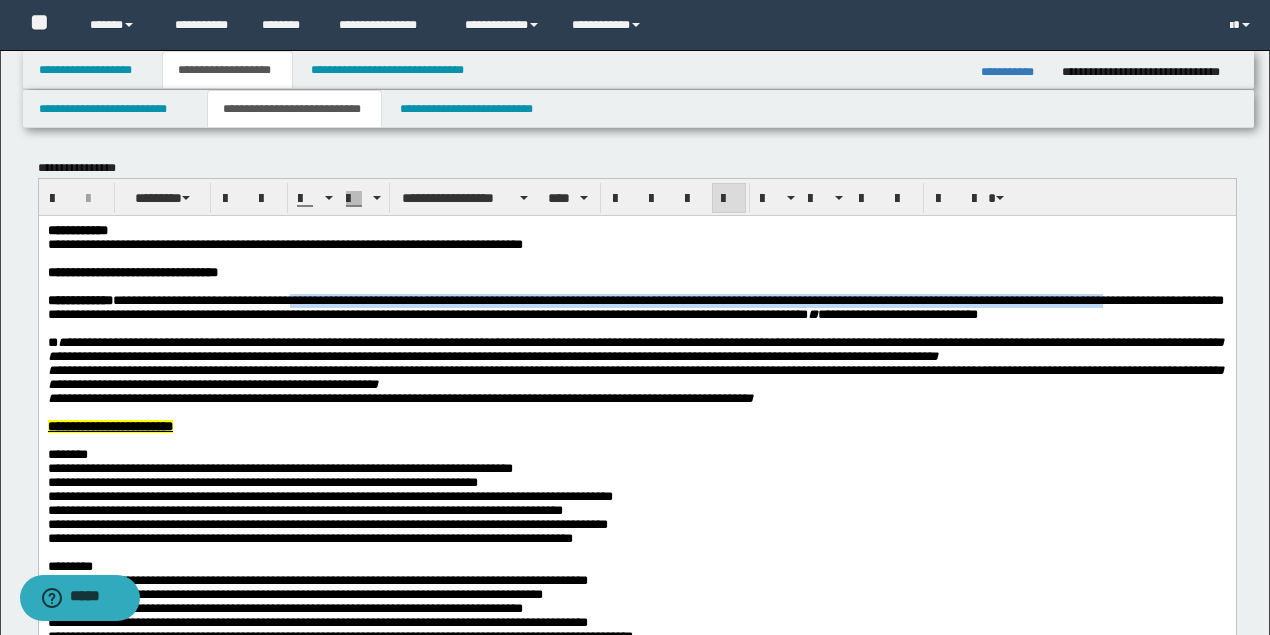 click on "**********" at bounding box center (636, 496) 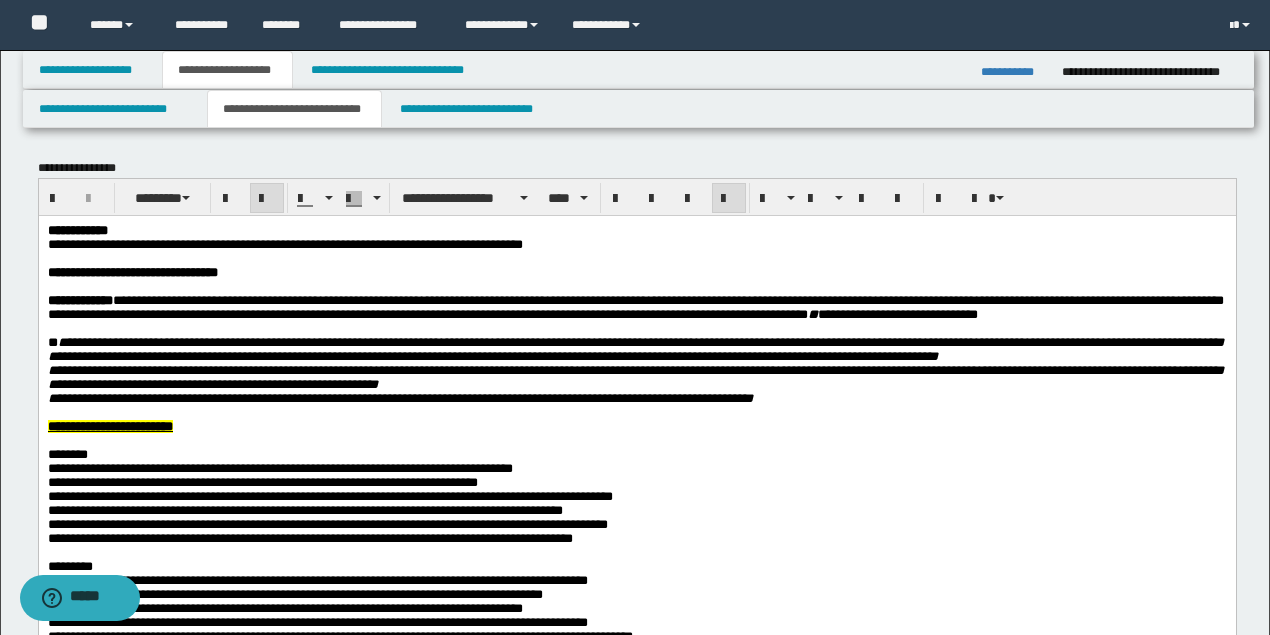 click on "**********" at bounding box center (635, 348) 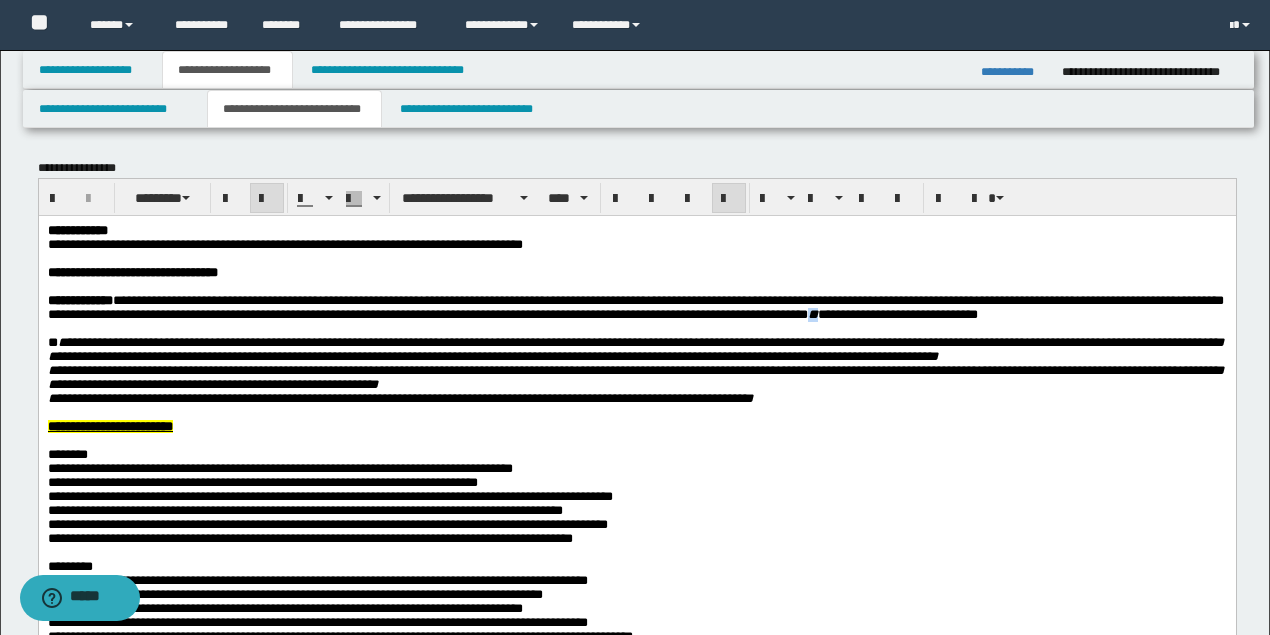 click on "*" at bounding box center (812, 313) 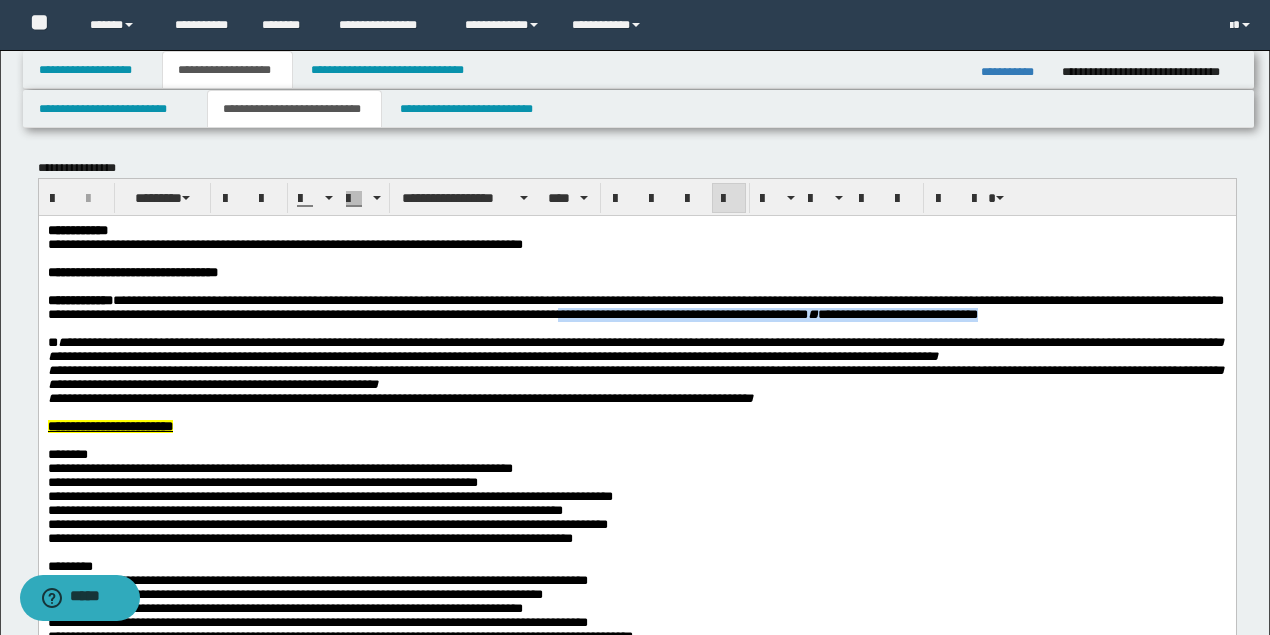 drag, startPoint x: 766, startPoint y: 320, endPoint x: 1274, endPoint y: 543, distance: 554.79095 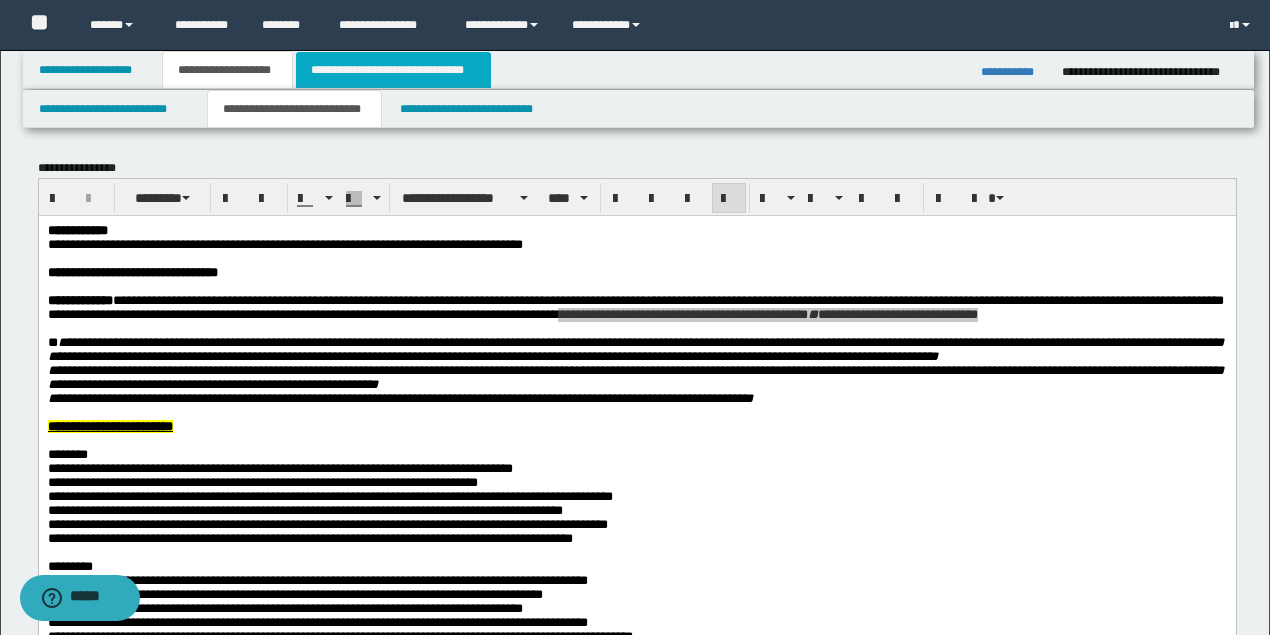 click on "**********" at bounding box center [393, 70] 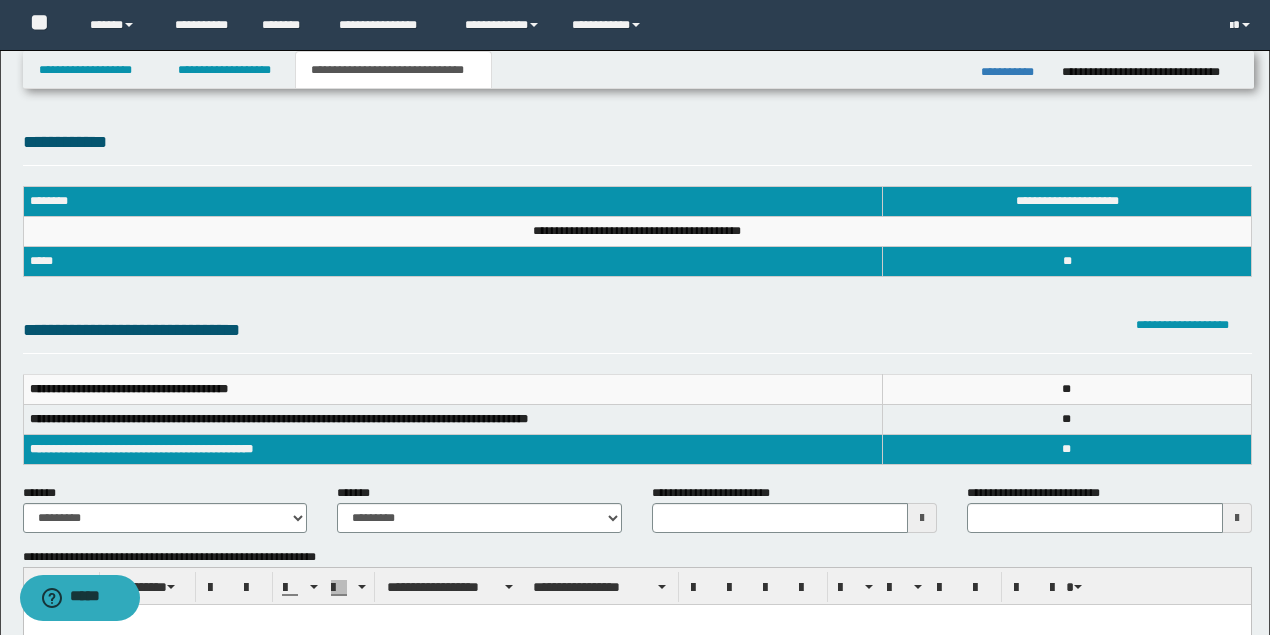 scroll, scrollTop: 200, scrollLeft: 0, axis: vertical 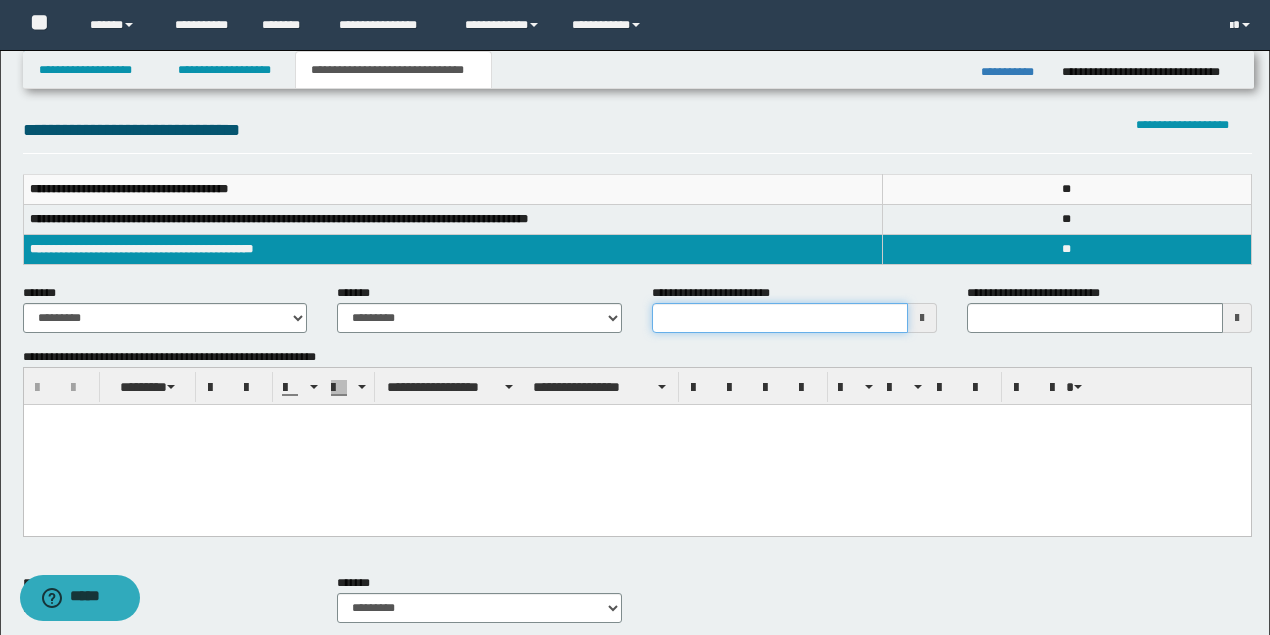 click on "**********" at bounding box center (780, 318) 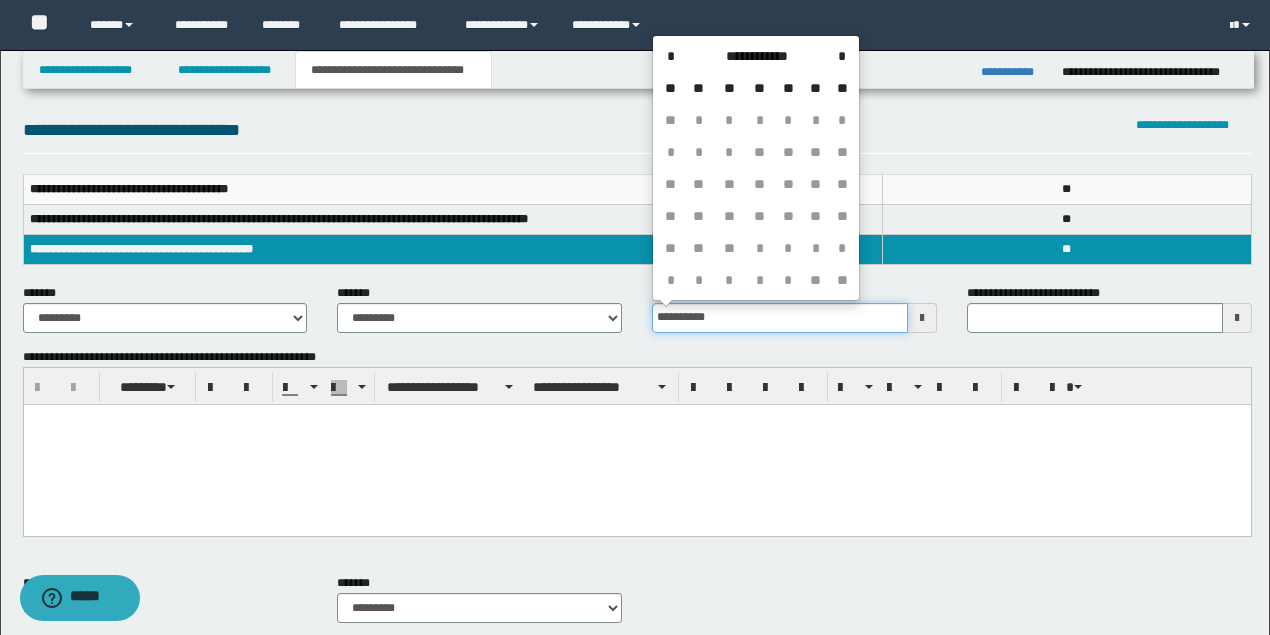 type on "**********" 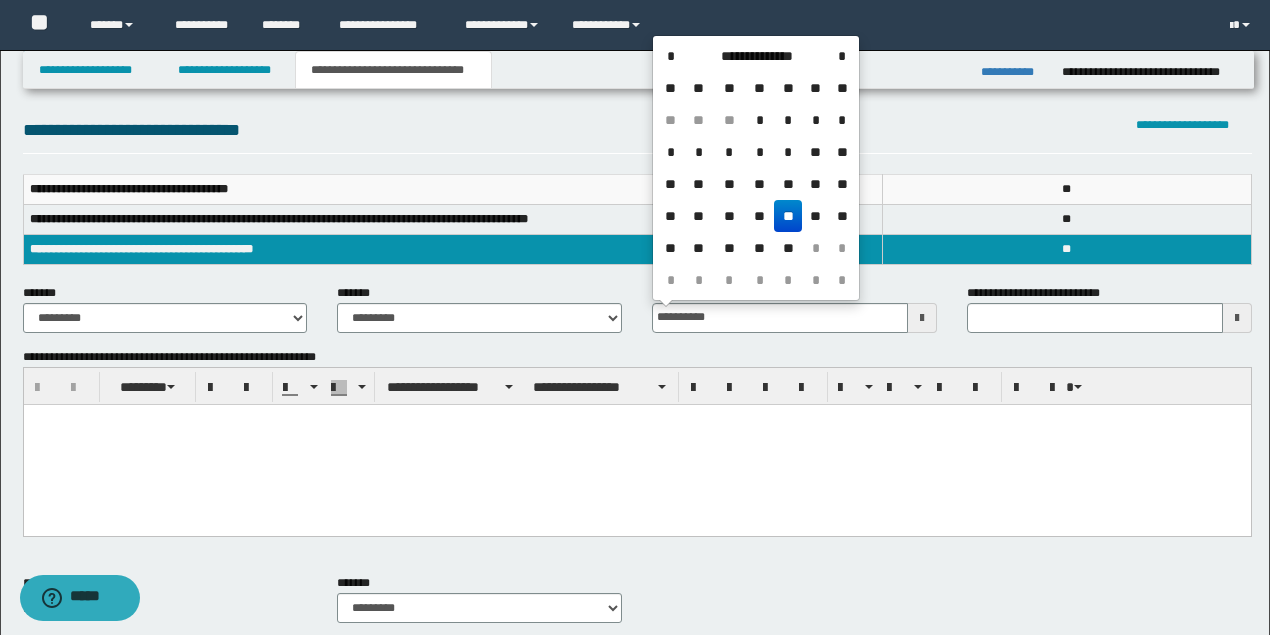 click at bounding box center [636, 444] 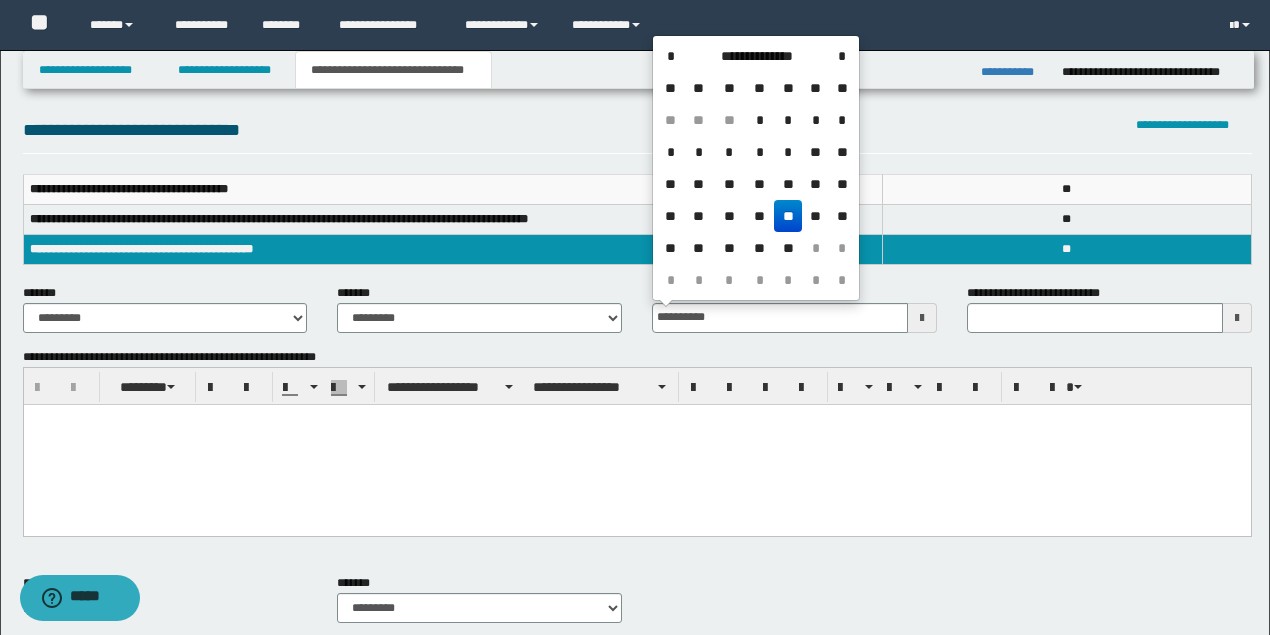 type 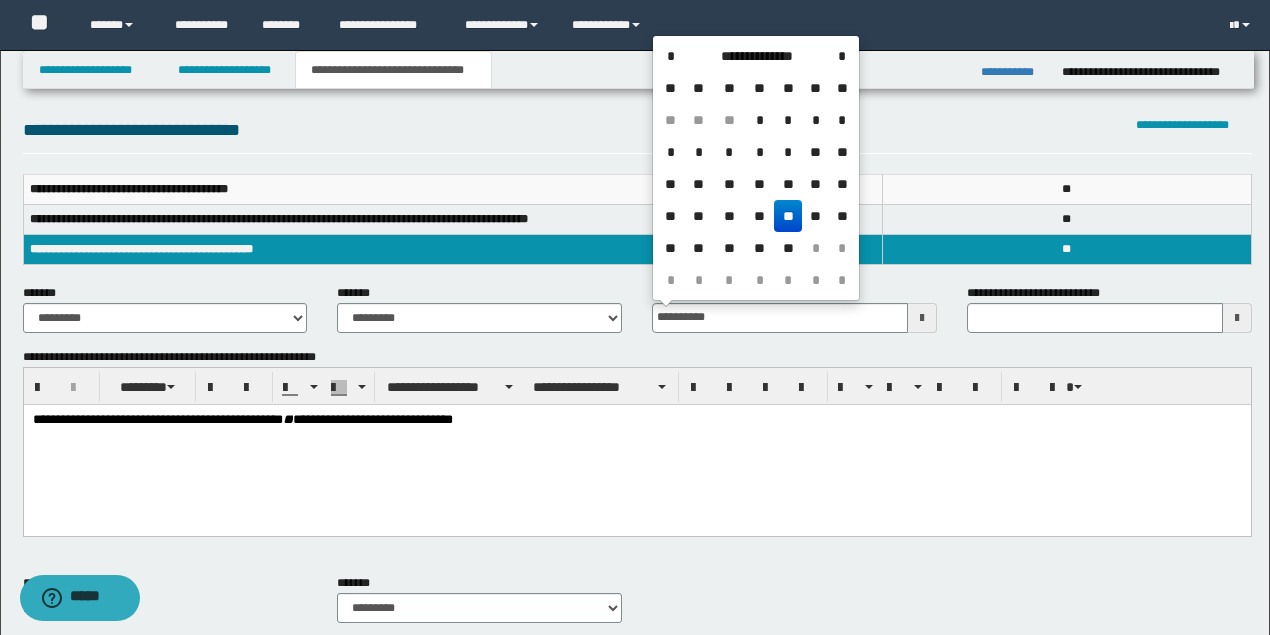 type on "**********" 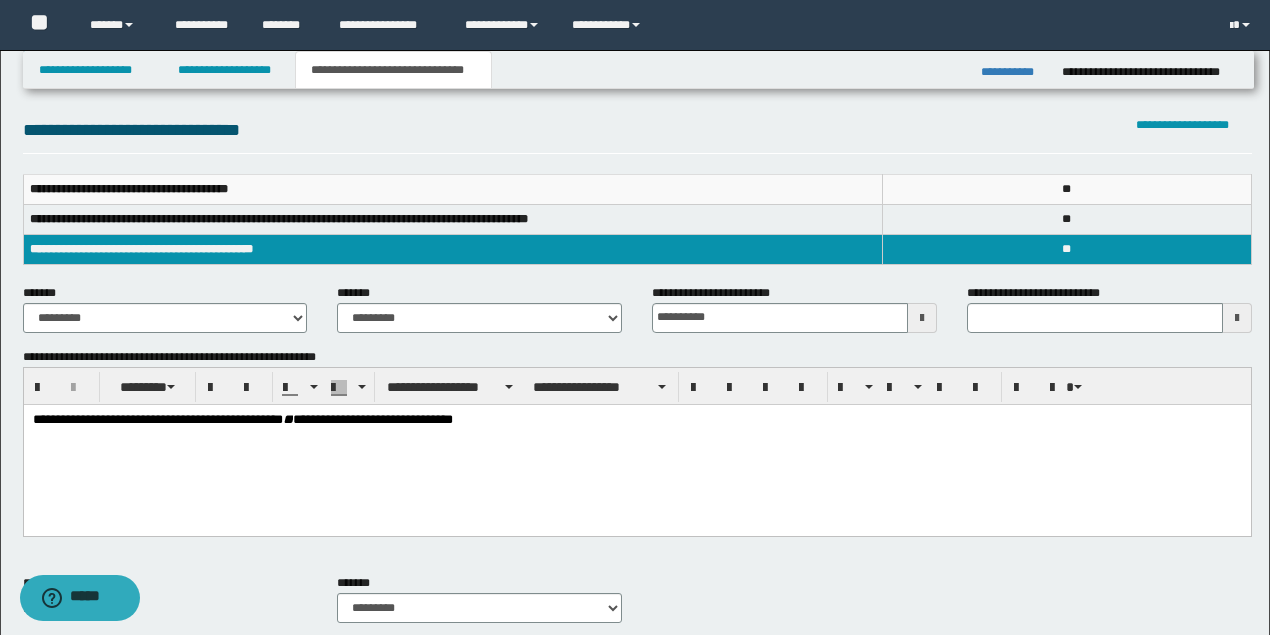 click on "**********" at bounding box center [165, 308] 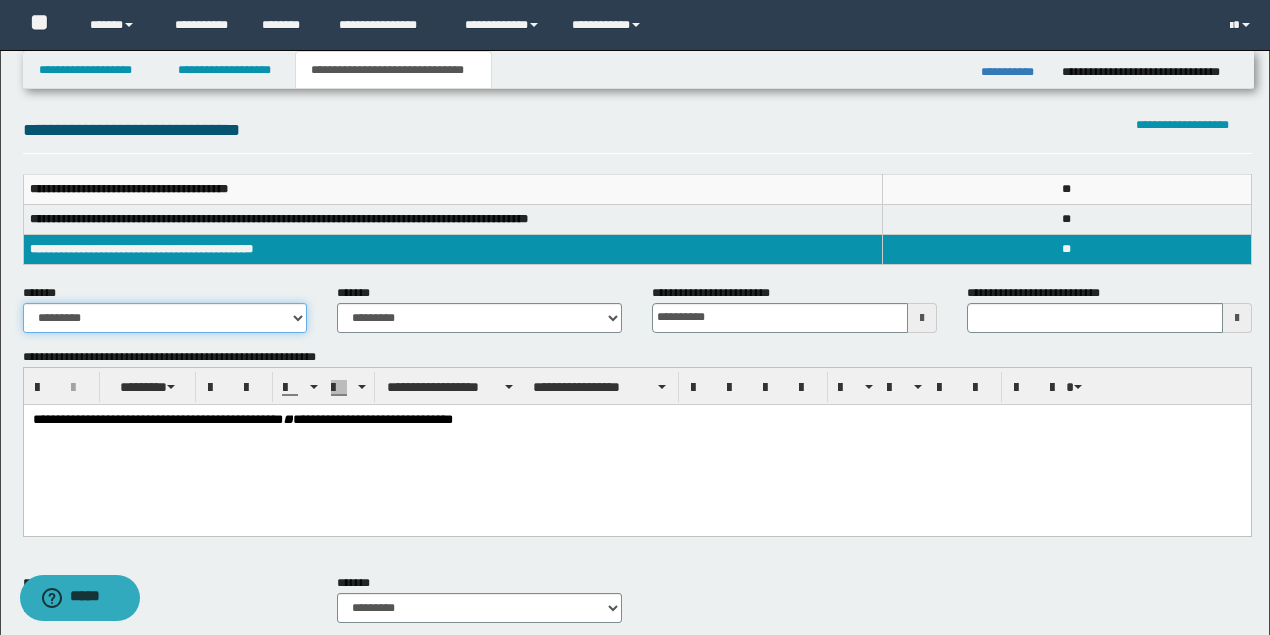 drag, startPoint x: 185, startPoint y: 308, endPoint x: 172, endPoint y: 328, distance: 23.853722 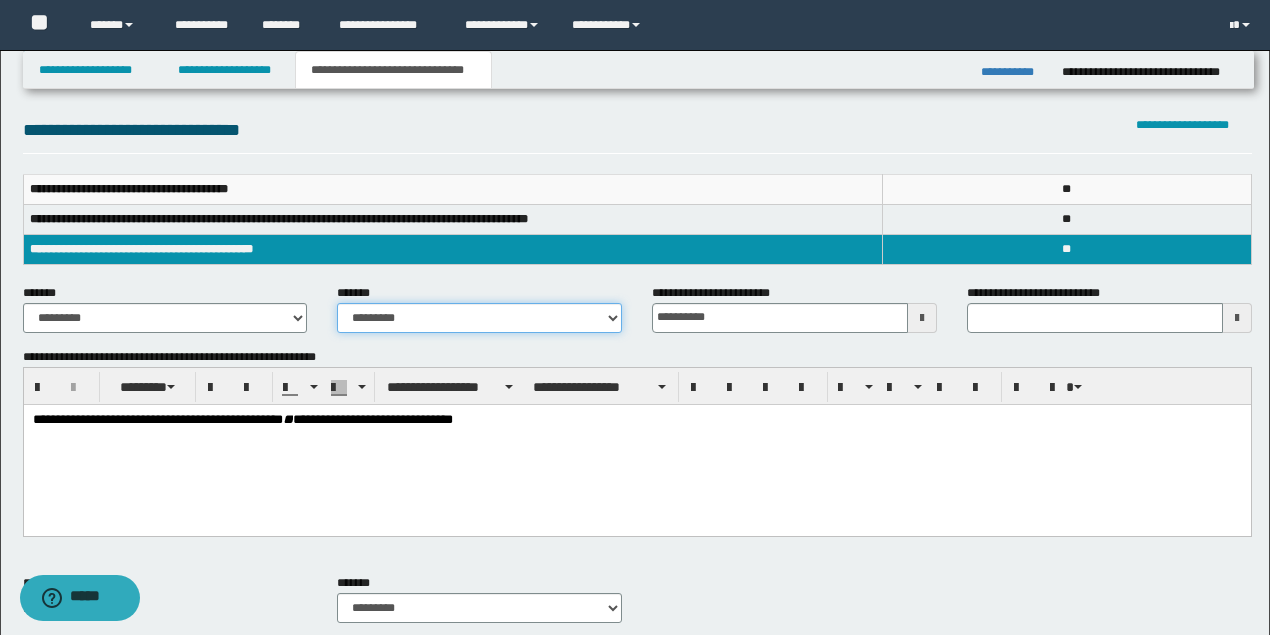 click on "**********" at bounding box center [479, 318] 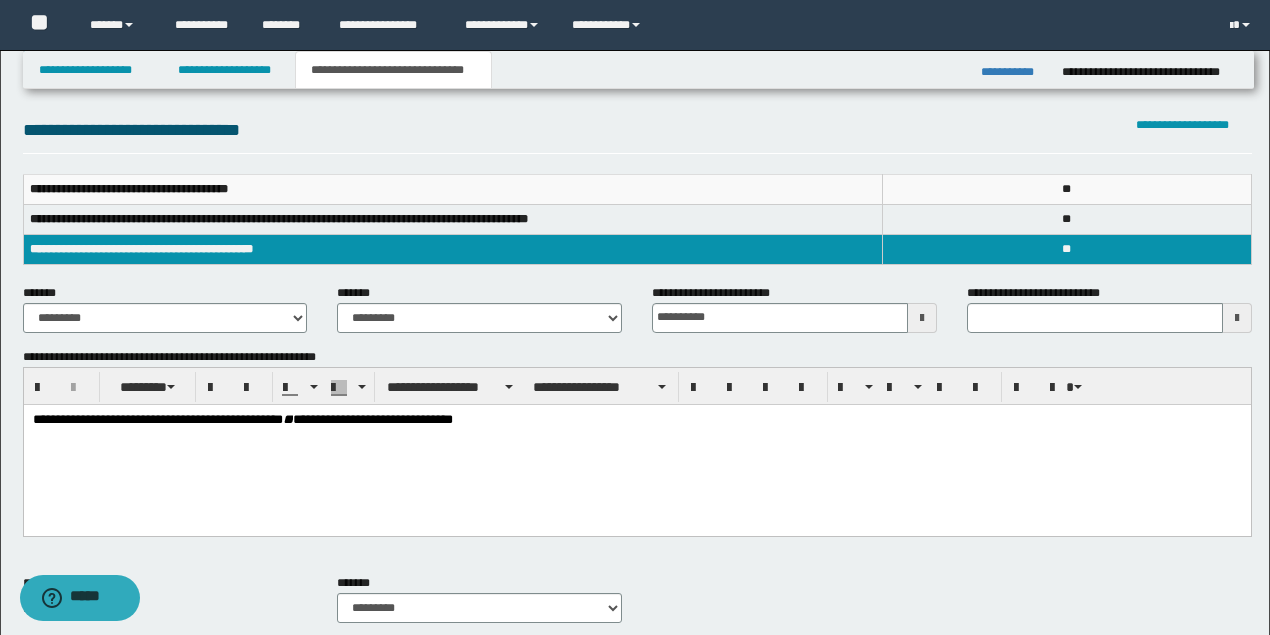 click on "**********" at bounding box center [157, 418] 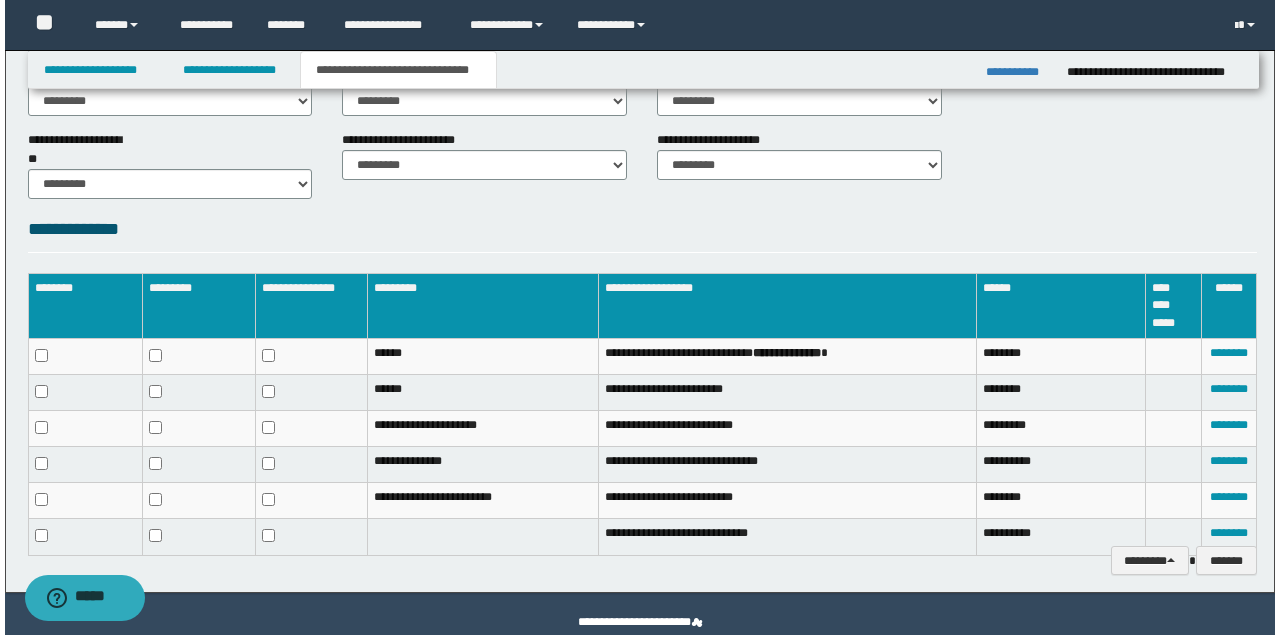 scroll, scrollTop: 866, scrollLeft: 0, axis: vertical 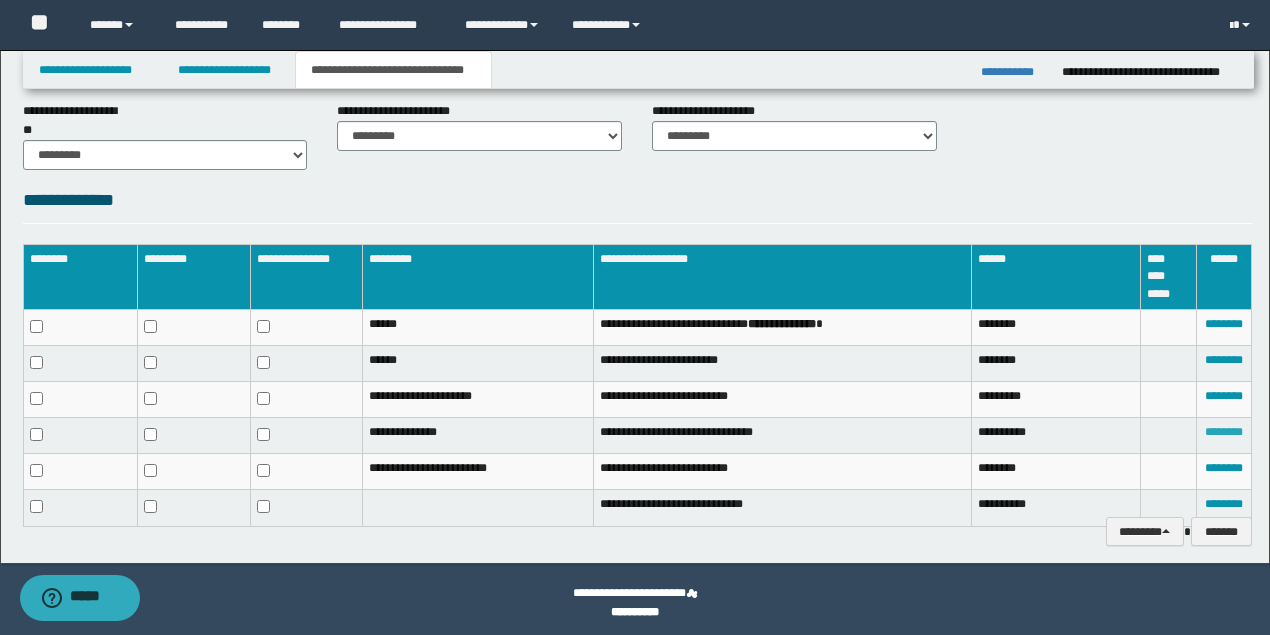 click on "********" at bounding box center [1224, 432] 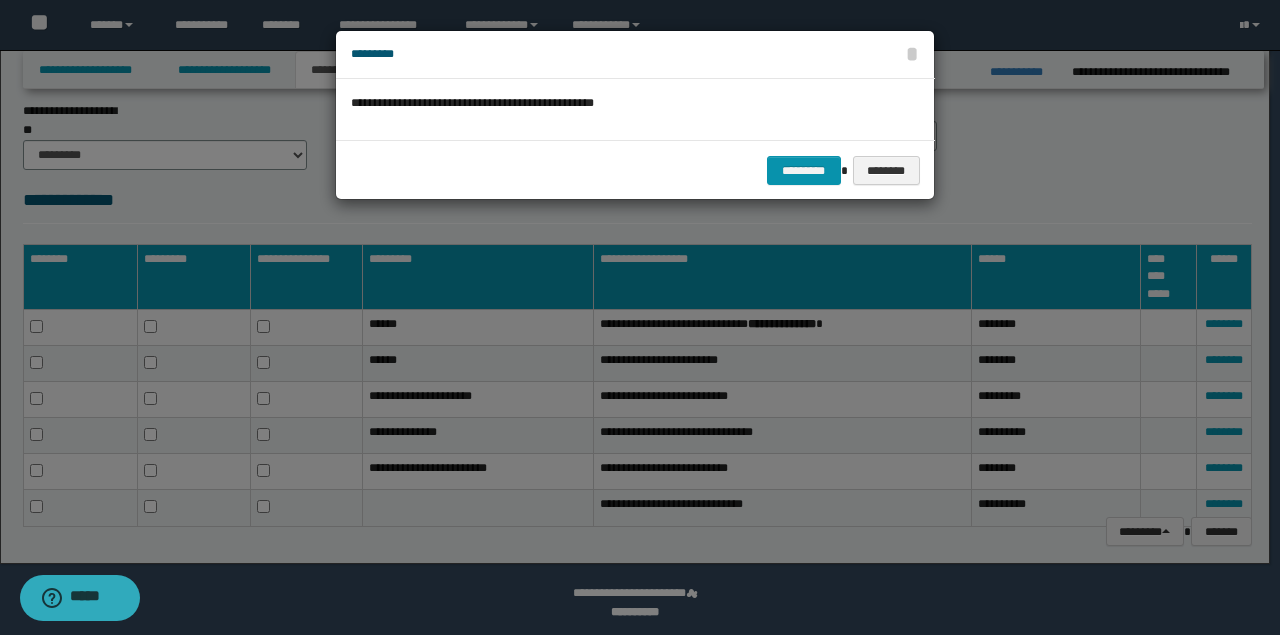 click on "*********
********" at bounding box center (635, 170) 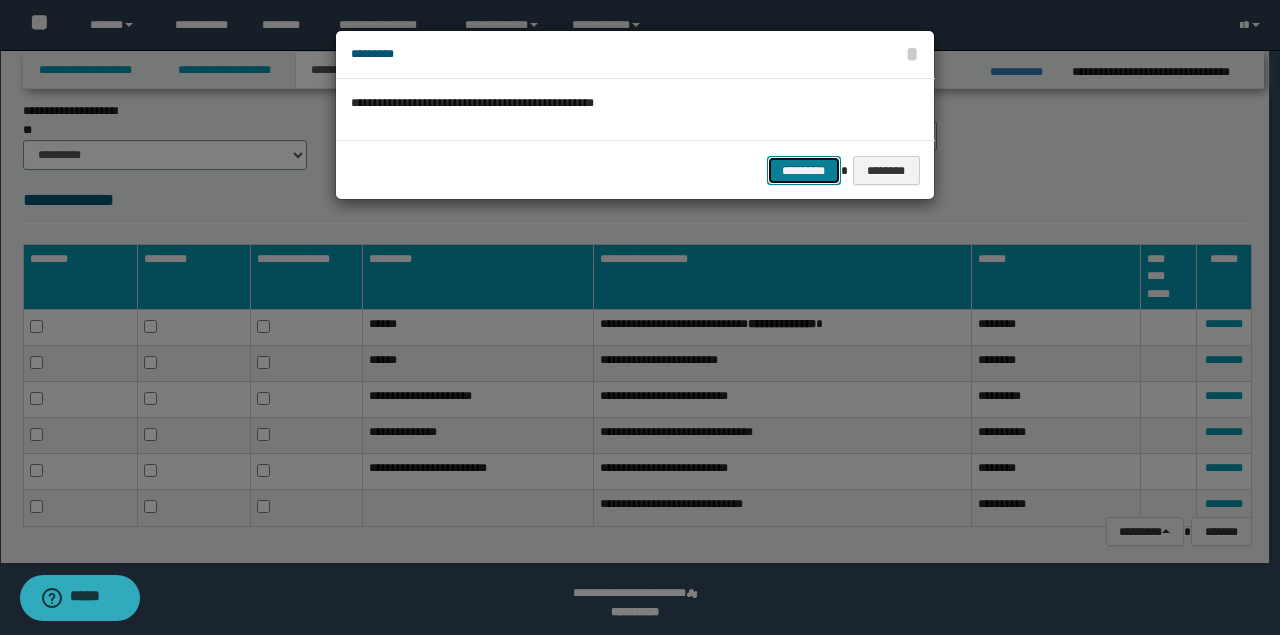 click on "*********" at bounding box center (804, 170) 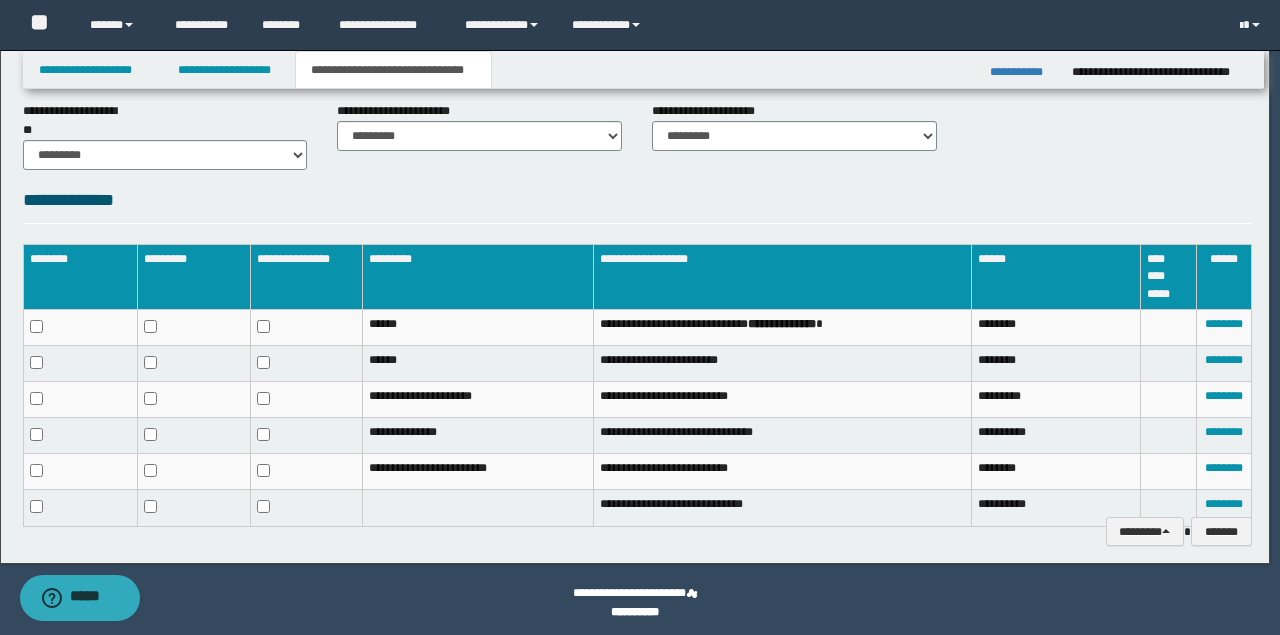 scroll, scrollTop: 857, scrollLeft: 0, axis: vertical 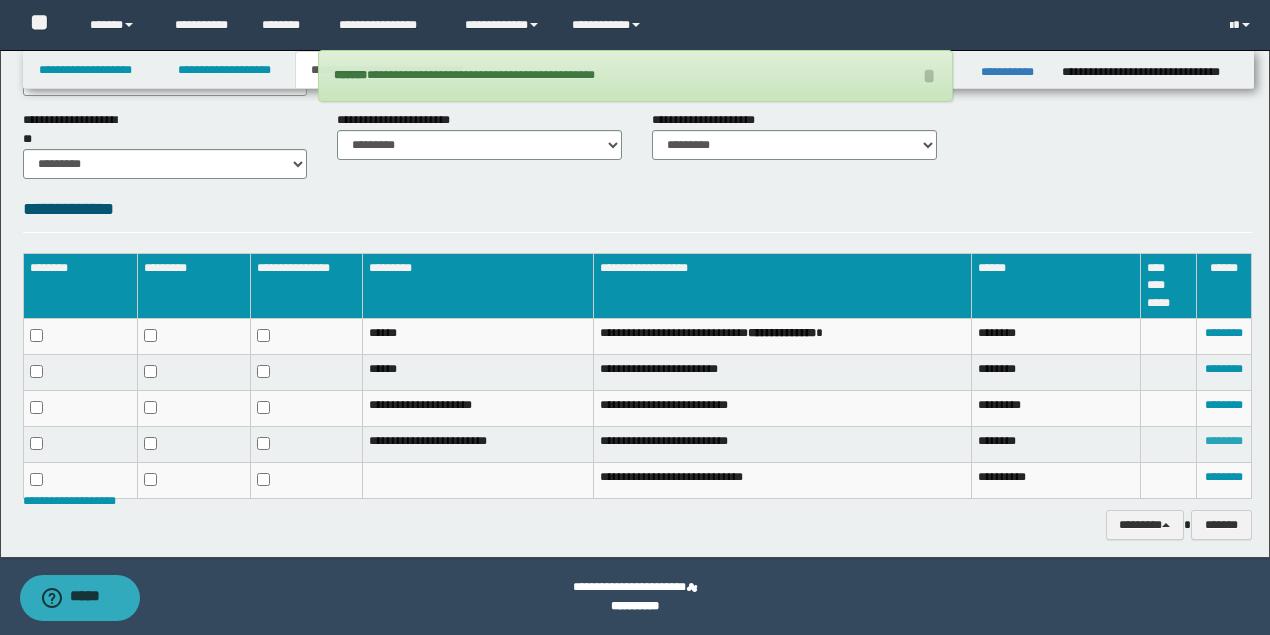 click on "********" at bounding box center (1224, 441) 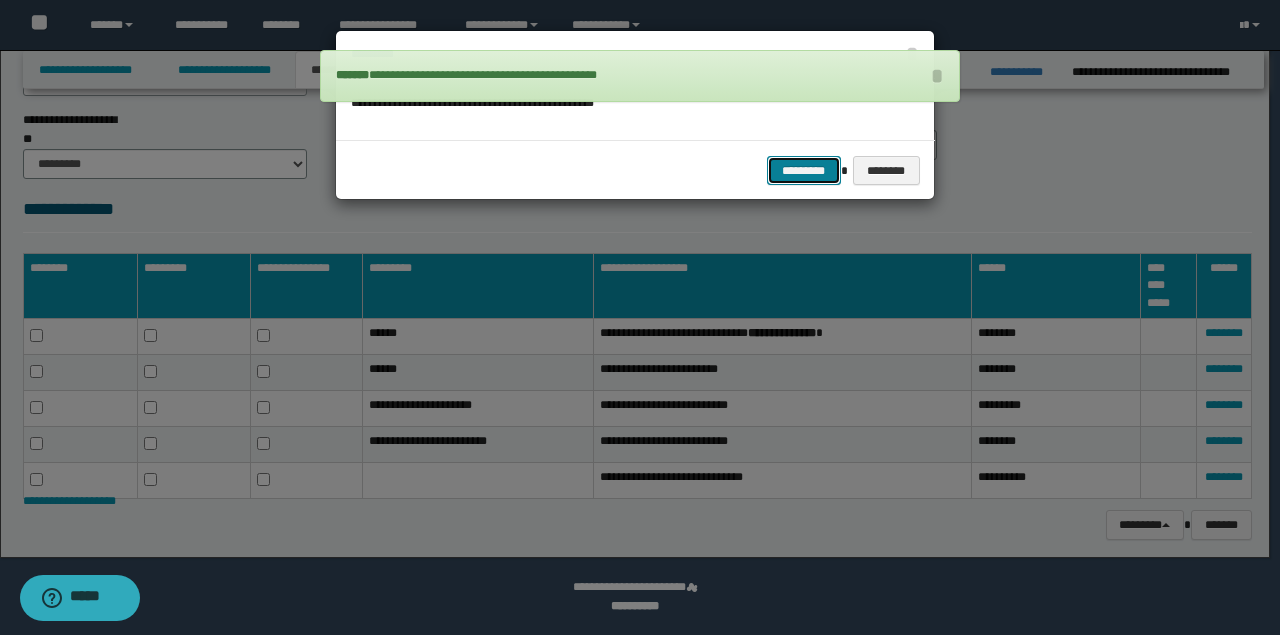 click on "*********" at bounding box center (804, 170) 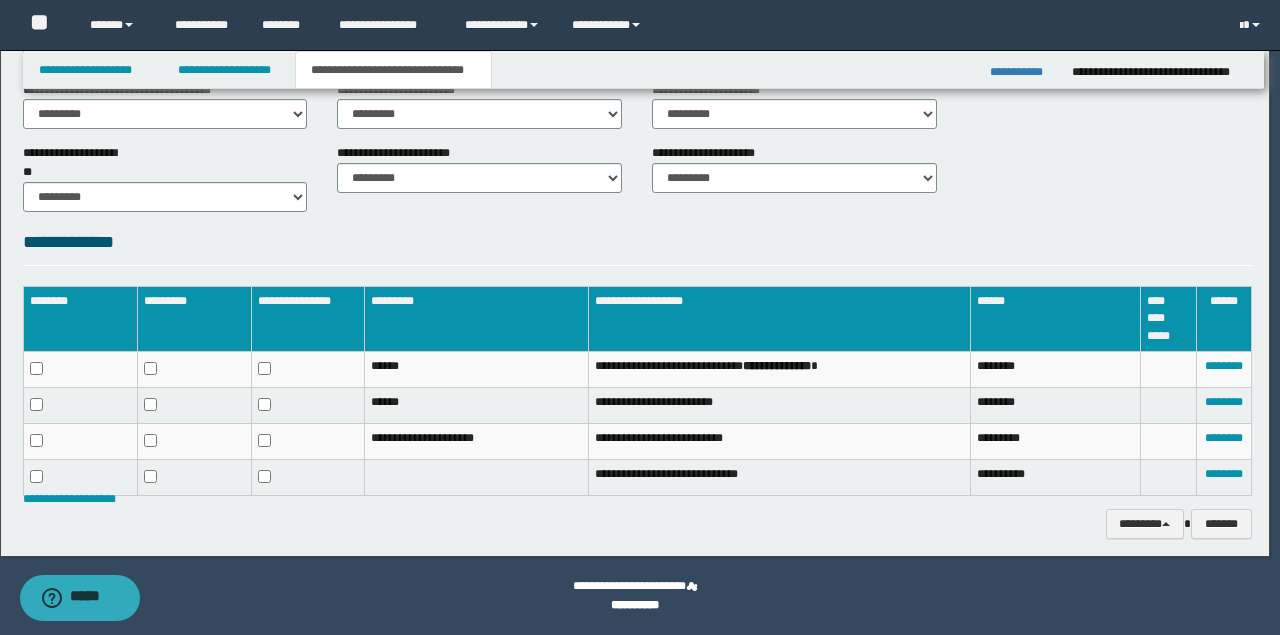 scroll, scrollTop: 823, scrollLeft: 0, axis: vertical 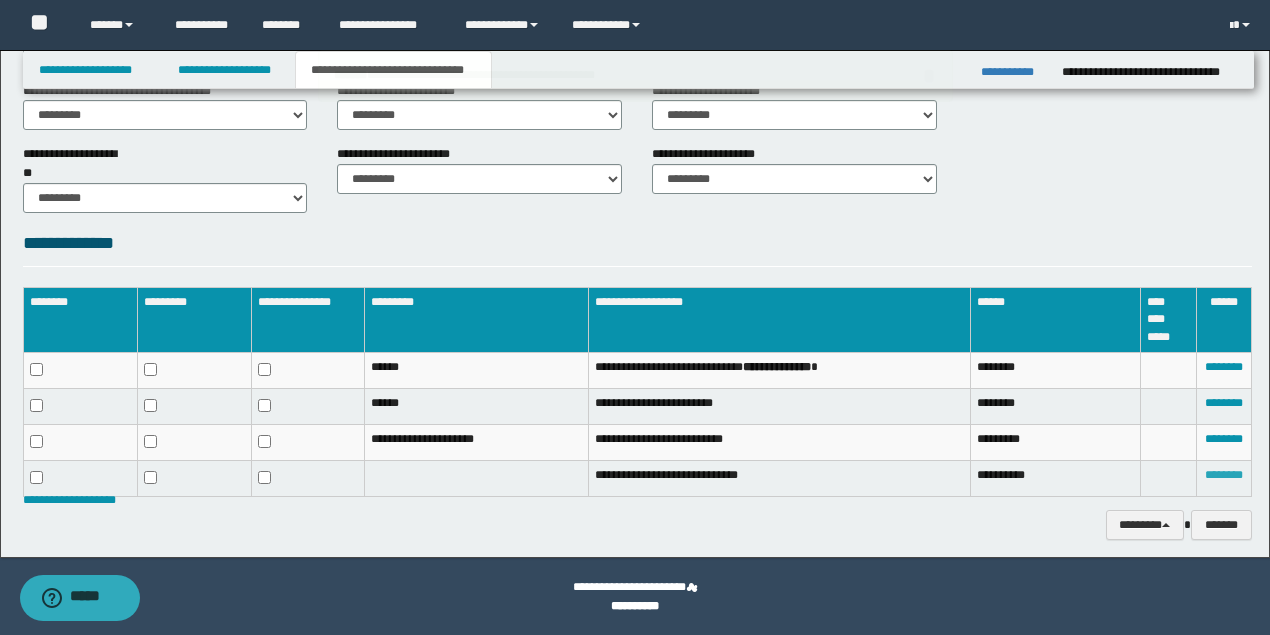 click on "********" at bounding box center [1224, 475] 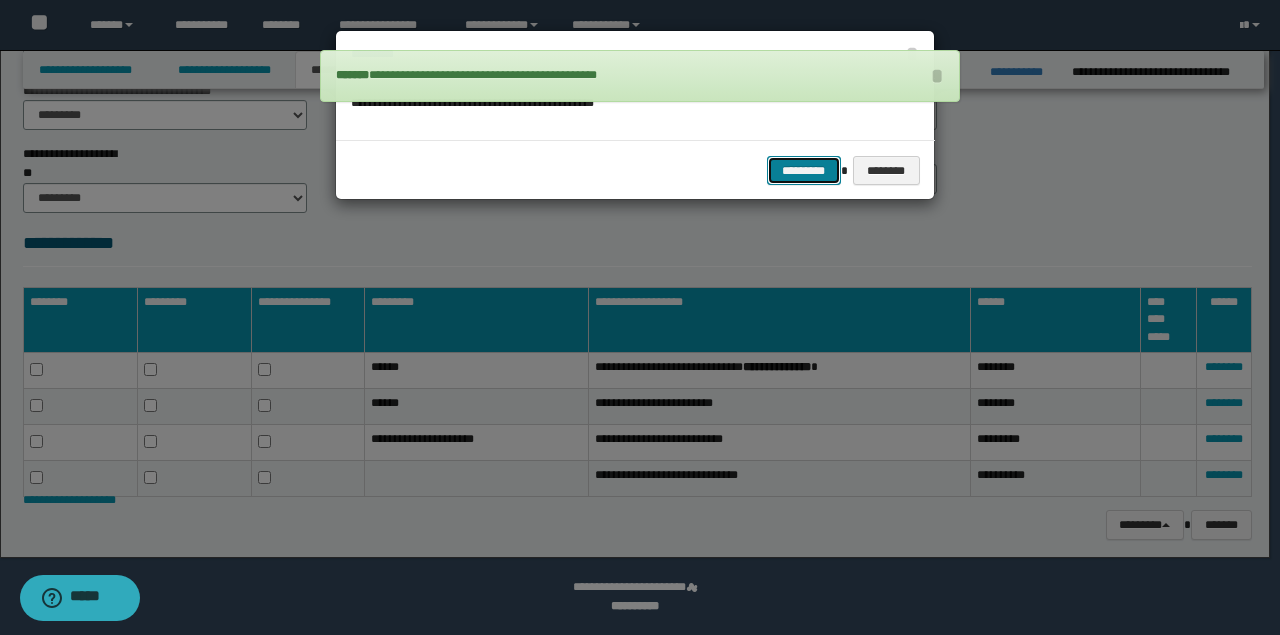 click on "*********" at bounding box center (804, 170) 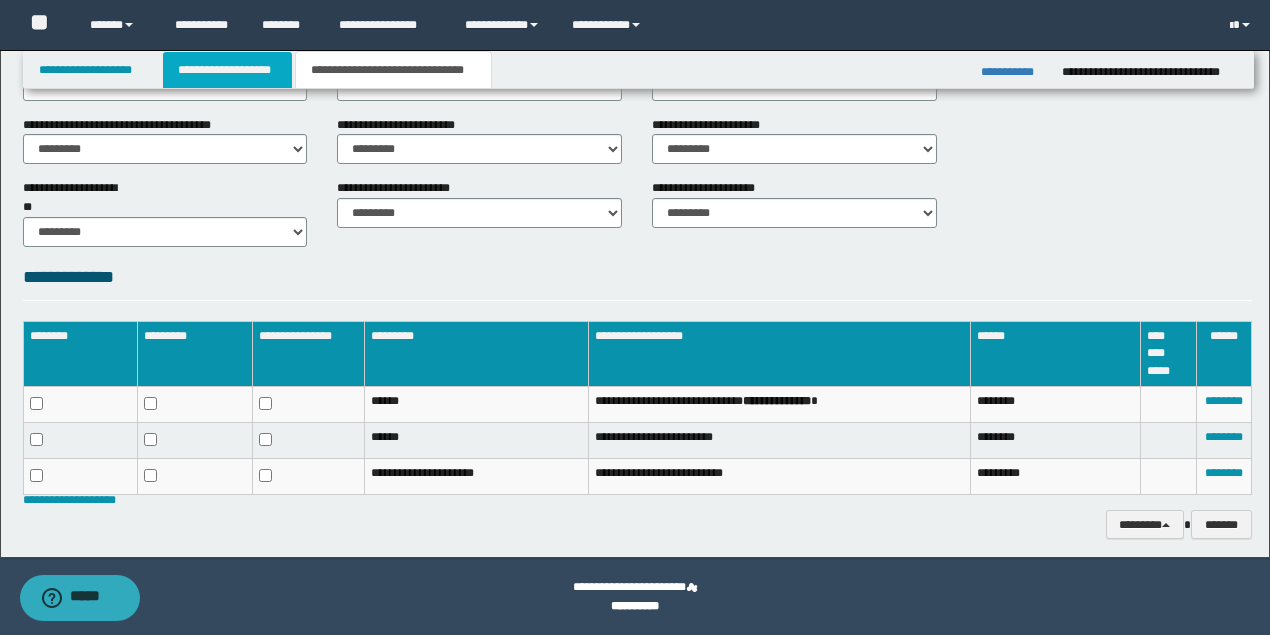 click on "**********" at bounding box center [227, 70] 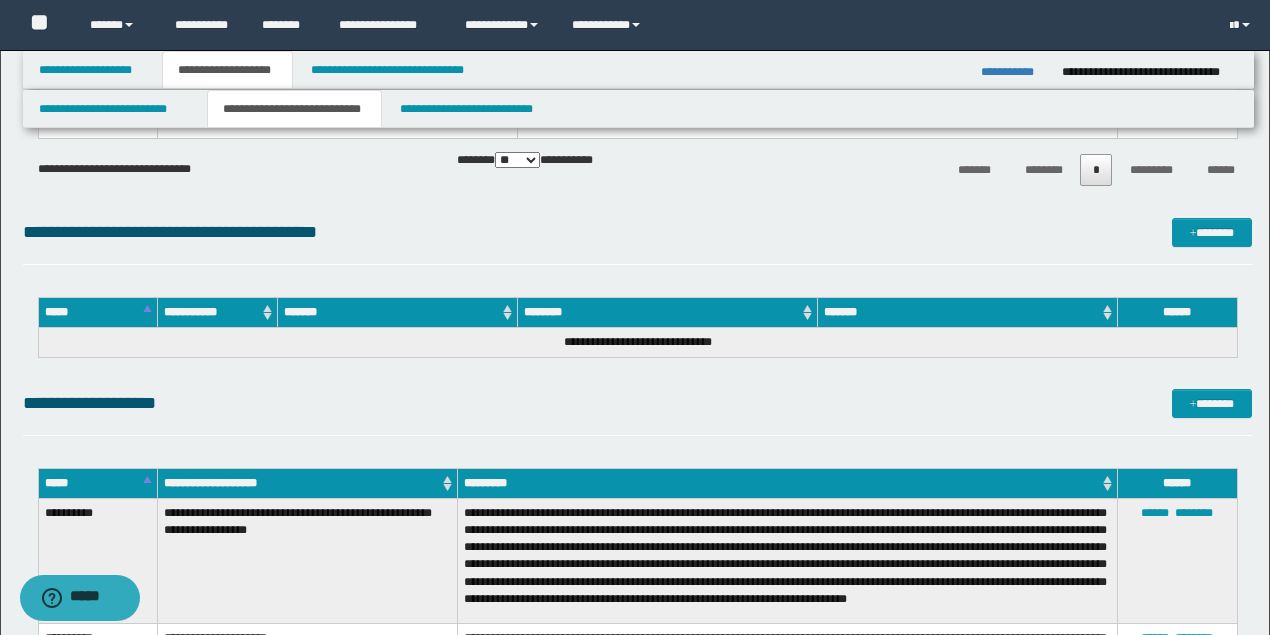 scroll, scrollTop: 2220, scrollLeft: 0, axis: vertical 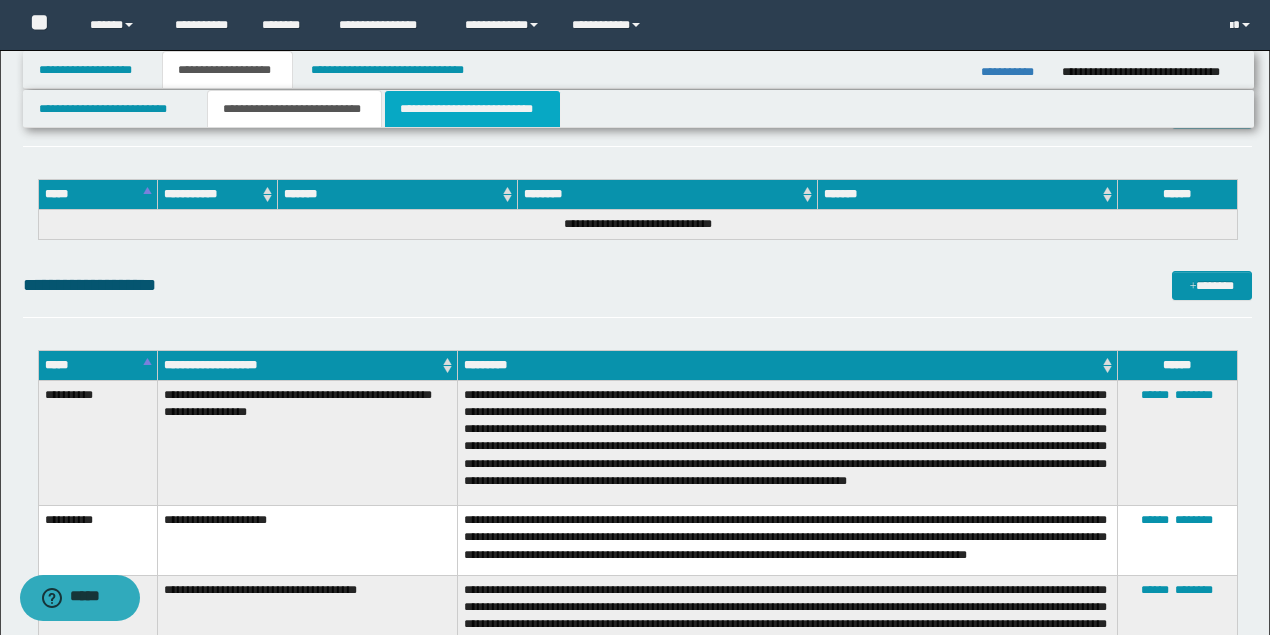 click on "**********" at bounding box center (472, 109) 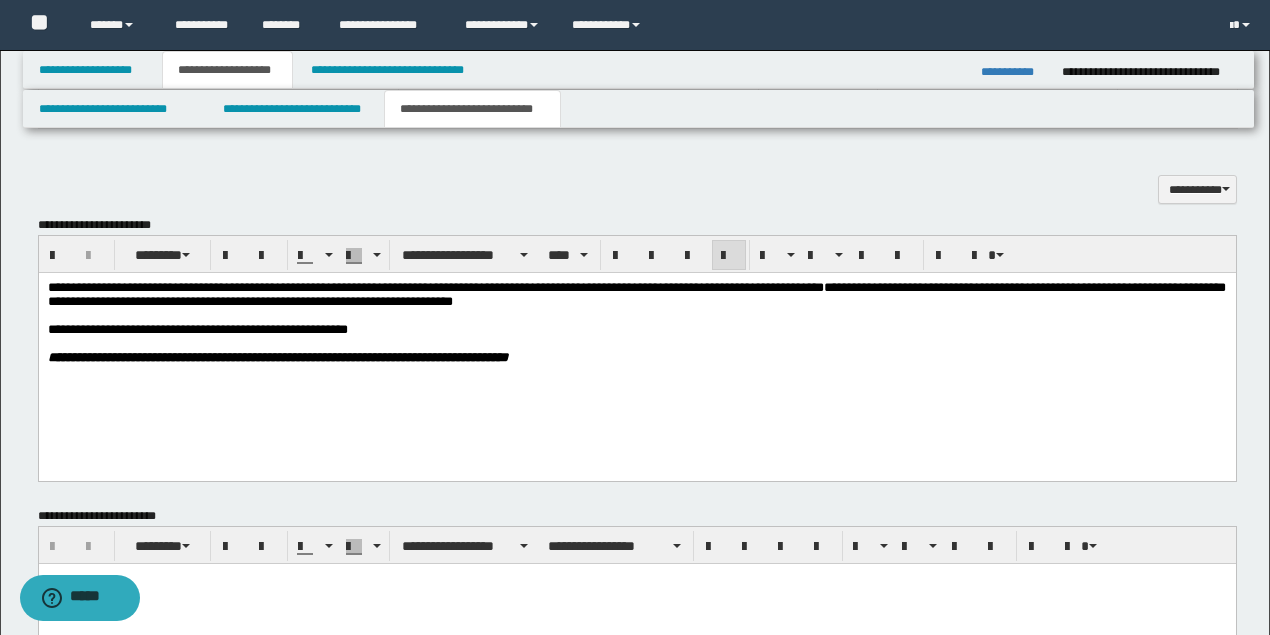 scroll, scrollTop: 717, scrollLeft: 0, axis: vertical 